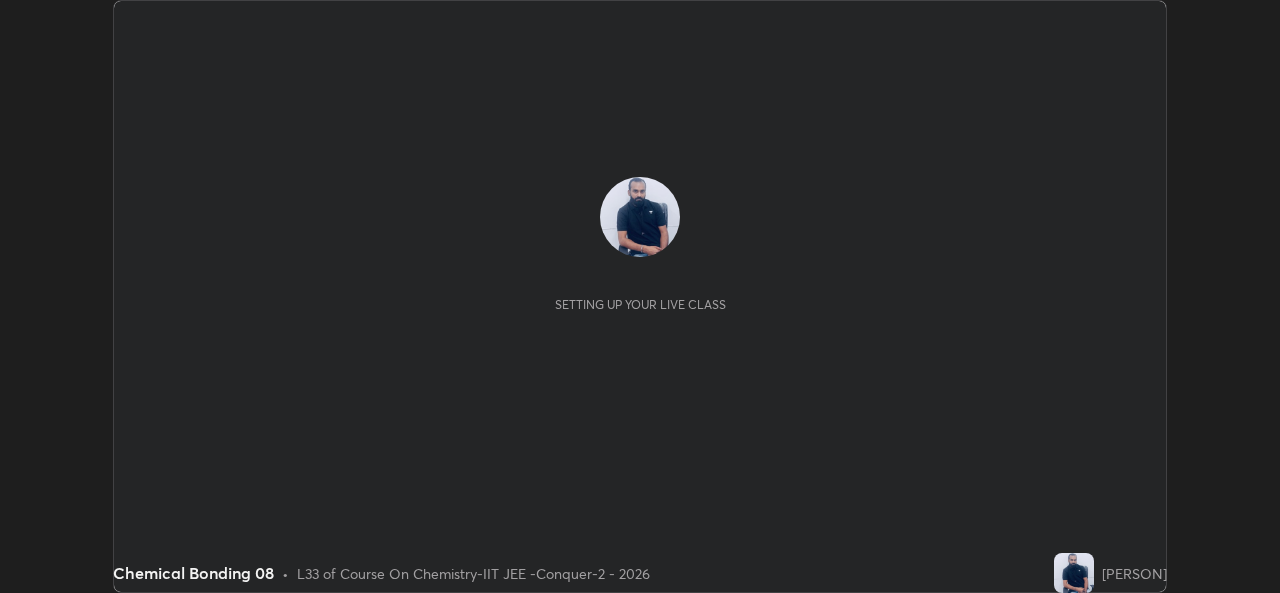 scroll, scrollTop: 0, scrollLeft: 0, axis: both 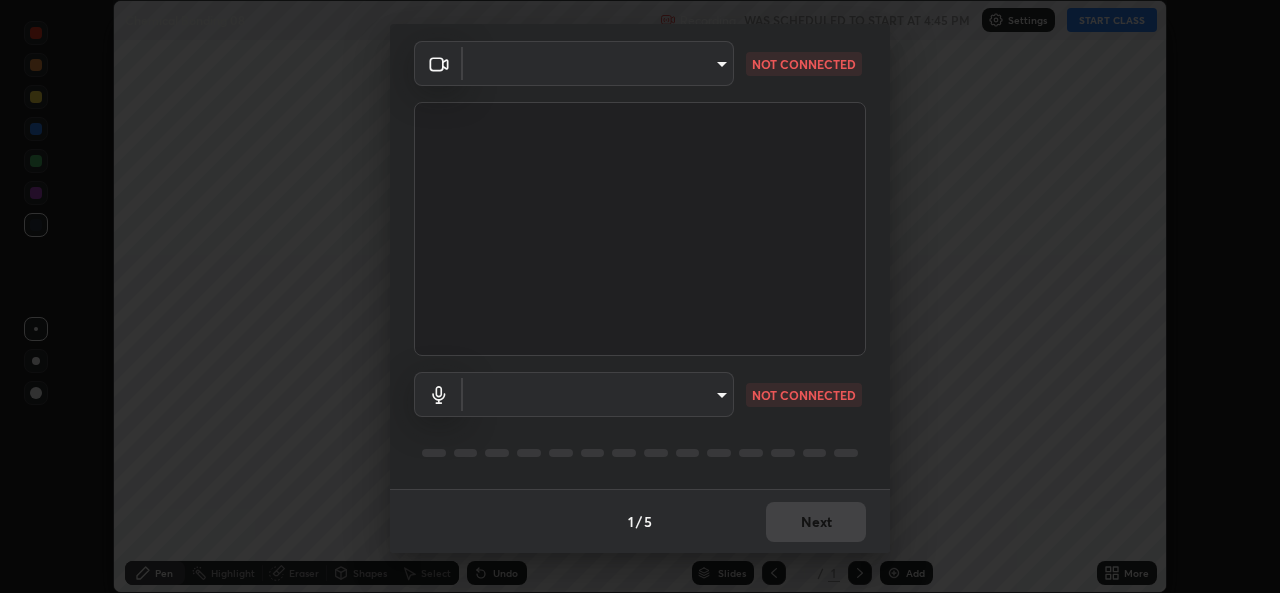 type on "05e0618f62b054dcc40553c7fbd7031c96524e68235480b96fb1515208e4dd7f" 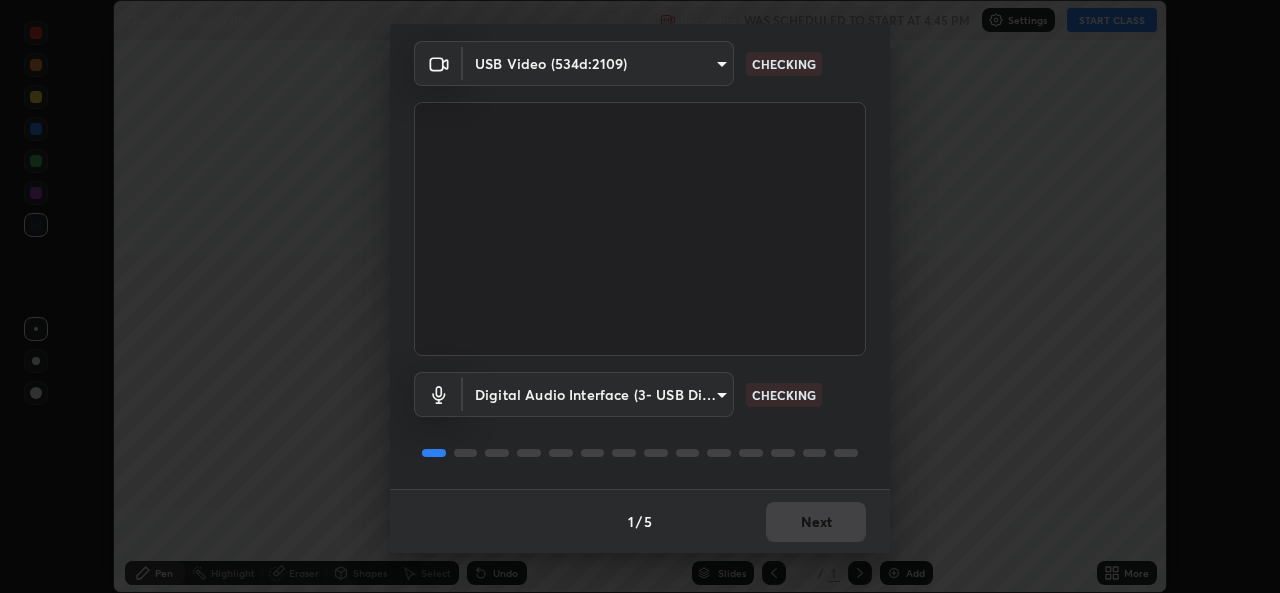 click on "Erase all Chemical Bonding 08 Recording WAS SCHEDULED TO START AT  4:45 PM Settings START CLASS Setting up your live class Chemical Bonding 08 • L33 of Course On Chemistry-IIT JEE -Conquer-2 - 2026 [PERSON] Pen Highlight Eraser Shapes Select Undo Slides 1 / 1 Add More No doubts shared Encourage your learners to ask a doubt for better clarity Report an issue Reason for reporting Buffering Chat not working Audio - Video sync issue Educator video quality low ​ Attach an image Report Media settings USB Video (534d:2109) 05e0618f62b054dcc40553c7fbd7031c96524e68235480b96fb1515208e4dd7f CHECKING Digital Audio Interface (3- USB Digital Audio) 9f550be56df35a7777e3246738e18588b2dd511c7d191a0186286be3b08ef4d4 CHECKING 1 / 5 Next" at bounding box center [640, 296] 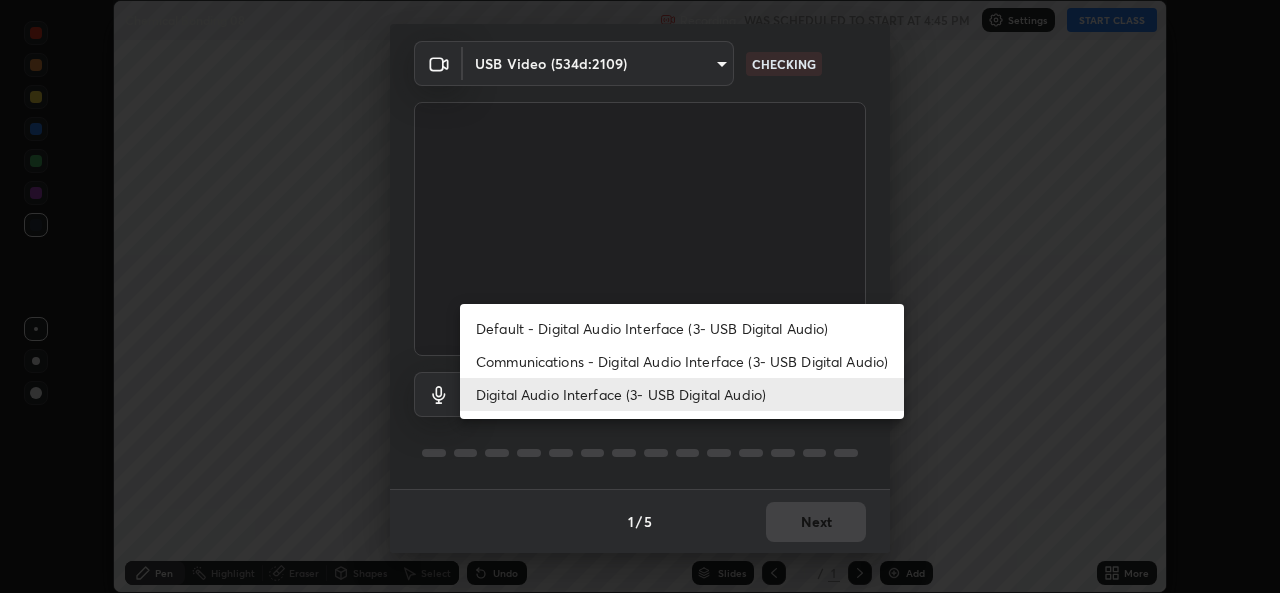 click on "Communications - Digital Audio Interface (3- USB Digital Audio)" at bounding box center (682, 361) 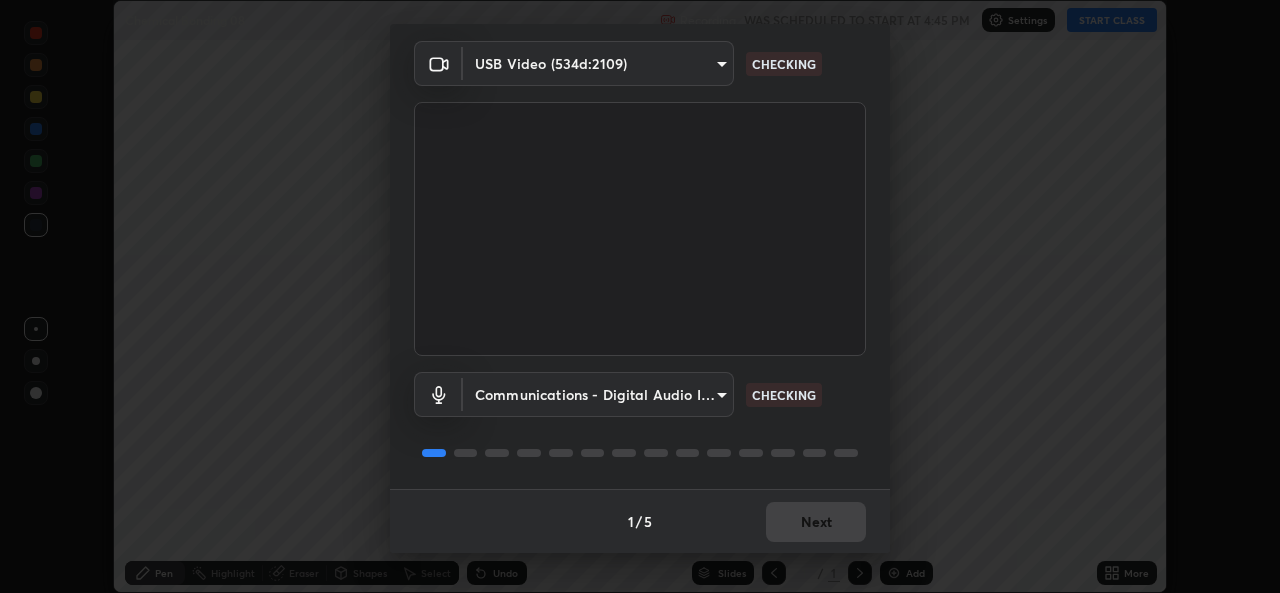 click on "Digital Audio Interface (3- USB Digital Audio)" at bounding box center (626, 394) 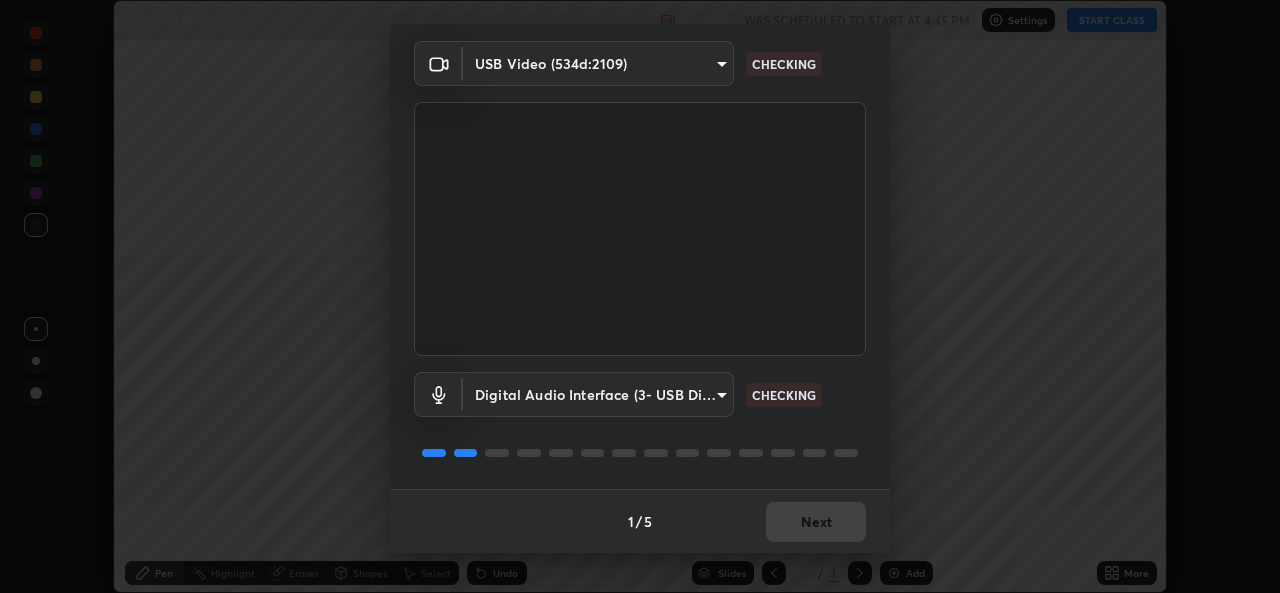click on "1 / 5 Next" at bounding box center [640, 521] 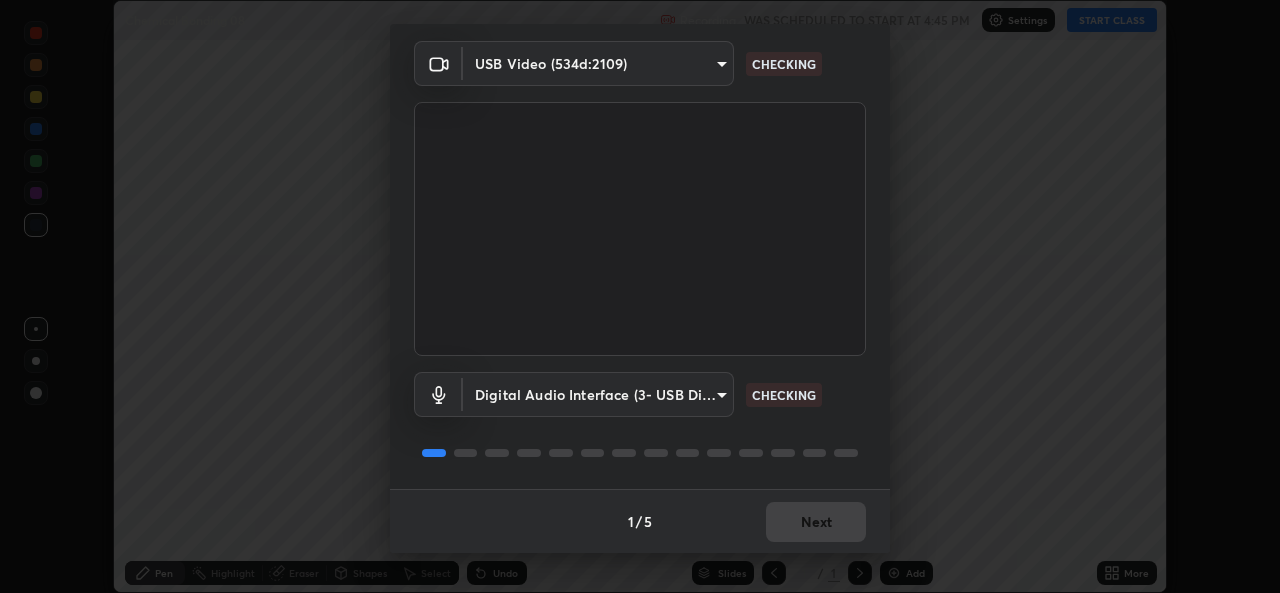 click on "1 / 5 Next" at bounding box center [640, 521] 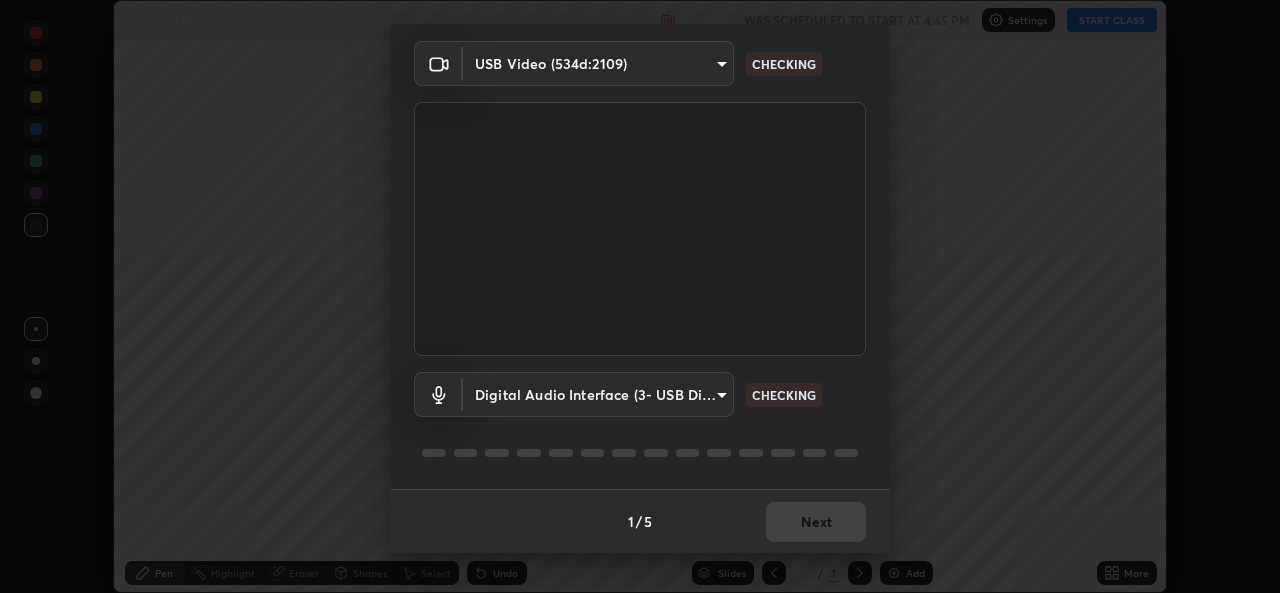 click on "1 / 5 Next" at bounding box center [640, 521] 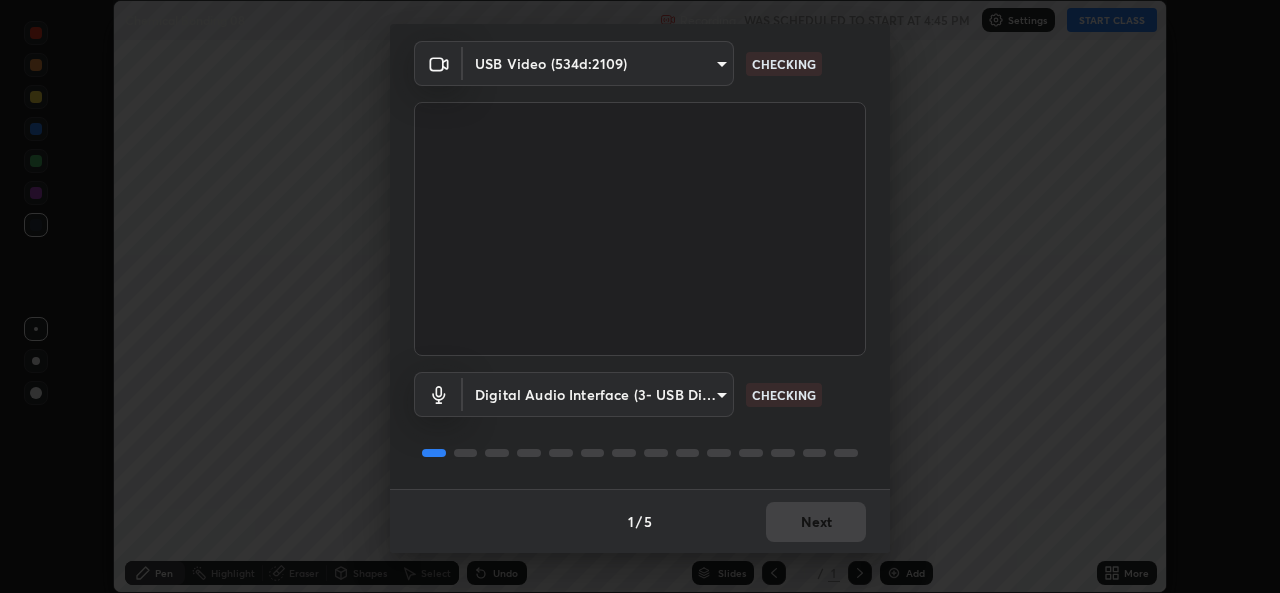 click on "1 / 5 Next" at bounding box center [640, 521] 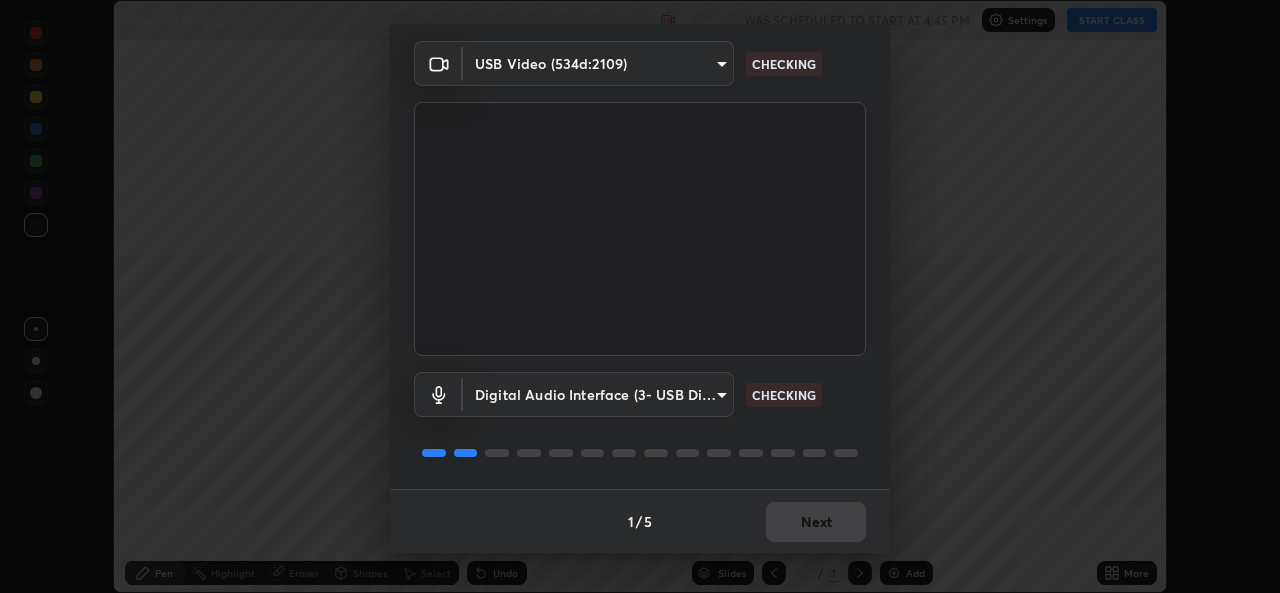 click on "1 / 5 Next" at bounding box center [640, 521] 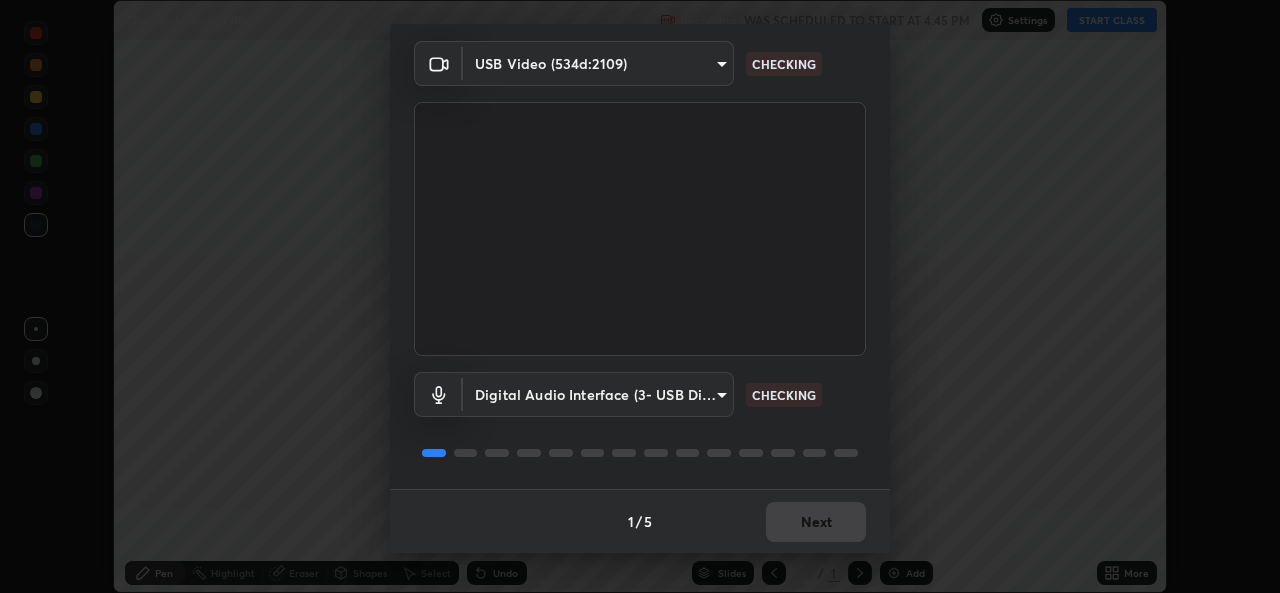 click on "1 / 5 Next" at bounding box center (640, 521) 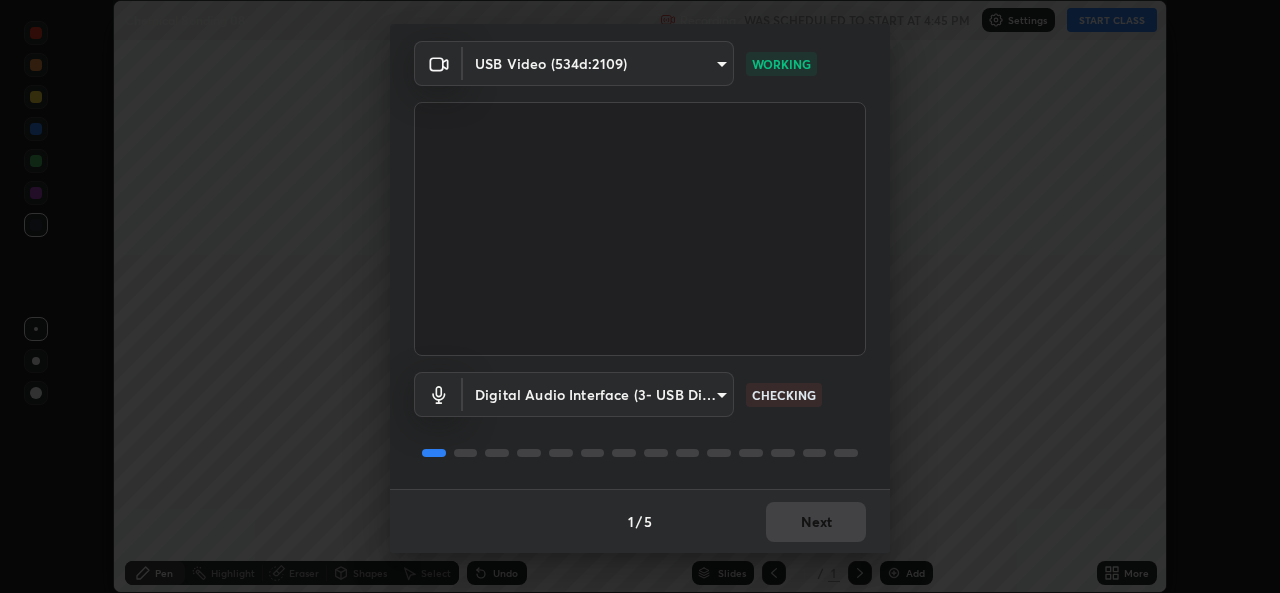 click on "1 / 5 Next" at bounding box center (640, 521) 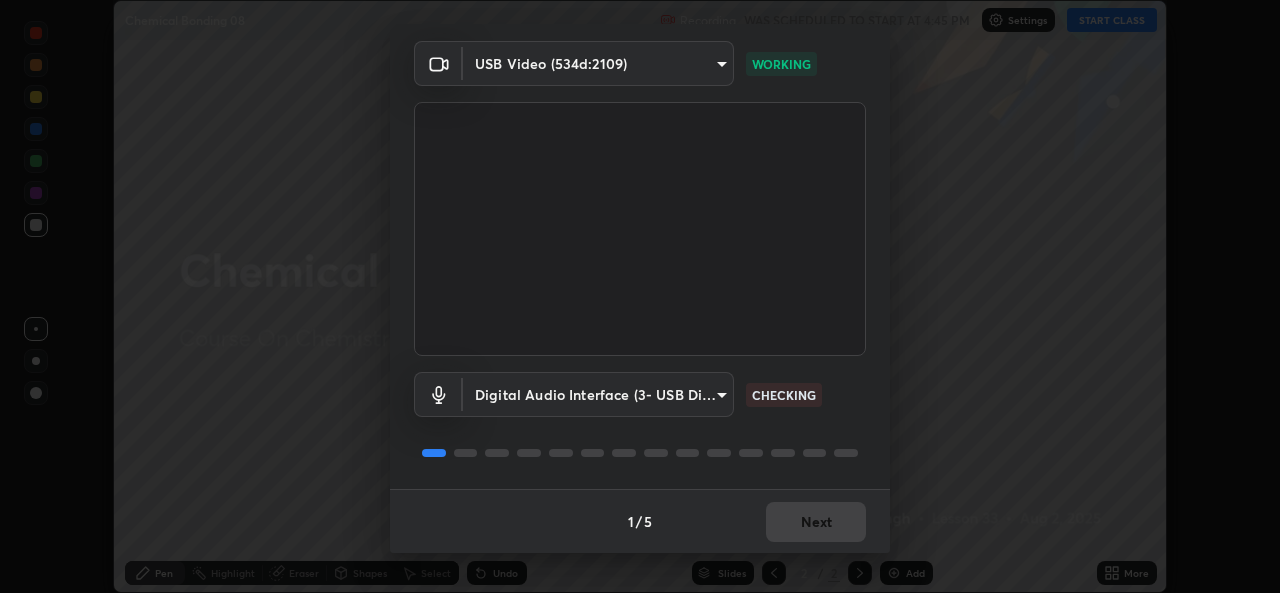 click on "1 / 5 Next" at bounding box center [640, 521] 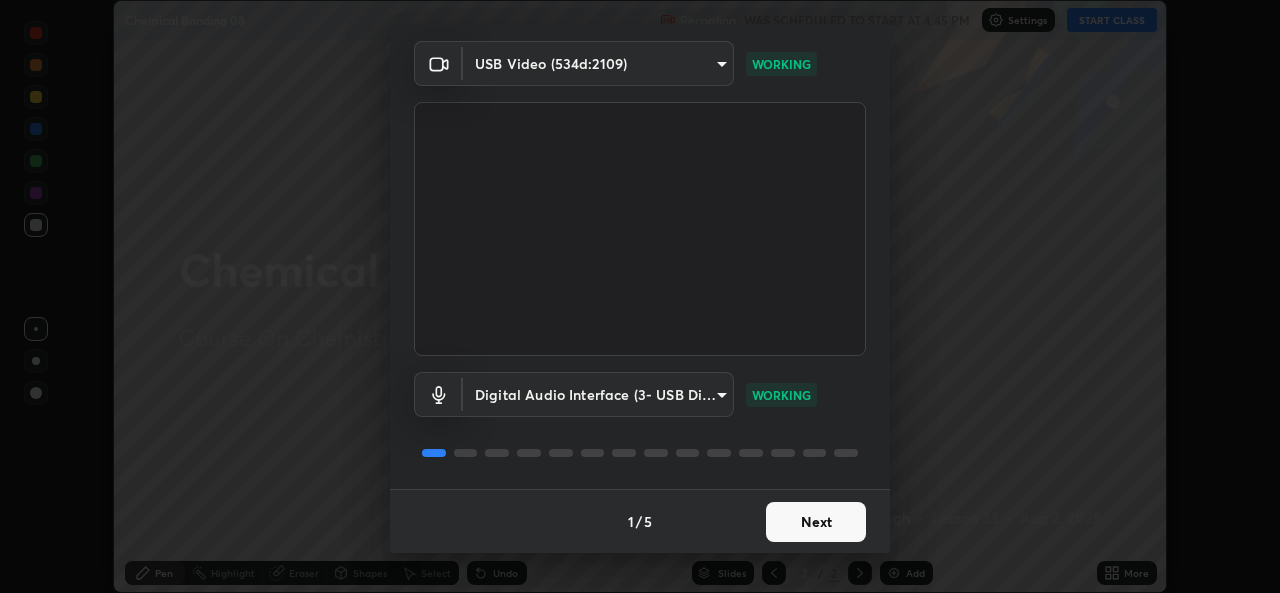 click on "Next" at bounding box center [816, 522] 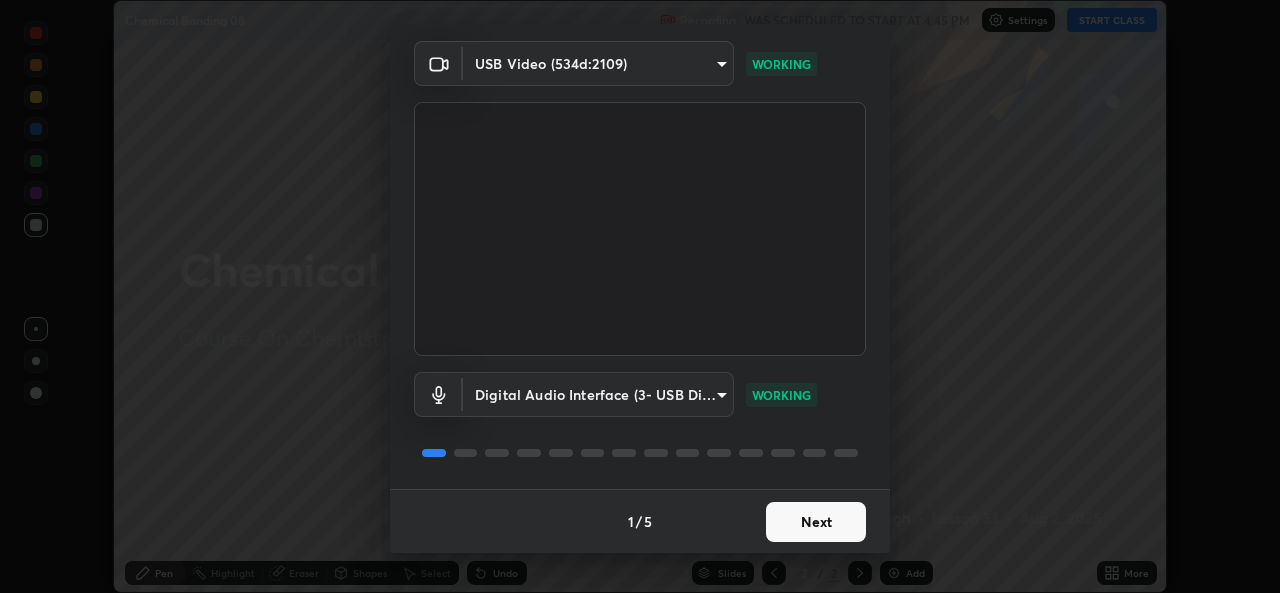 scroll, scrollTop: 0, scrollLeft: 0, axis: both 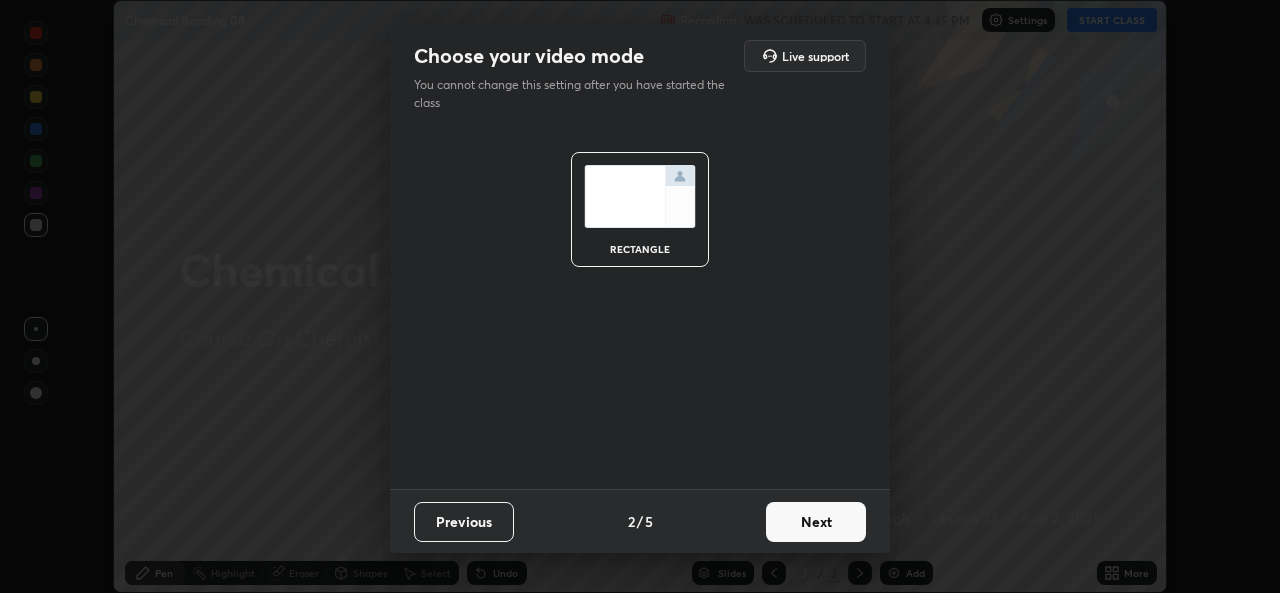 click on "Next" at bounding box center [816, 522] 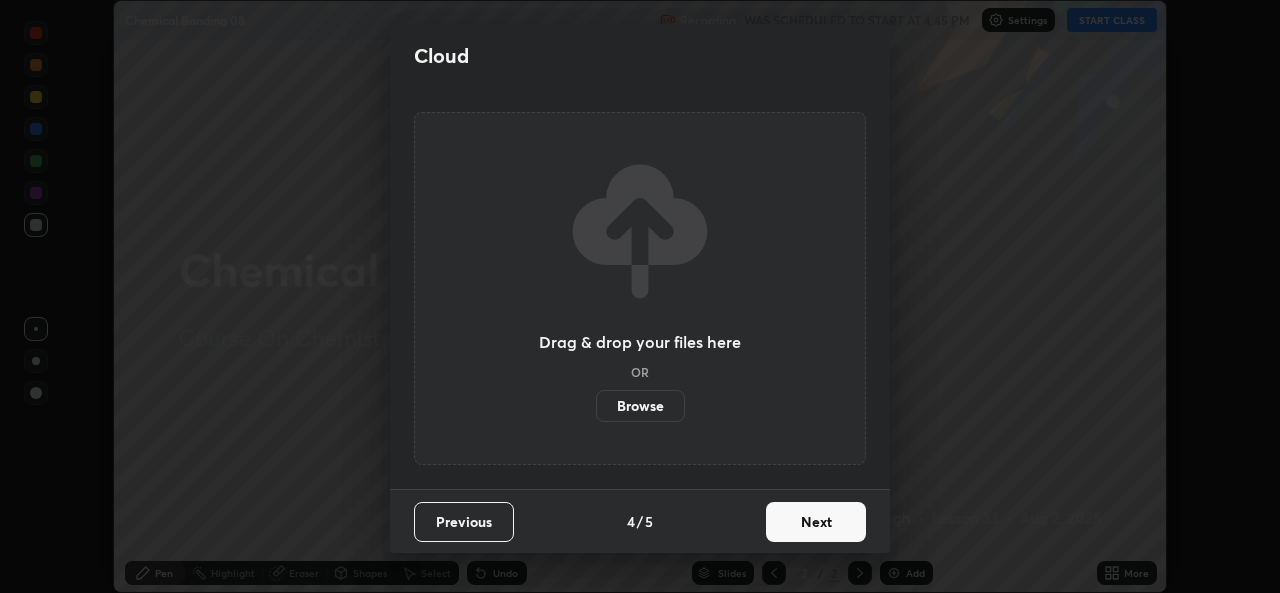 click on "Next" at bounding box center (816, 522) 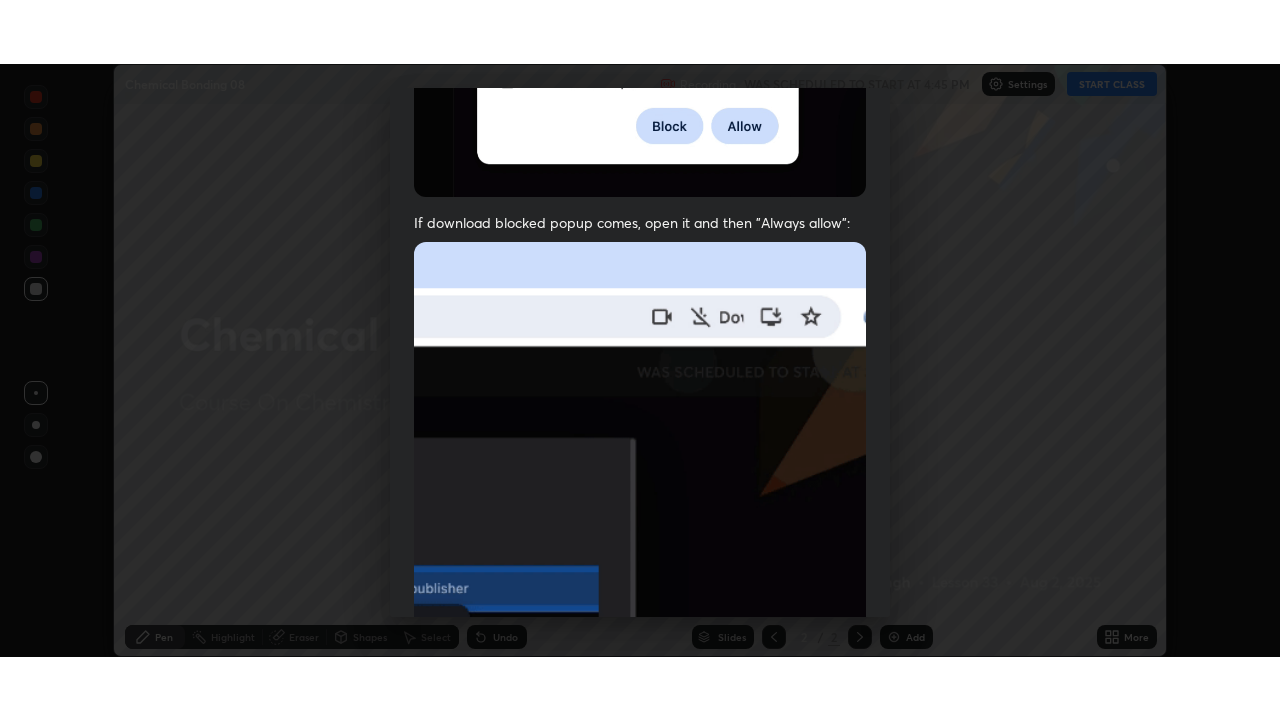 scroll, scrollTop: 471, scrollLeft: 0, axis: vertical 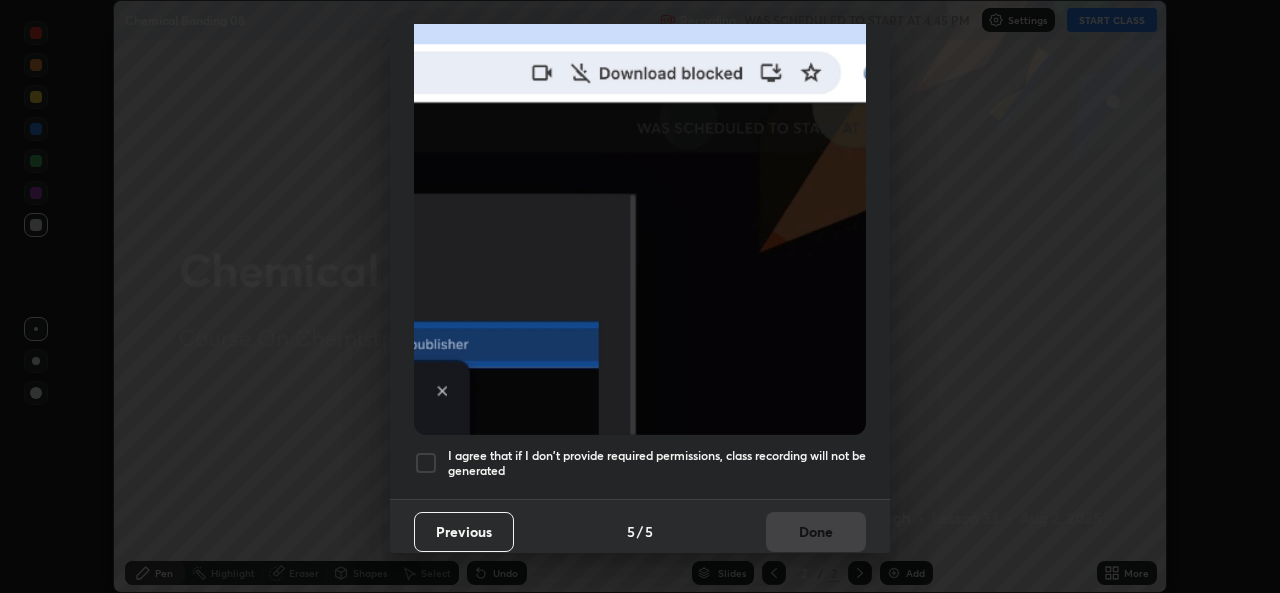 click at bounding box center [426, 463] 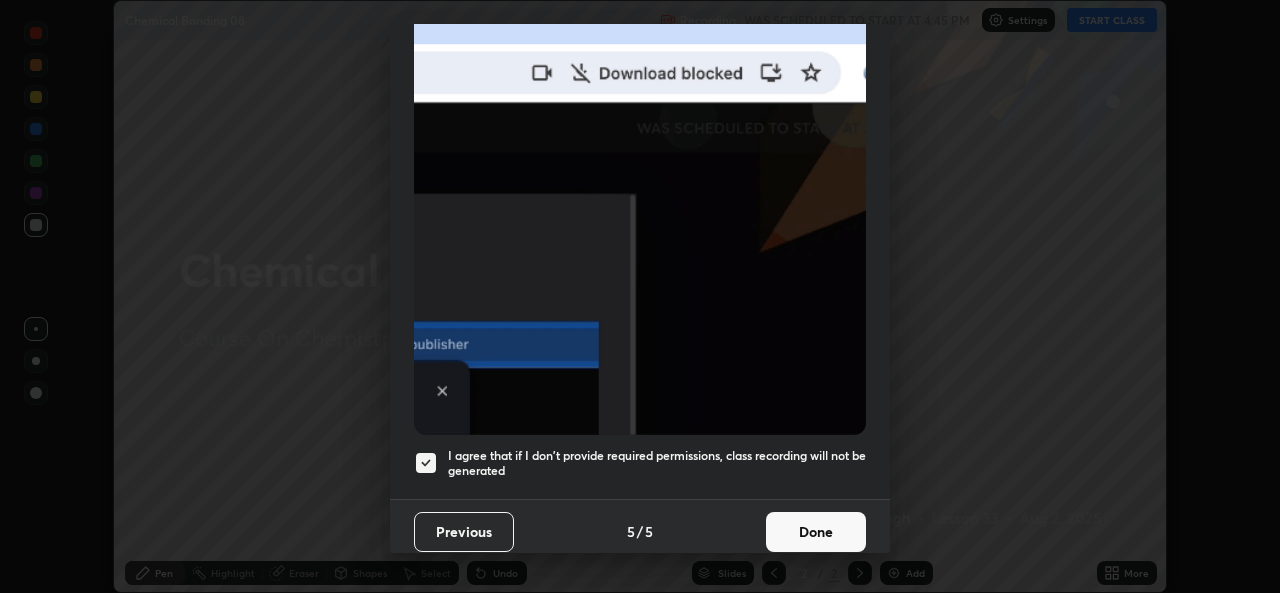 click on "Done" at bounding box center (816, 532) 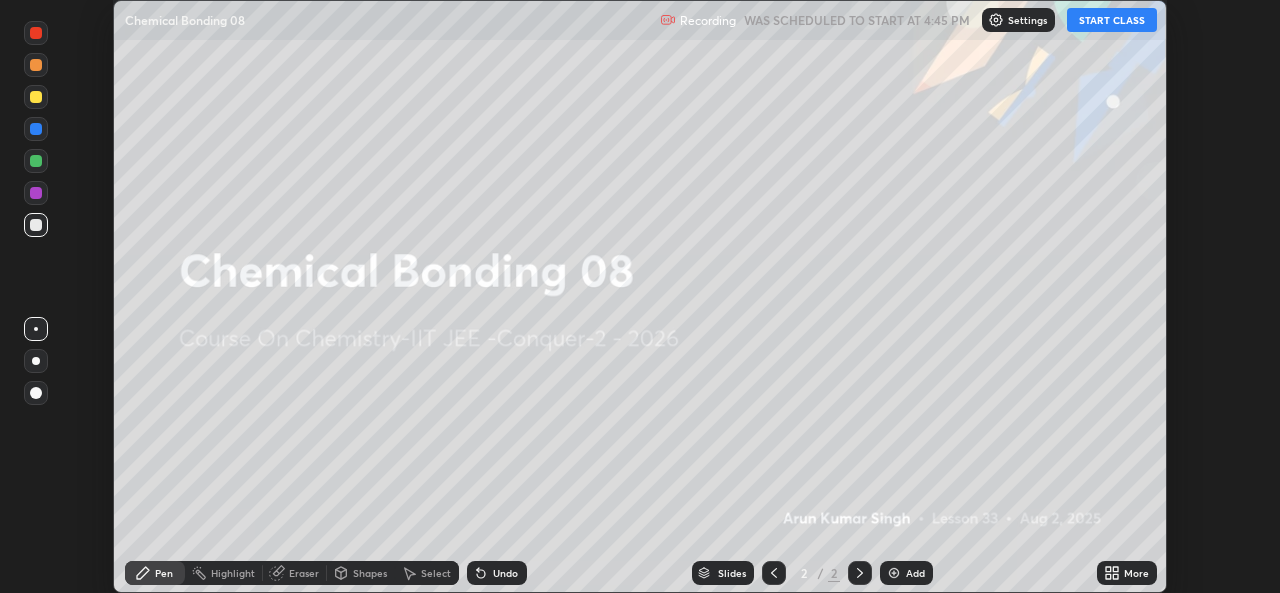 click 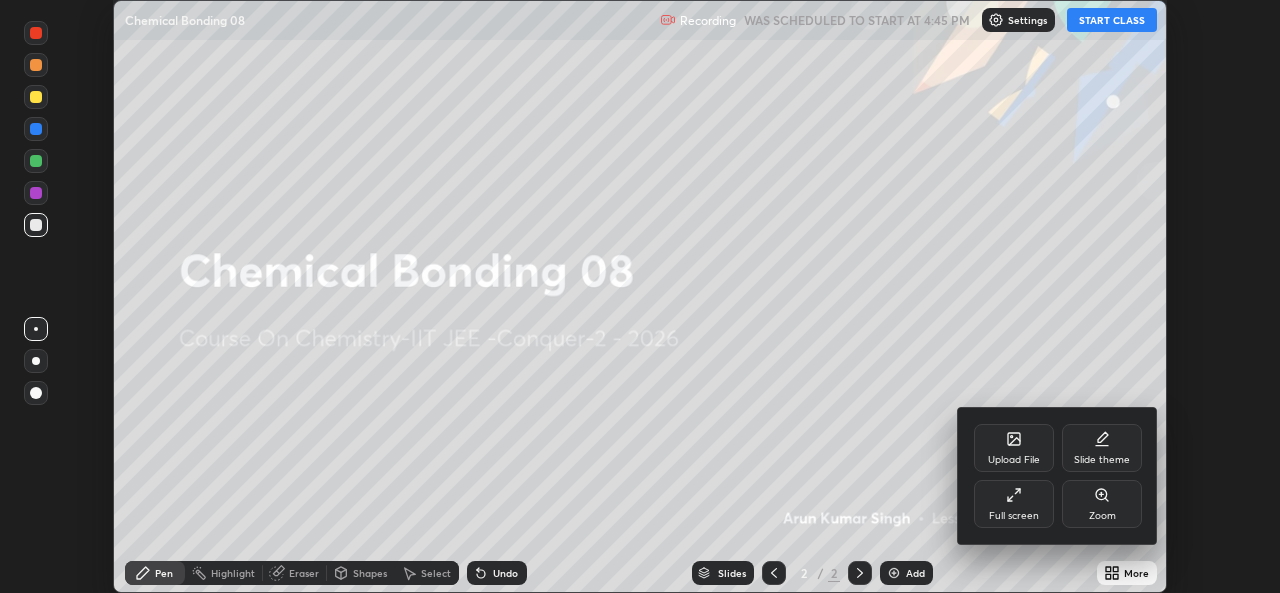 click on "Full screen" at bounding box center [1014, 504] 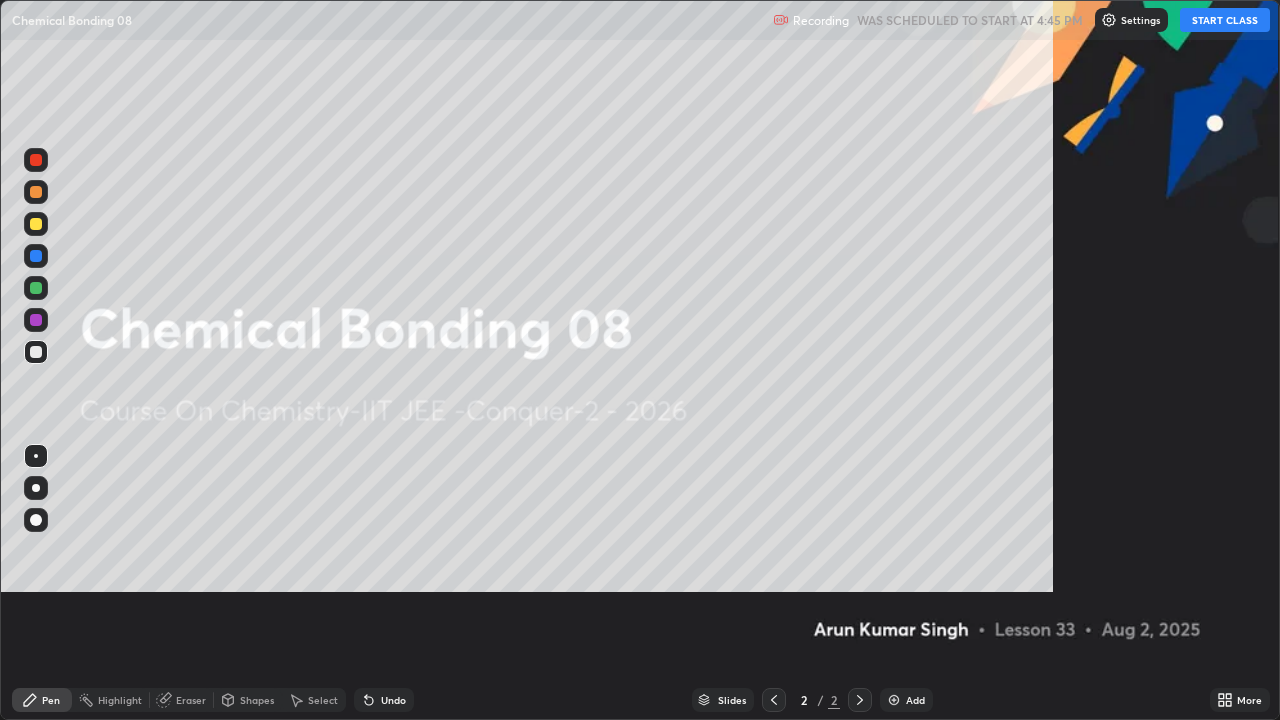 scroll, scrollTop: 99280, scrollLeft: 98720, axis: both 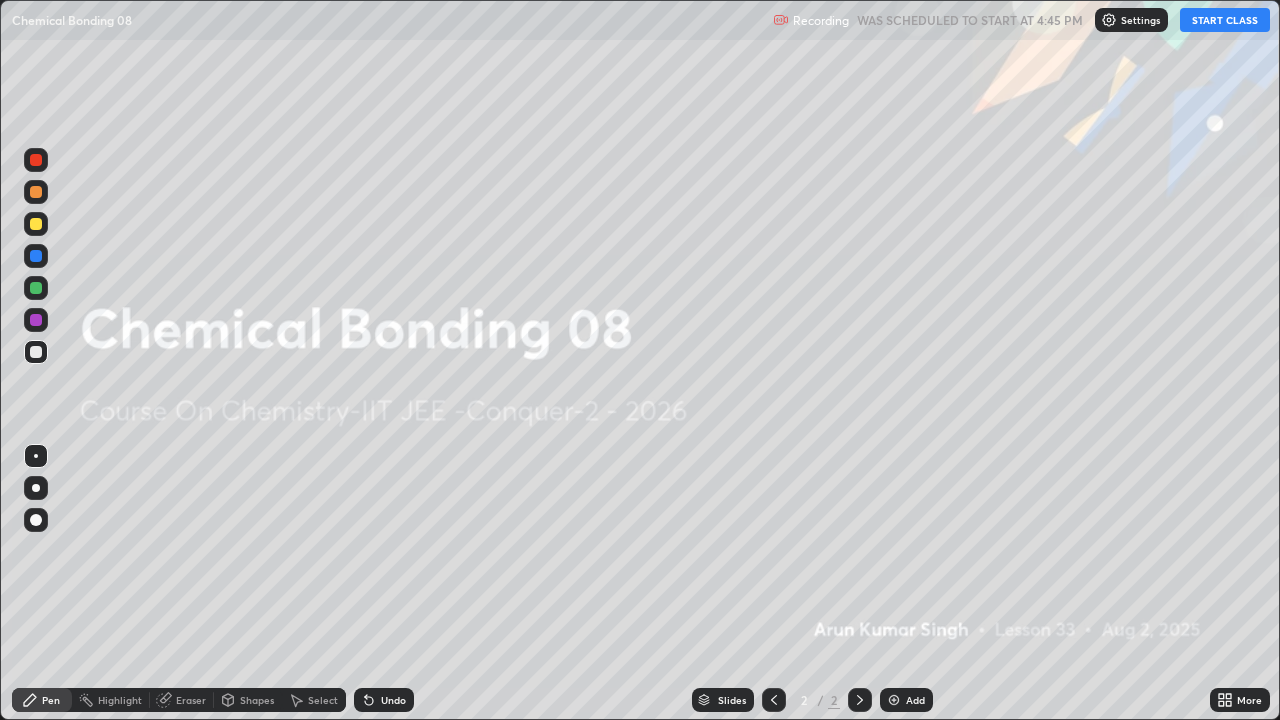 click on "START CLASS" at bounding box center [1225, 20] 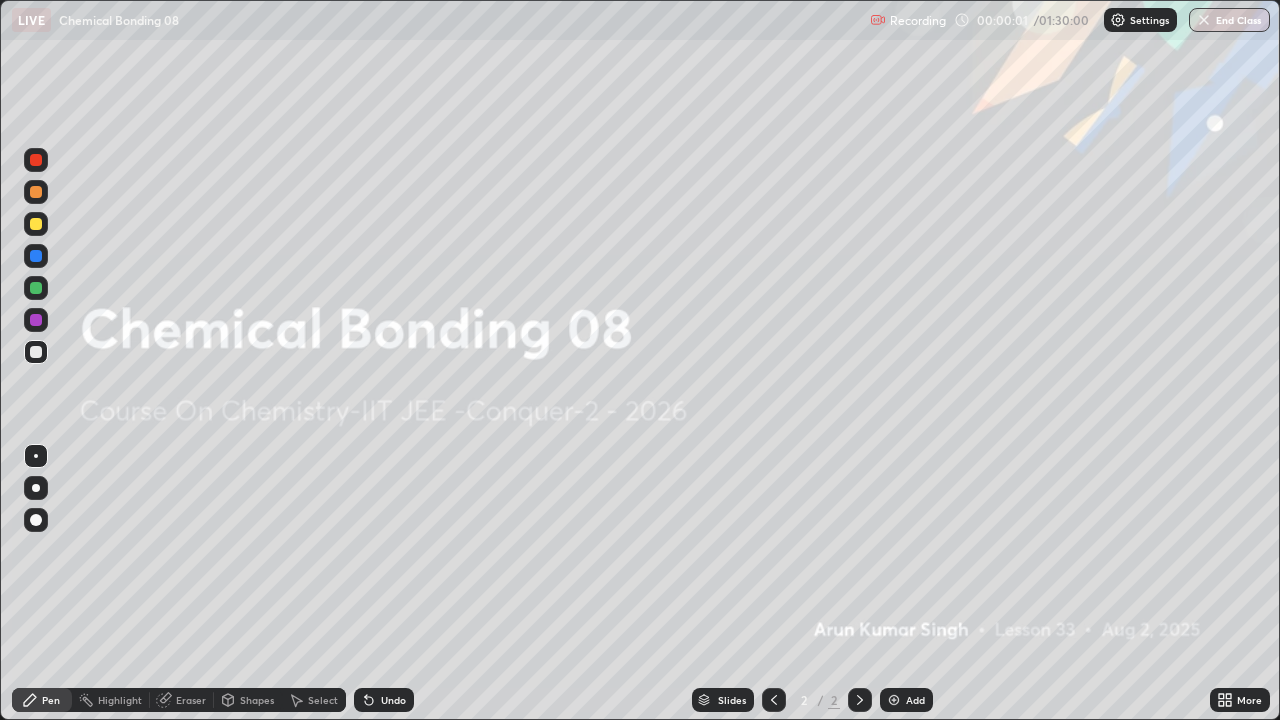 click at bounding box center [894, 700] 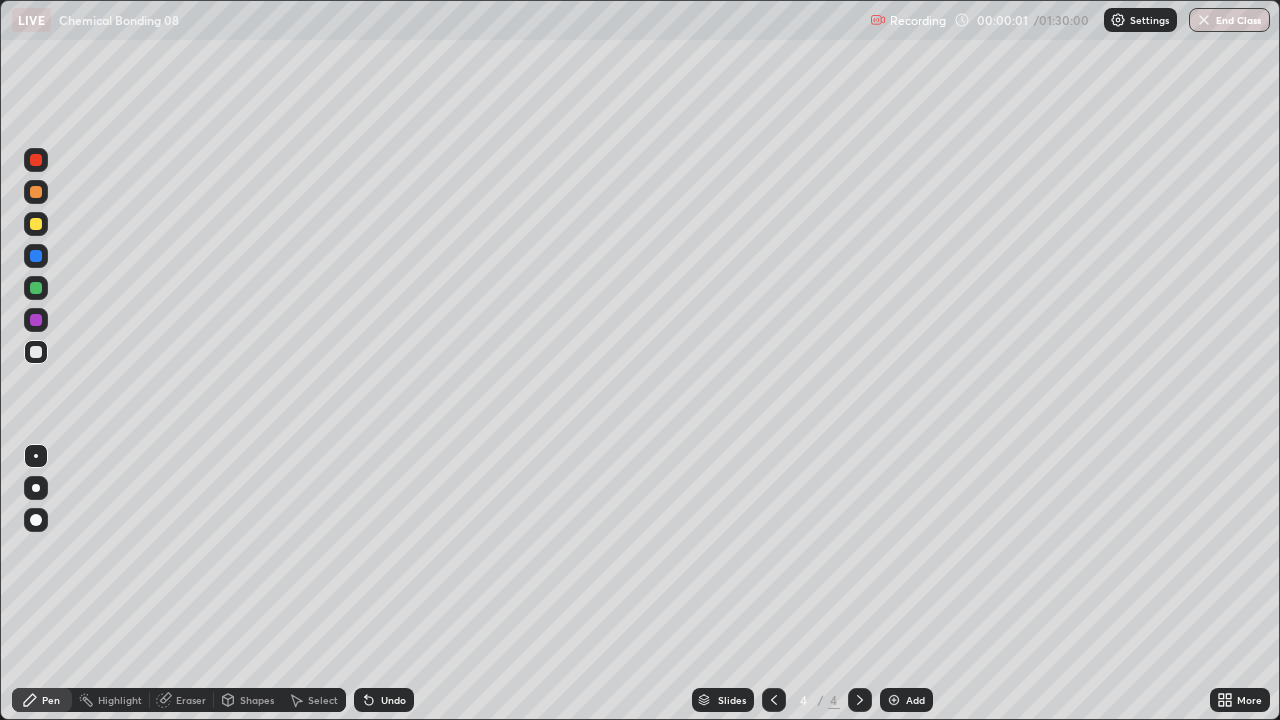click at bounding box center (894, 700) 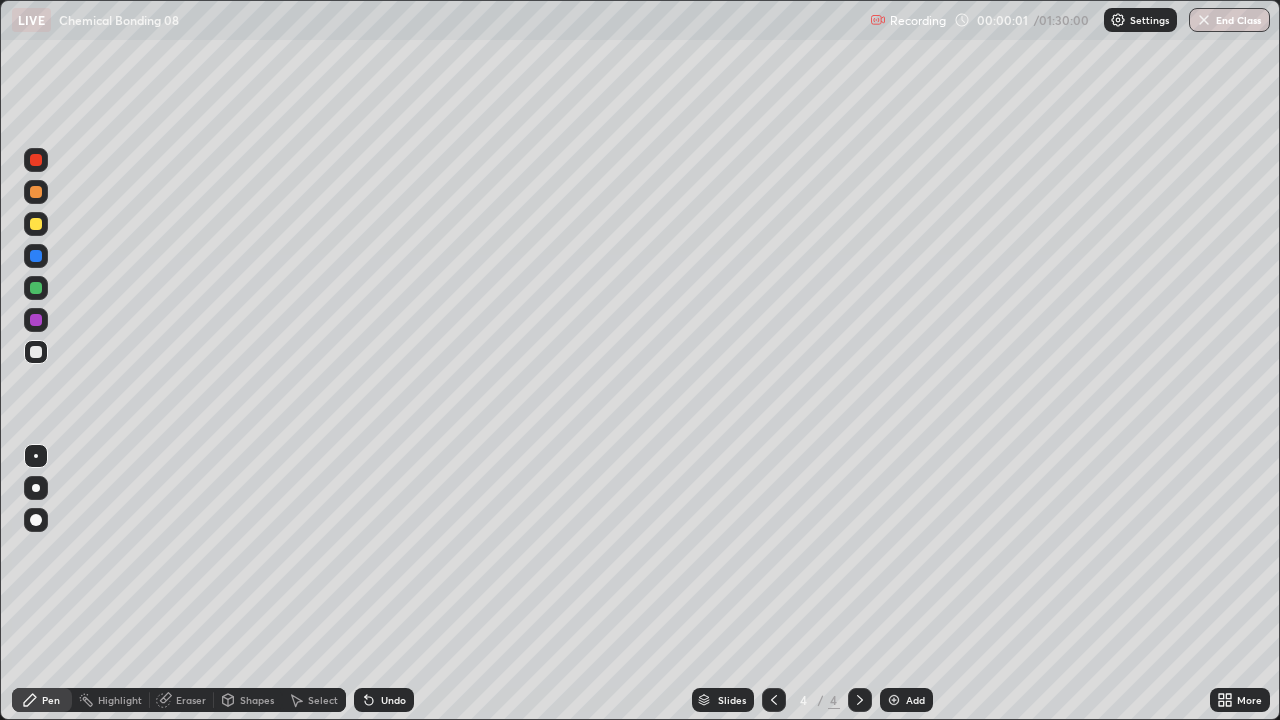 click at bounding box center [894, 700] 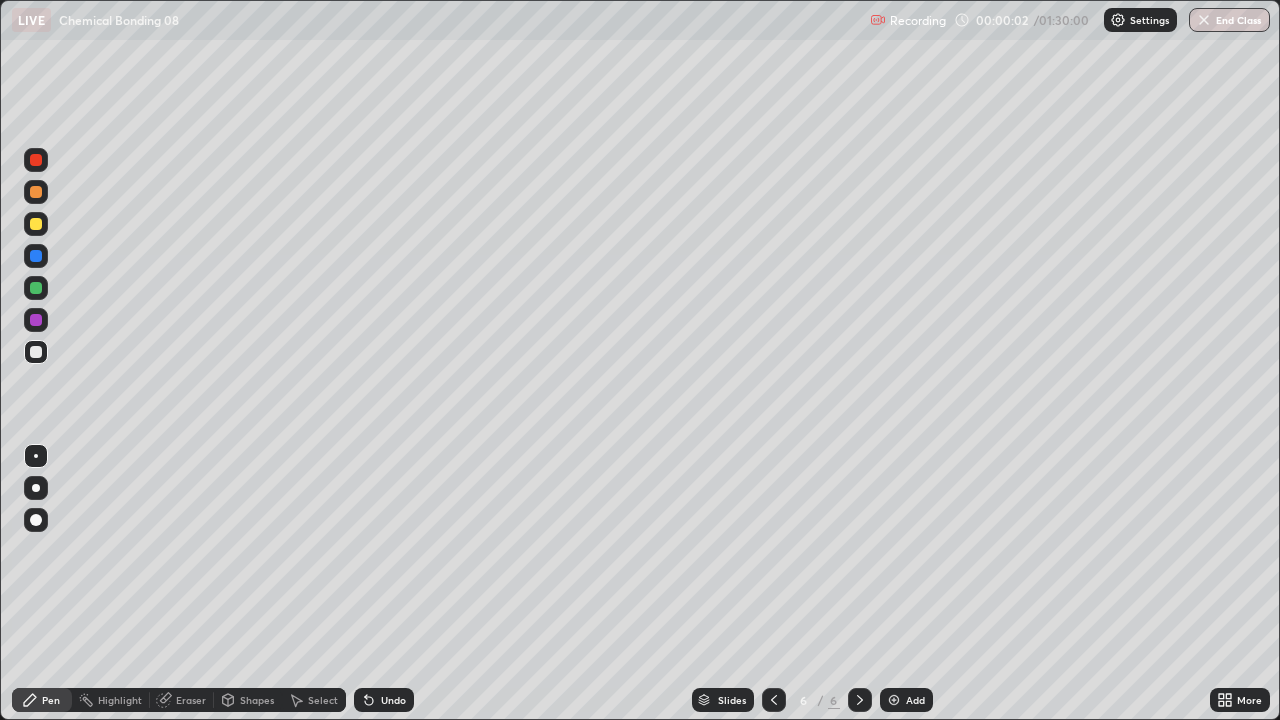 click at bounding box center (894, 700) 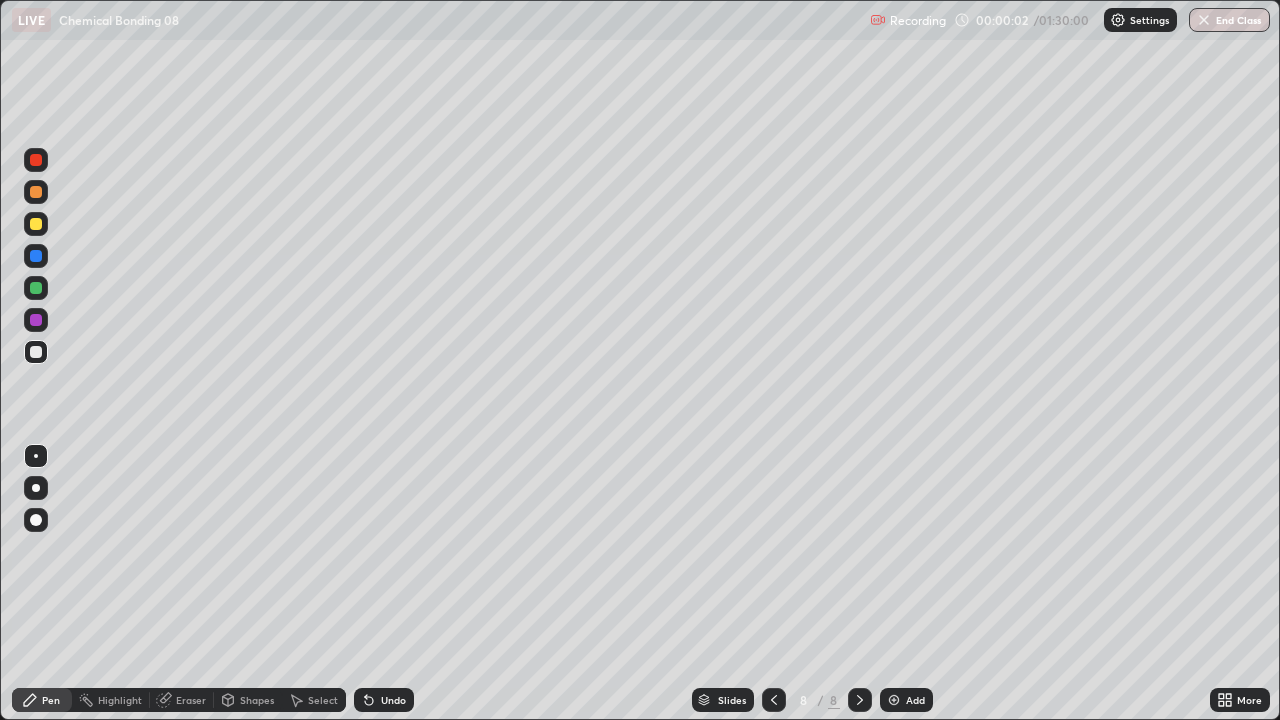 click on "Add" at bounding box center (906, 700) 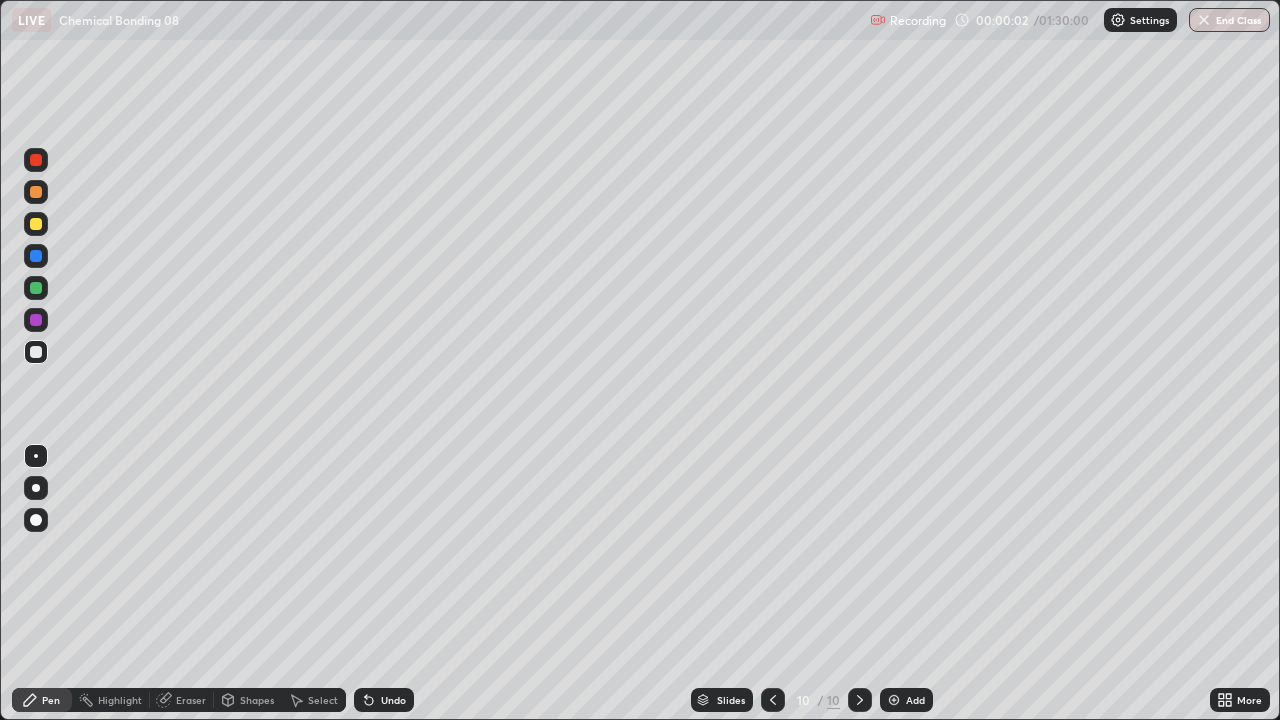 click on "Add" at bounding box center [906, 700] 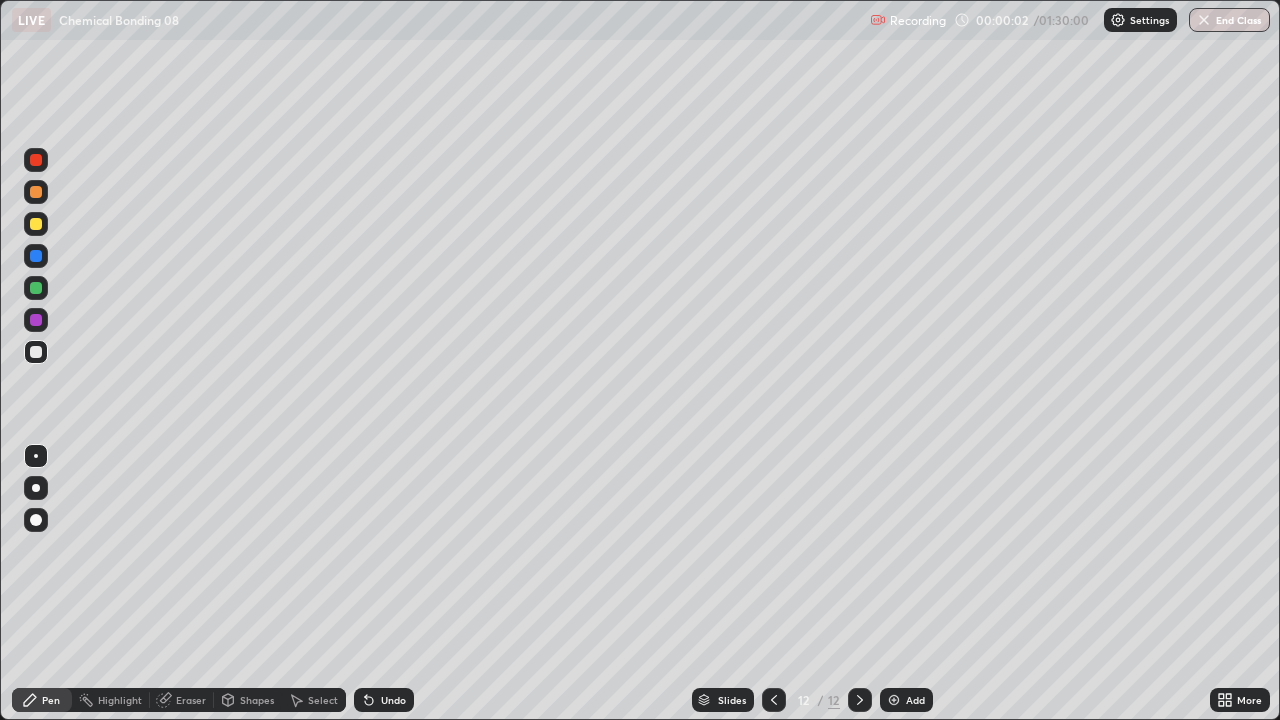 click on "Add" at bounding box center [906, 700] 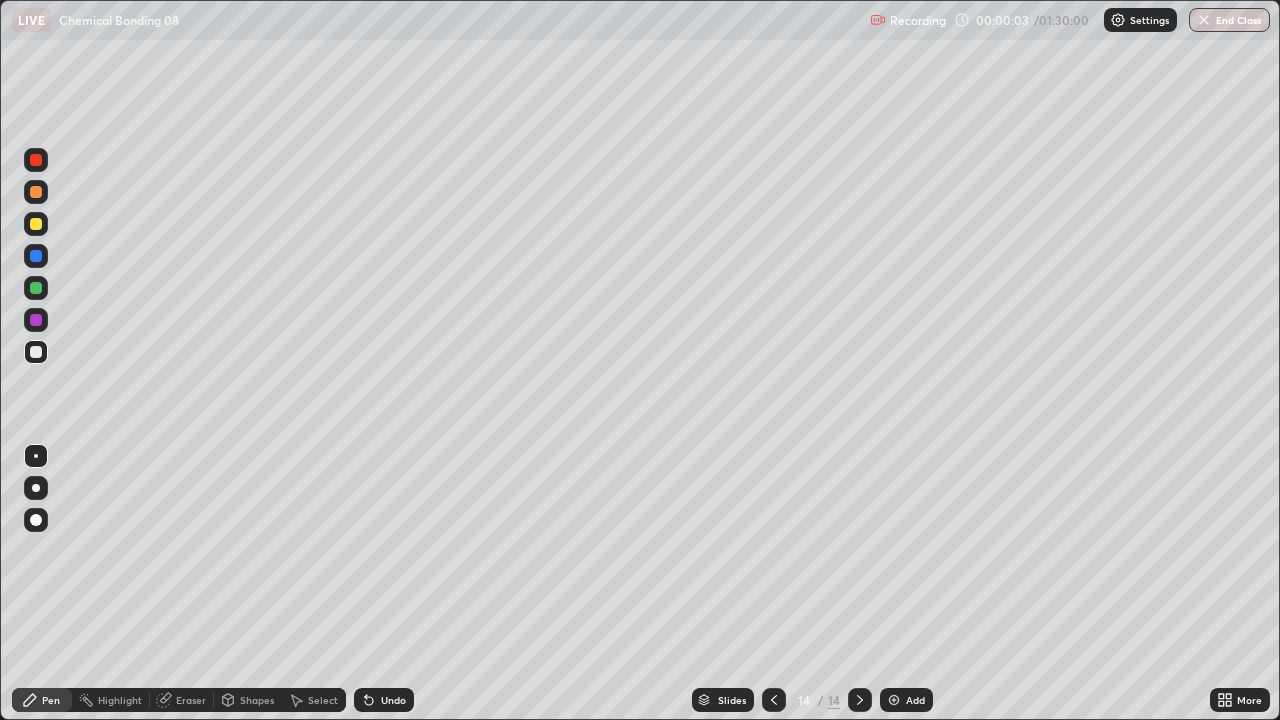 click on "Add" at bounding box center (906, 700) 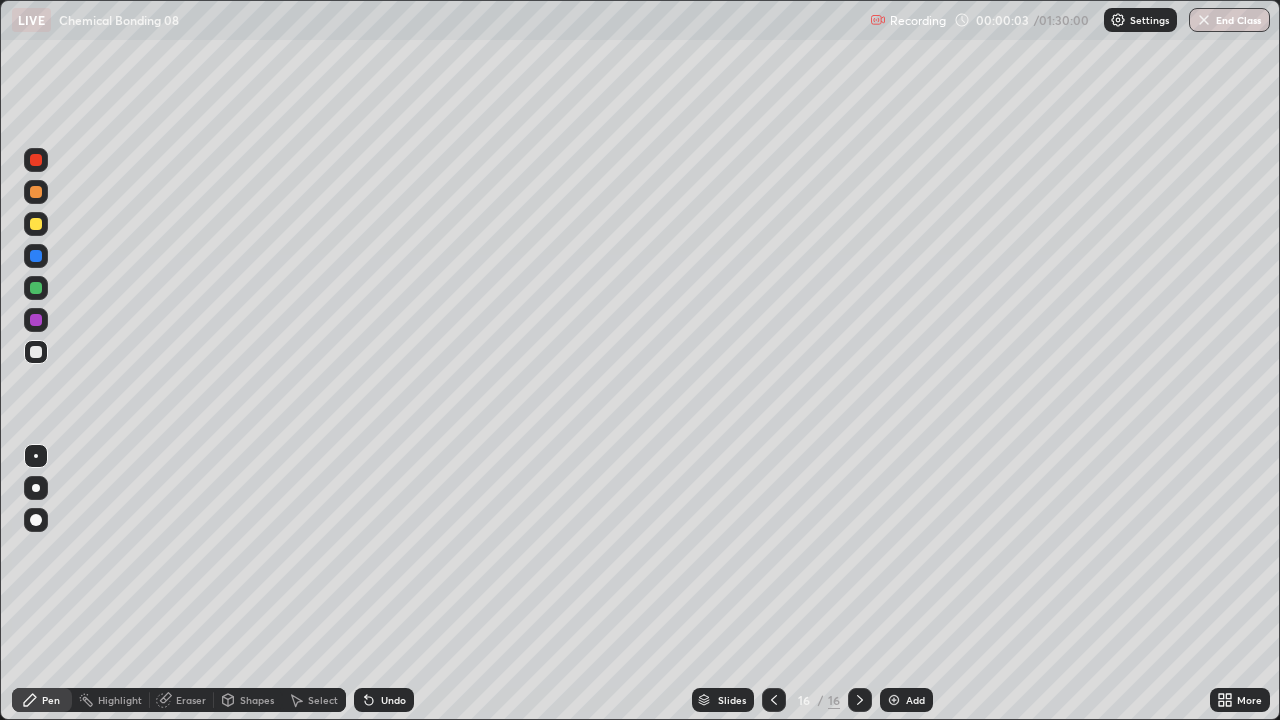 click 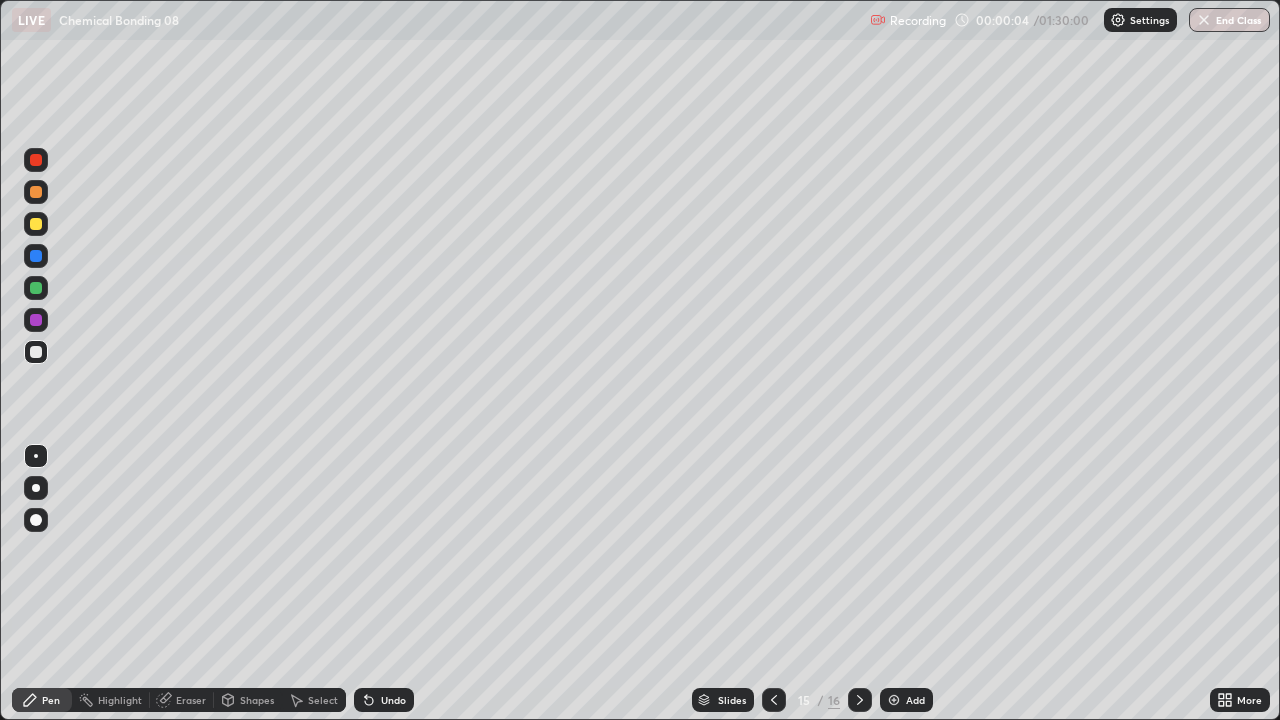 click 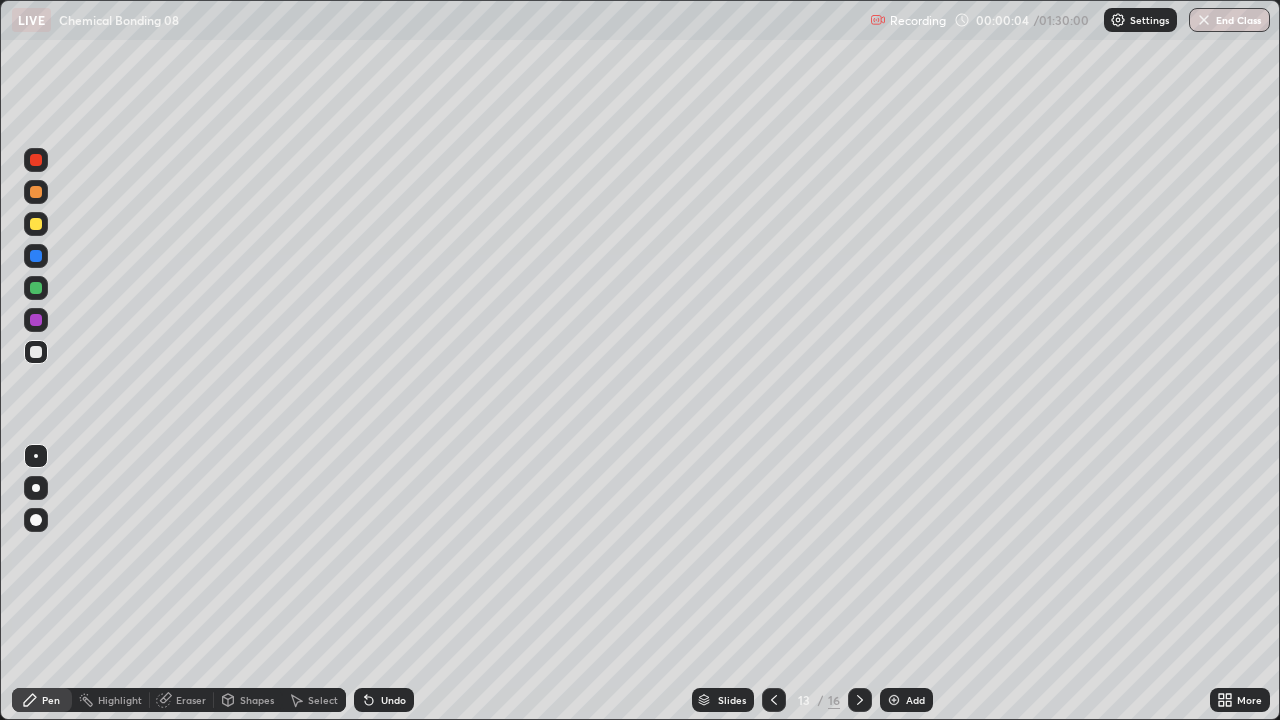click 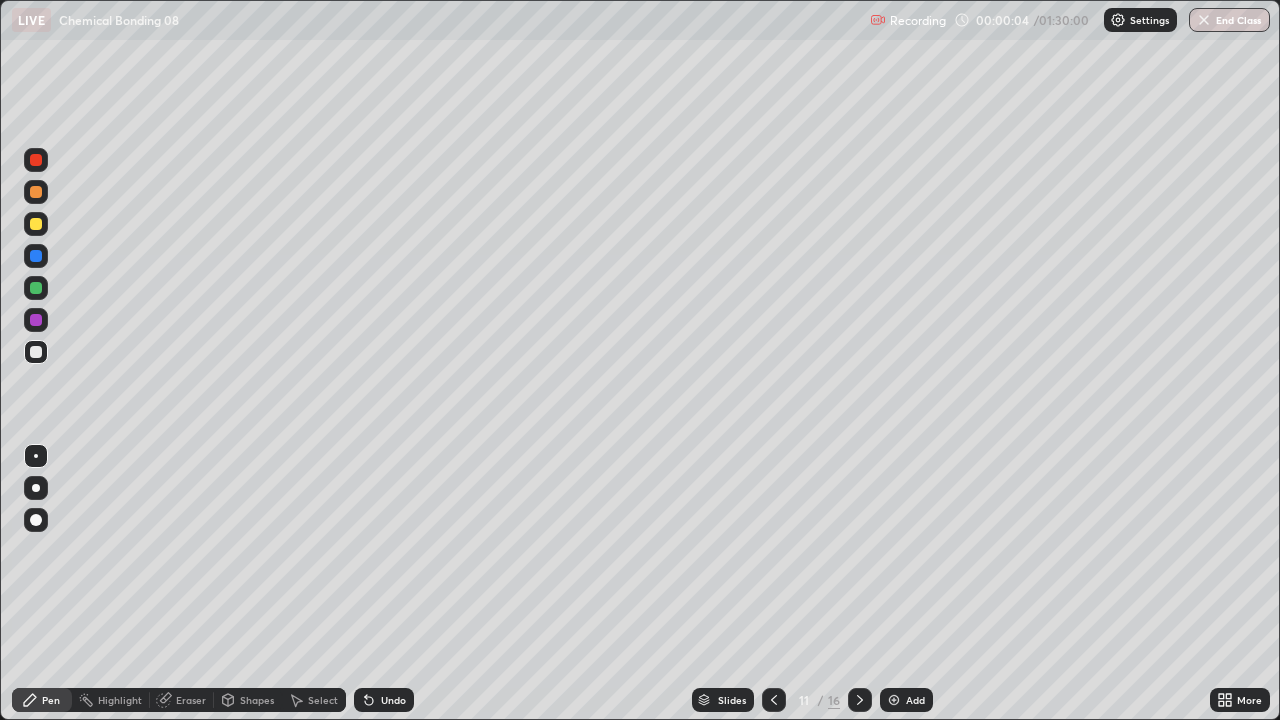 click 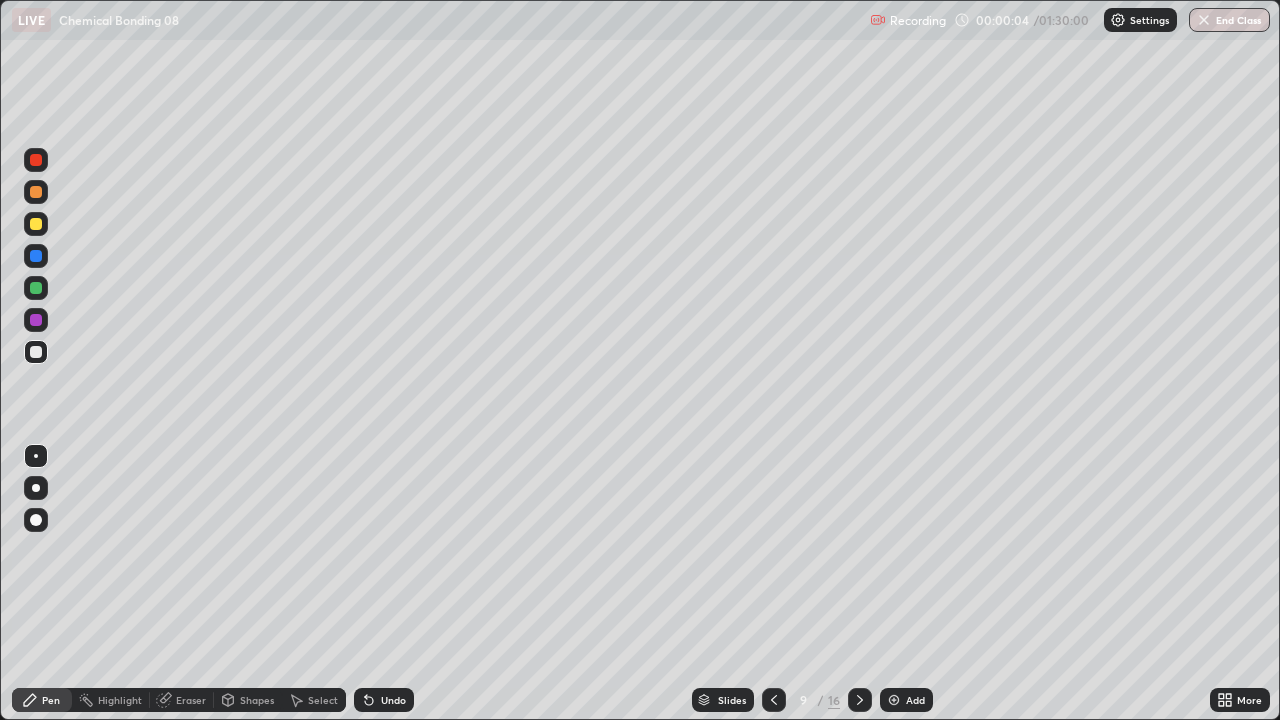 click 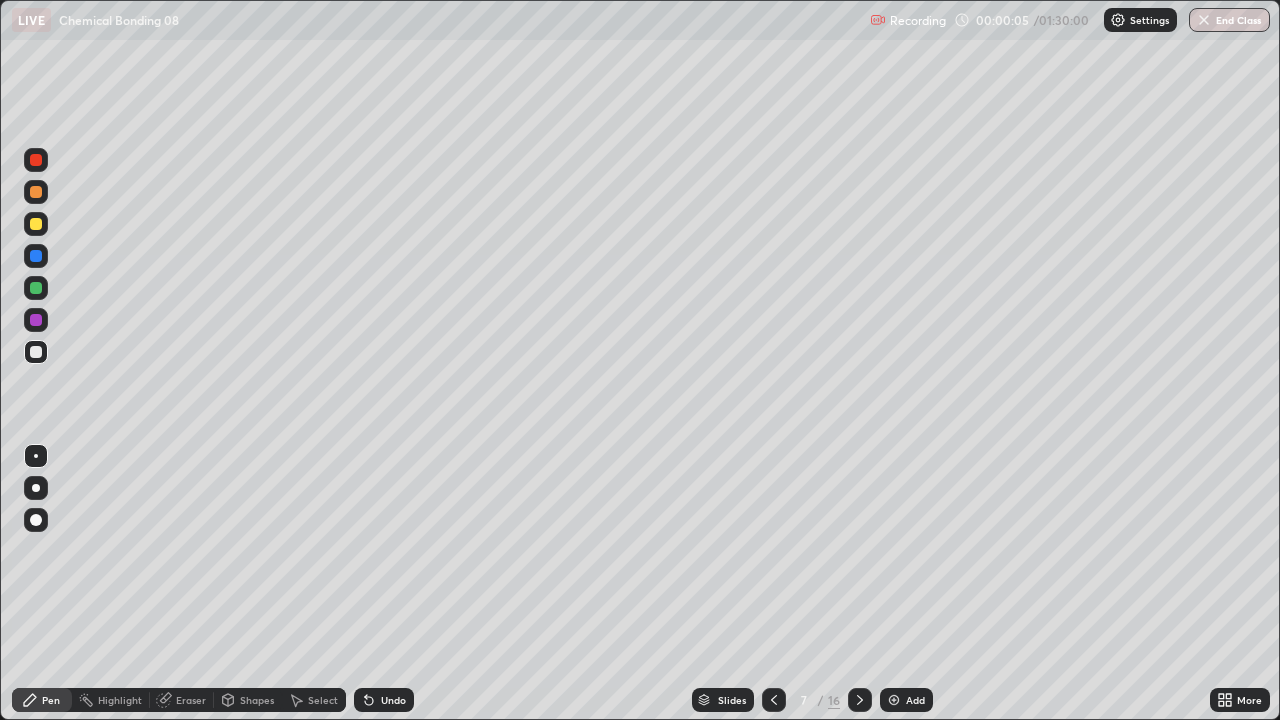 click 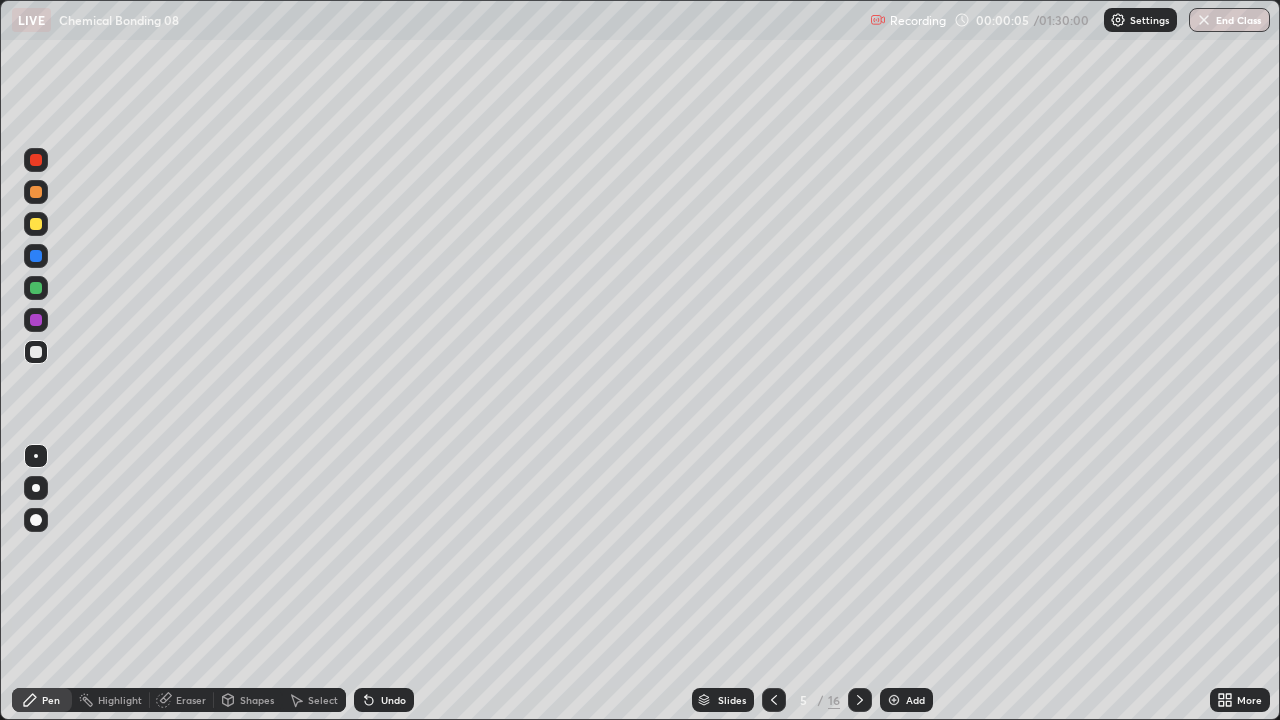 click at bounding box center [774, 700] 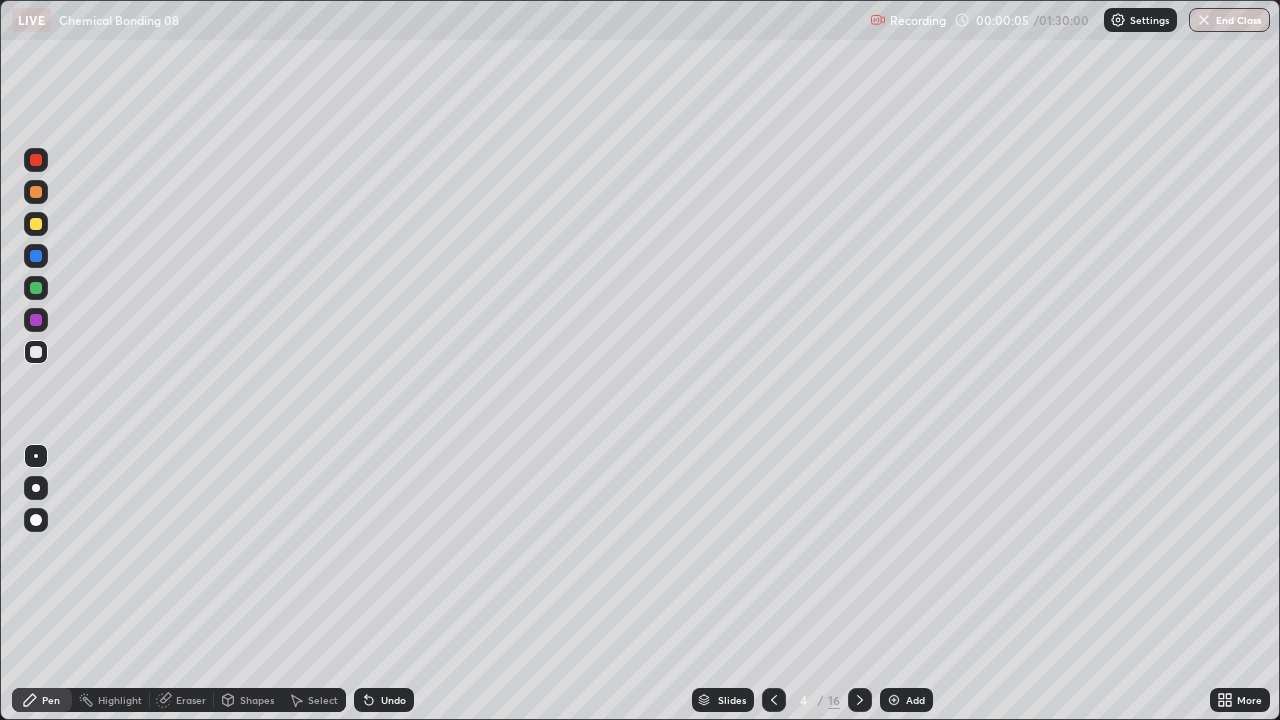 click 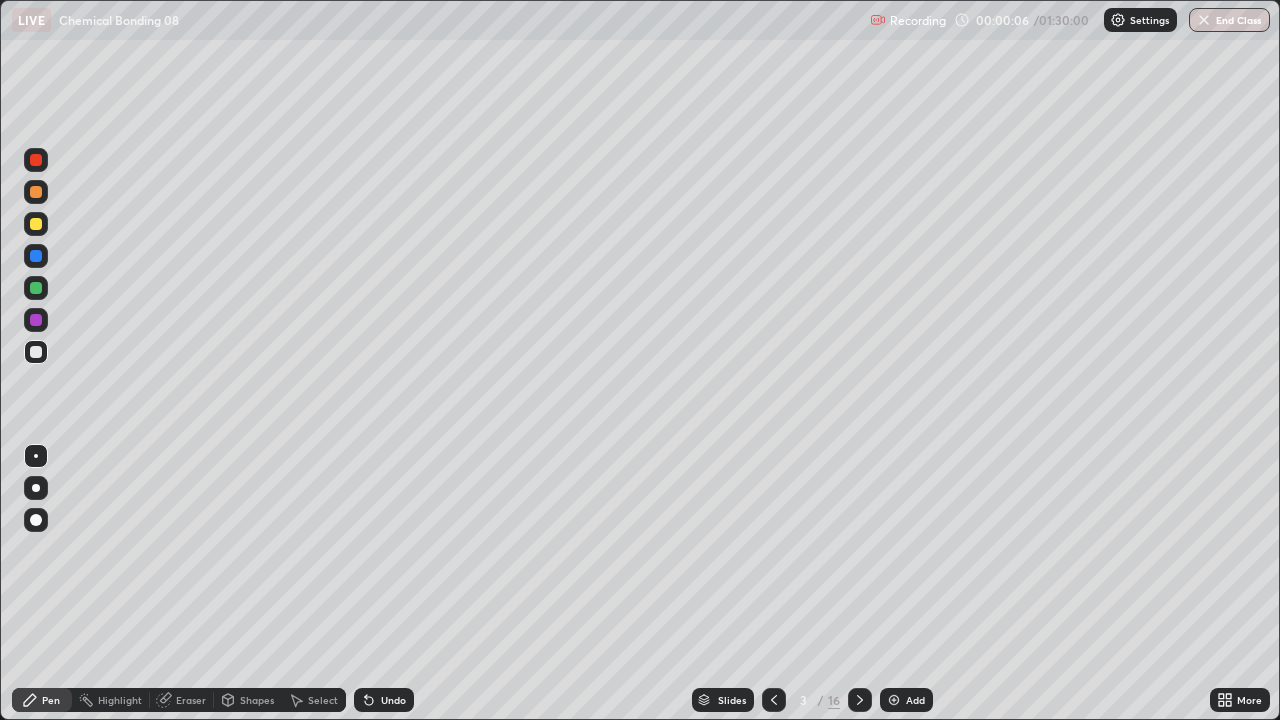 click 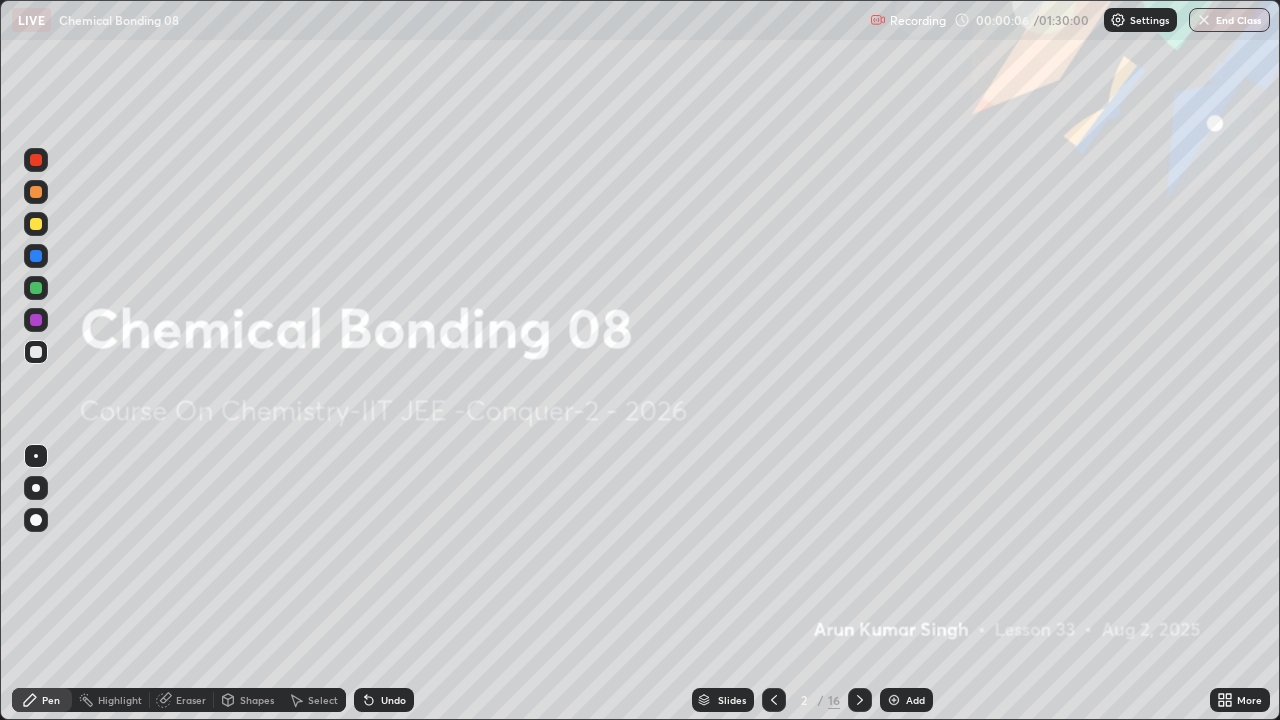 click 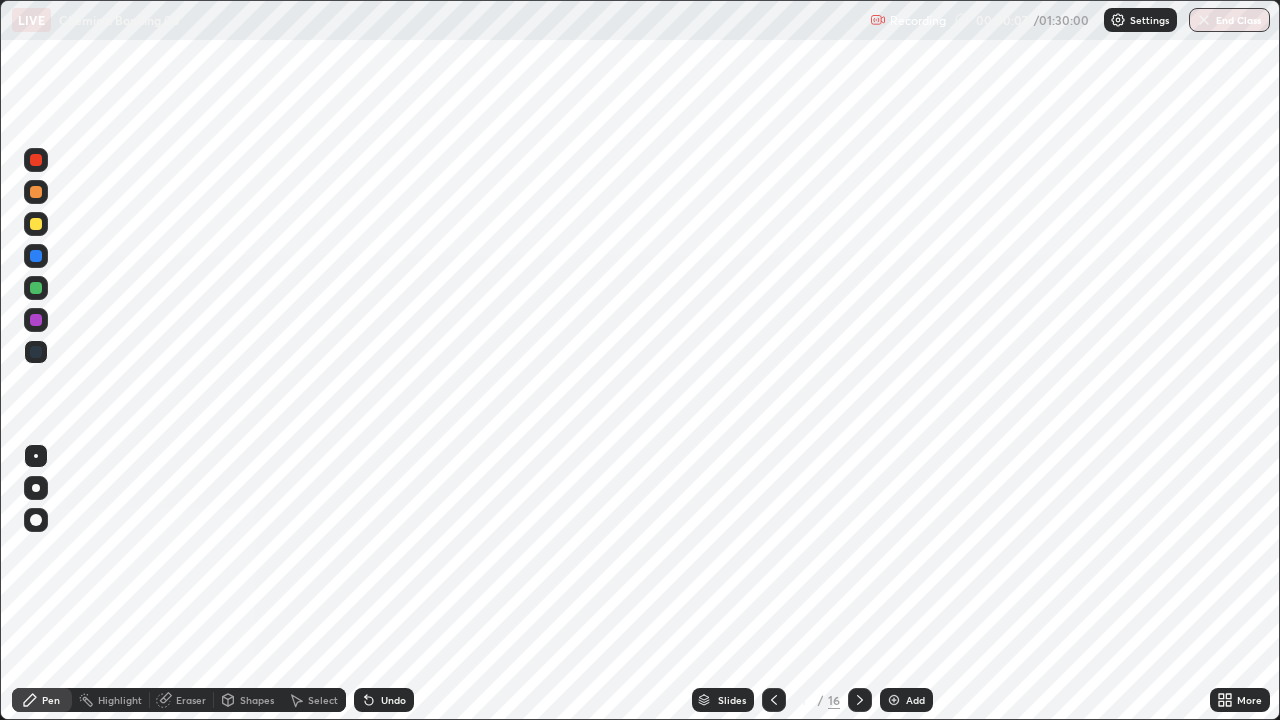 click 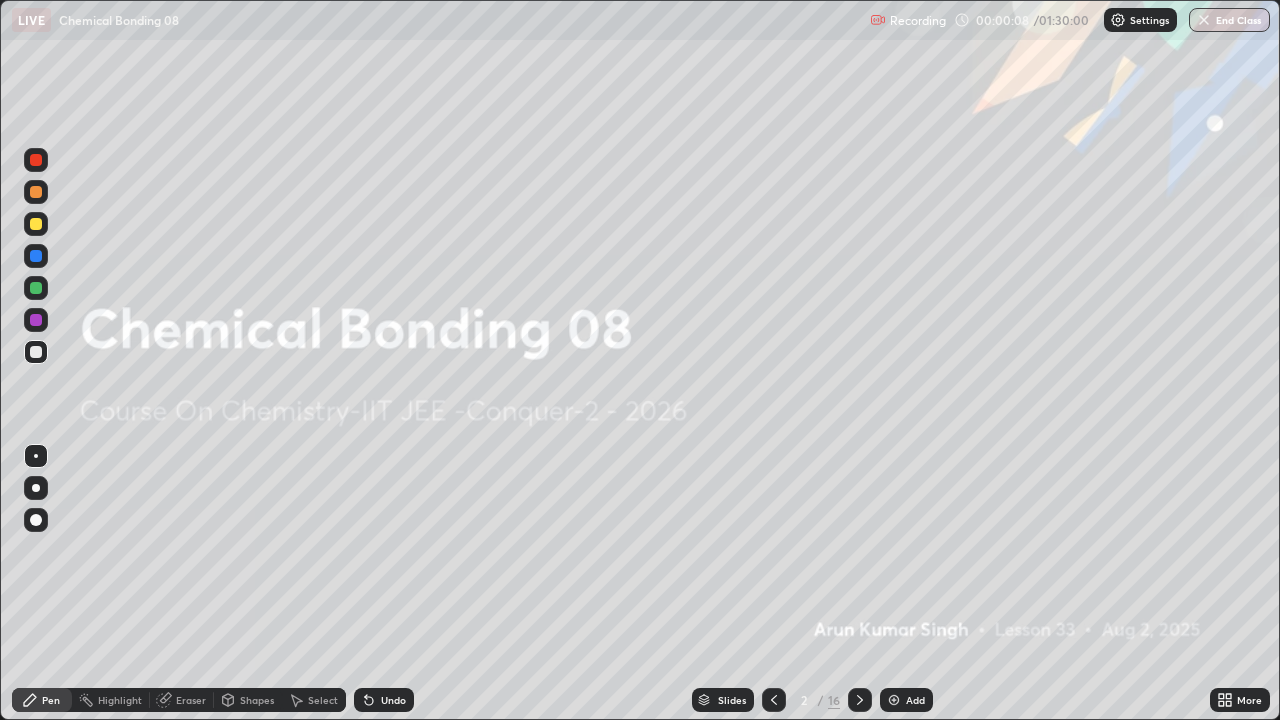 click at bounding box center [36, 488] 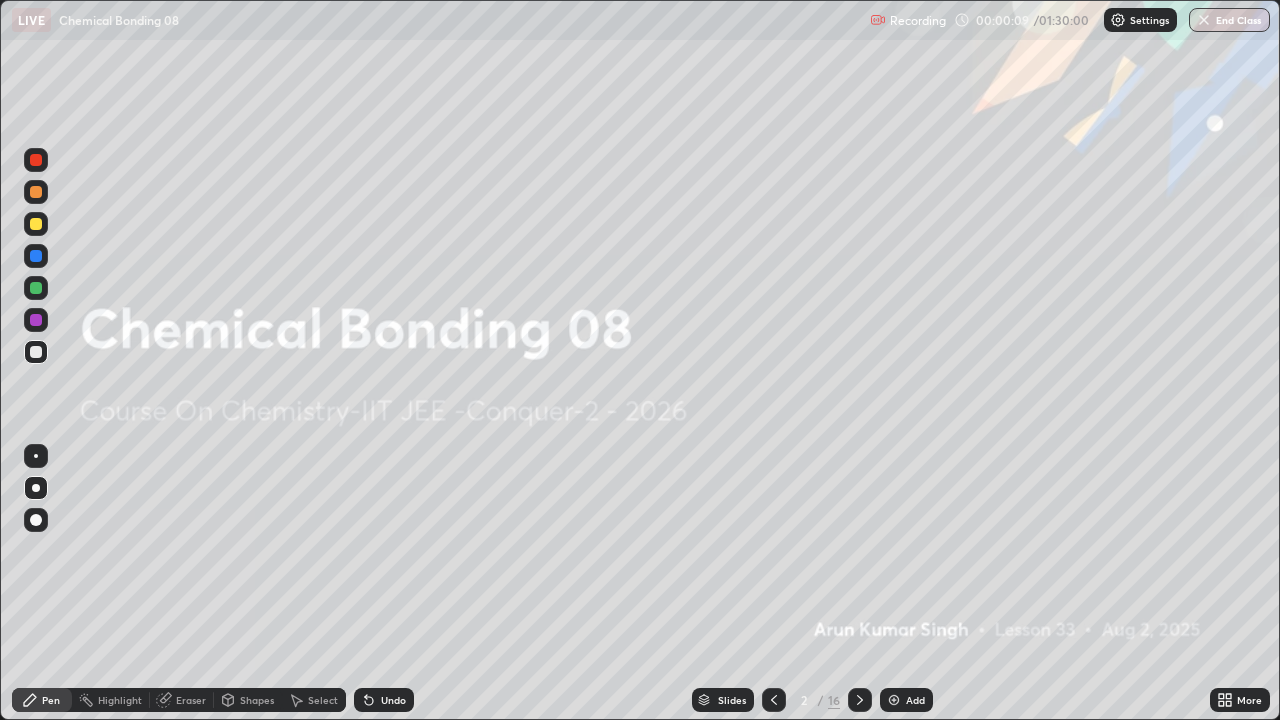 click at bounding box center [860, 700] 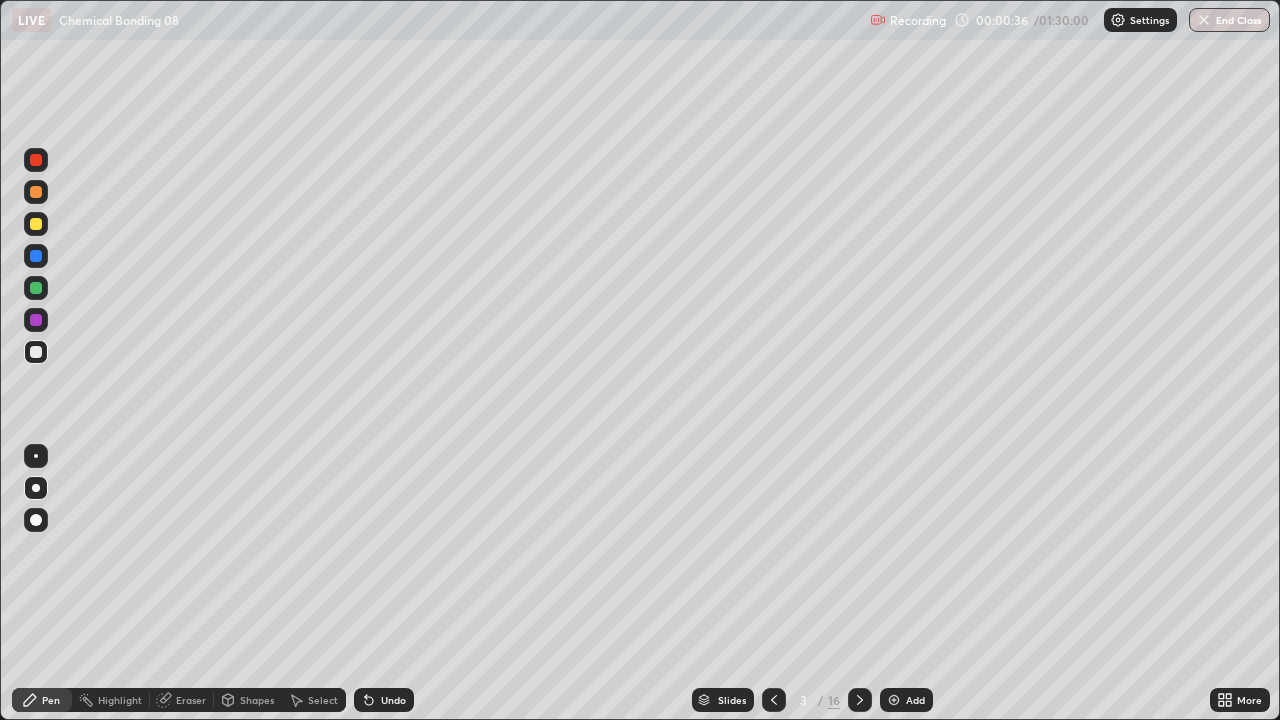 click at bounding box center (36, 256) 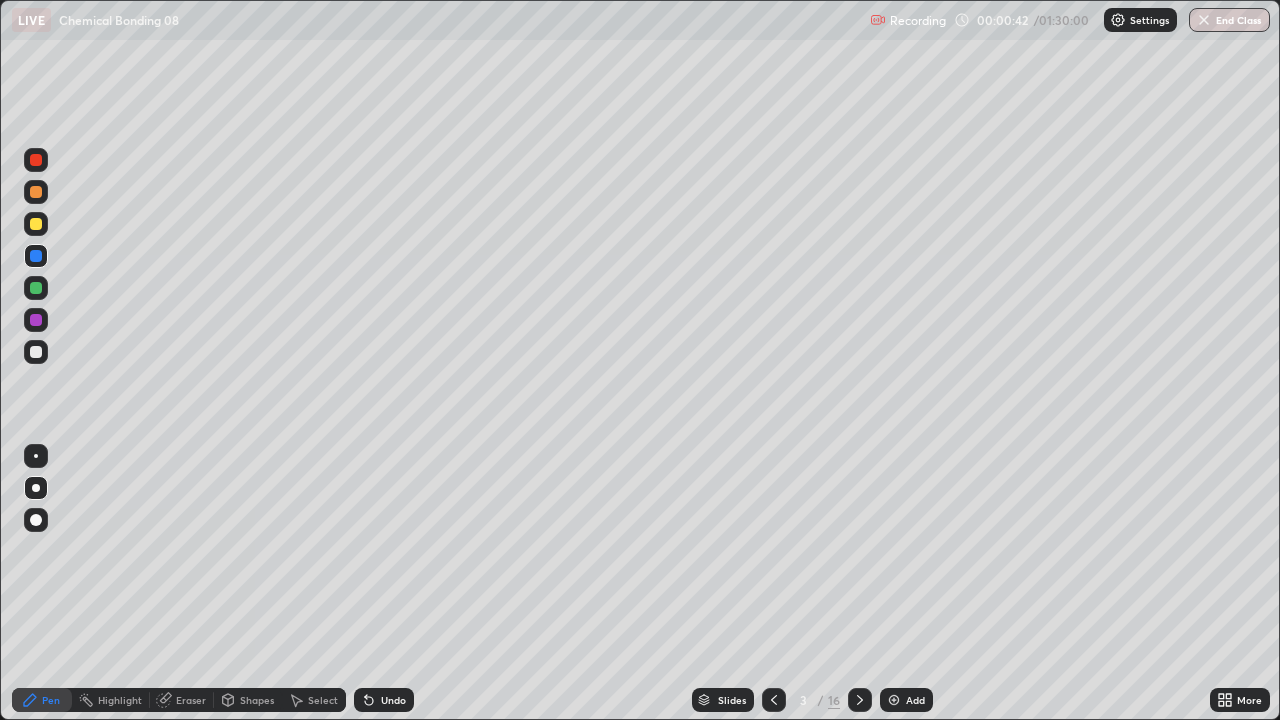 click at bounding box center (36, 352) 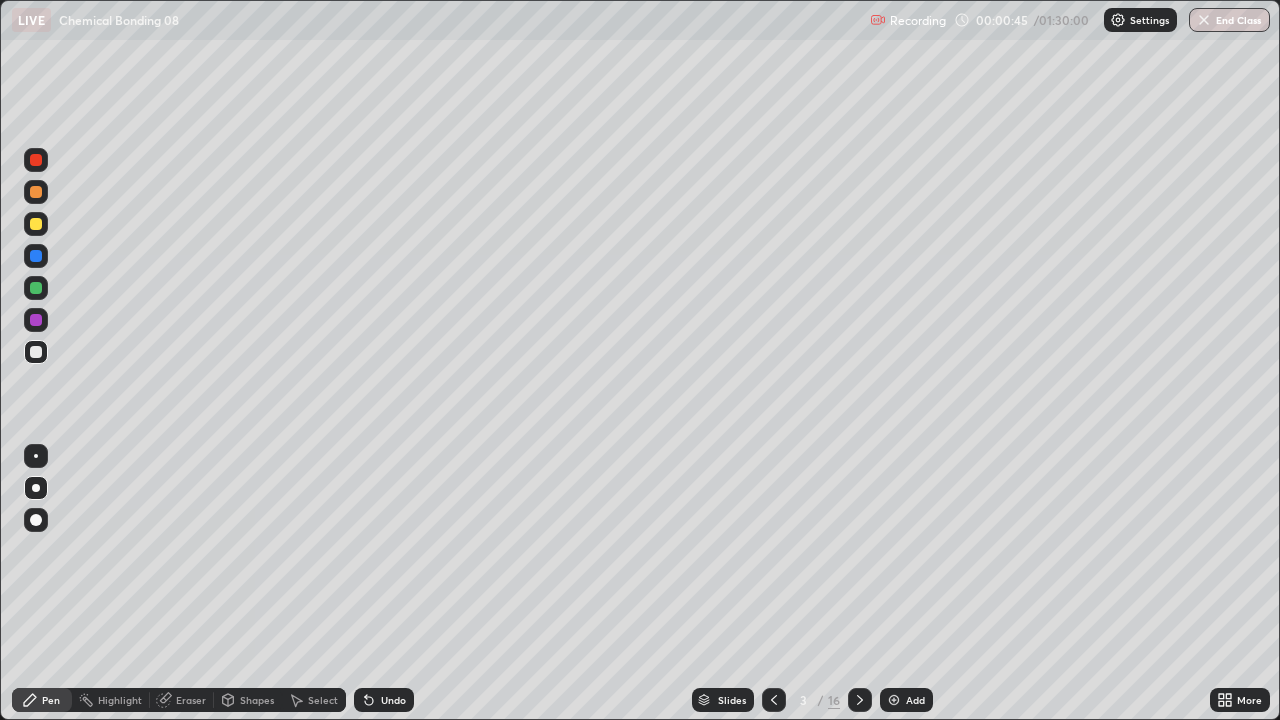 click on "Undo" at bounding box center [393, 700] 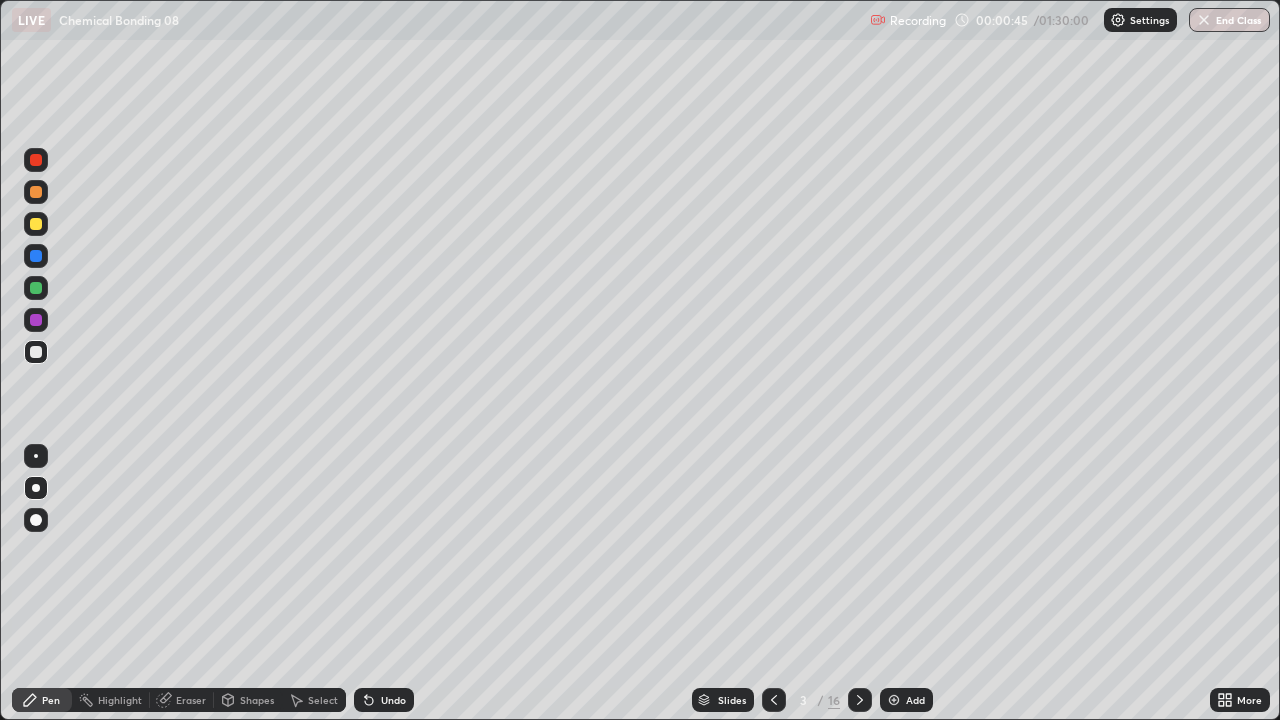 click on "Undo" at bounding box center (393, 700) 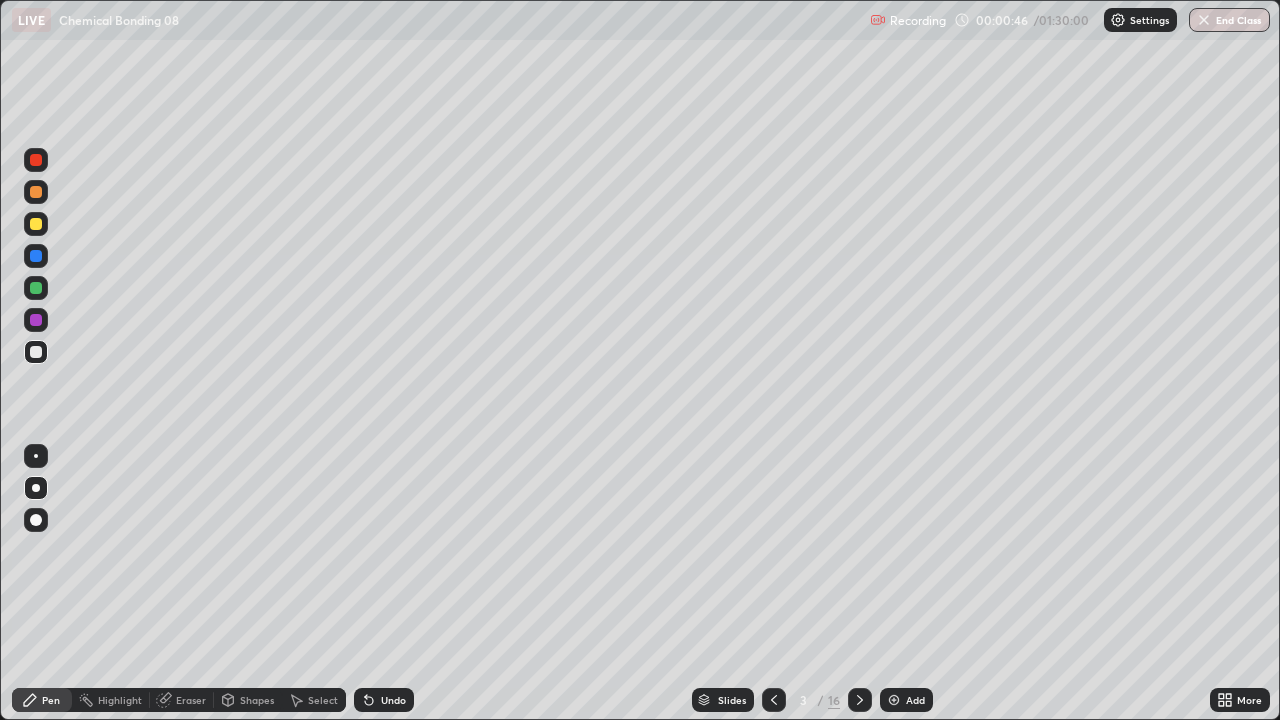click on "Undo" at bounding box center [384, 700] 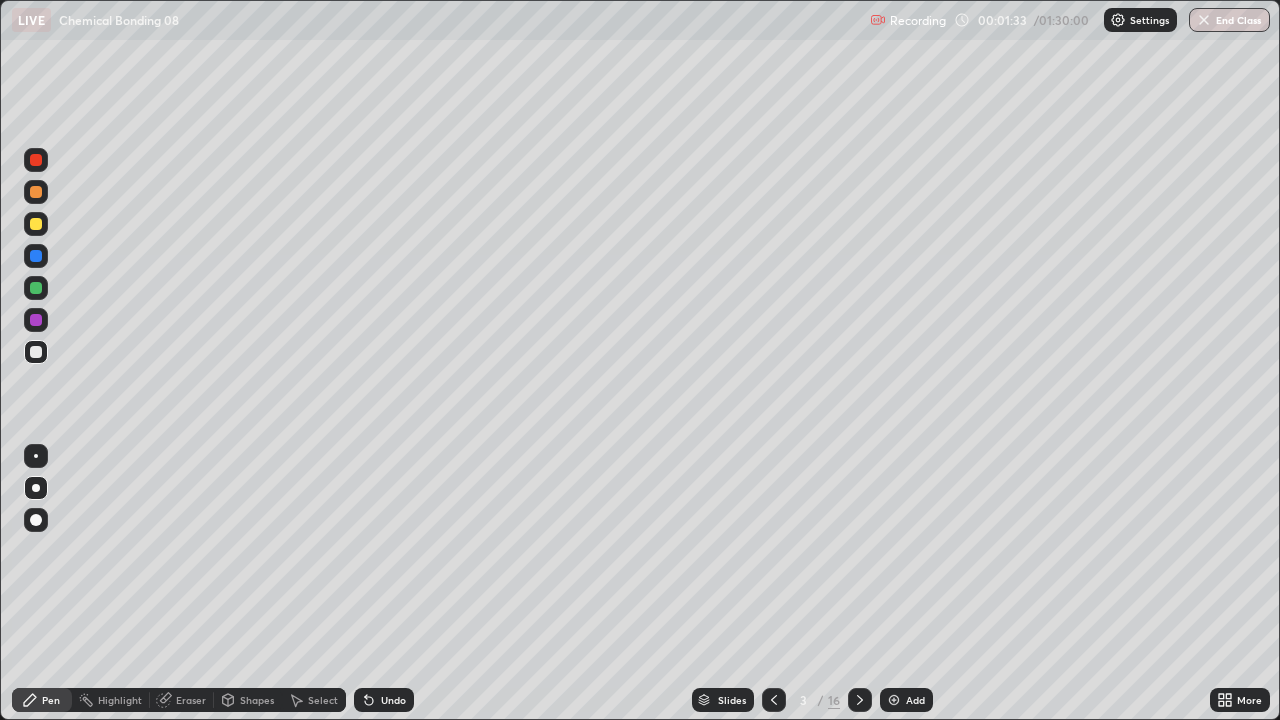 click on "Undo" at bounding box center (393, 700) 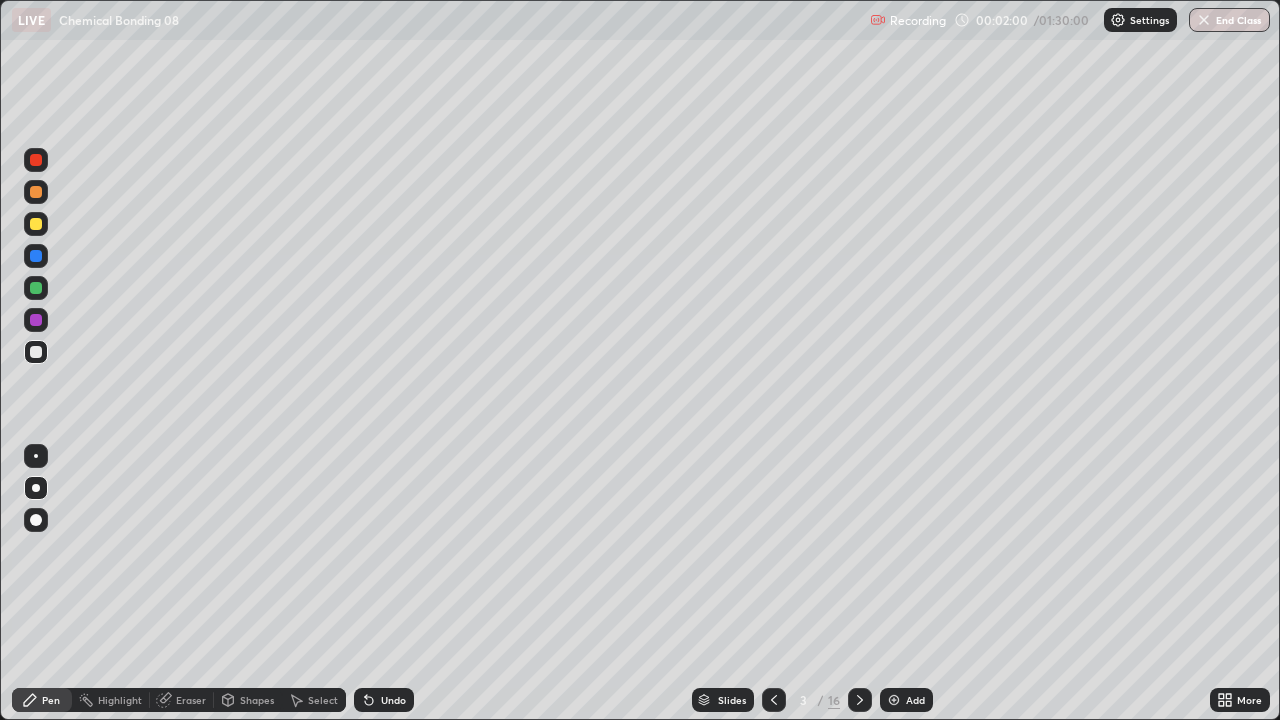 click at bounding box center [36, 256] 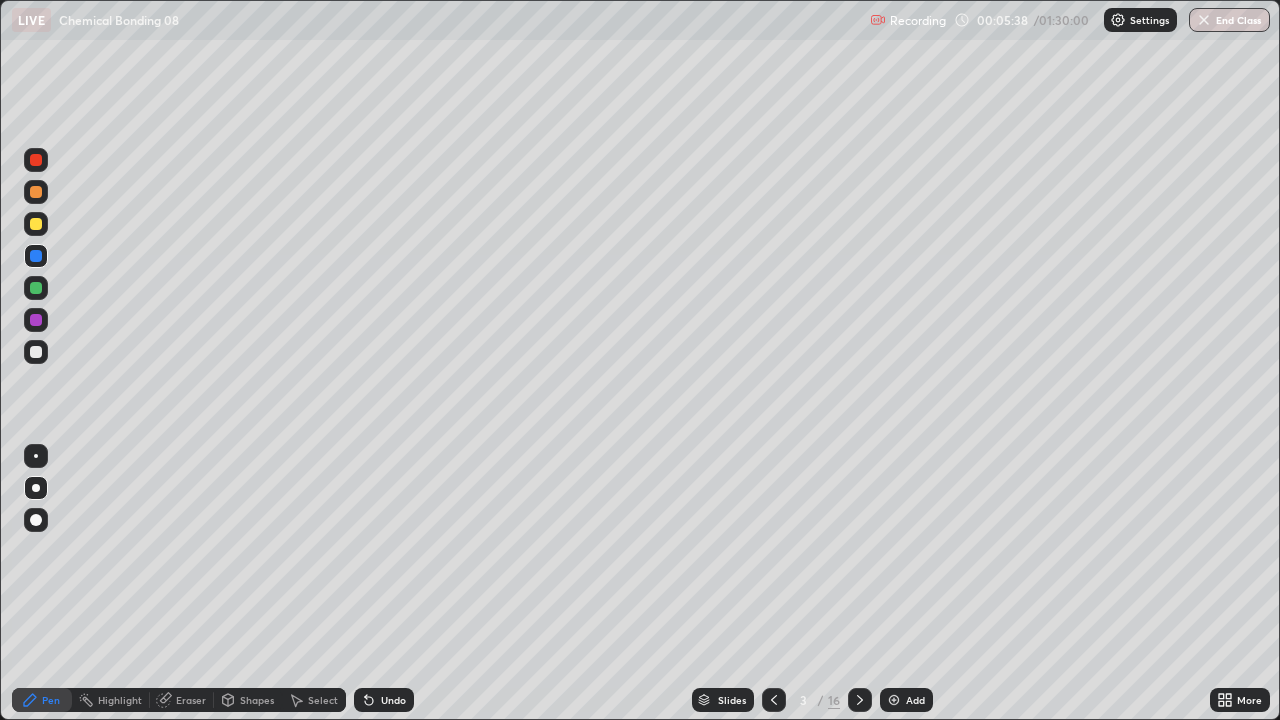 click on "Undo" at bounding box center (393, 700) 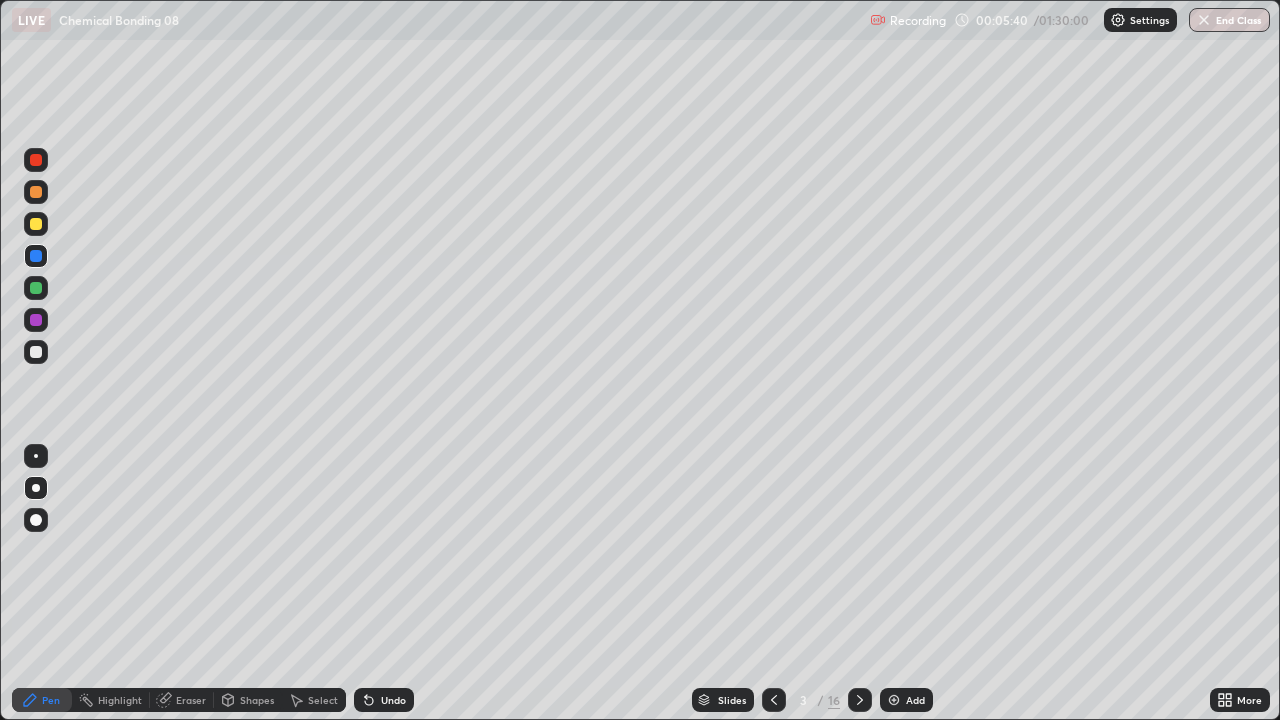 click at bounding box center [36, 352] 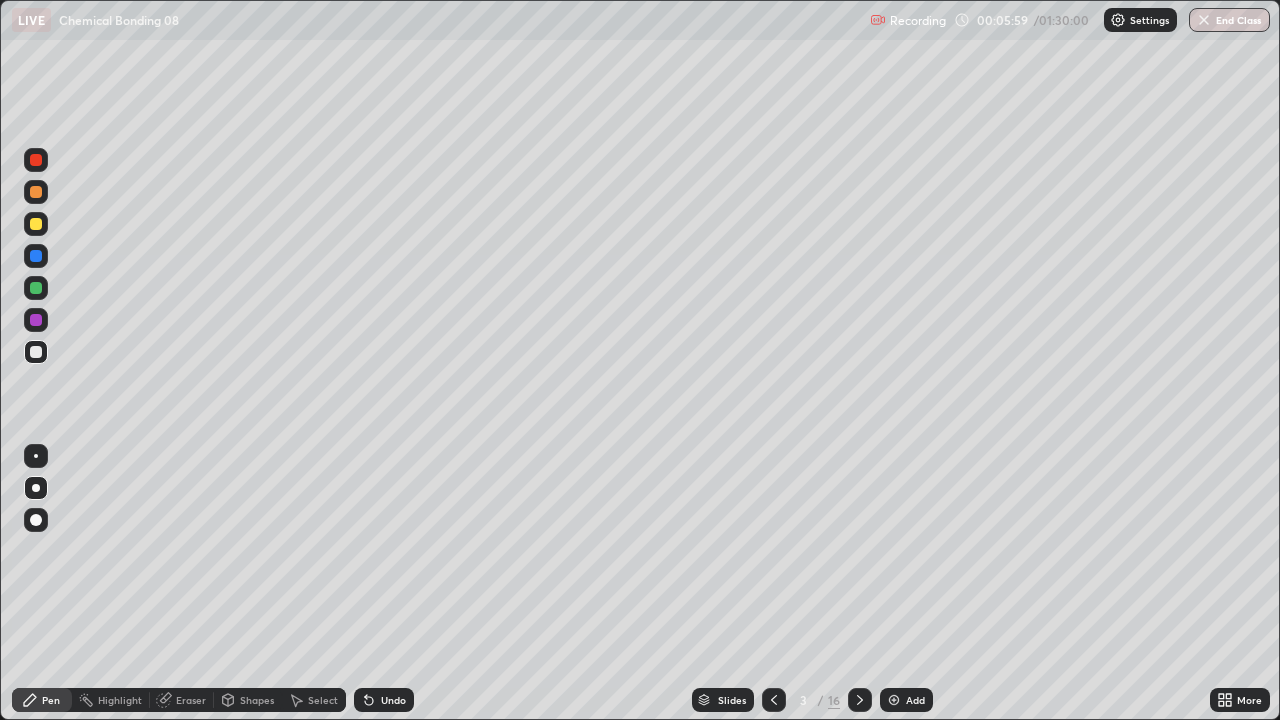 click on "Undo" at bounding box center [384, 700] 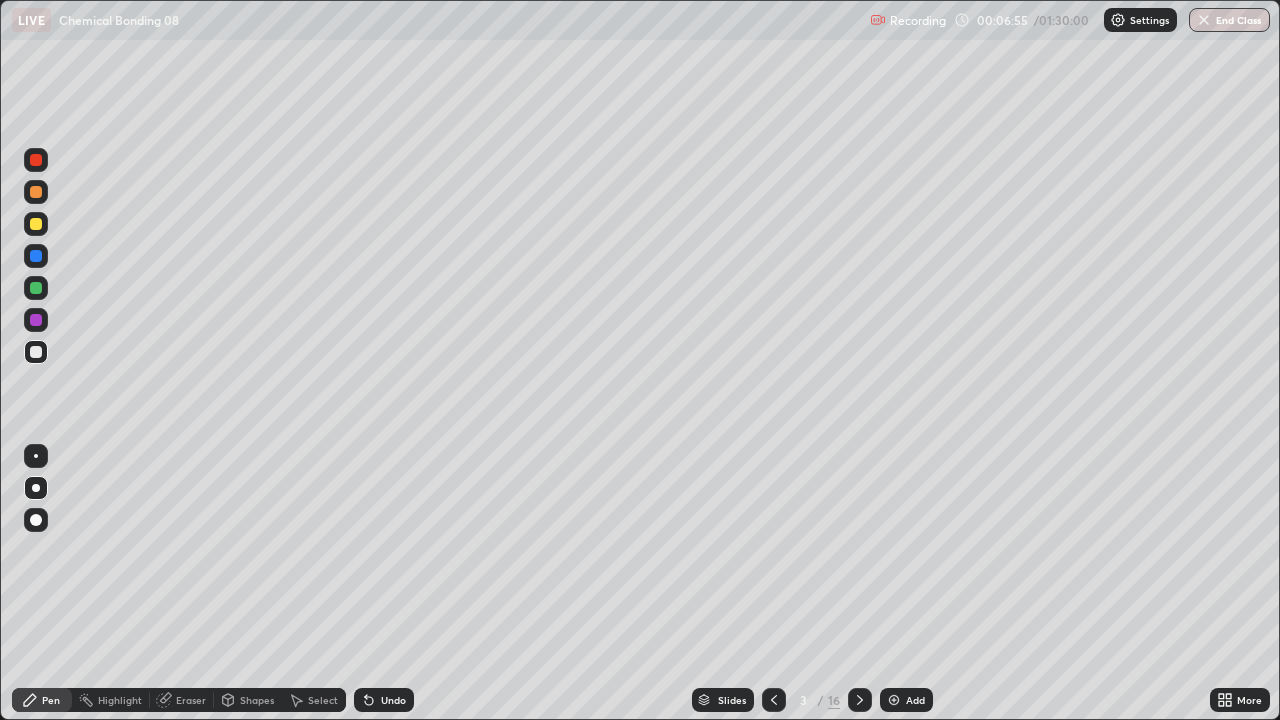click at bounding box center (36, 352) 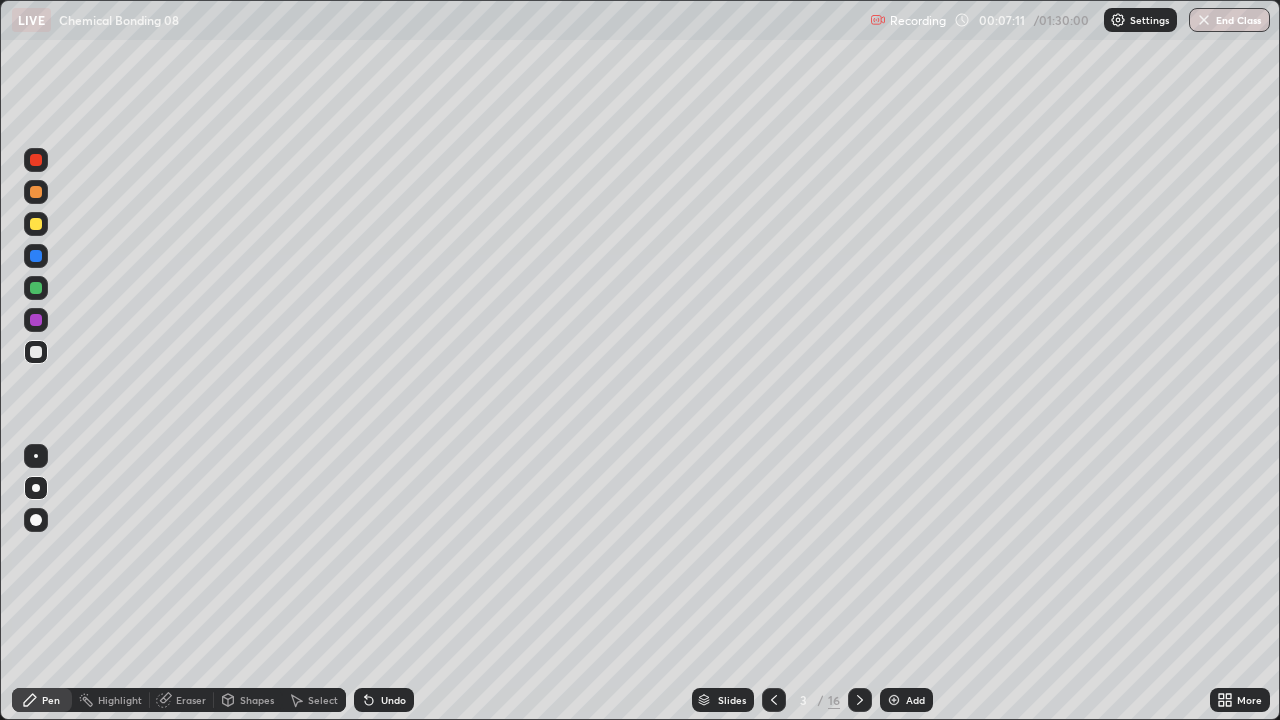 click at bounding box center (36, 256) 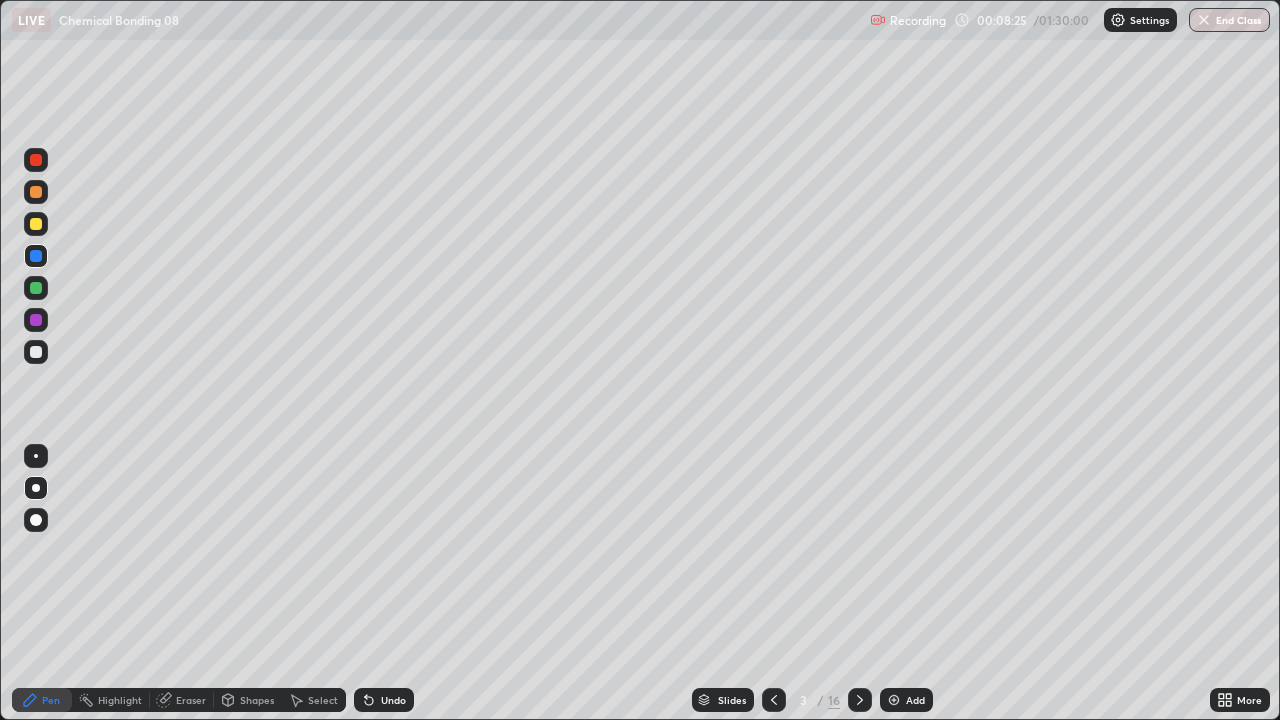 click at bounding box center (36, 352) 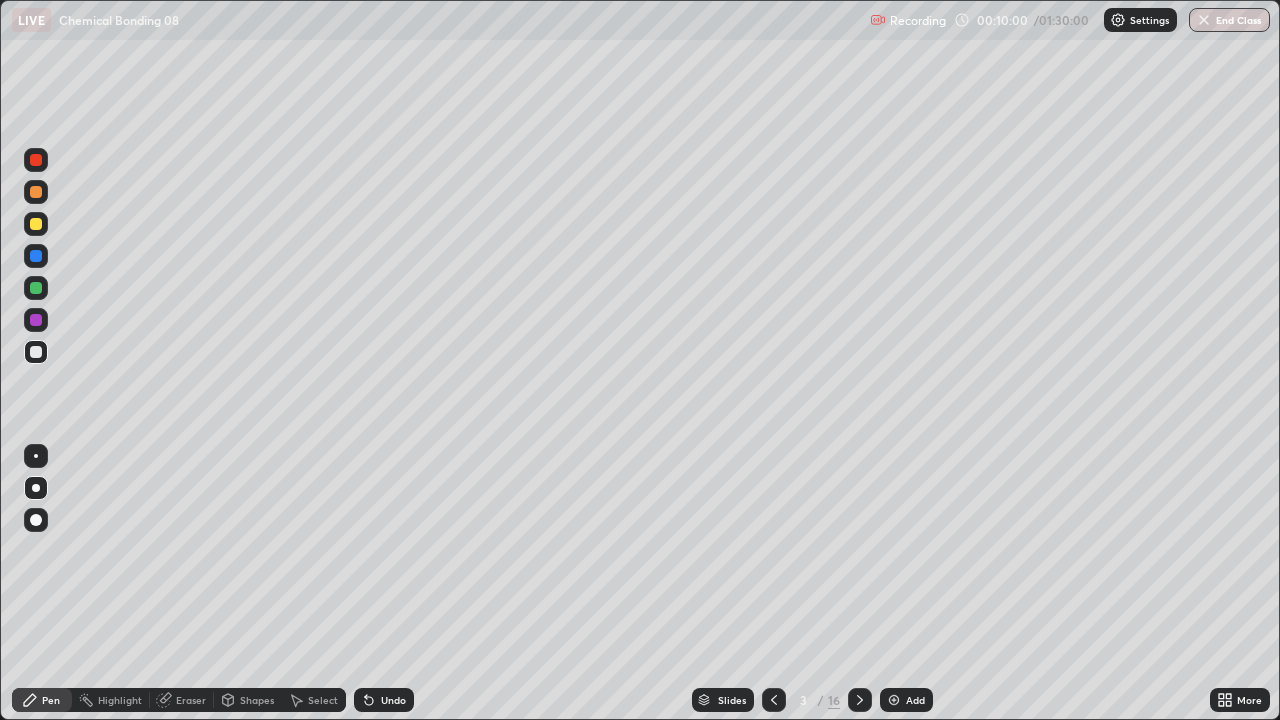 click at bounding box center [860, 700] 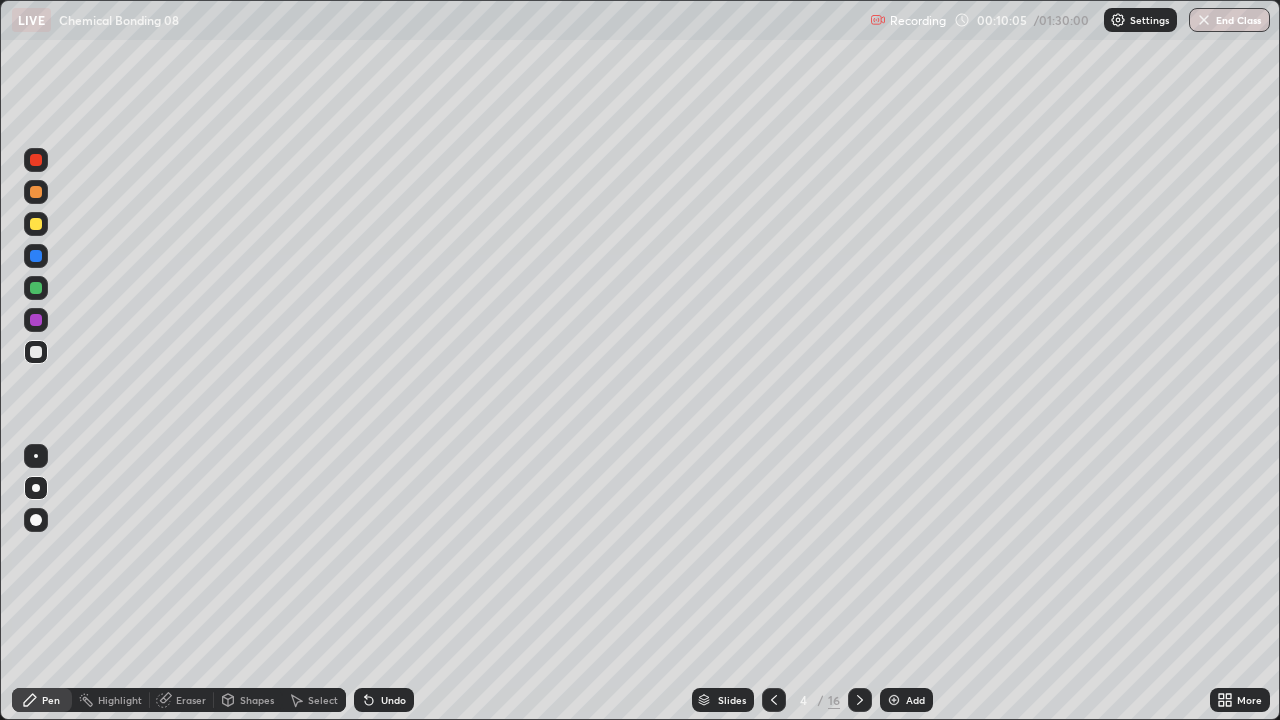click on "Undo" at bounding box center [380, 700] 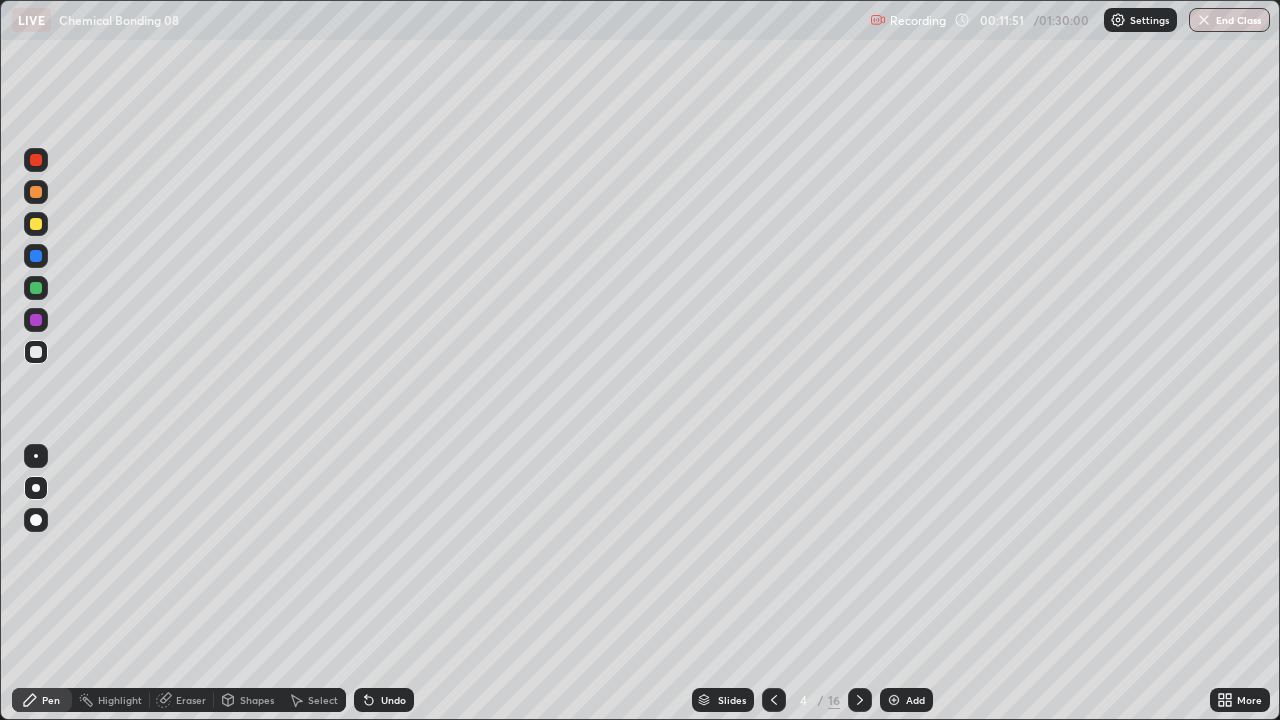 click on "Undo" at bounding box center [384, 700] 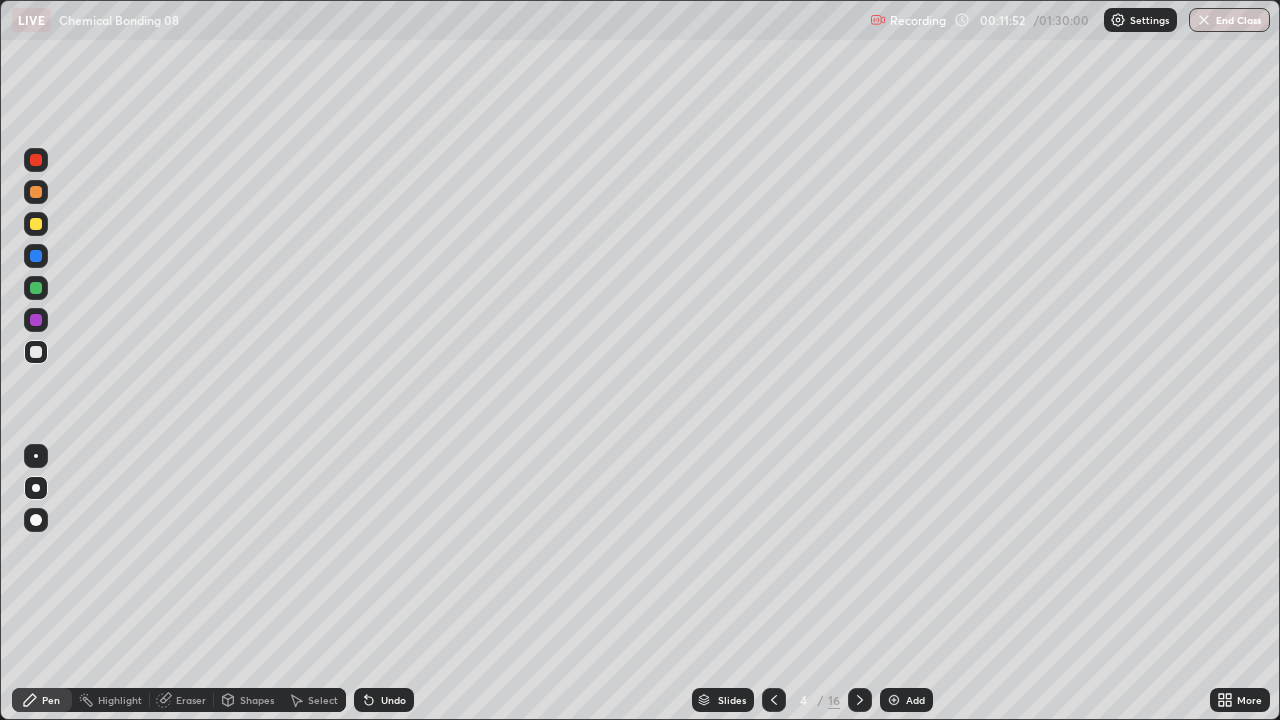click on "Undo" at bounding box center [393, 700] 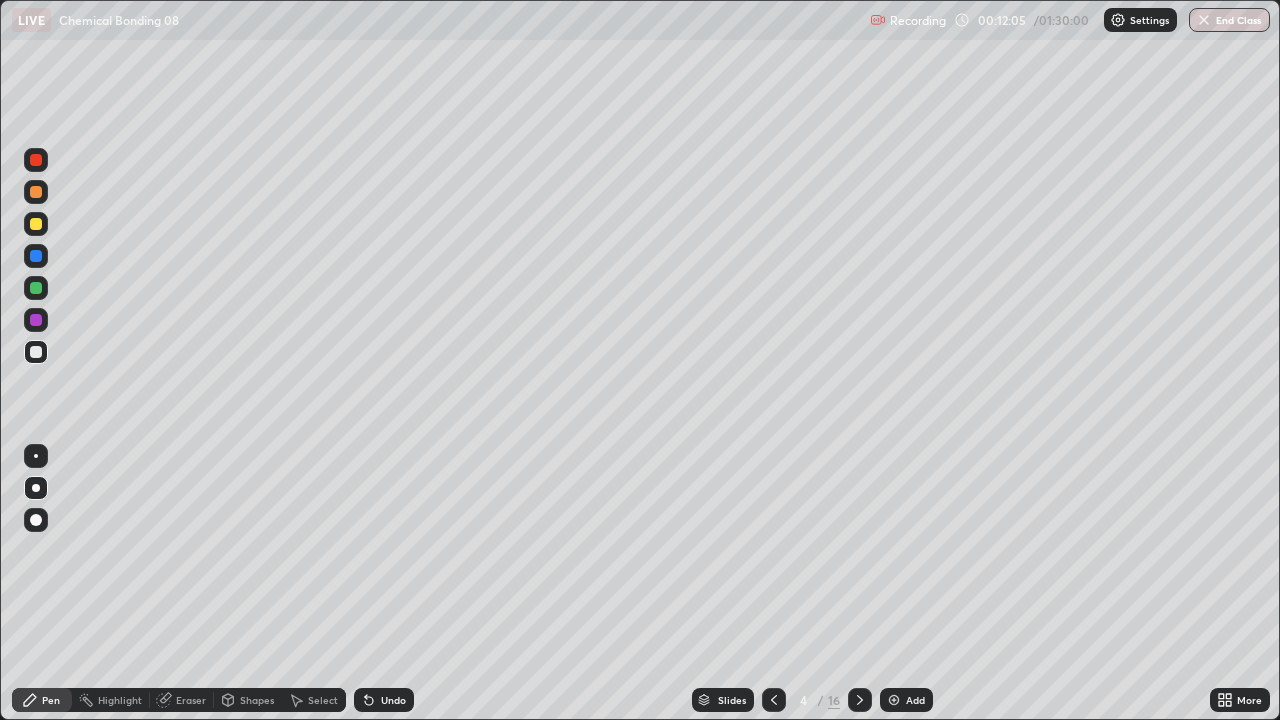 click on "Undo" at bounding box center [393, 700] 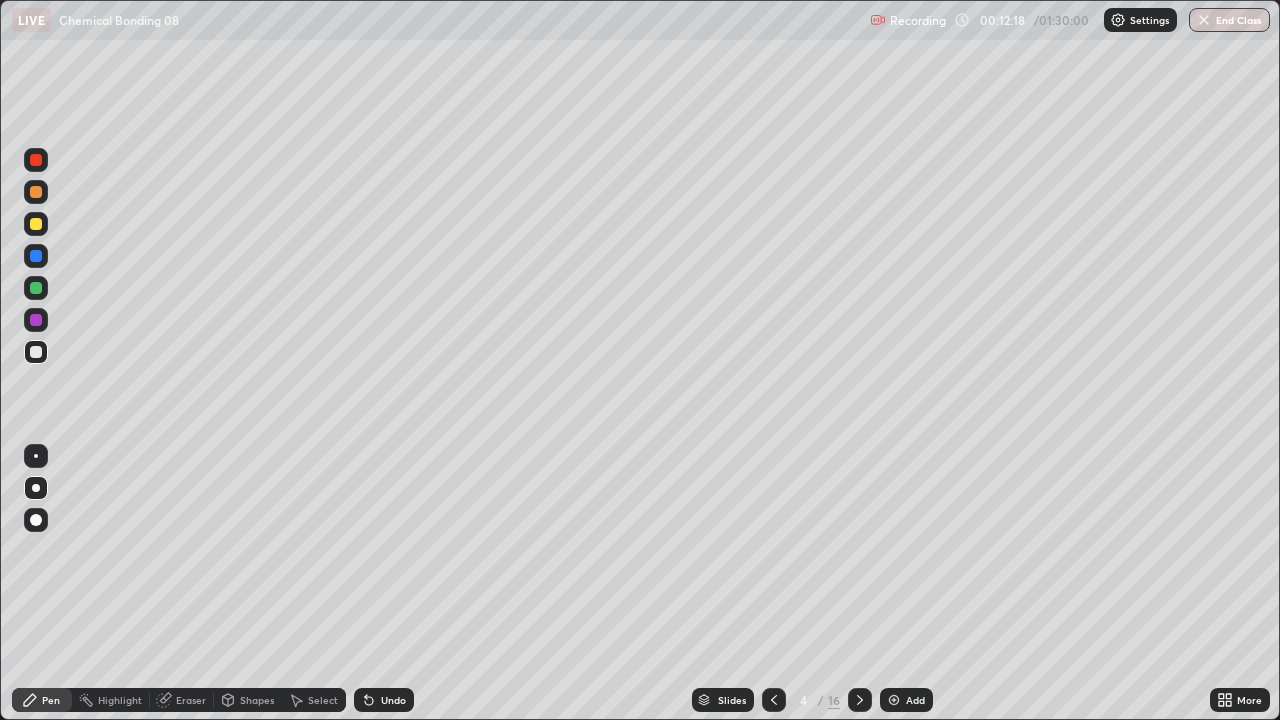click on "Undo" at bounding box center (384, 700) 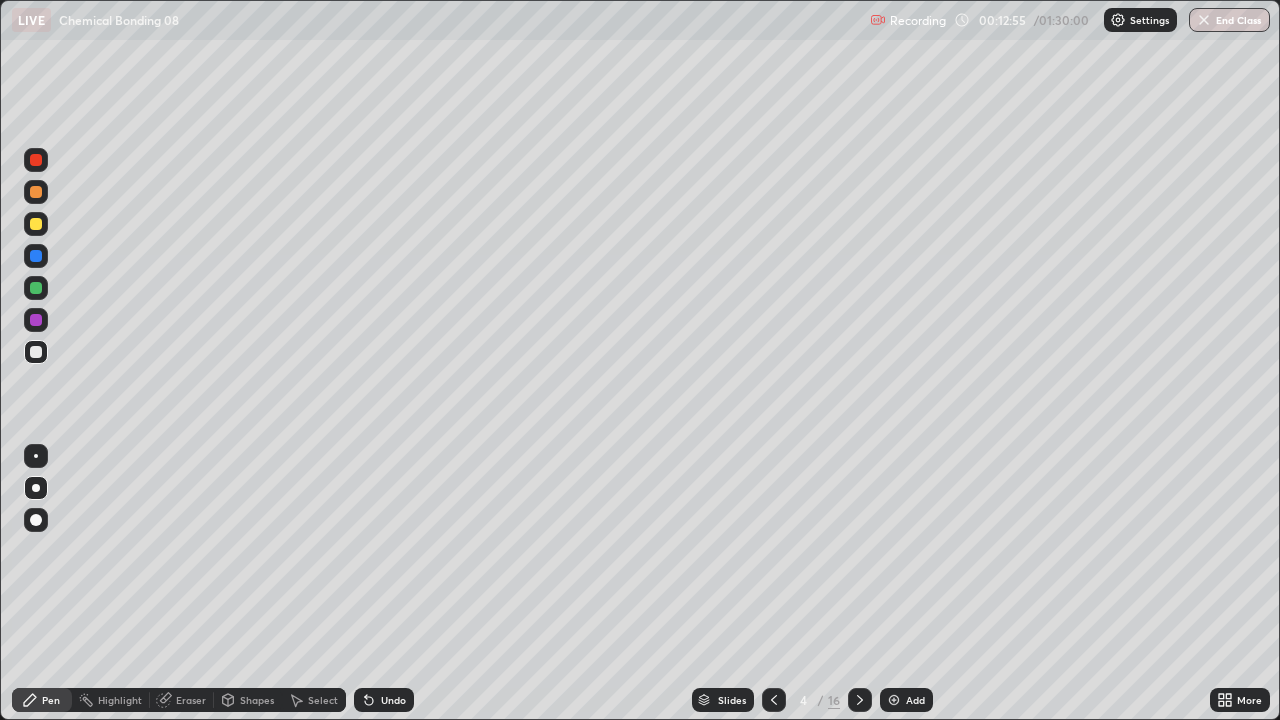 click at bounding box center (36, 352) 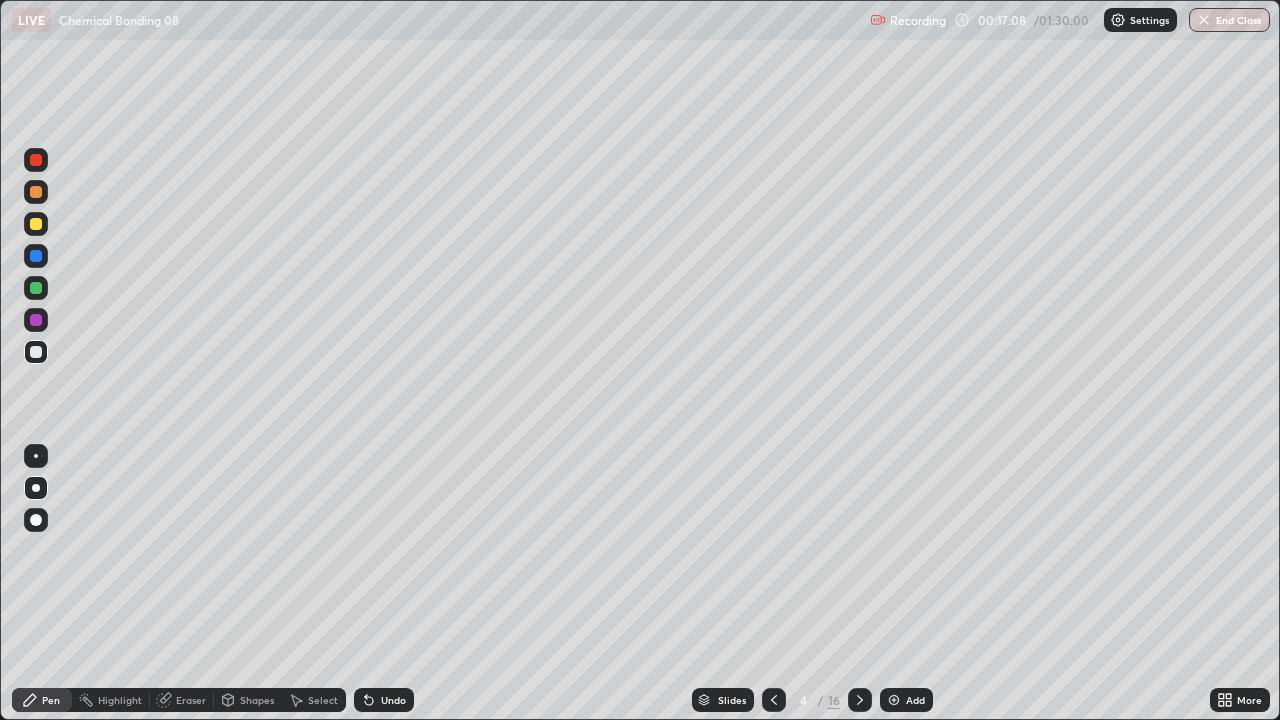 click 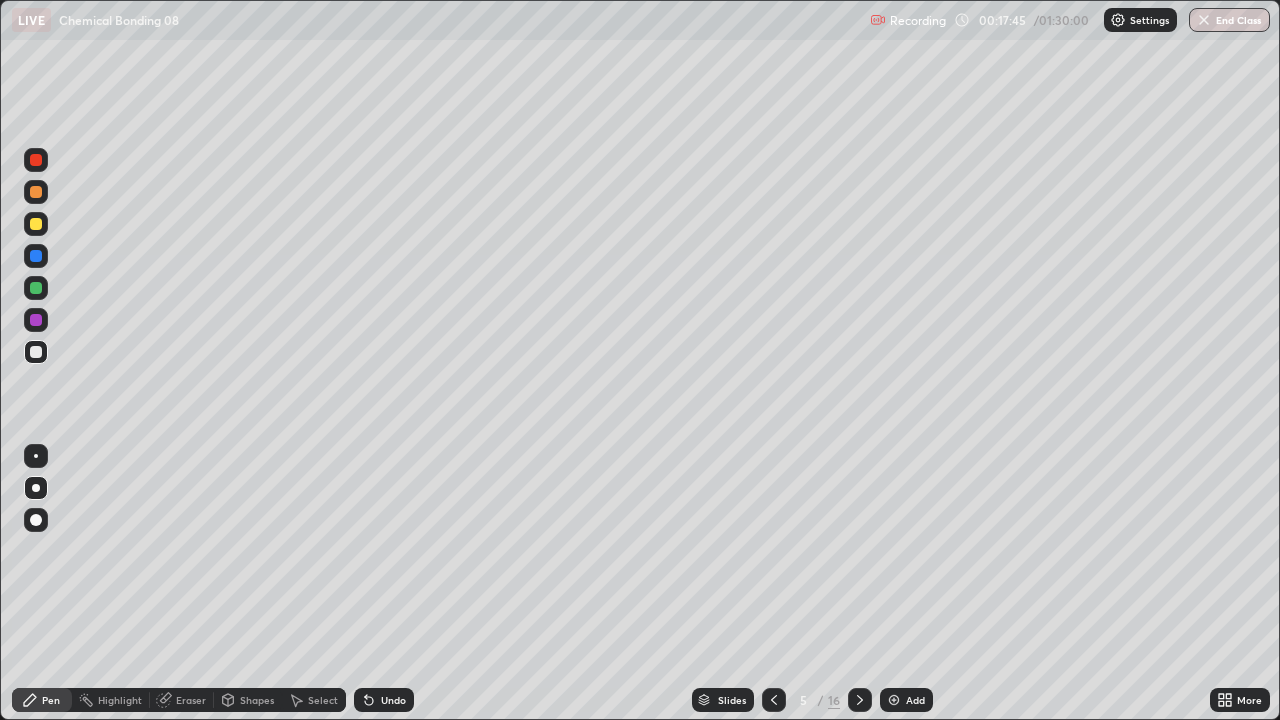 click on "Undo" at bounding box center (384, 700) 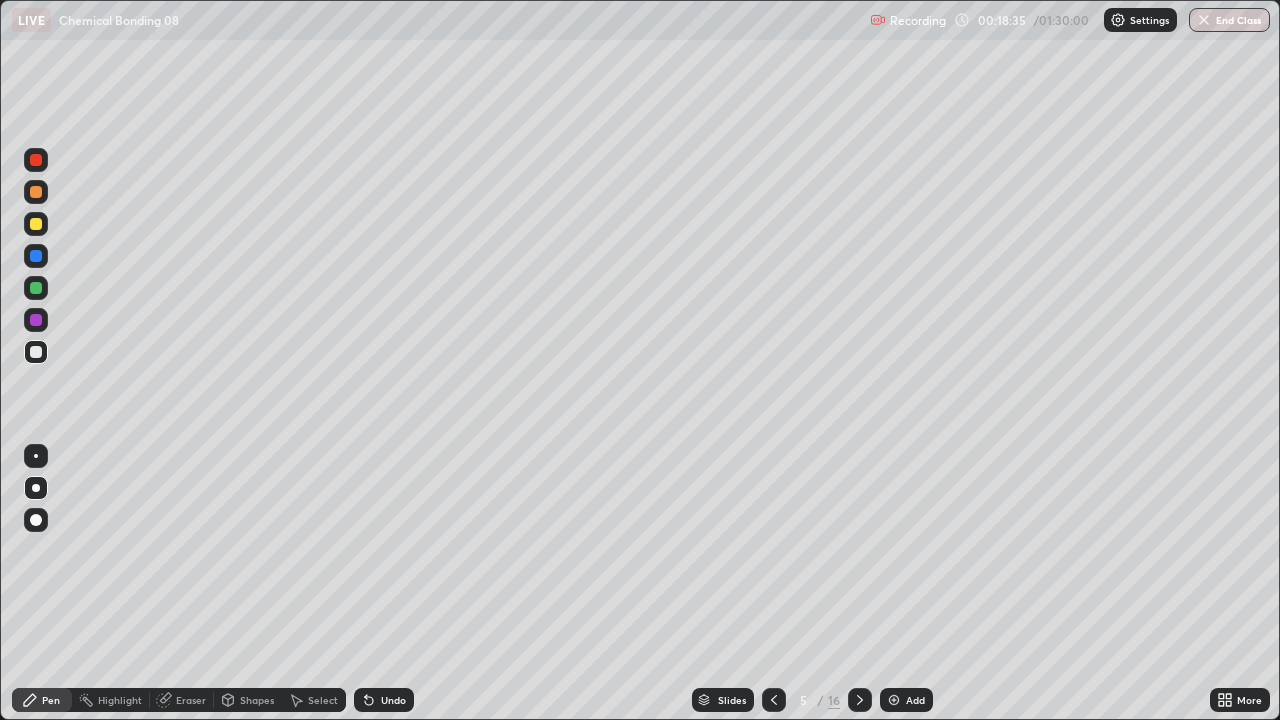 click on "Undo" at bounding box center (393, 700) 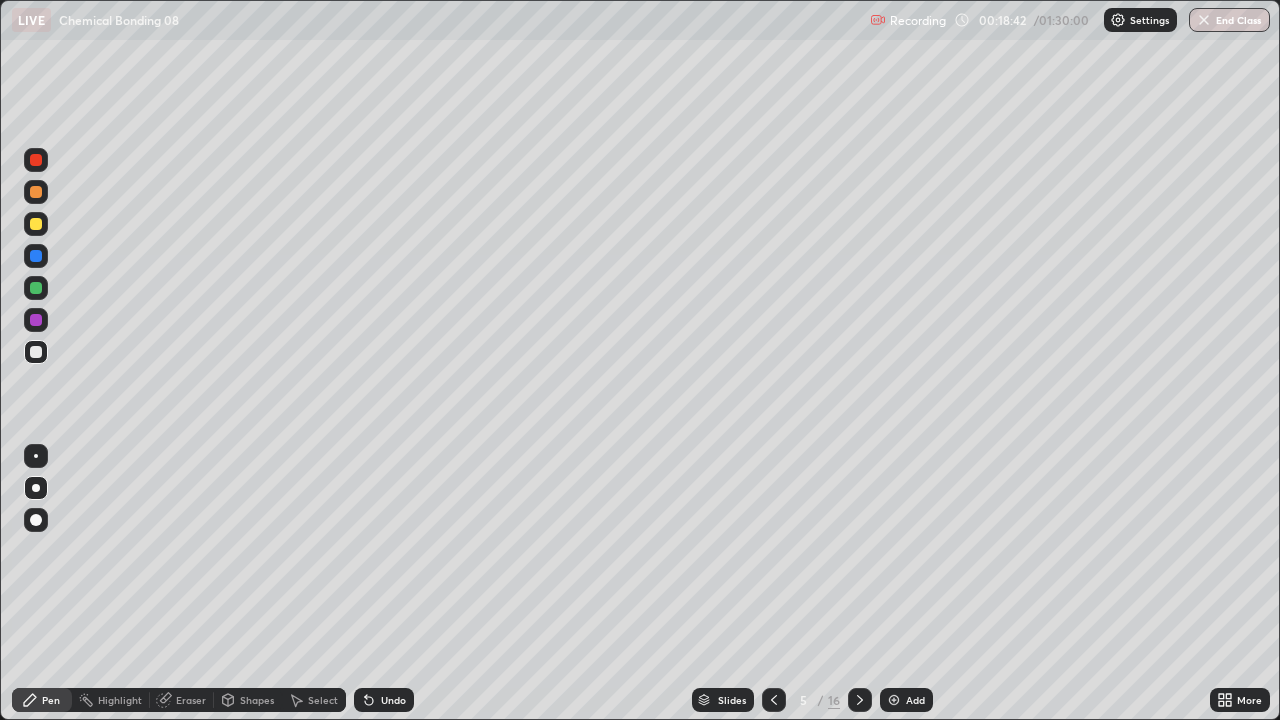 click on "Undo" at bounding box center [384, 700] 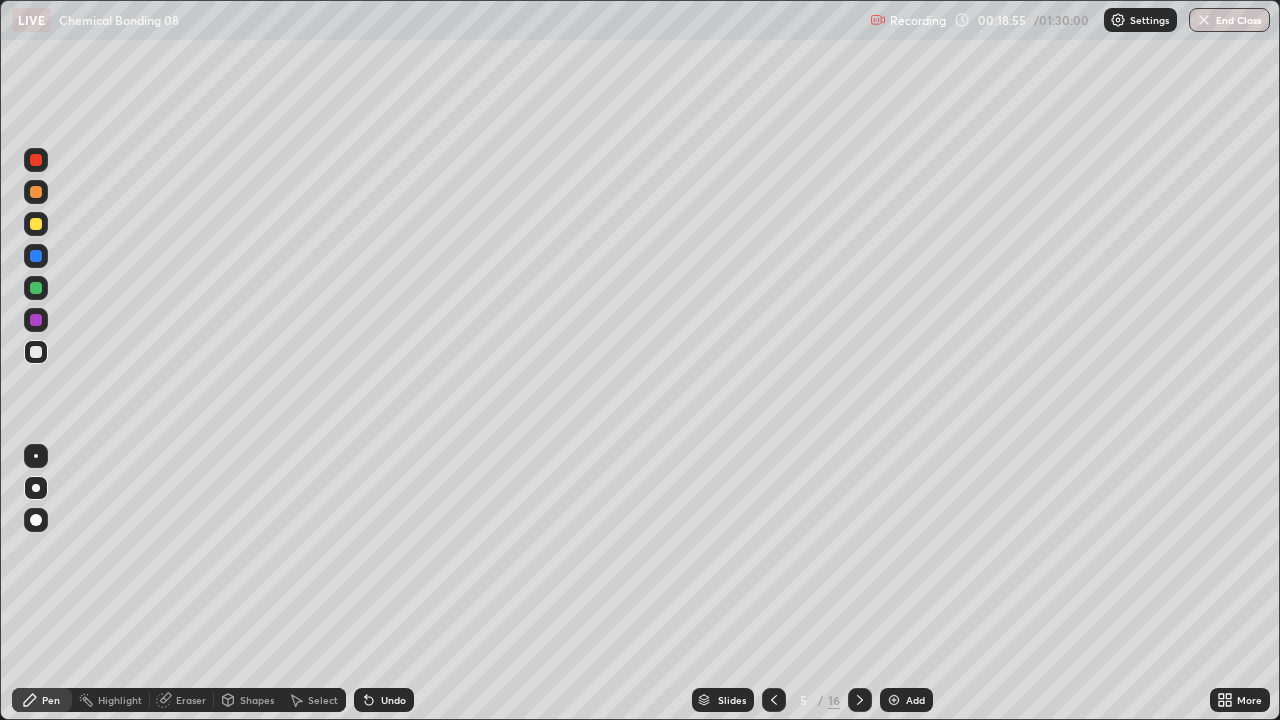 click on "Undo" at bounding box center (384, 700) 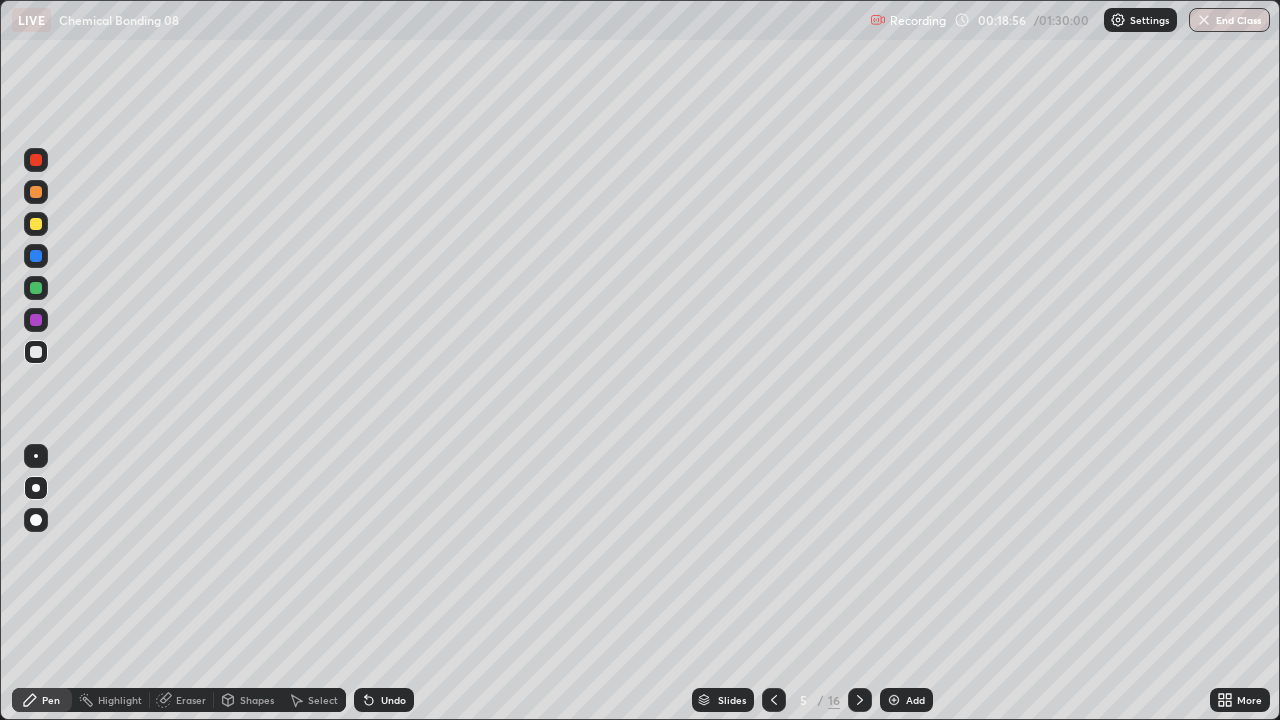 click on "Undo" at bounding box center (384, 700) 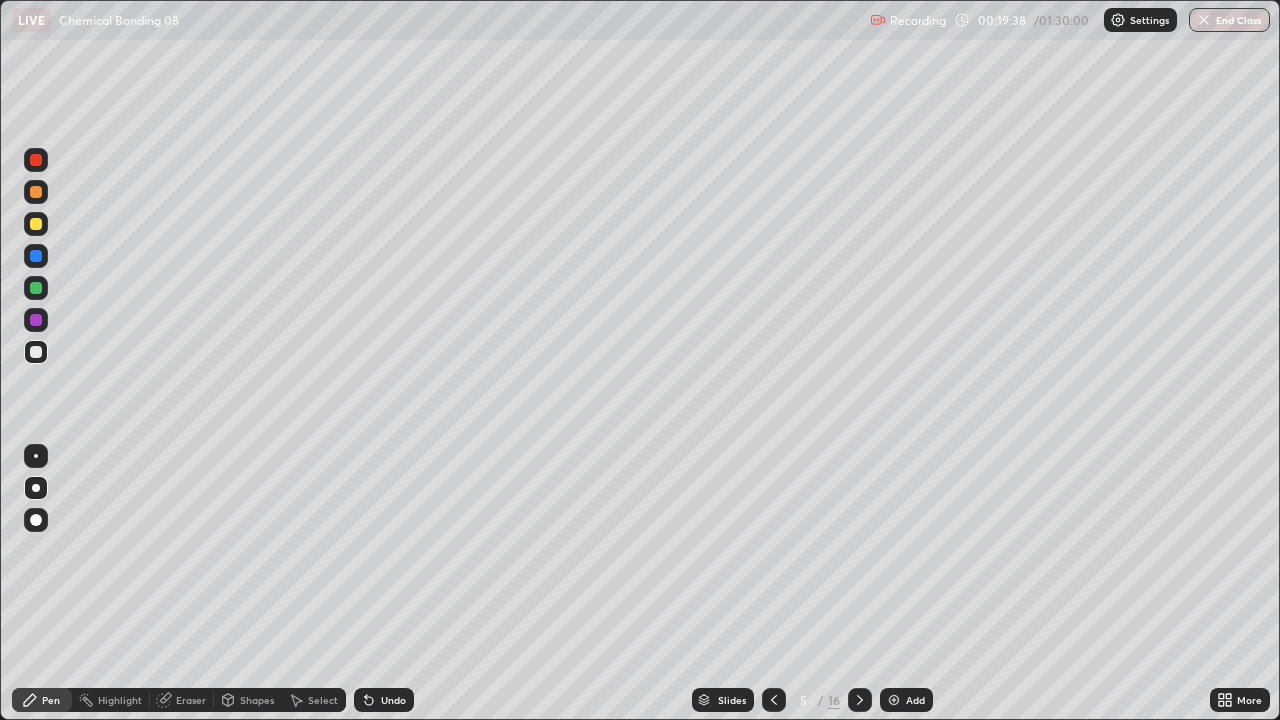click on "Undo" at bounding box center [384, 700] 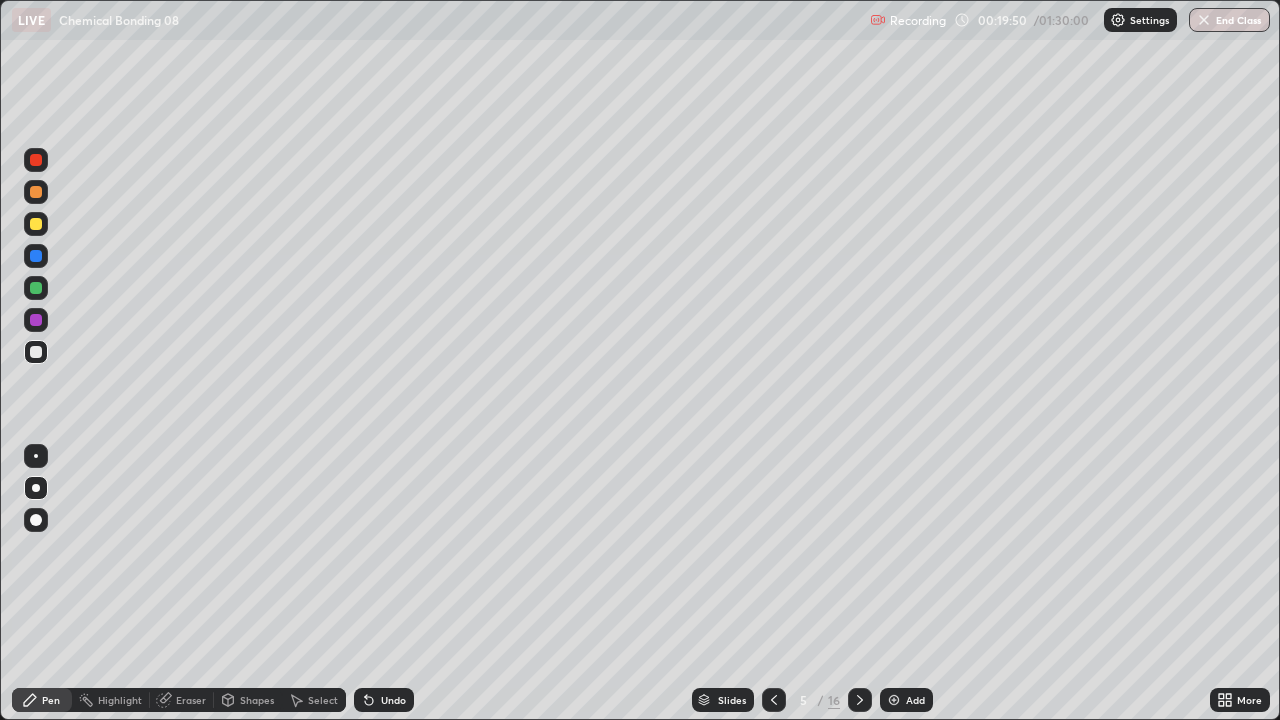 click on "Undo" at bounding box center (393, 700) 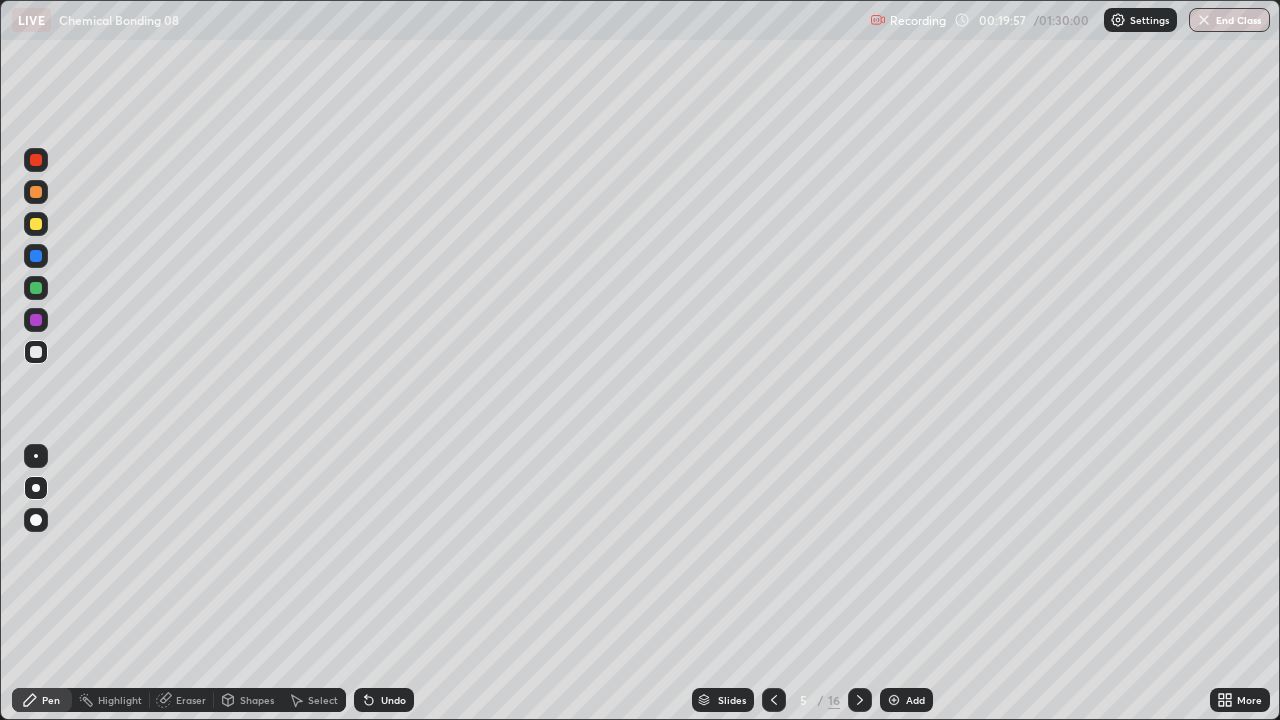 click at bounding box center [36, 224] 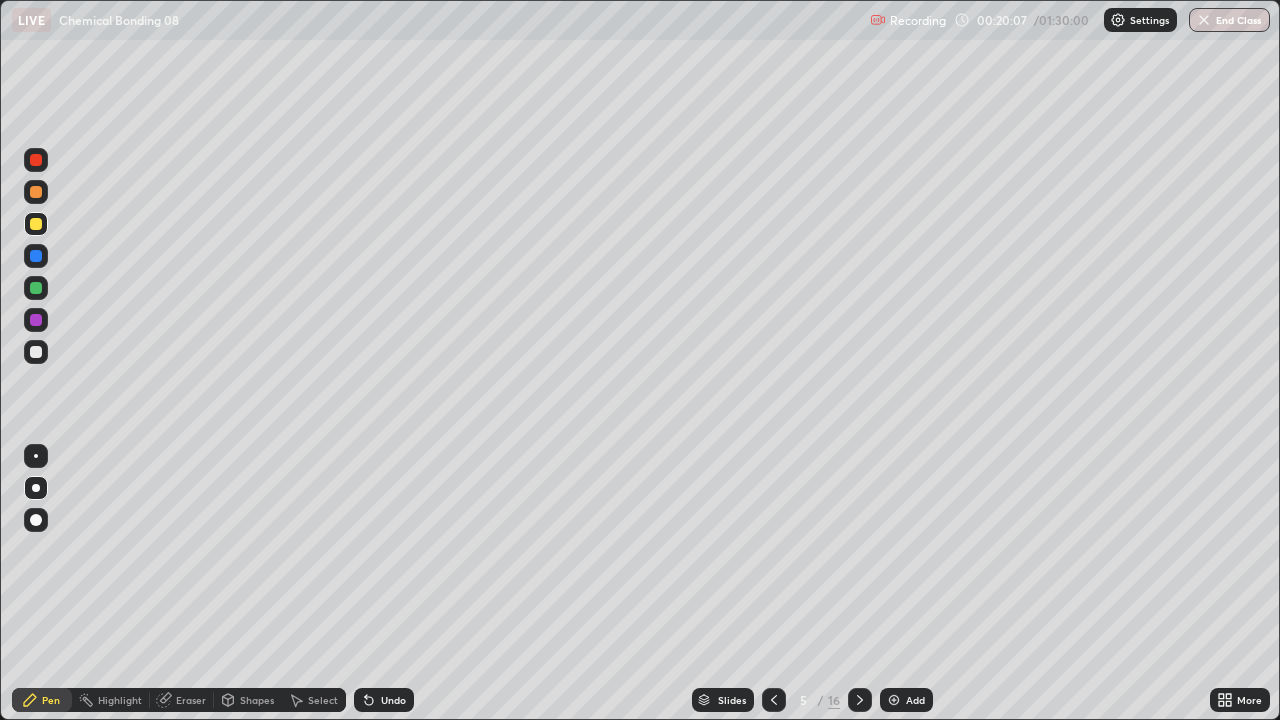 click at bounding box center (36, 352) 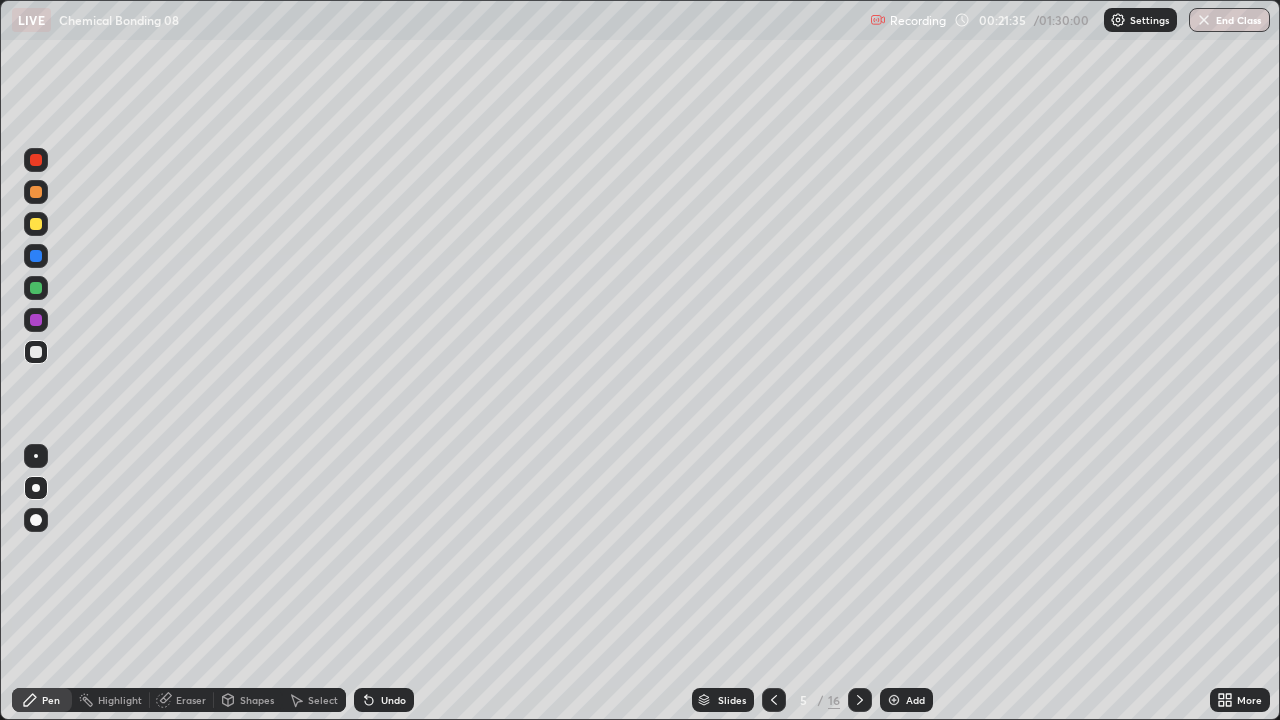 click at bounding box center [36, 192] 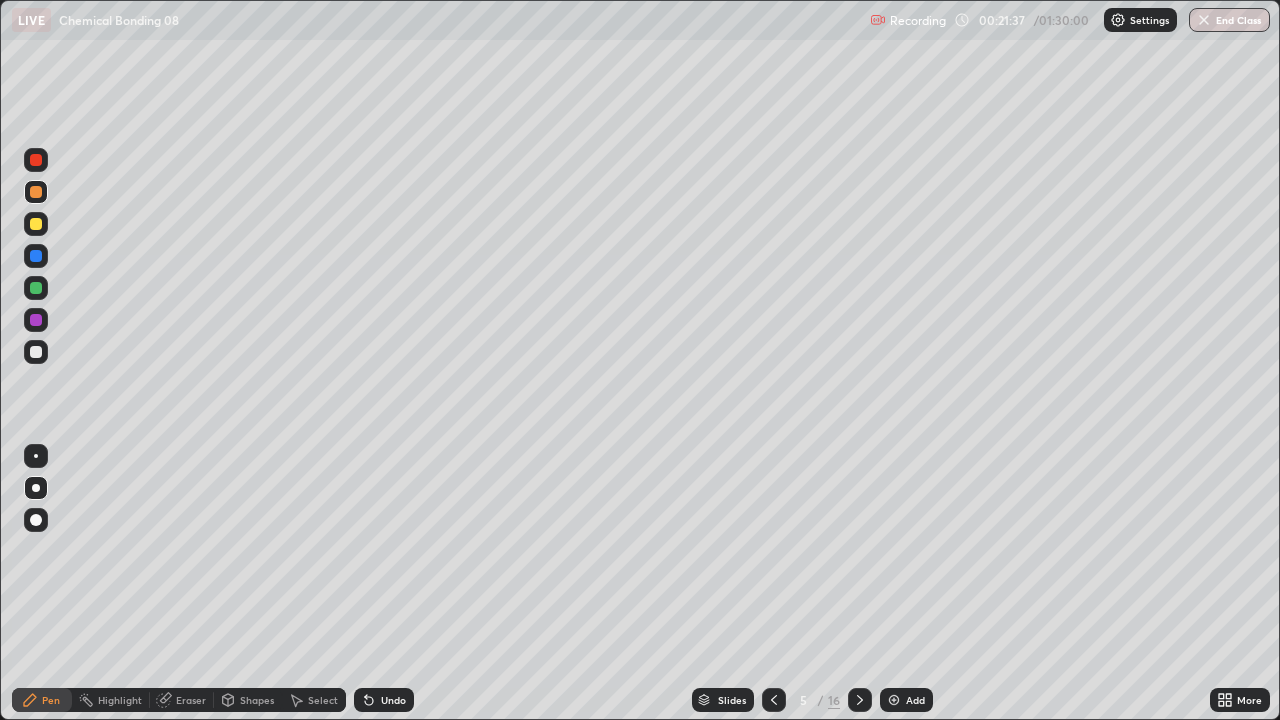 click at bounding box center (860, 700) 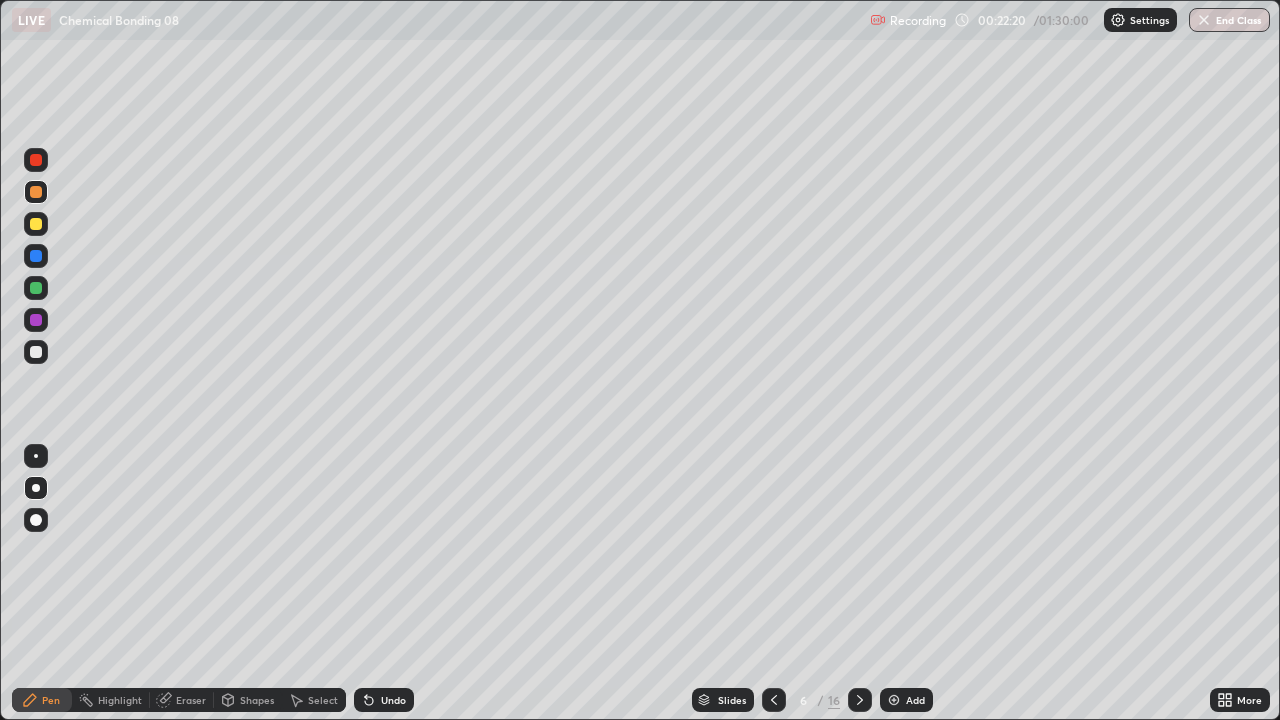 click at bounding box center (36, 352) 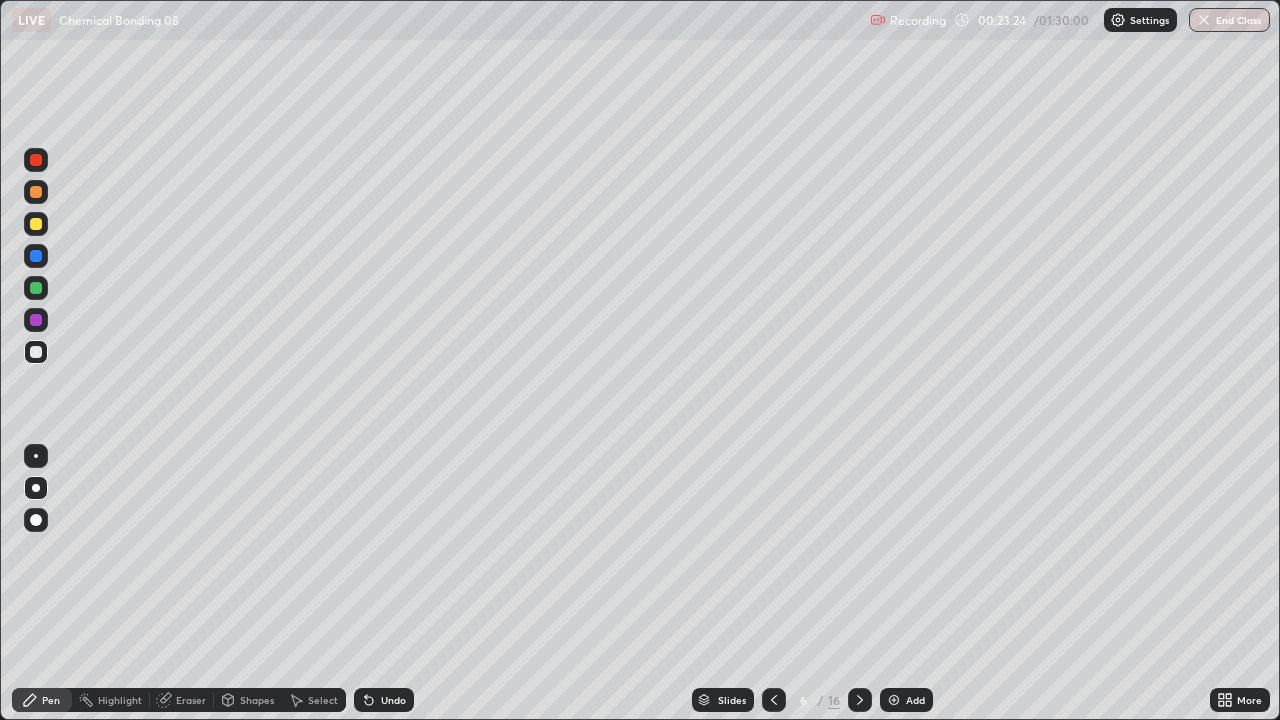 click 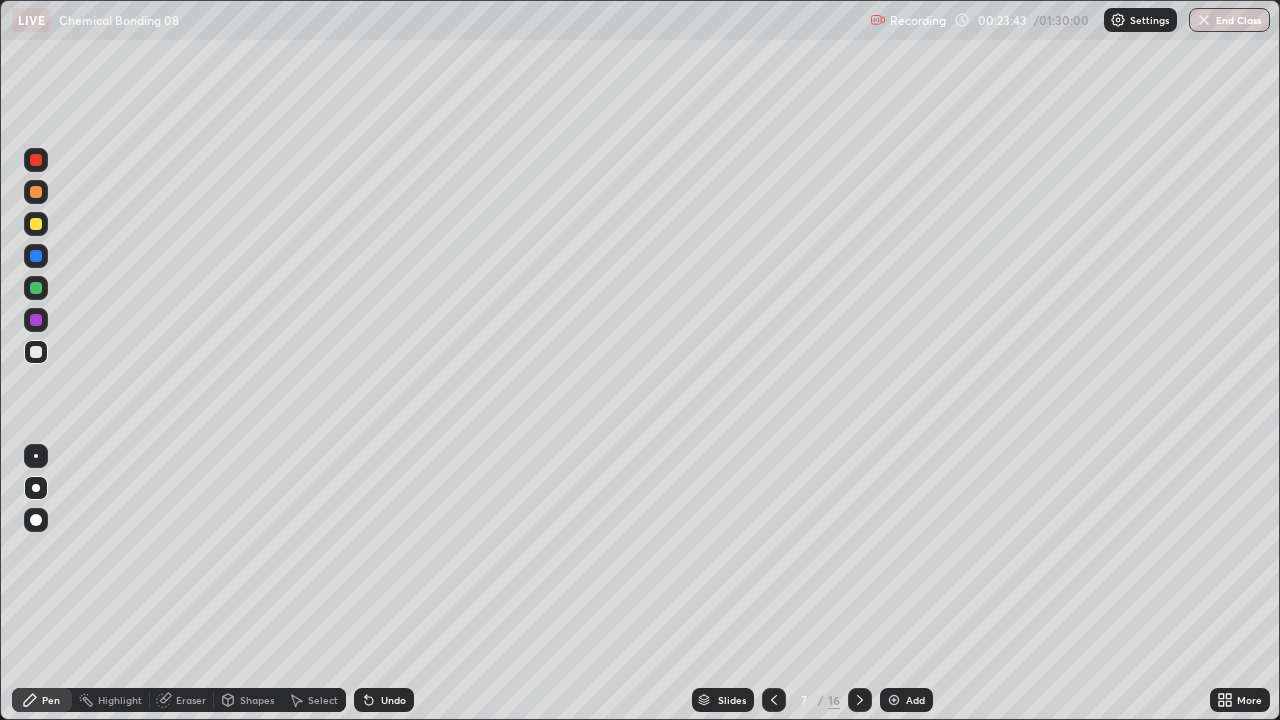 click at bounding box center [36, 256] 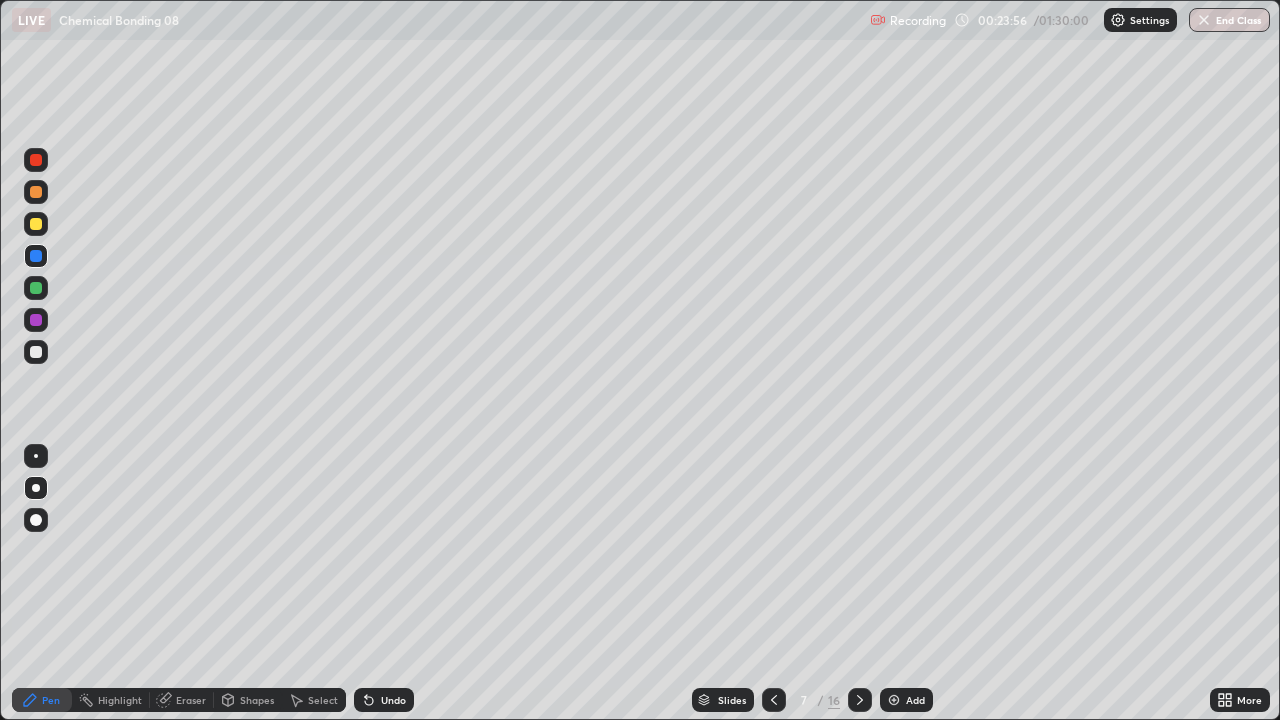 click at bounding box center [36, 224] 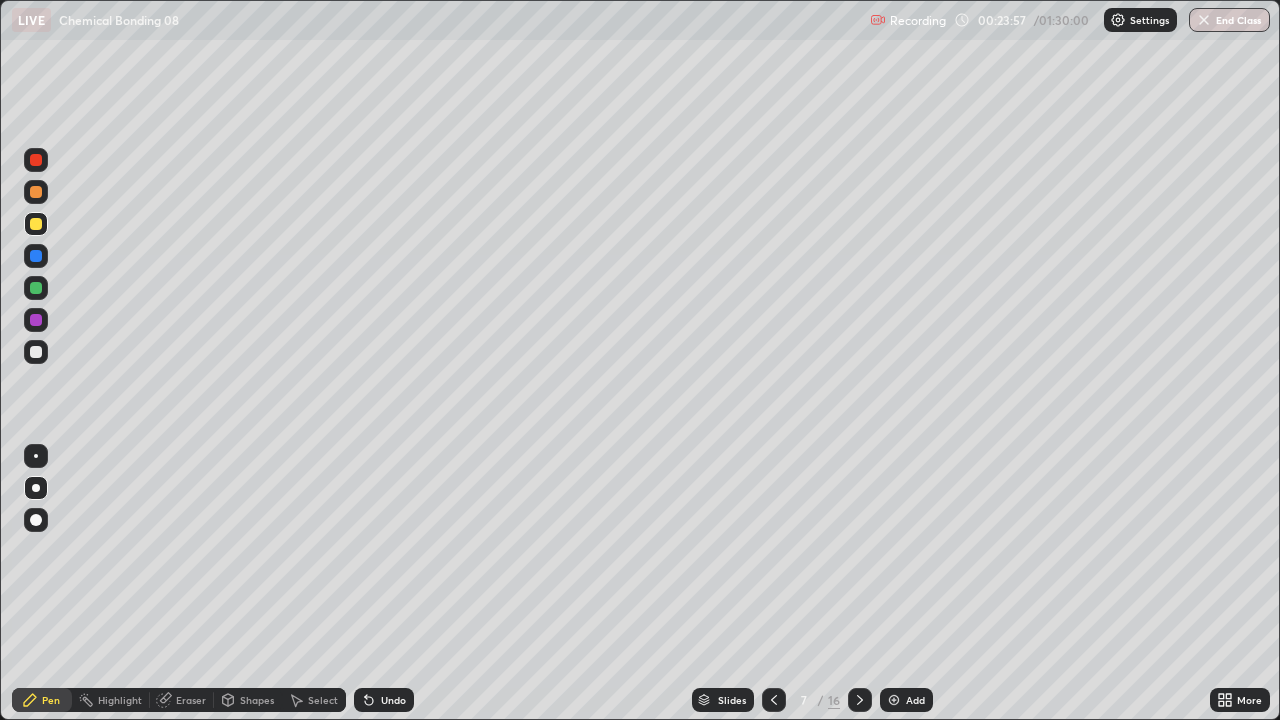 click at bounding box center [36, 456] 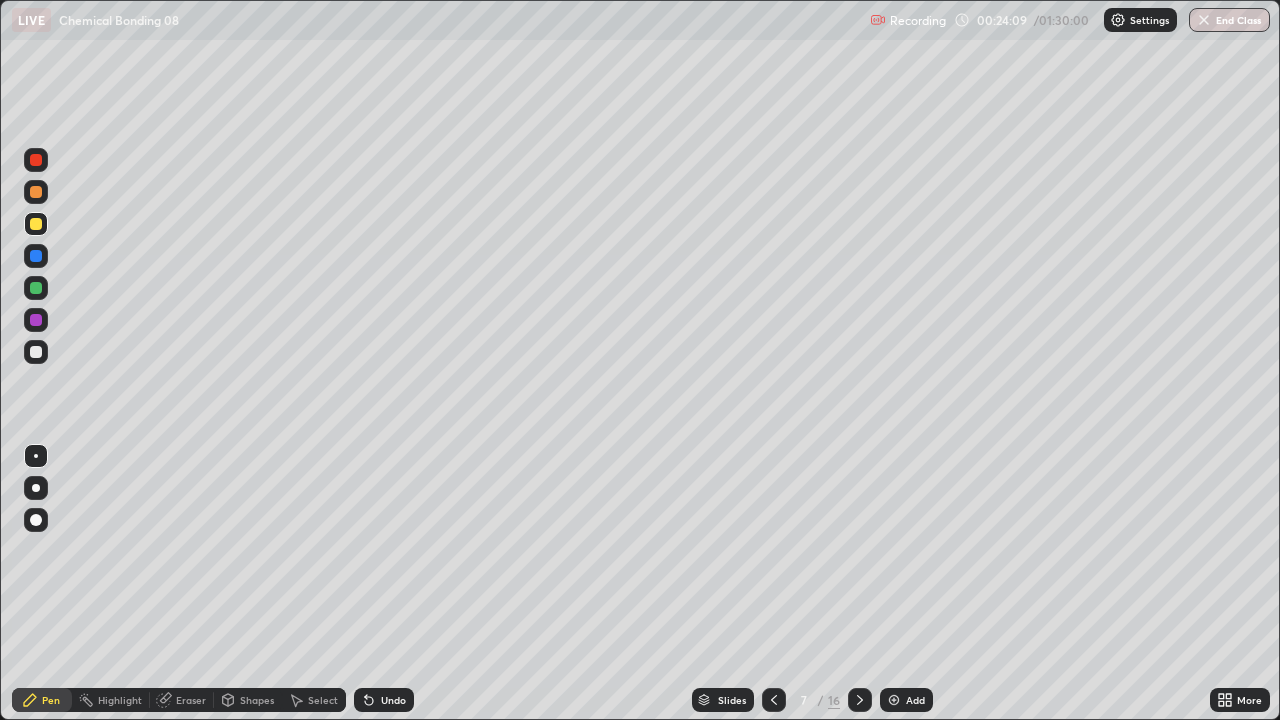 click at bounding box center (36, 352) 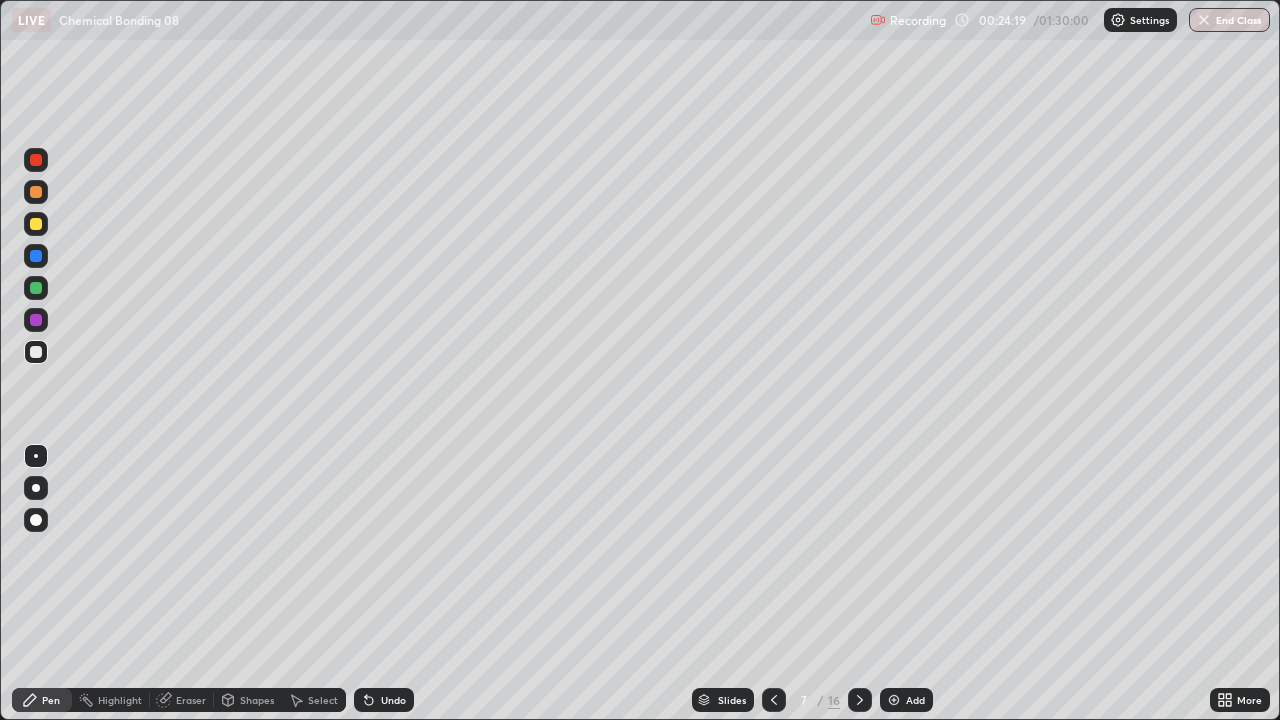 click at bounding box center (36, 320) 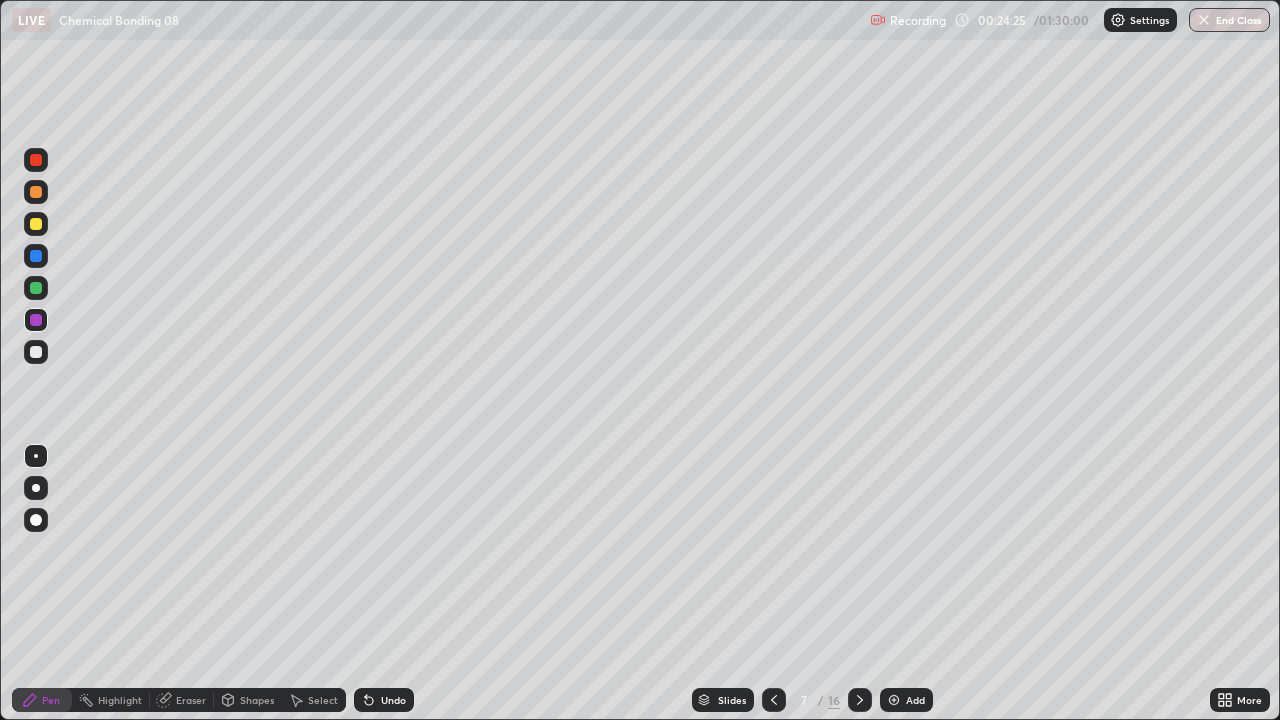 click at bounding box center [36, 352] 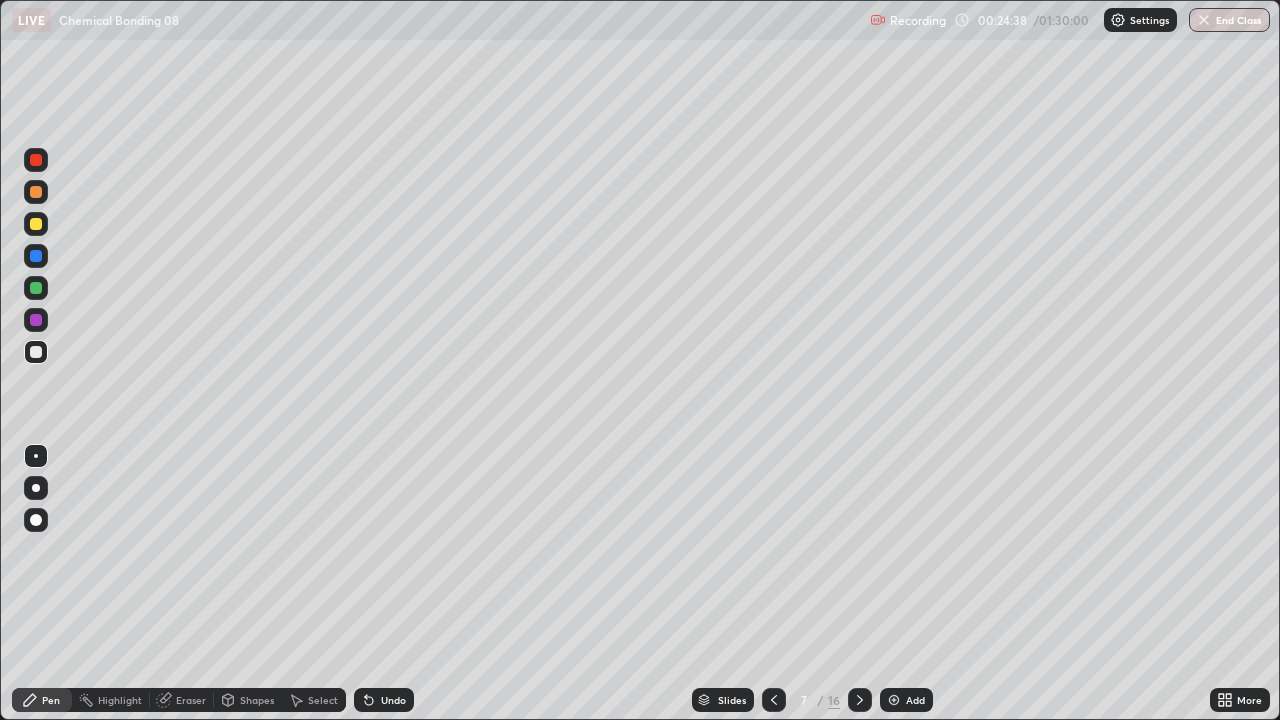 click at bounding box center (36, 352) 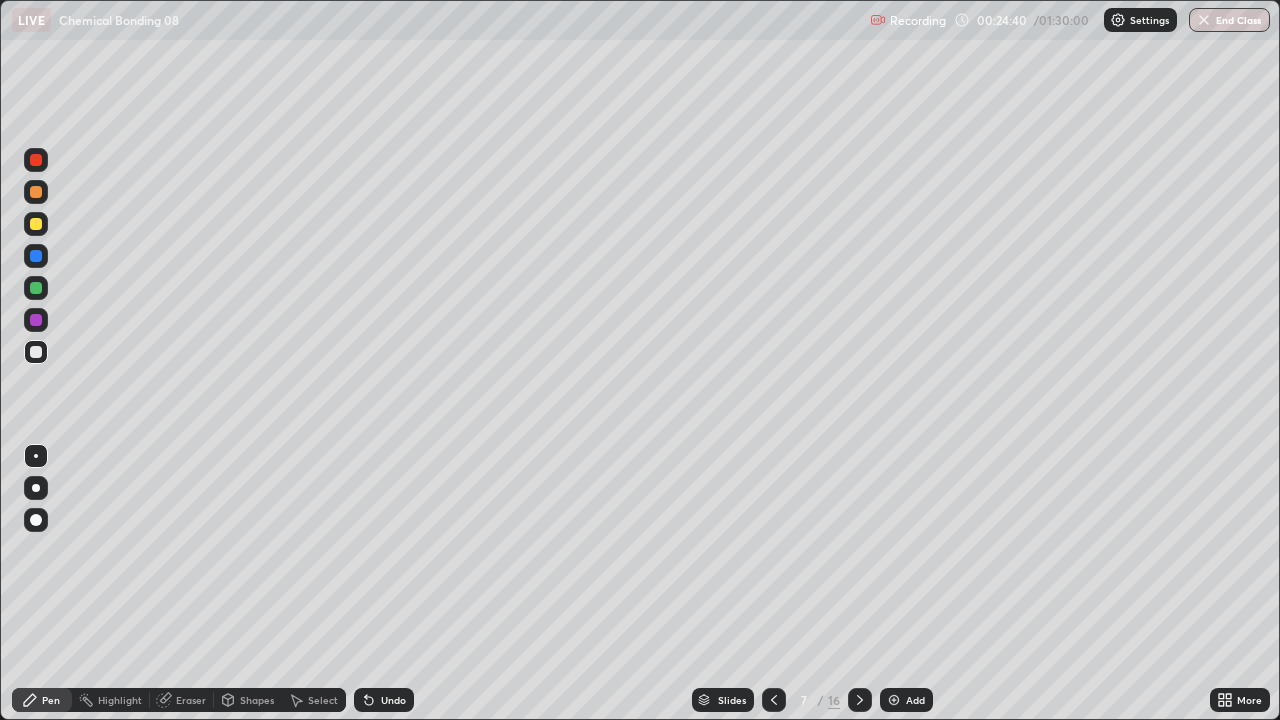 click at bounding box center [36, 320] 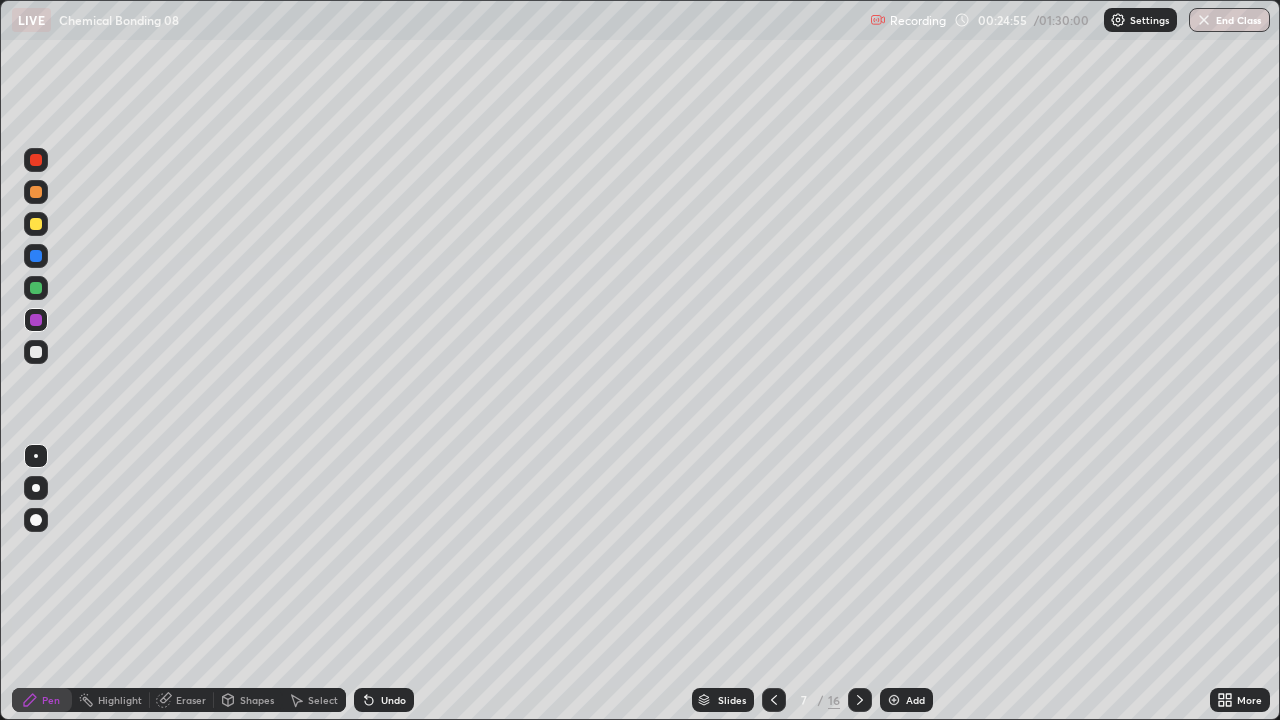 click at bounding box center [36, 352] 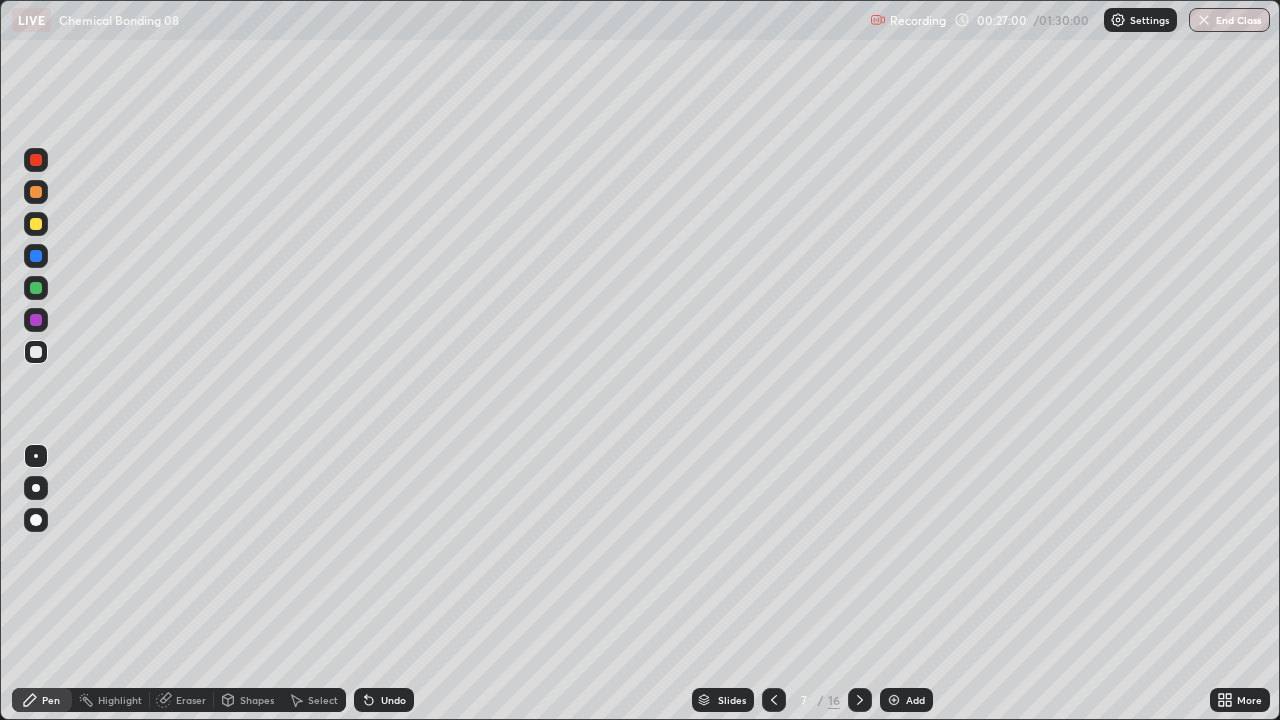 click at bounding box center (36, 256) 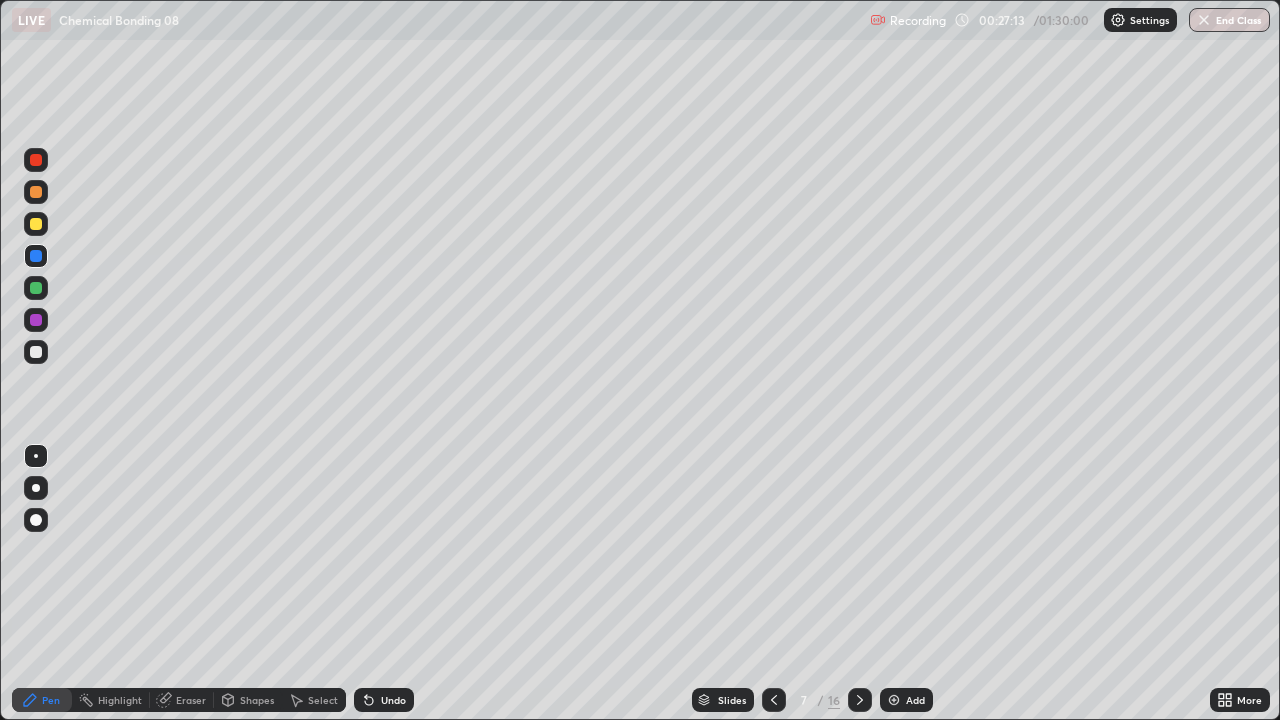 click on "Undo" at bounding box center [393, 700] 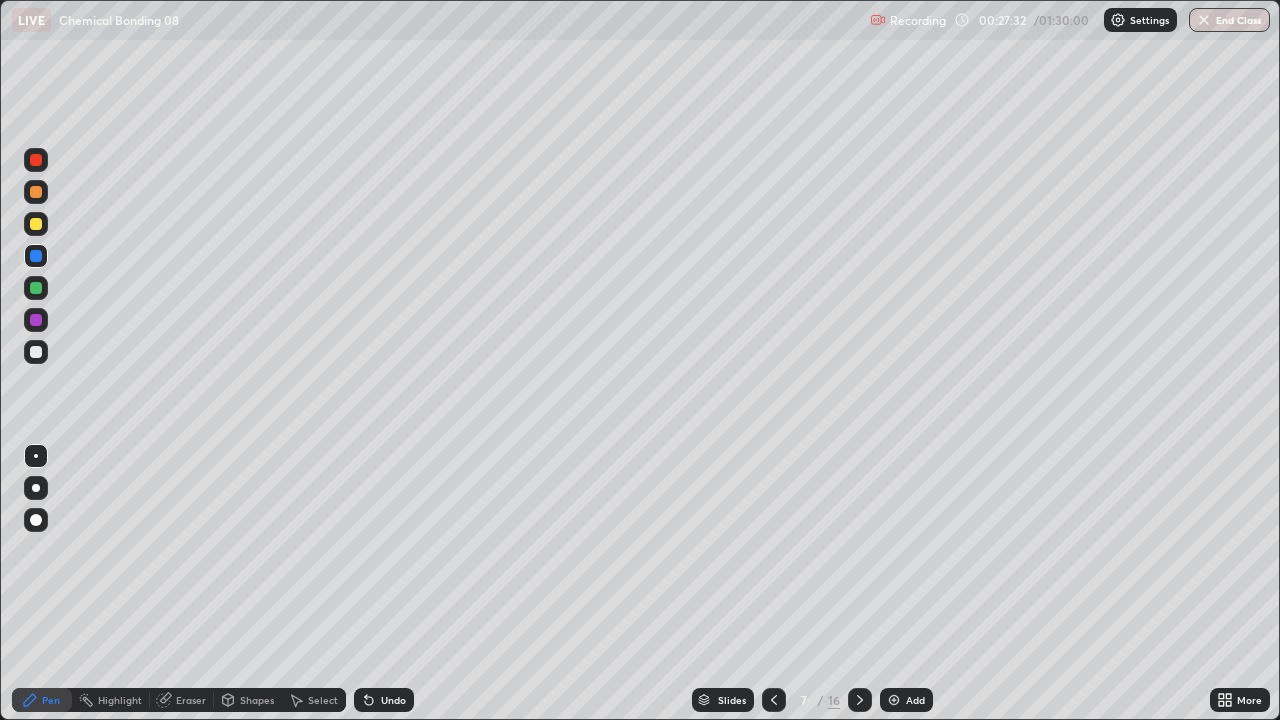 click on "Undo" at bounding box center (384, 700) 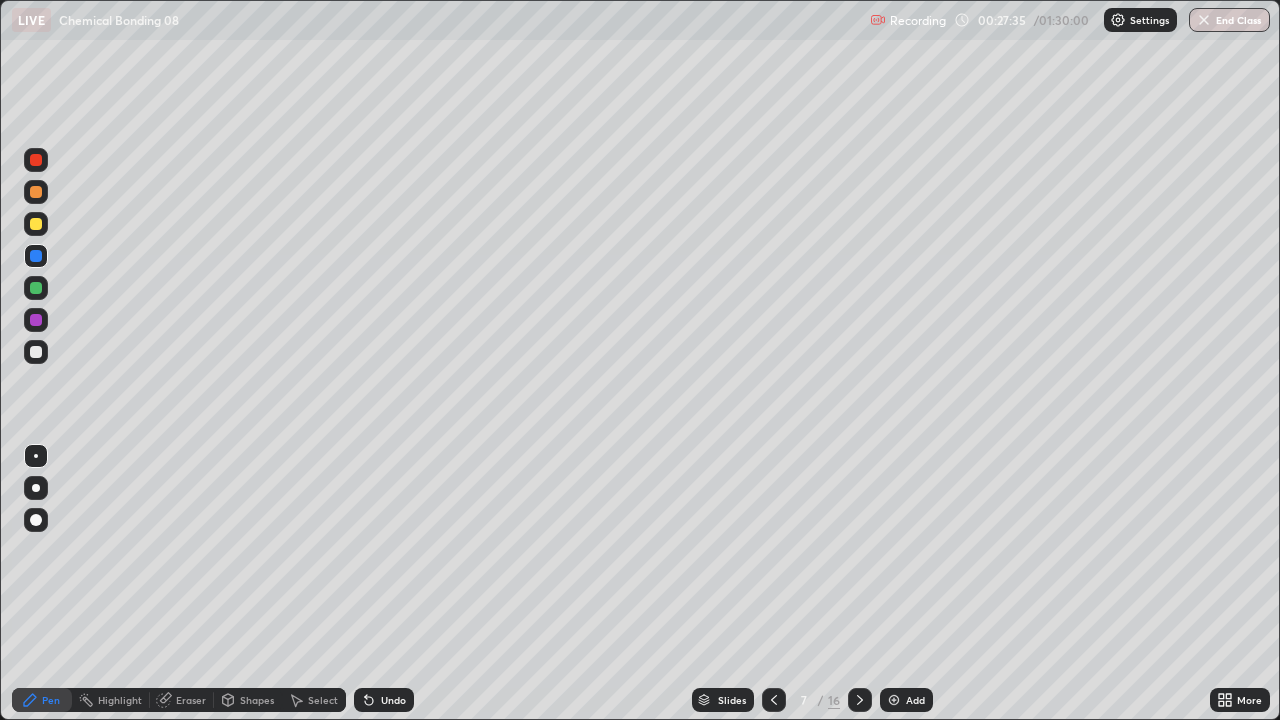click on "Undo" at bounding box center [393, 700] 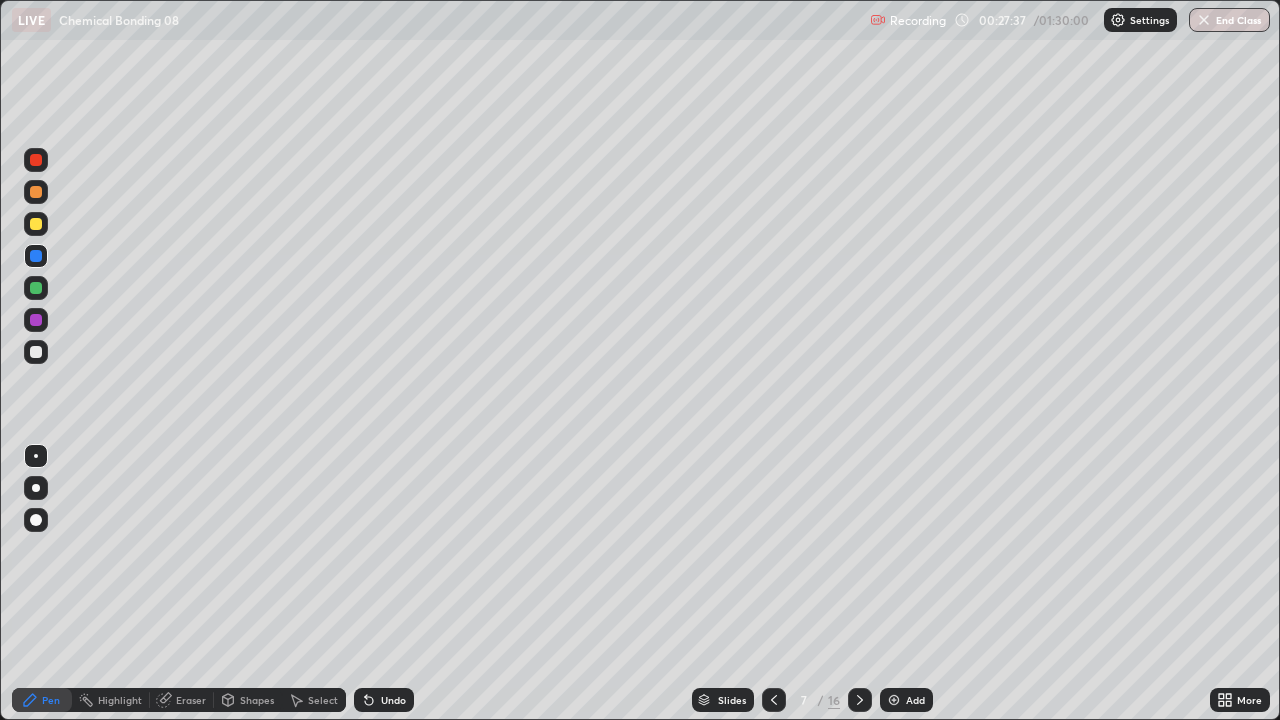 click on "Eraser" at bounding box center (182, 700) 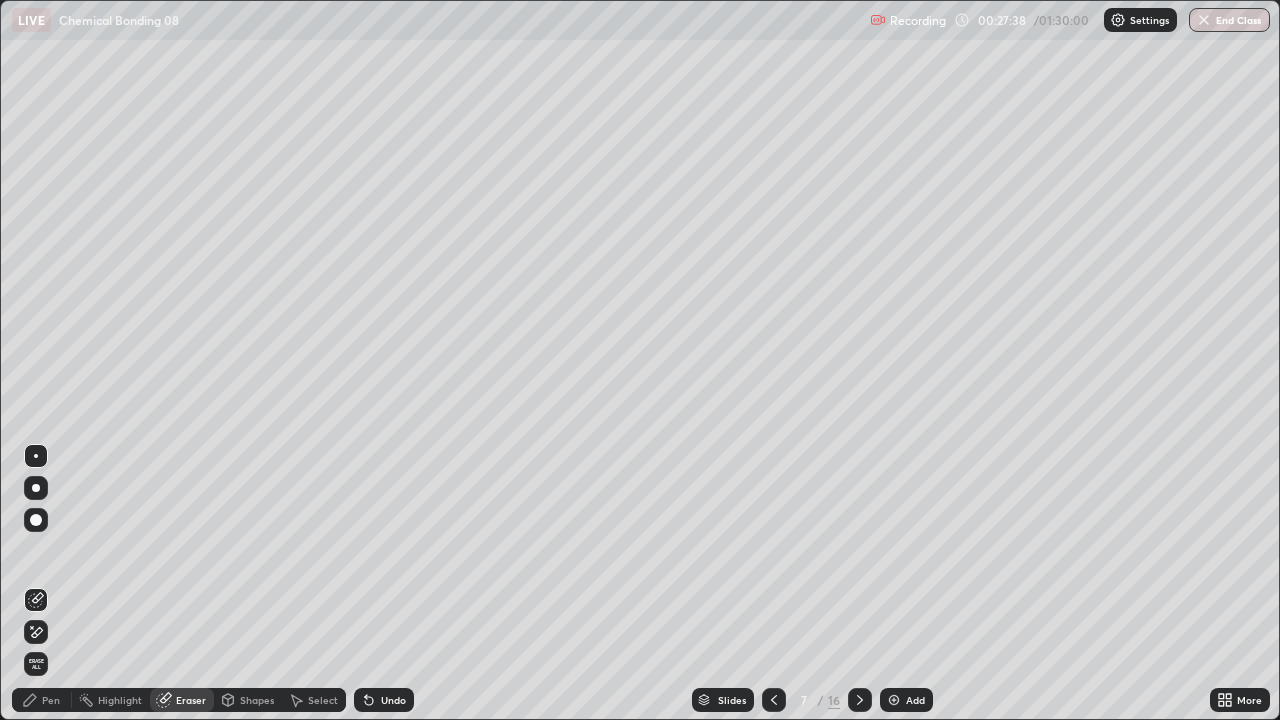 click on "Pen" at bounding box center (42, 700) 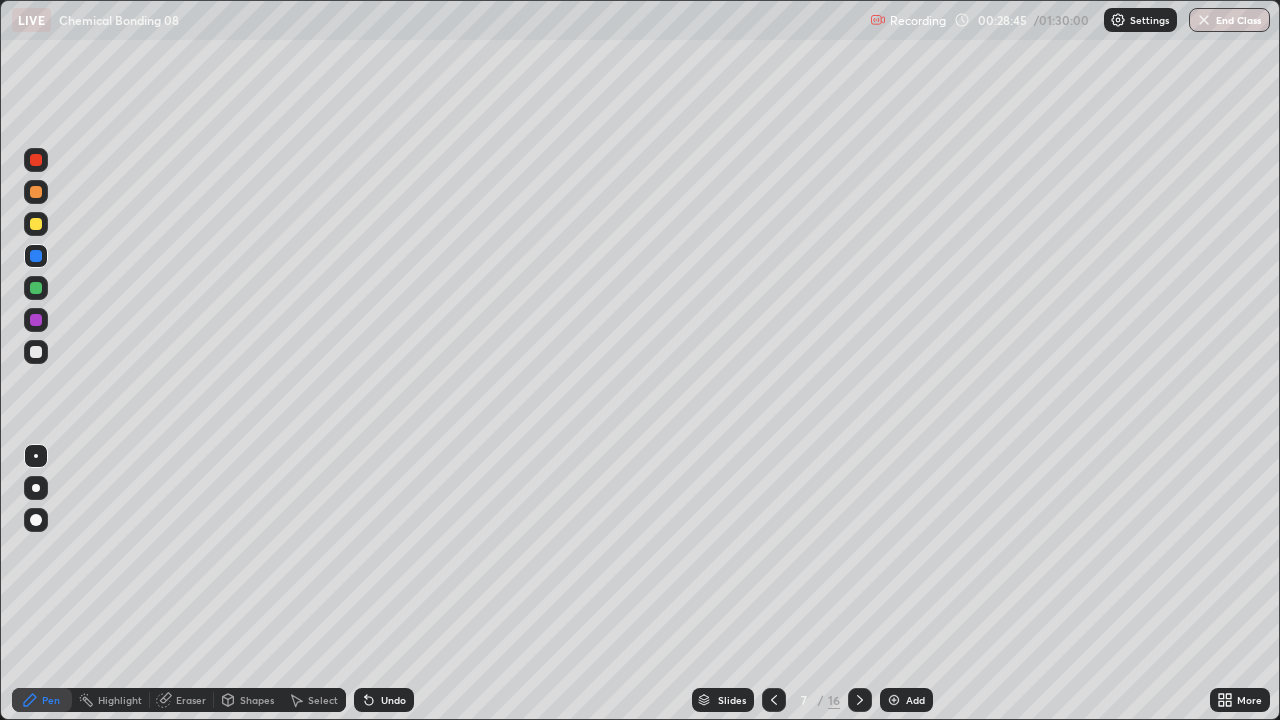 click on "Undo" at bounding box center (384, 700) 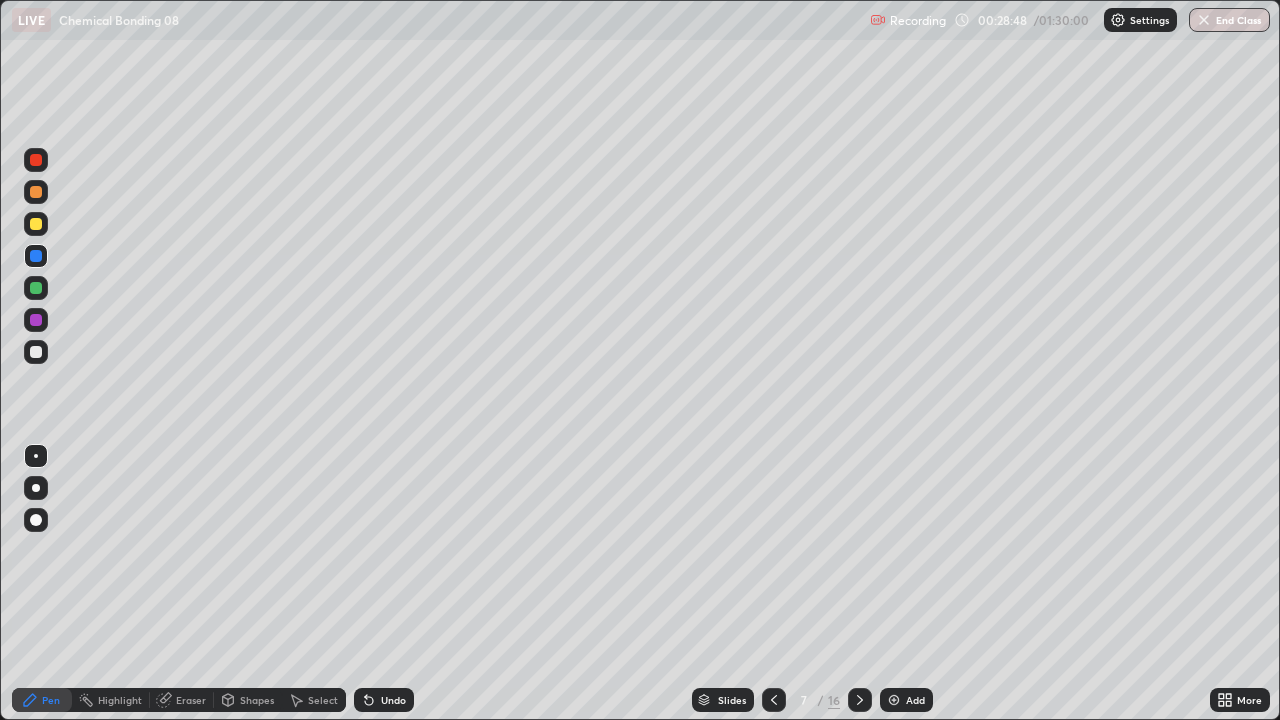 click at bounding box center [36, 288] 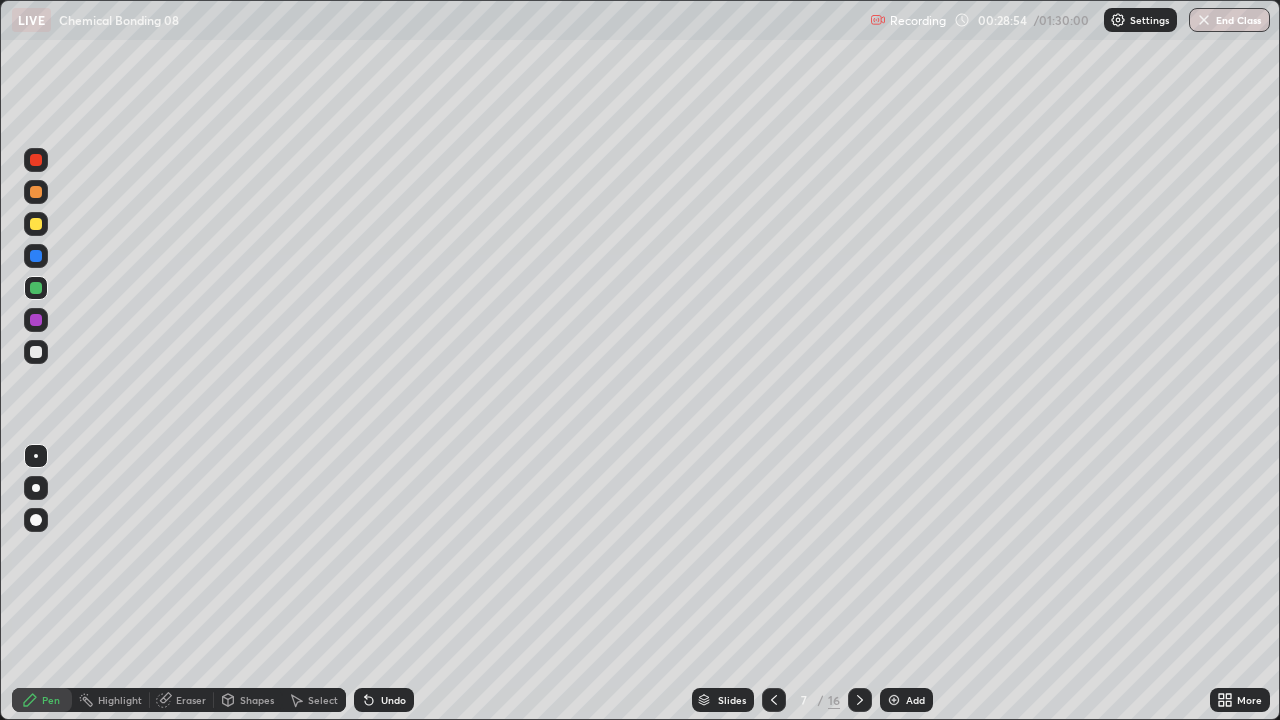 click at bounding box center (36, 352) 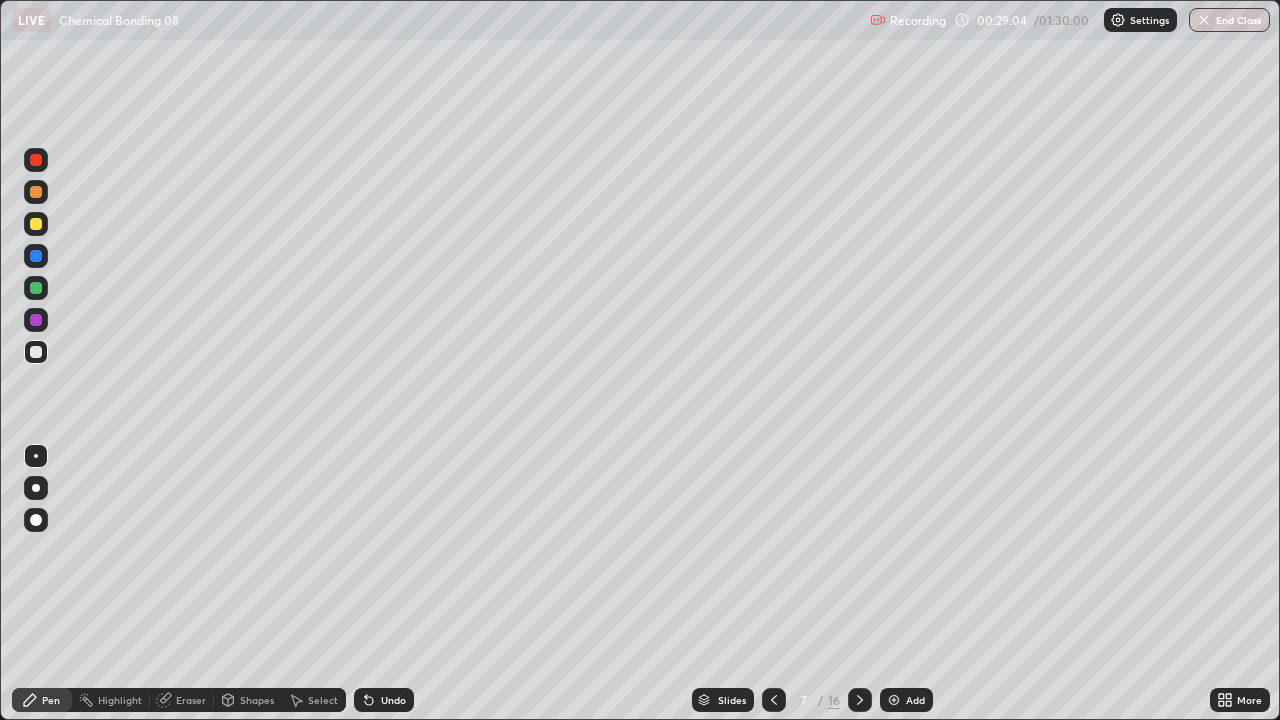 click on "Undo" at bounding box center (393, 700) 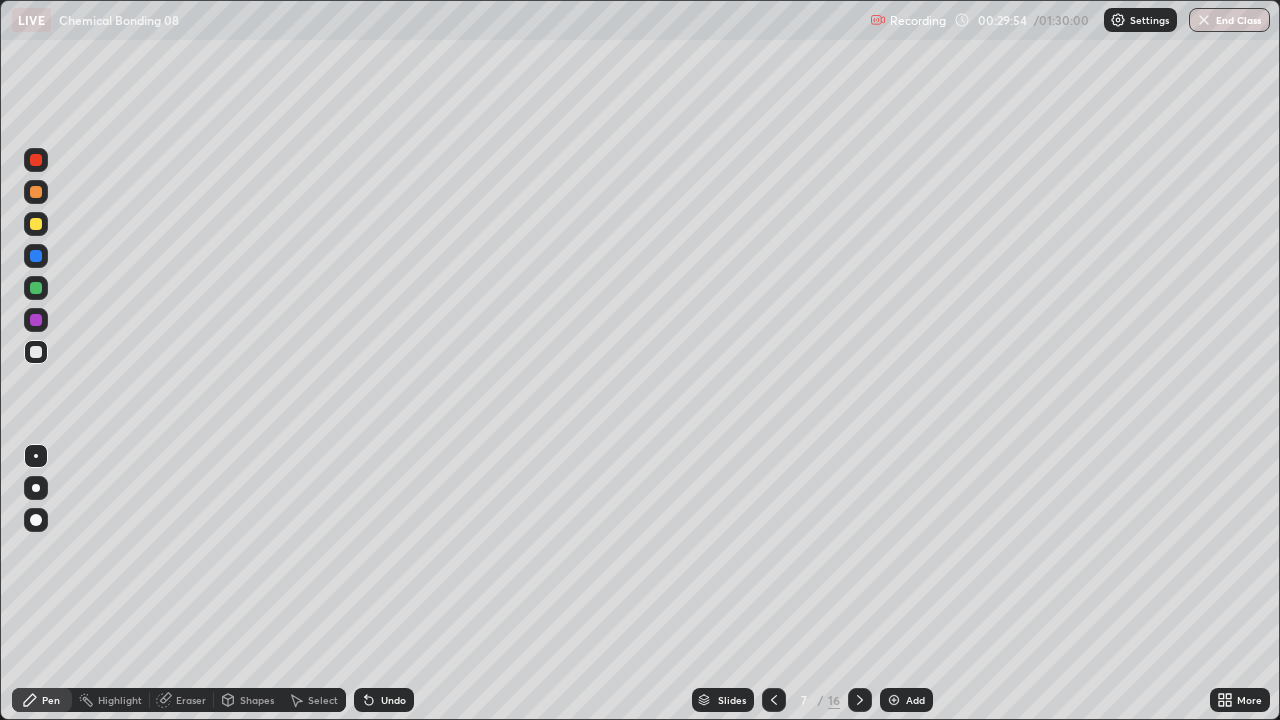click at bounding box center [36, 288] 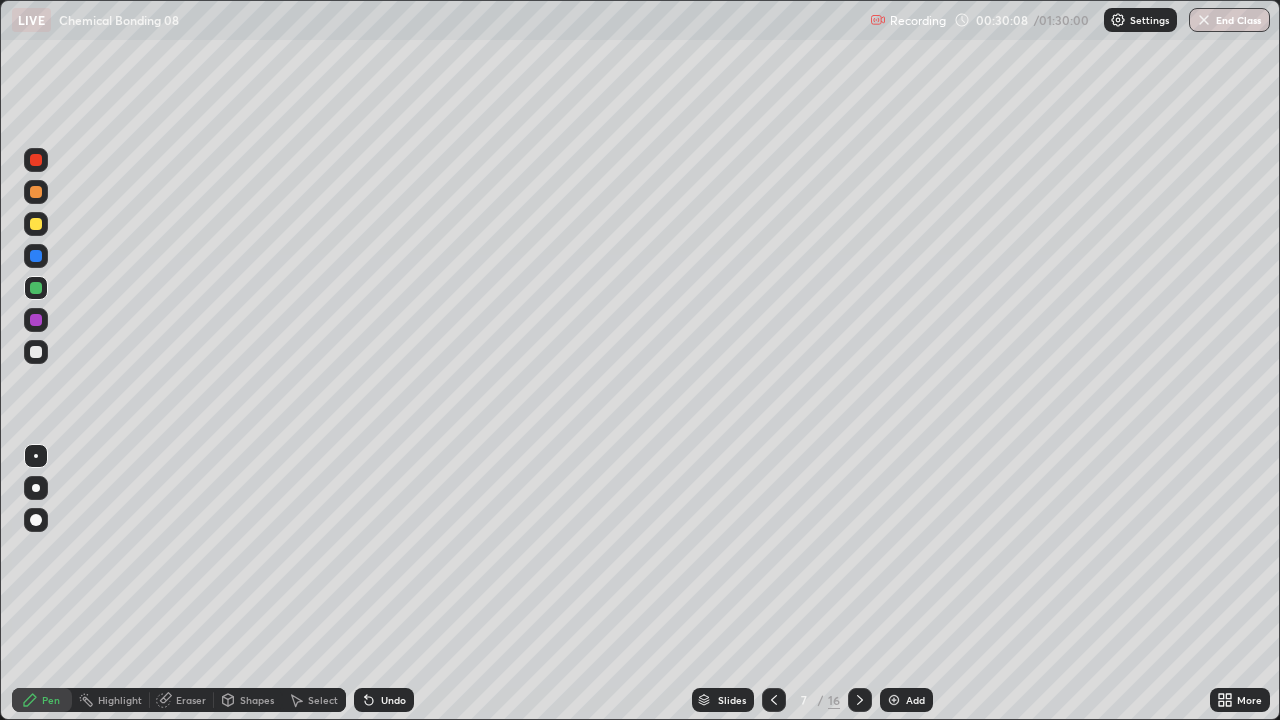 click at bounding box center [36, 192] 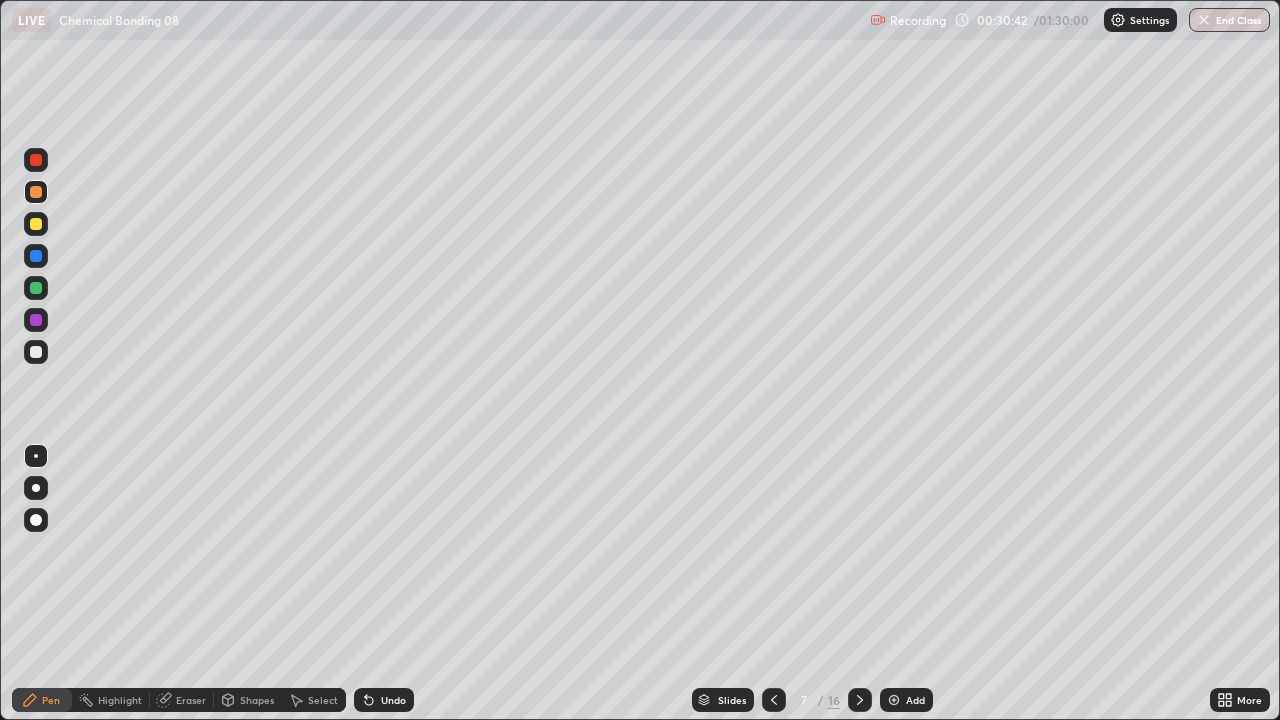 click at bounding box center [36, 224] 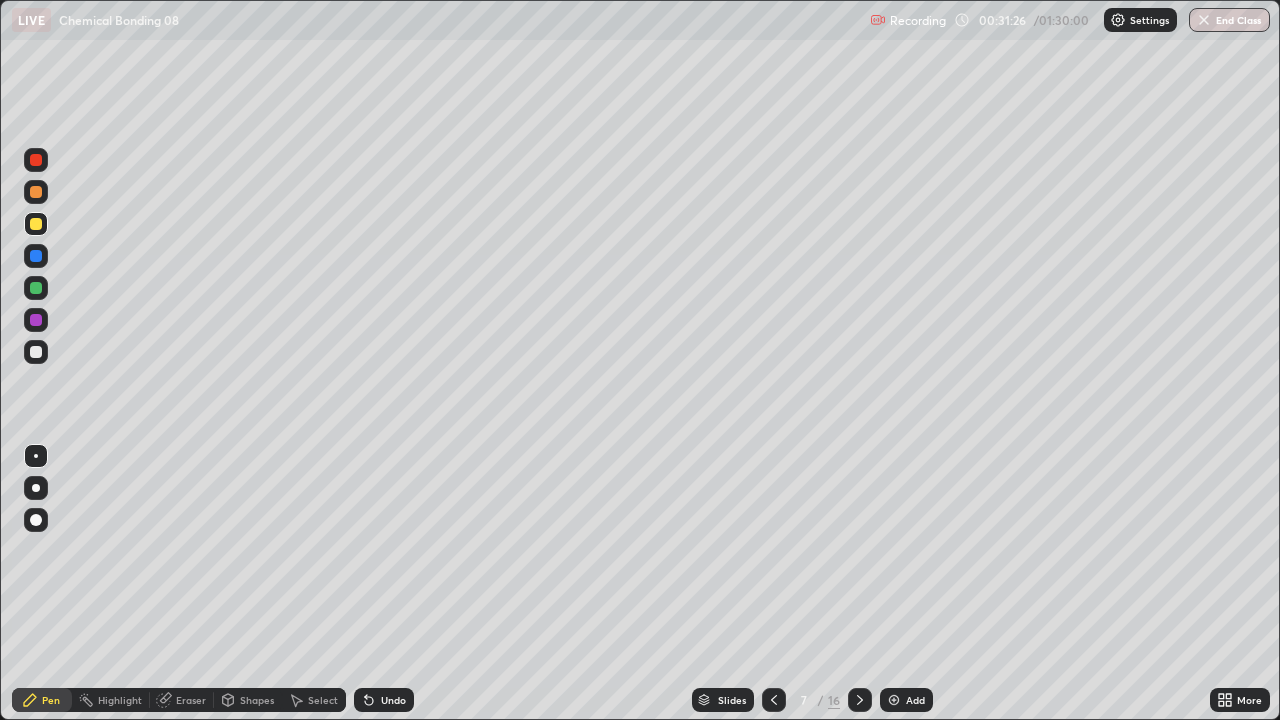 click at bounding box center (36, 320) 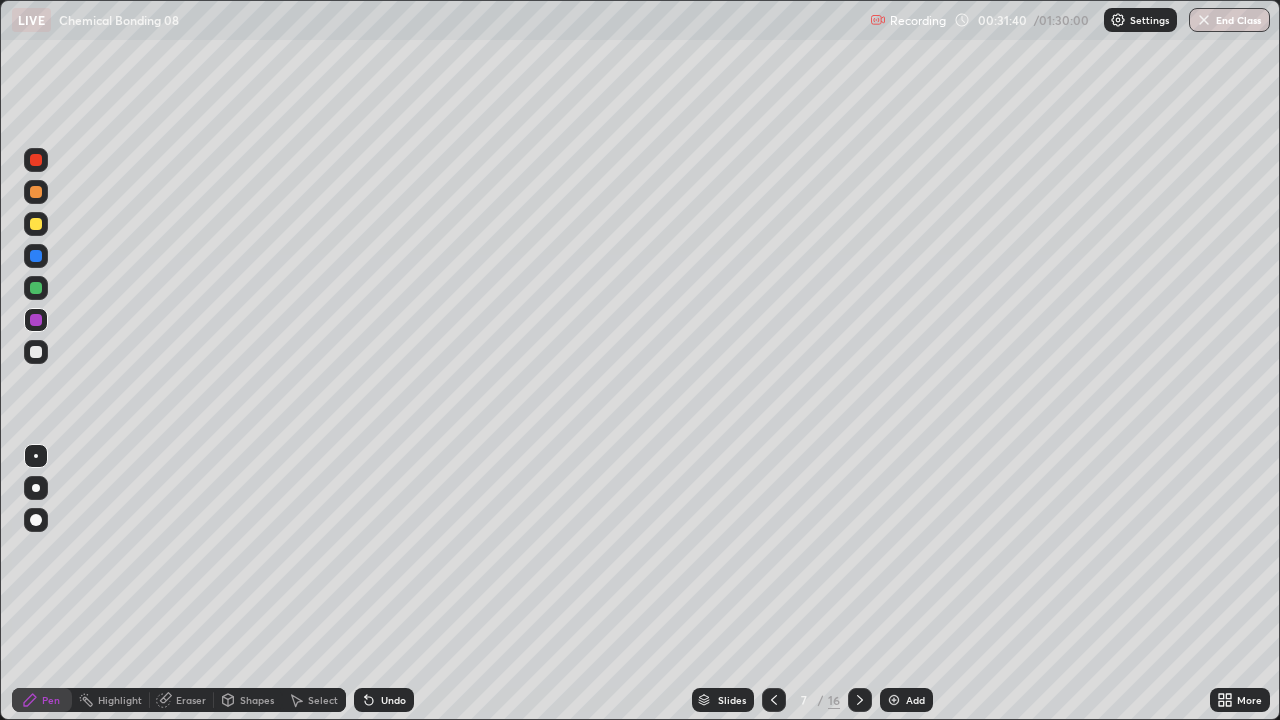 click on "Pen" at bounding box center [51, 700] 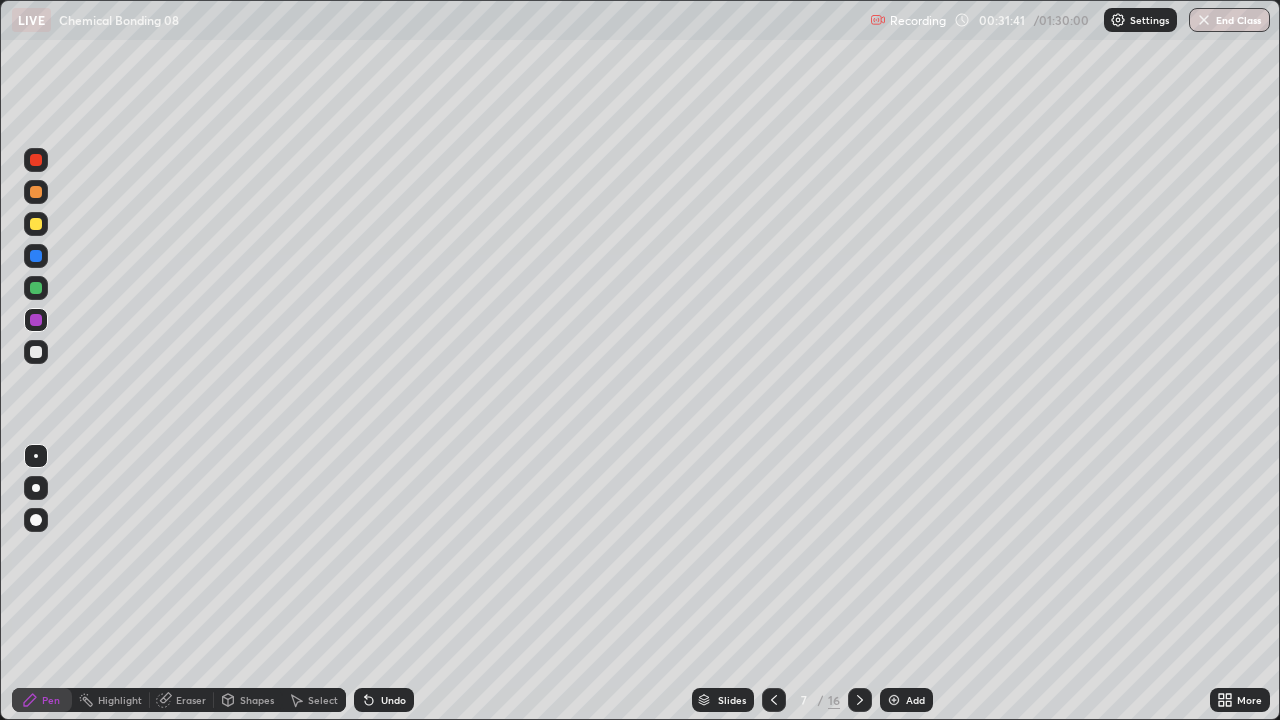 click at bounding box center (36, 352) 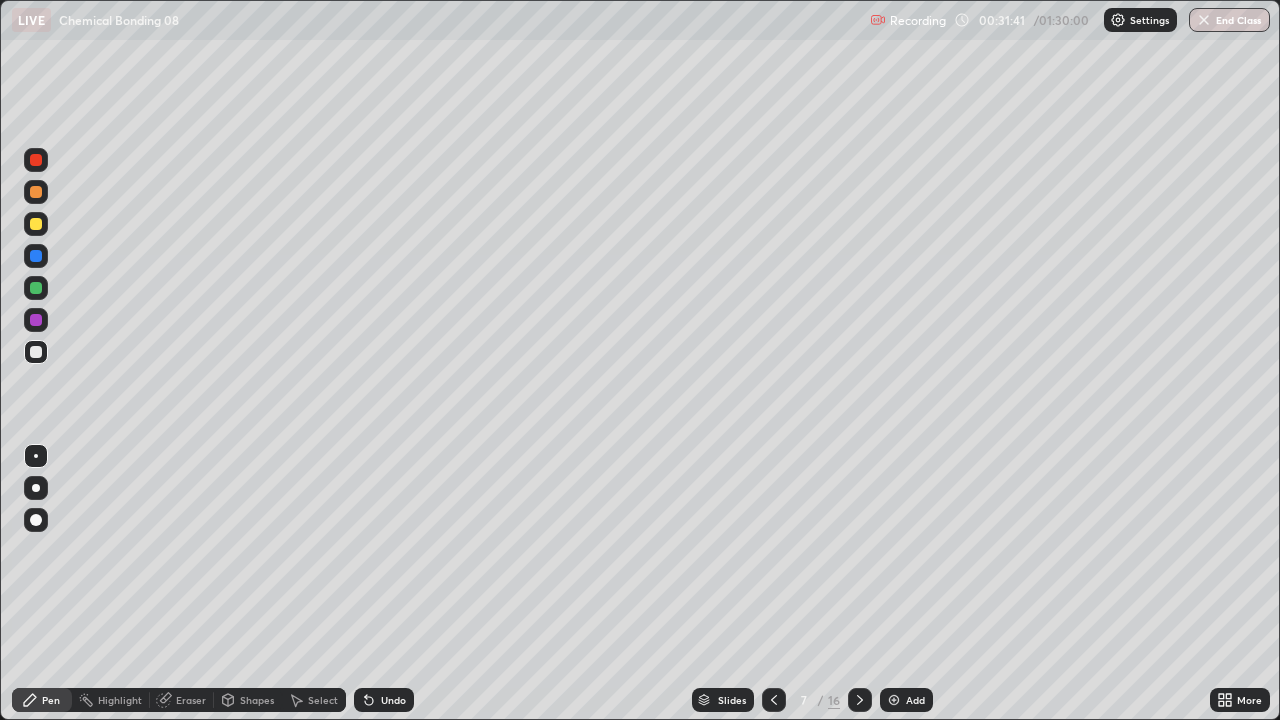 click at bounding box center [36, 224] 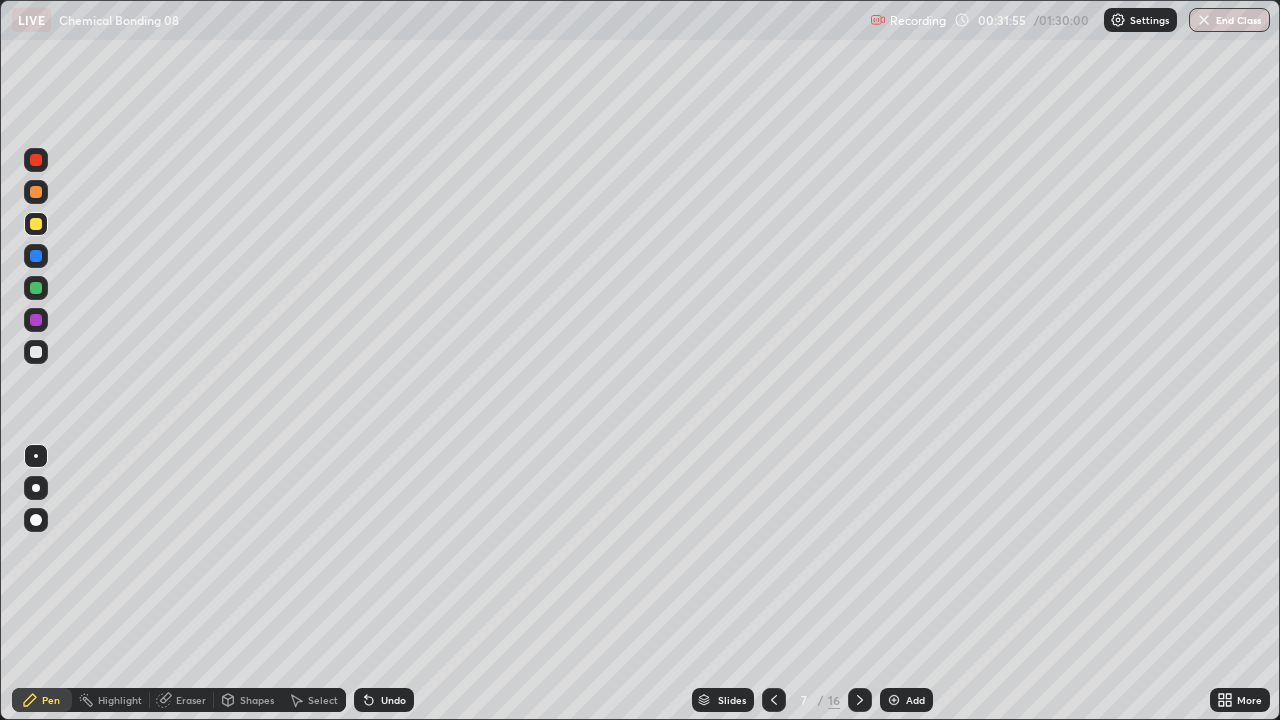 click on "Eraser" at bounding box center [191, 700] 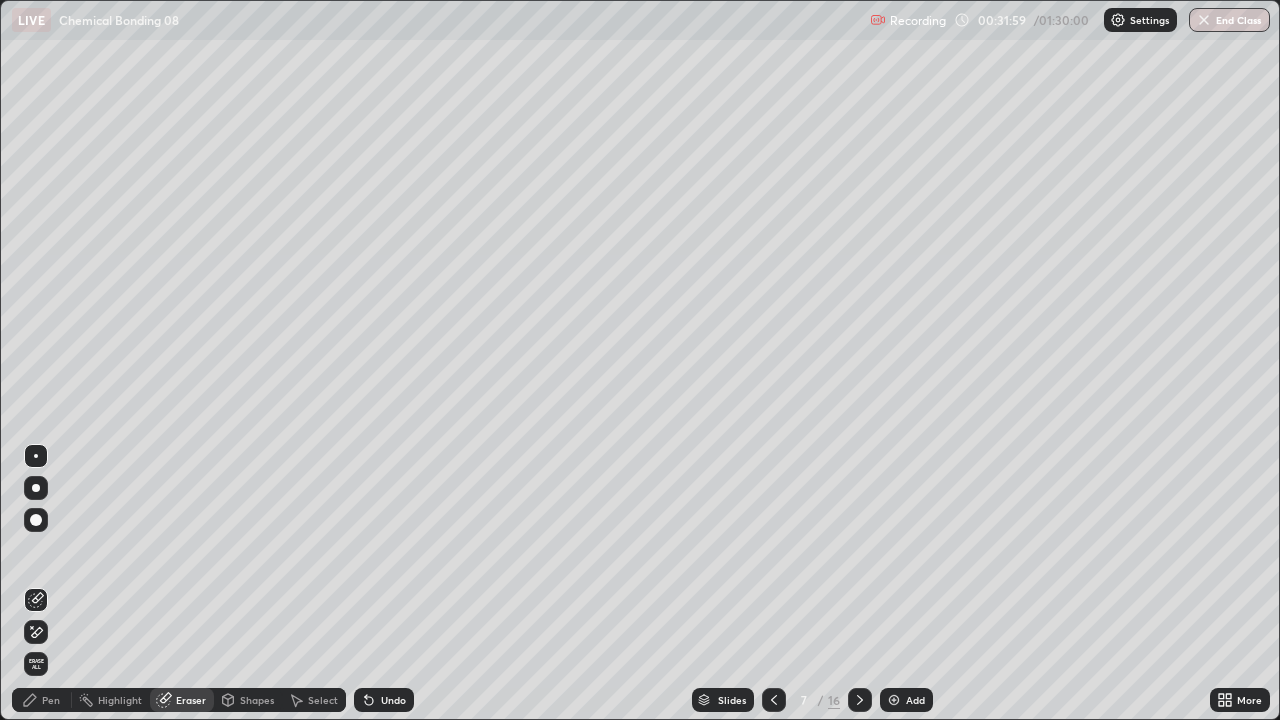 click on "Pen" at bounding box center (42, 700) 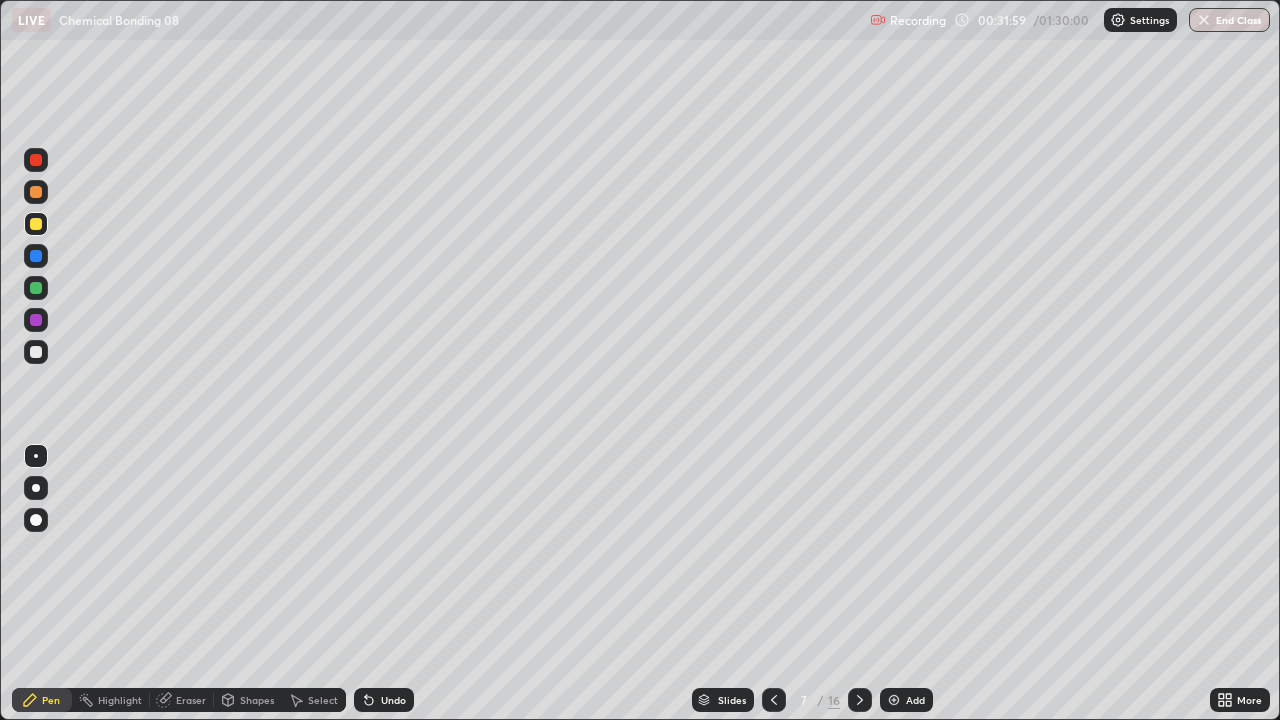 click at bounding box center [36, 352] 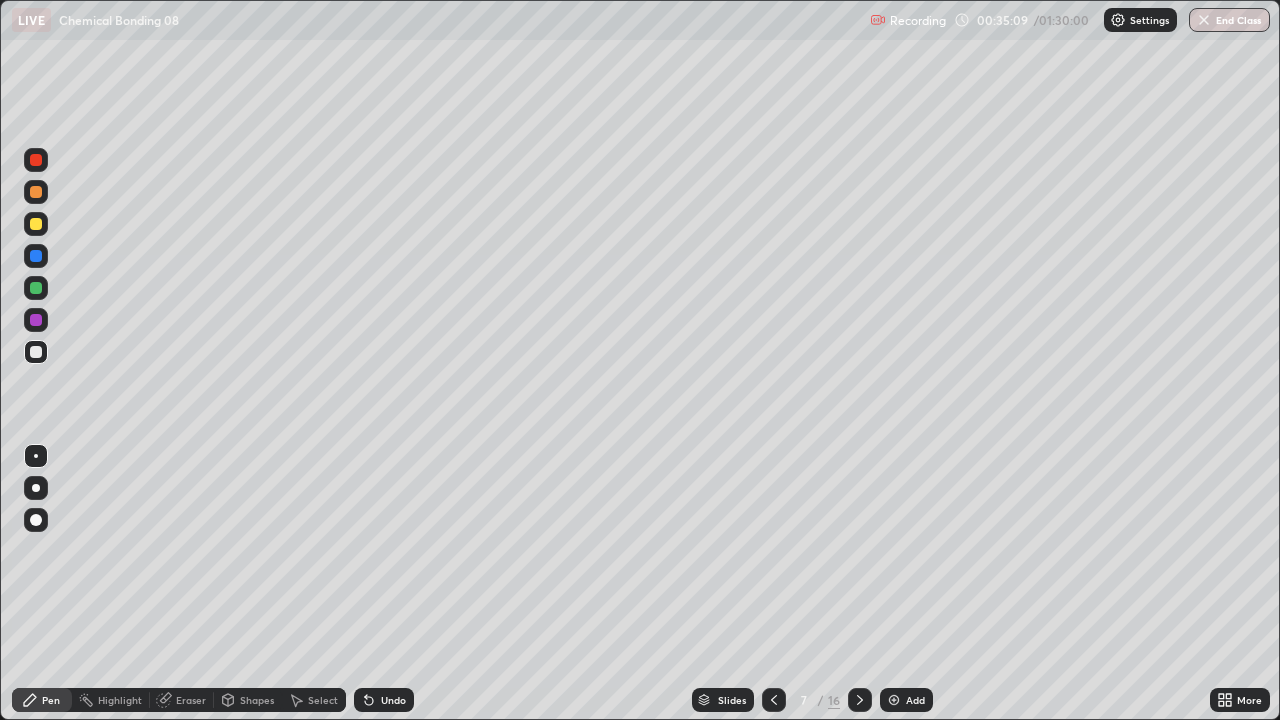 click 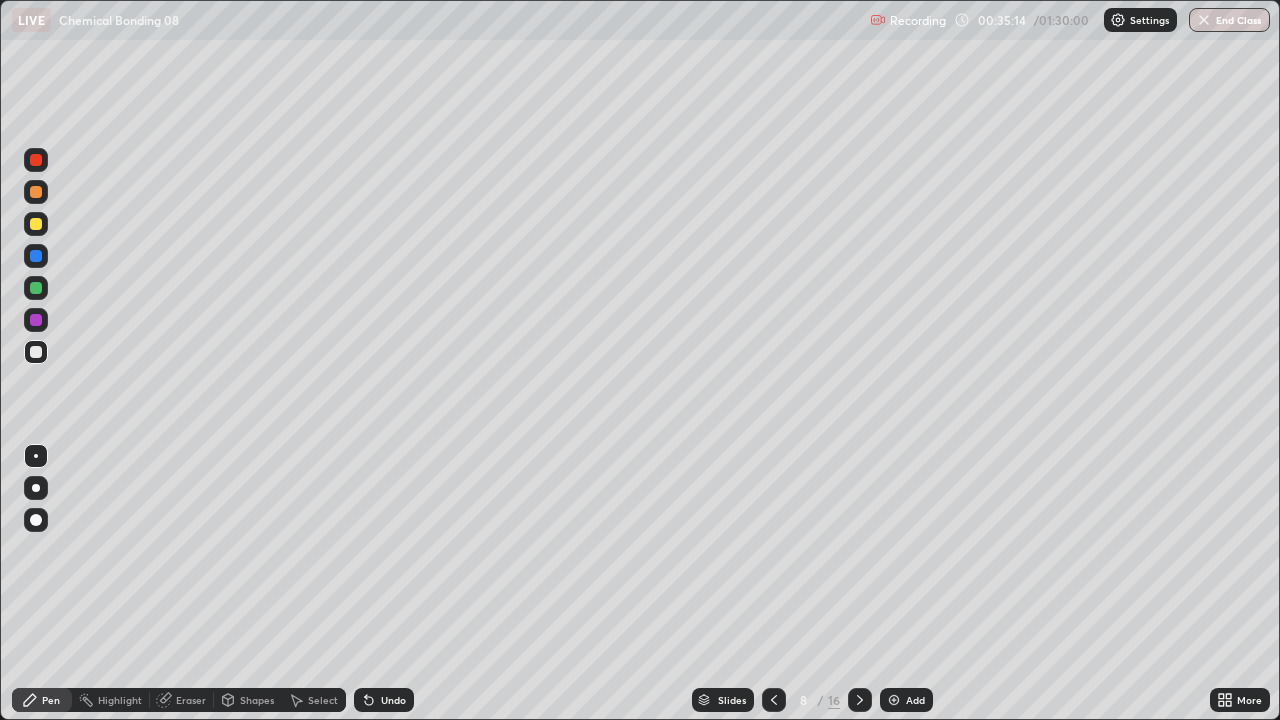 click on "Undo" at bounding box center [384, 700] 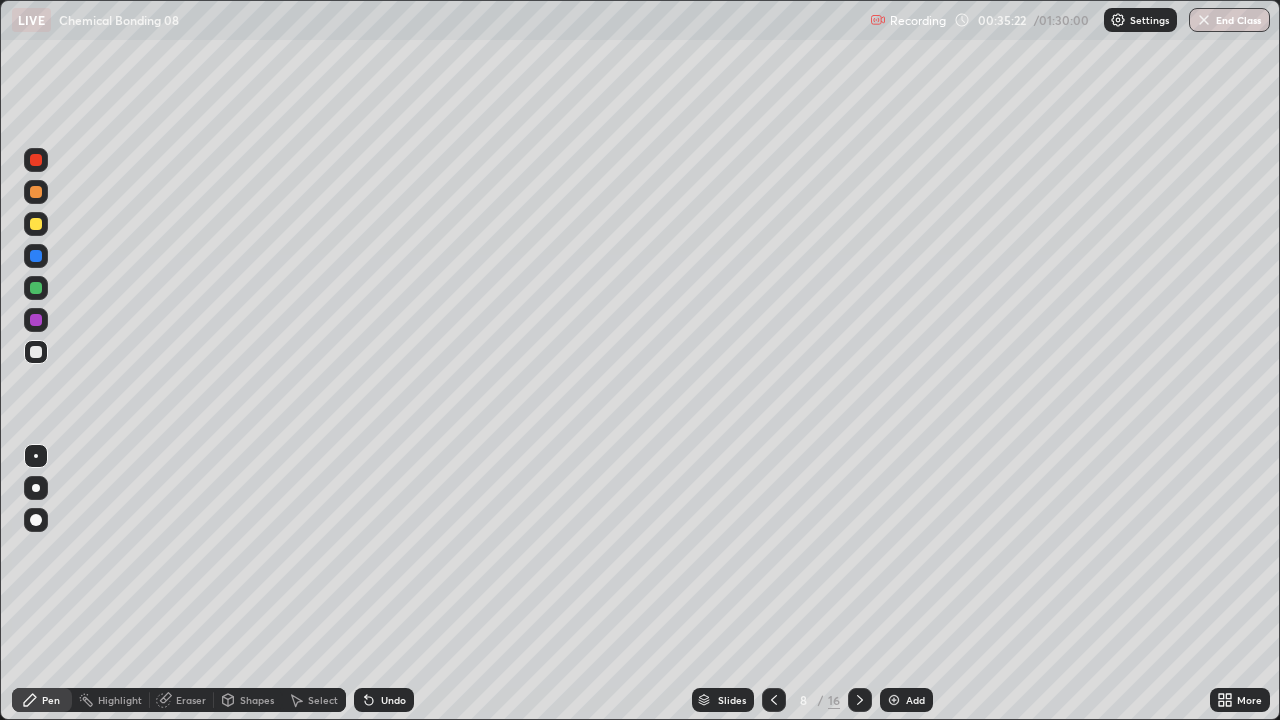click on "Undo" at bounding box center (384, 700) 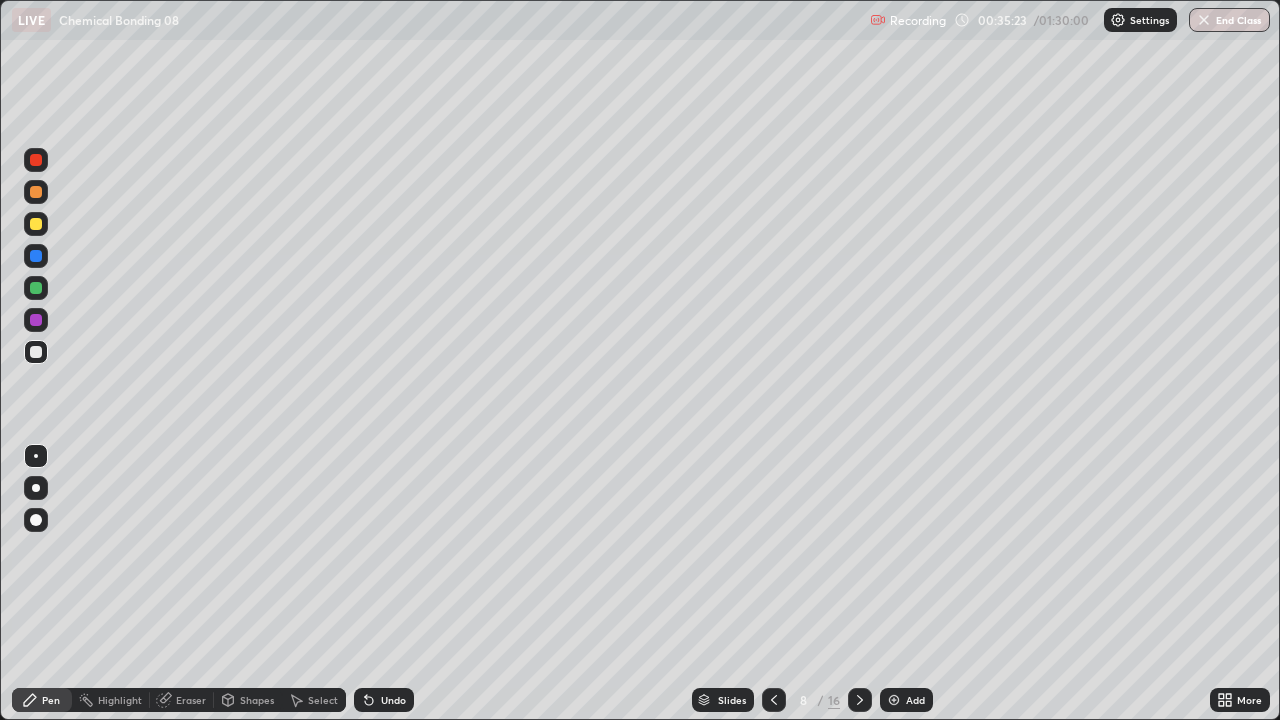 click on "Undo" at bounding box center (384, 700) 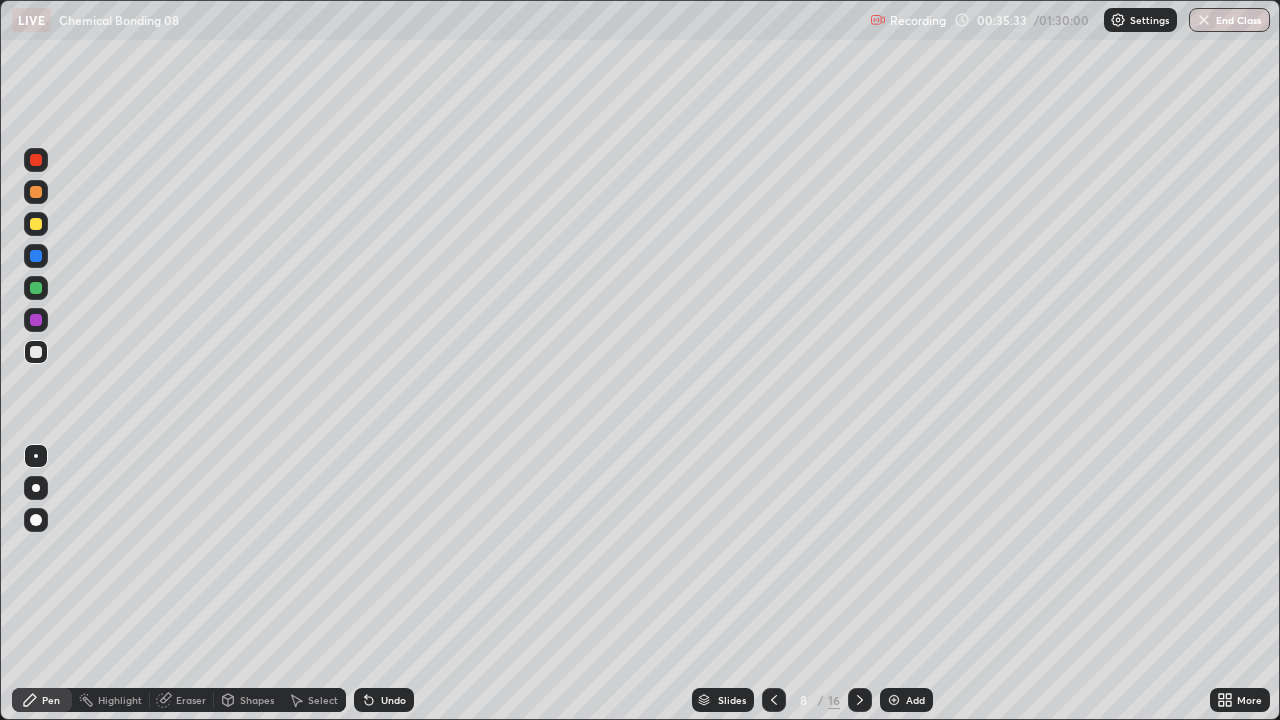 click on "Undo" at bounding box center (393, 700) 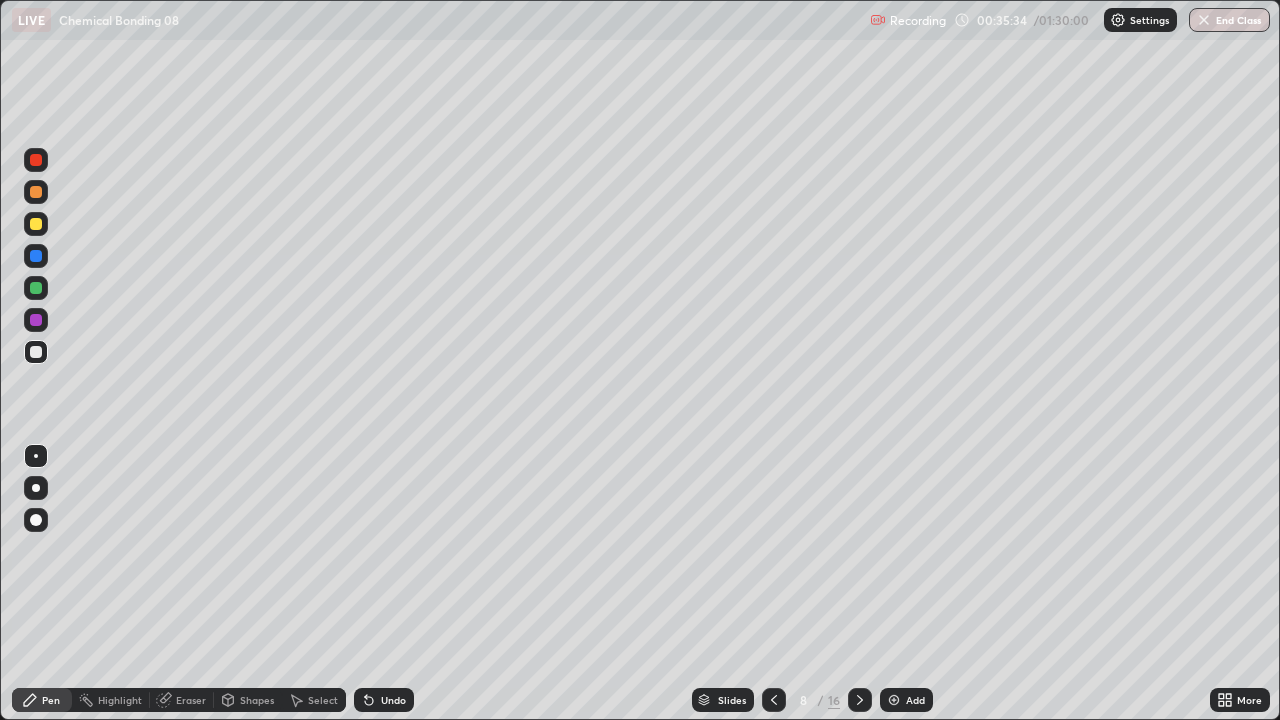 click at bounding box center [36, 520] 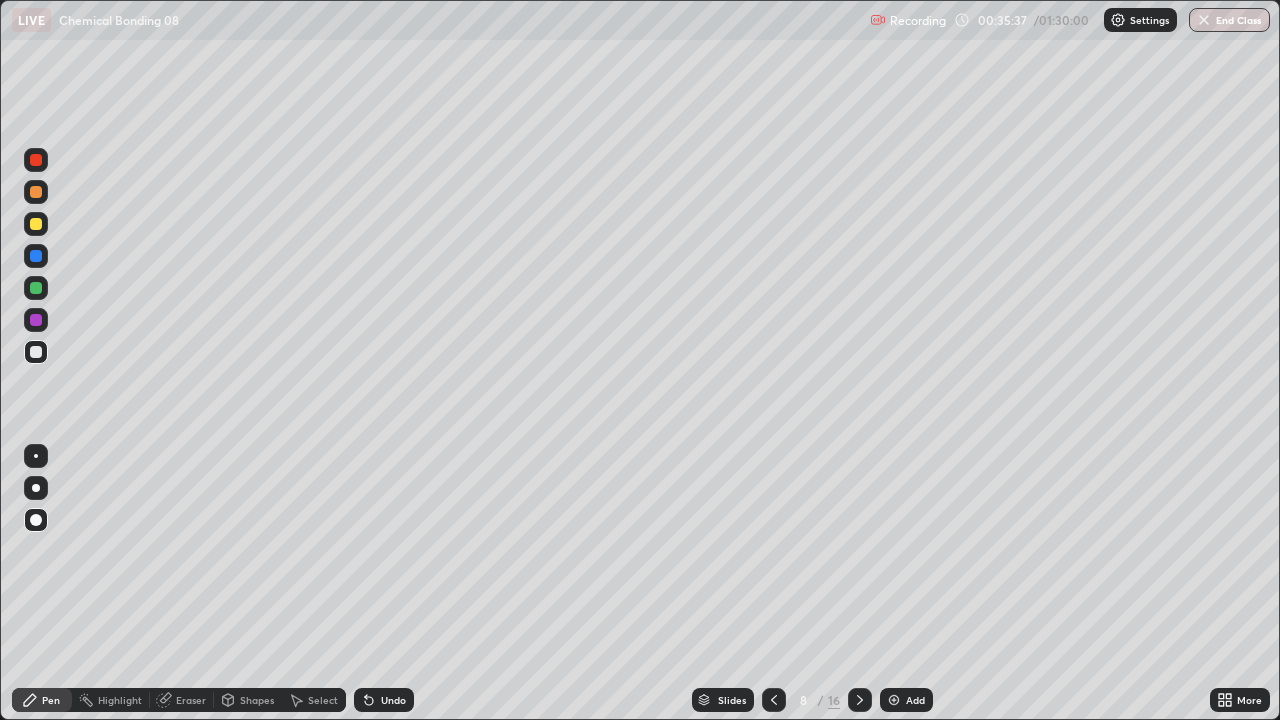 click on "Undo" at bounding box center (384, 700) 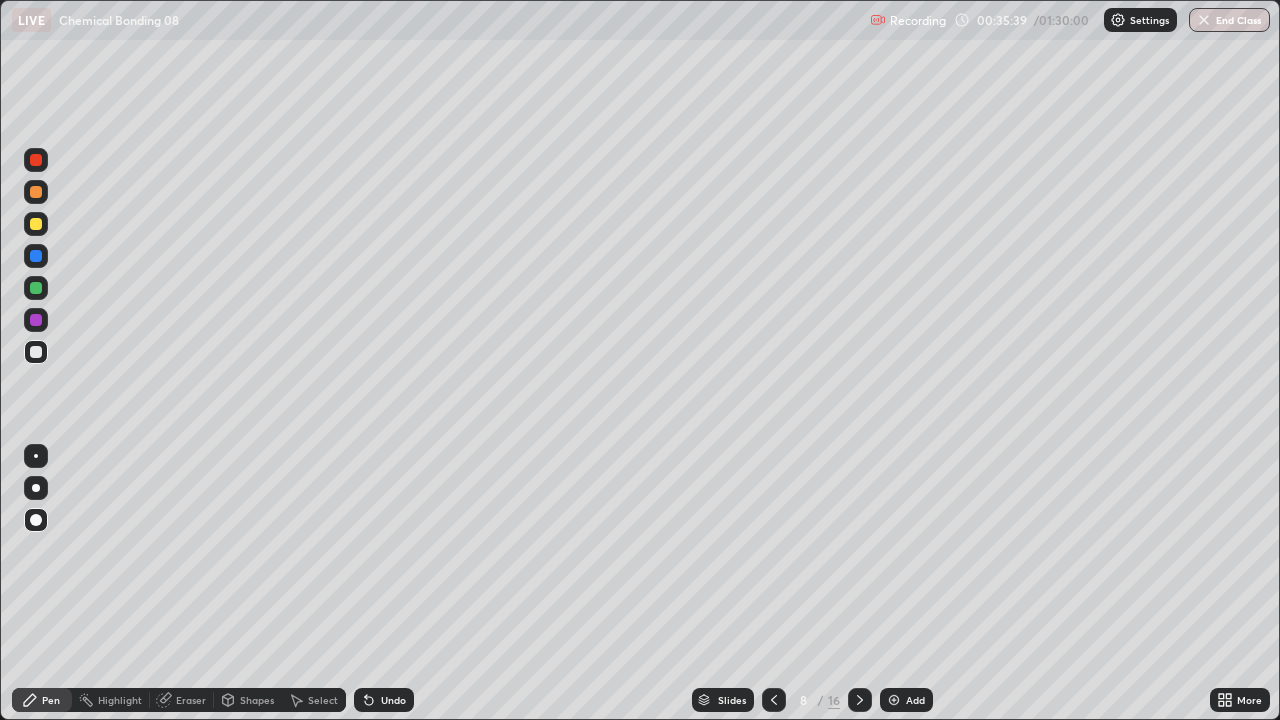 click on "Shapes" at bounding box center (257, 700) 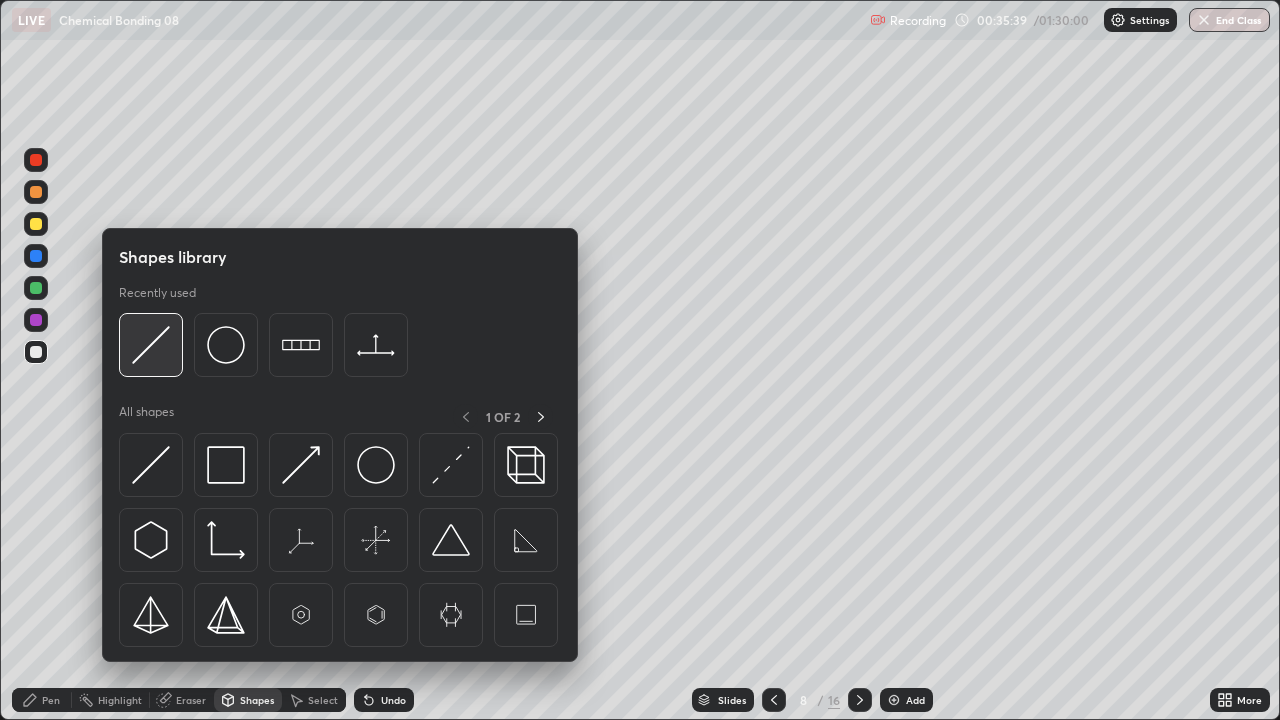 click at bounding box center (151, 345) 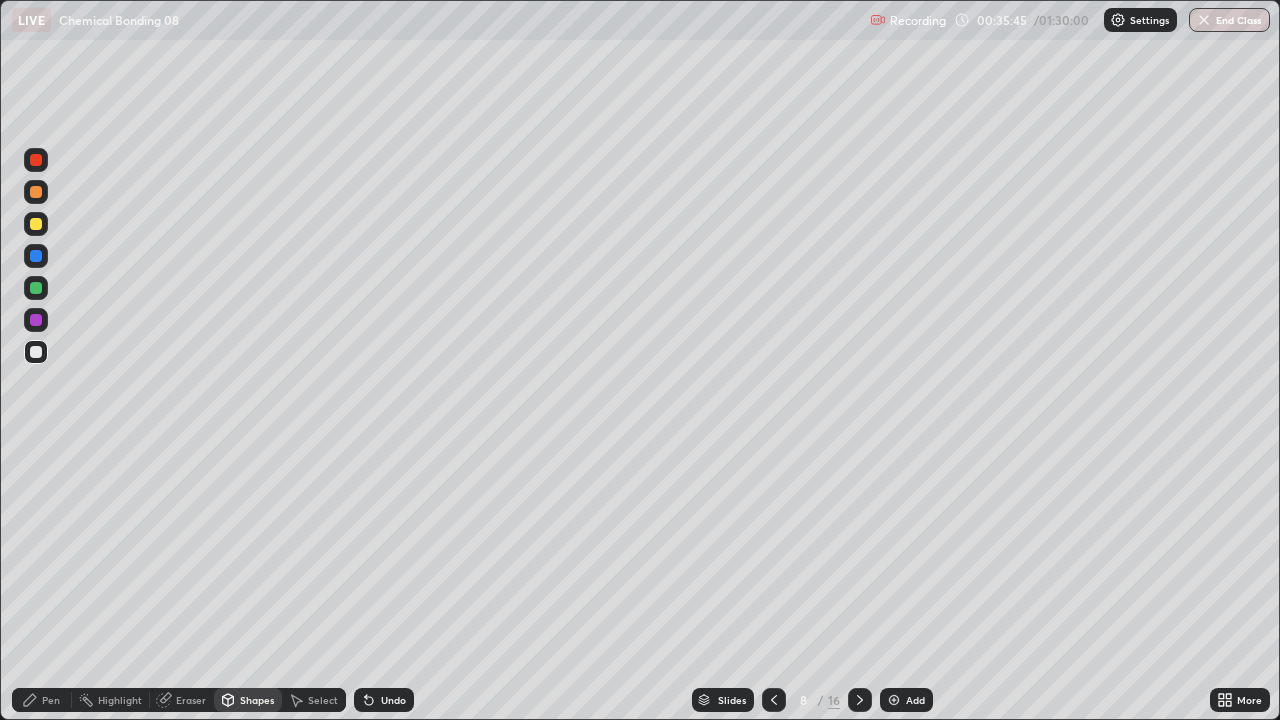 click on "Pen" at bounding box center [42, 700] 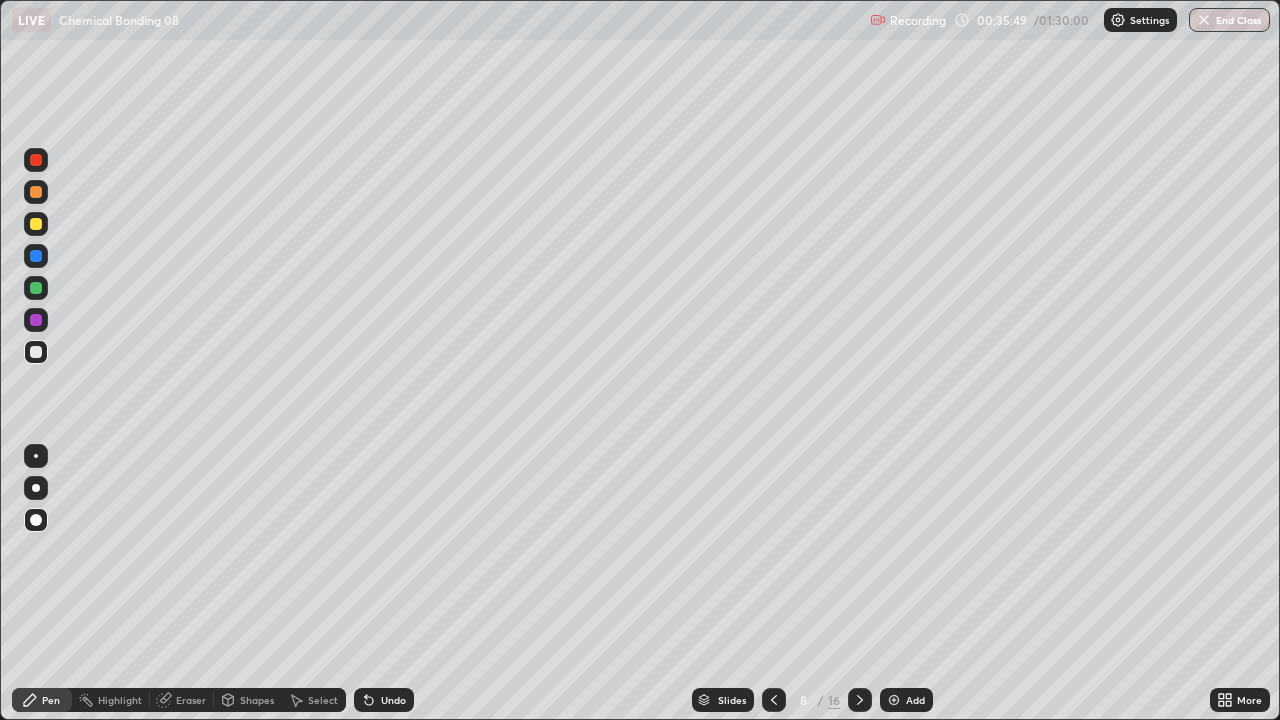 click on "Shapes" at bounding box center (257, 700) 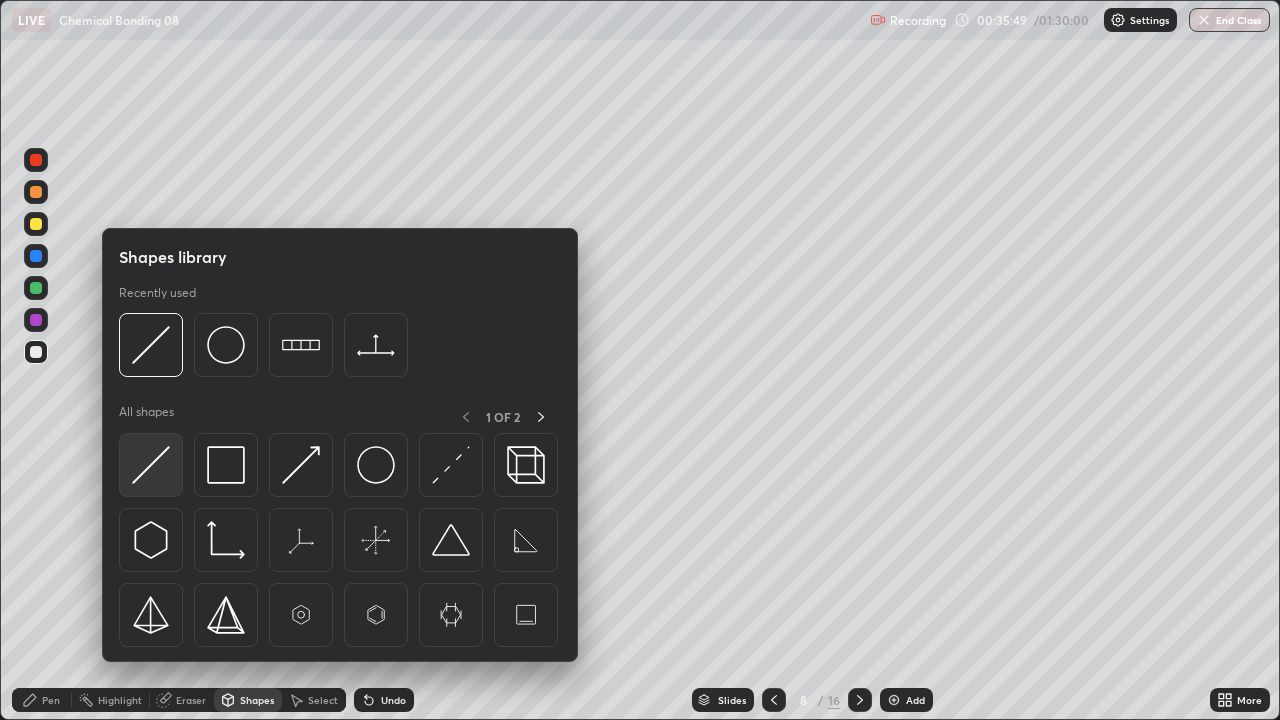 click at bounding box center [151, 465] 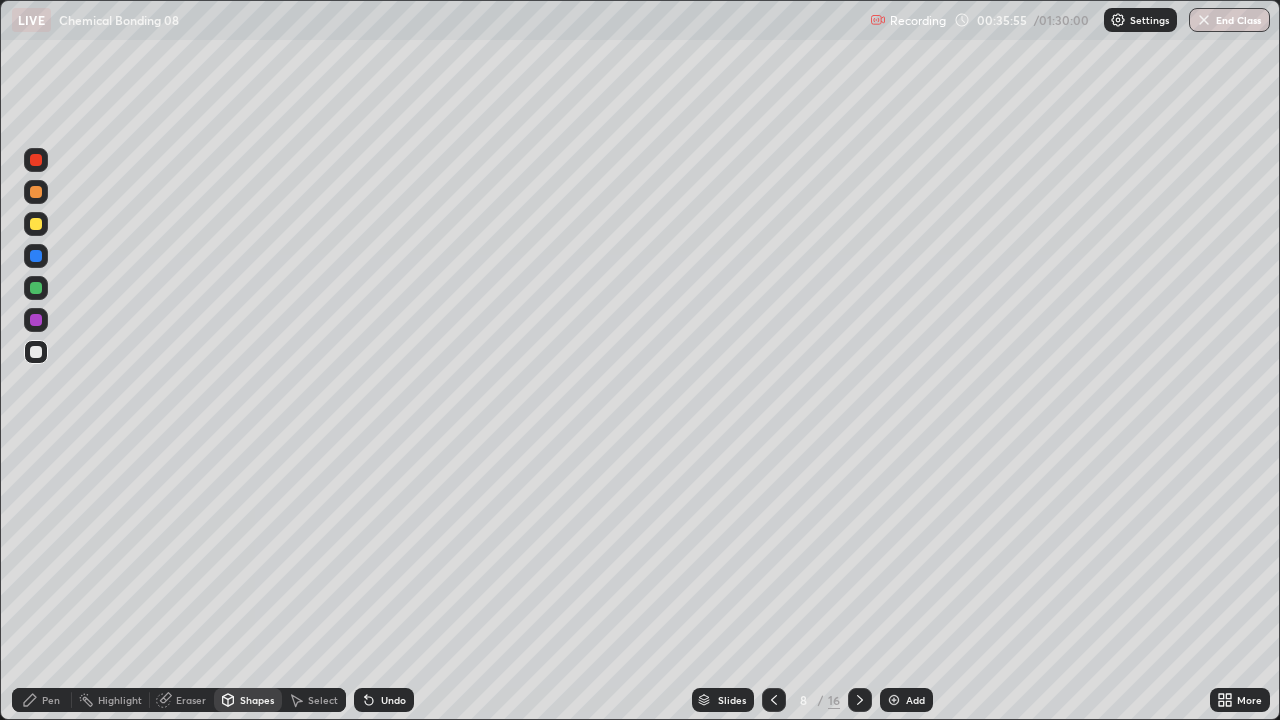 click on "Pen" at bounding box center (42, 700) 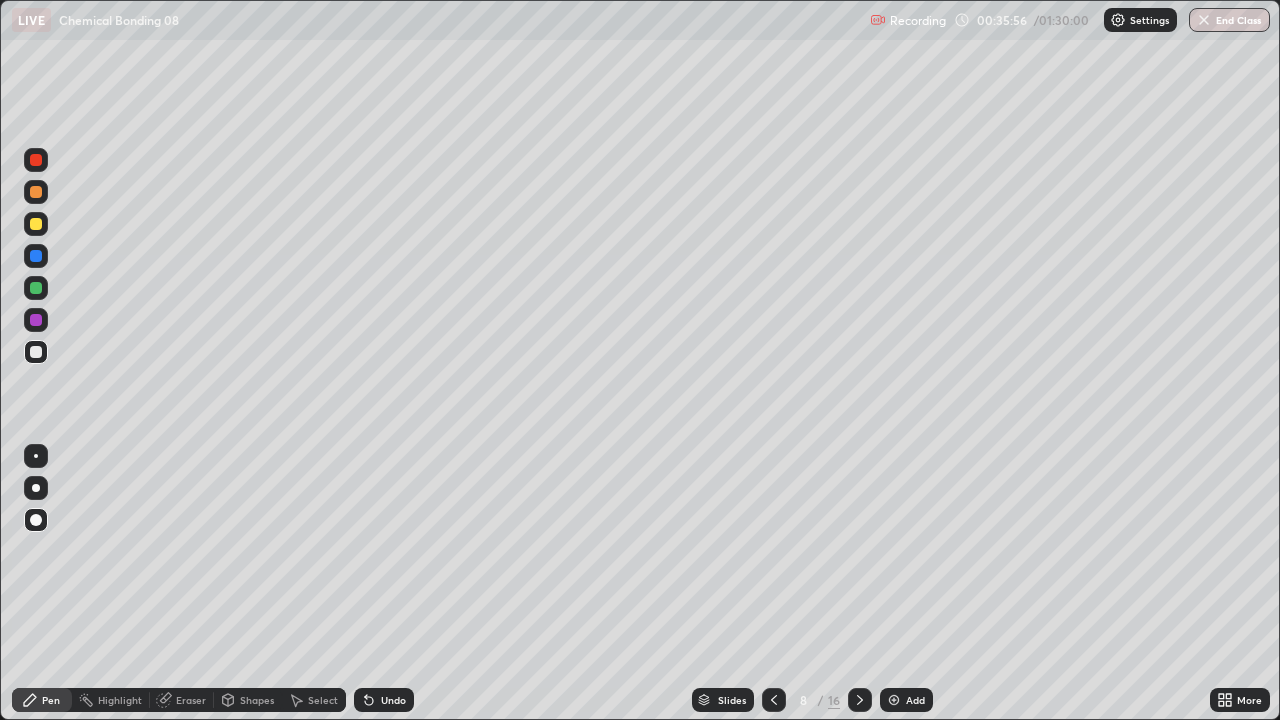 click at bounding box center (36, 488) 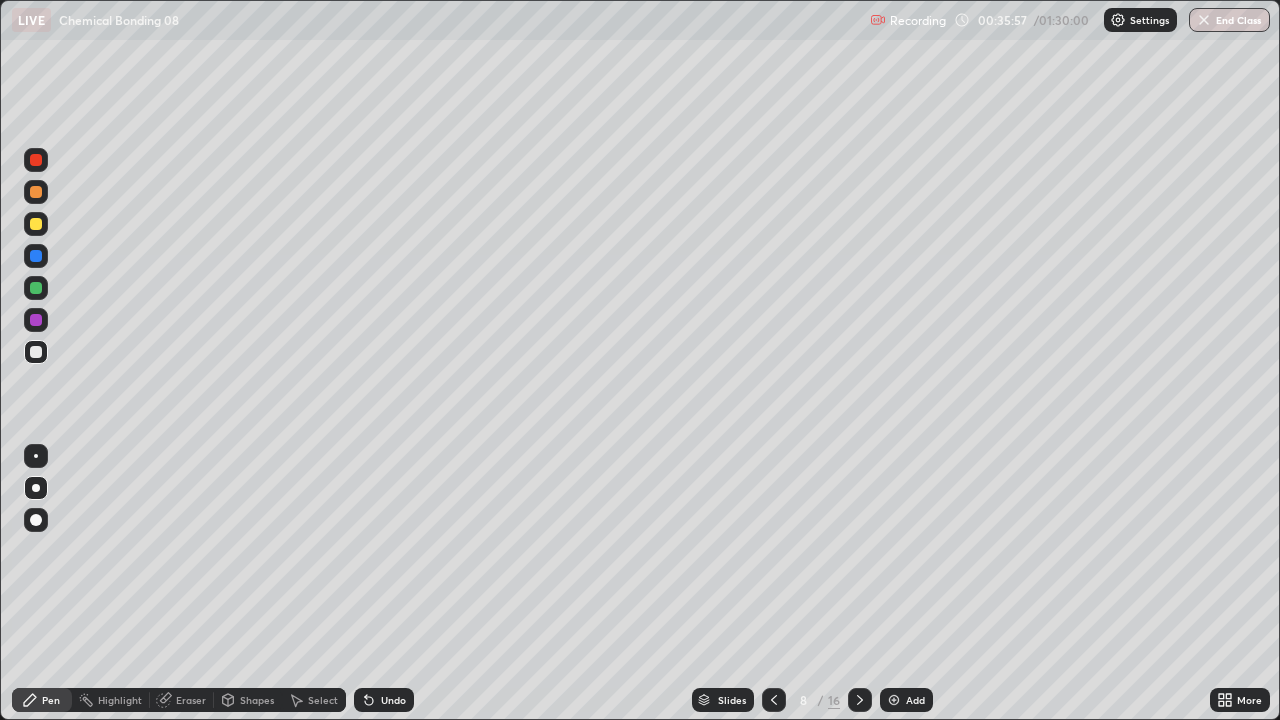 click at bounding box center [36, 288] 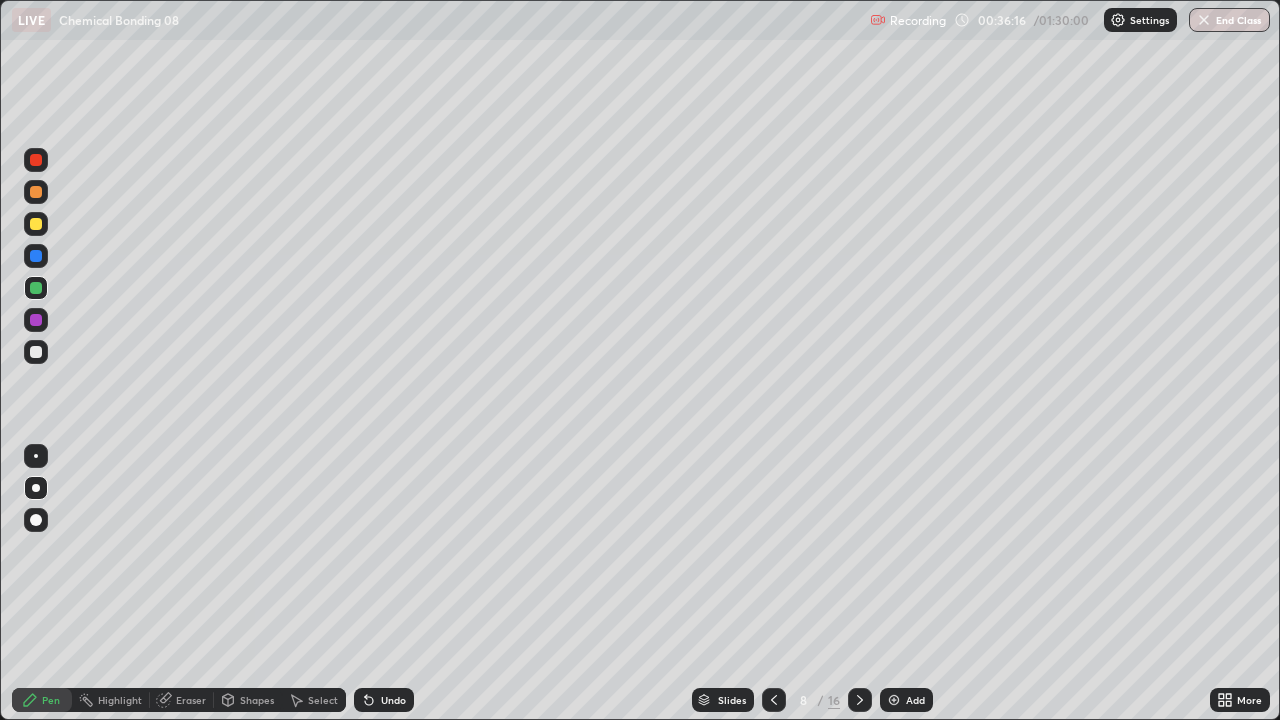 click at bounding box center (36, 352) 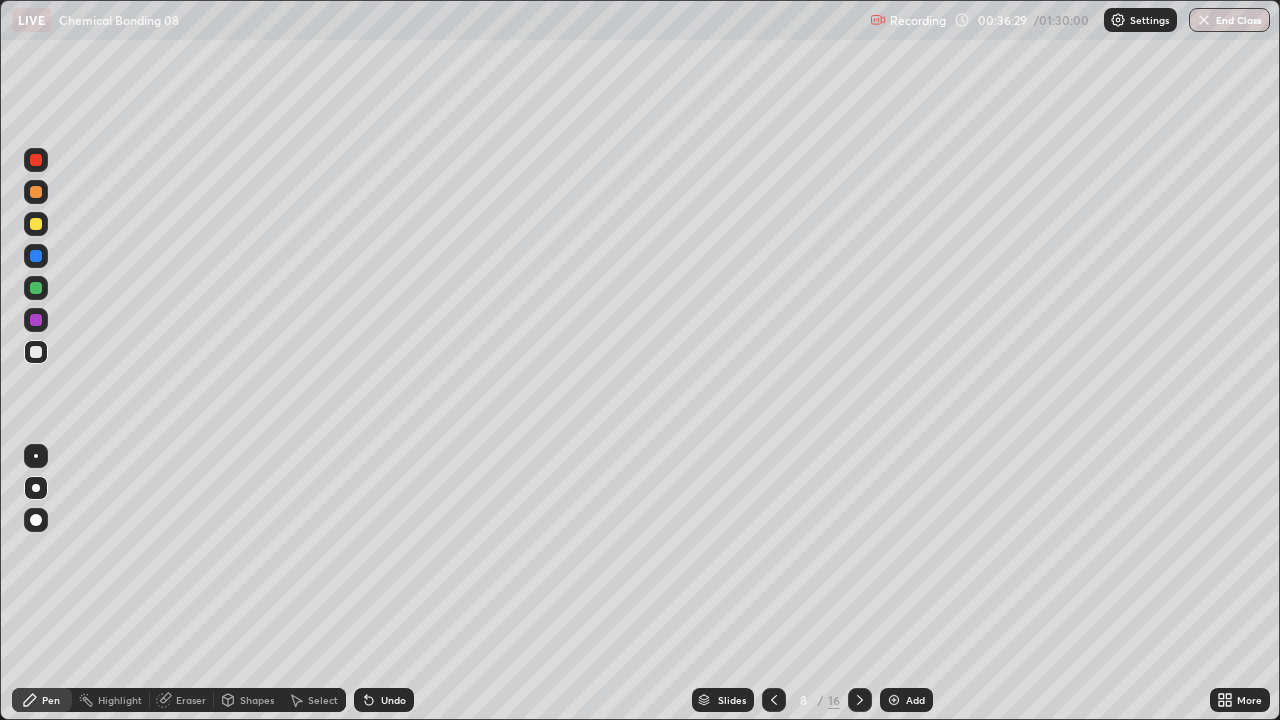 click at bounding box center (36, 256) 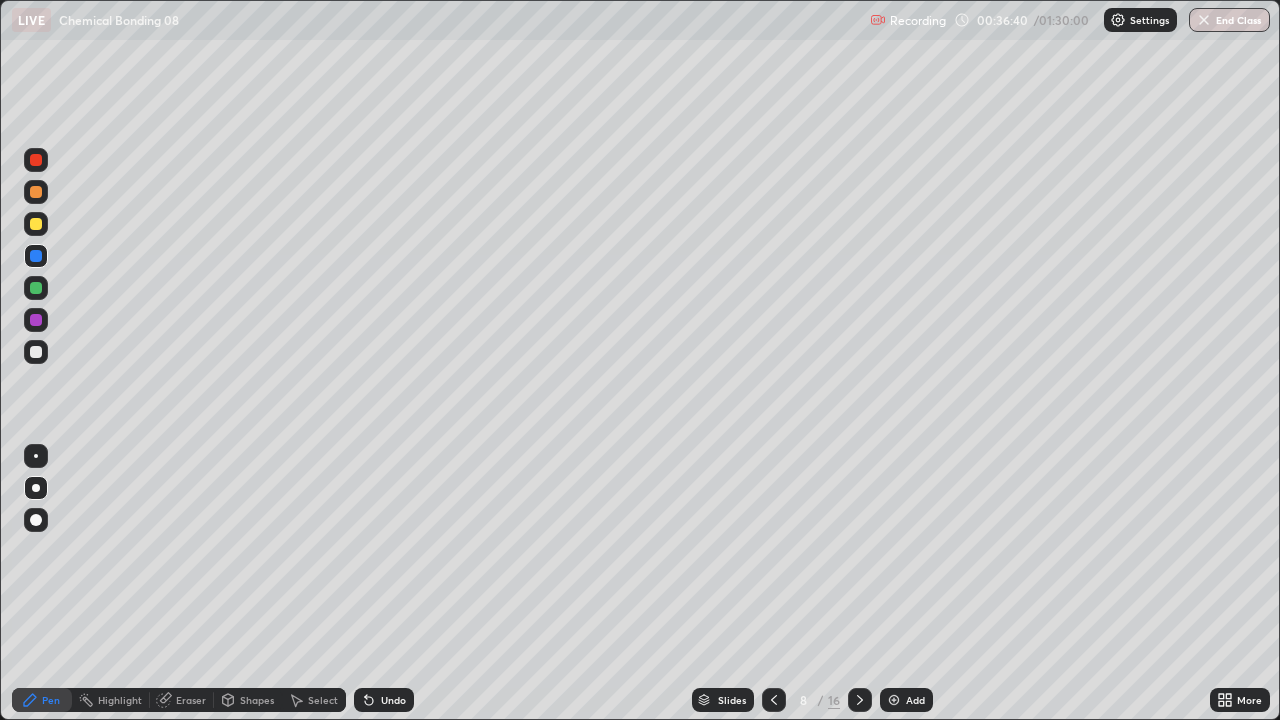 click at bounding box center (36, 352) 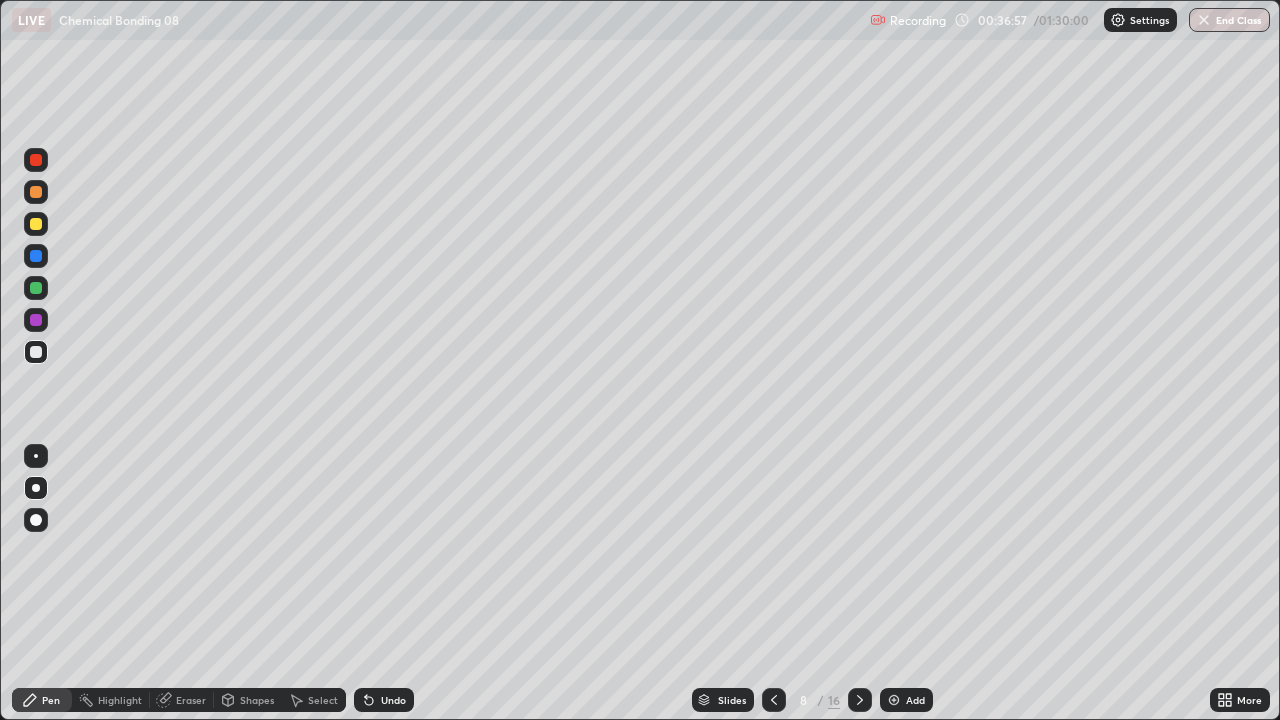 click on "Undo" at bounding box center [393, 700] 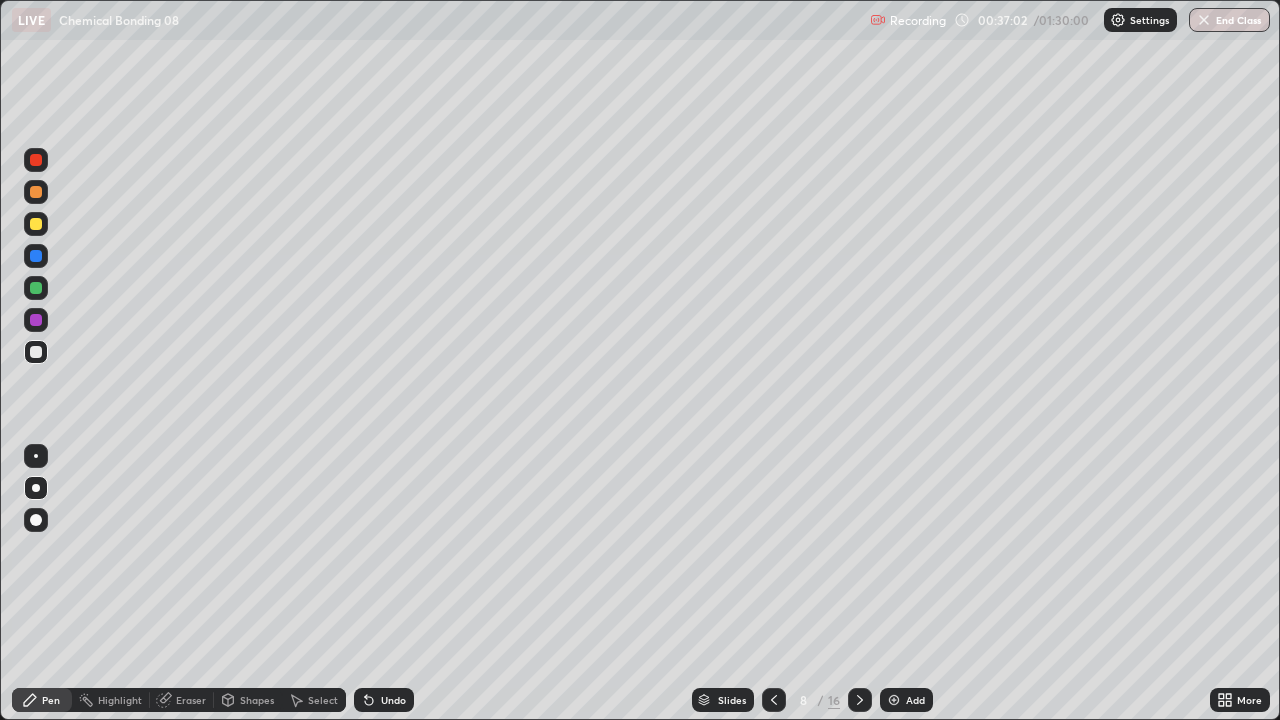 click on "Eraser" at bounding box center [182, 700] 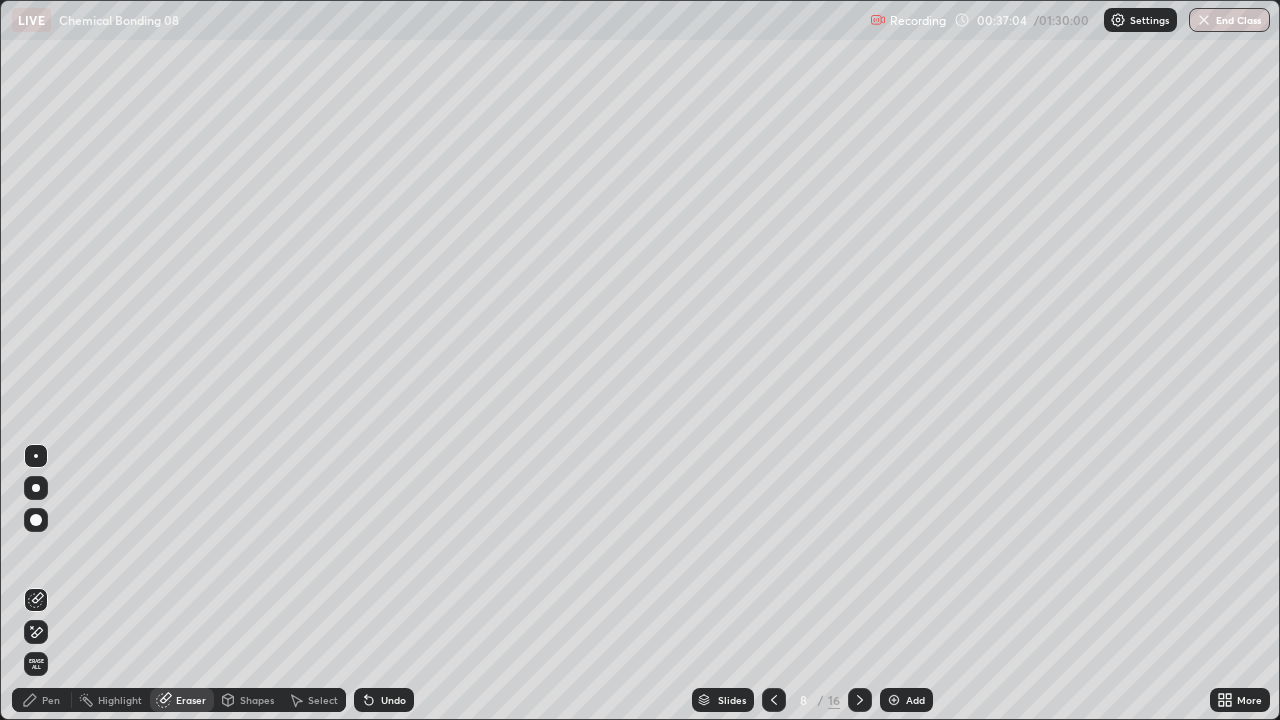 click on "Pen" at bounding box center [42, 700] 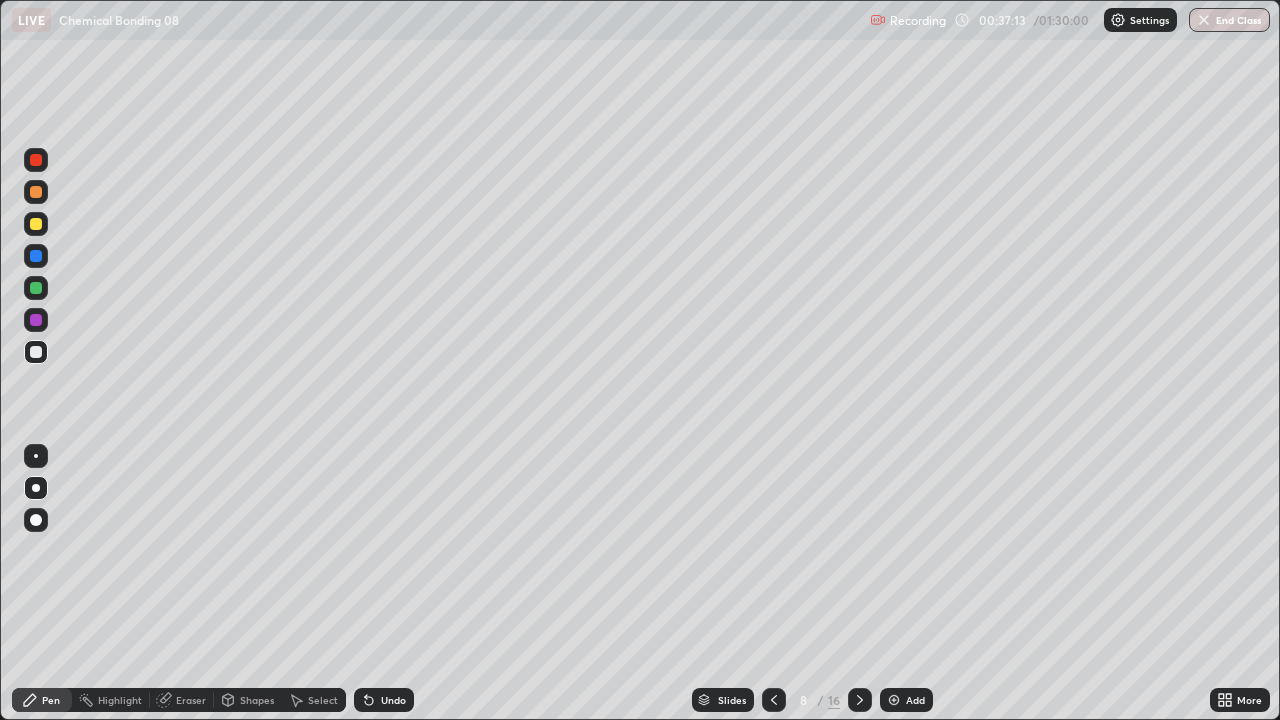 click at bounding box center [36, 256] 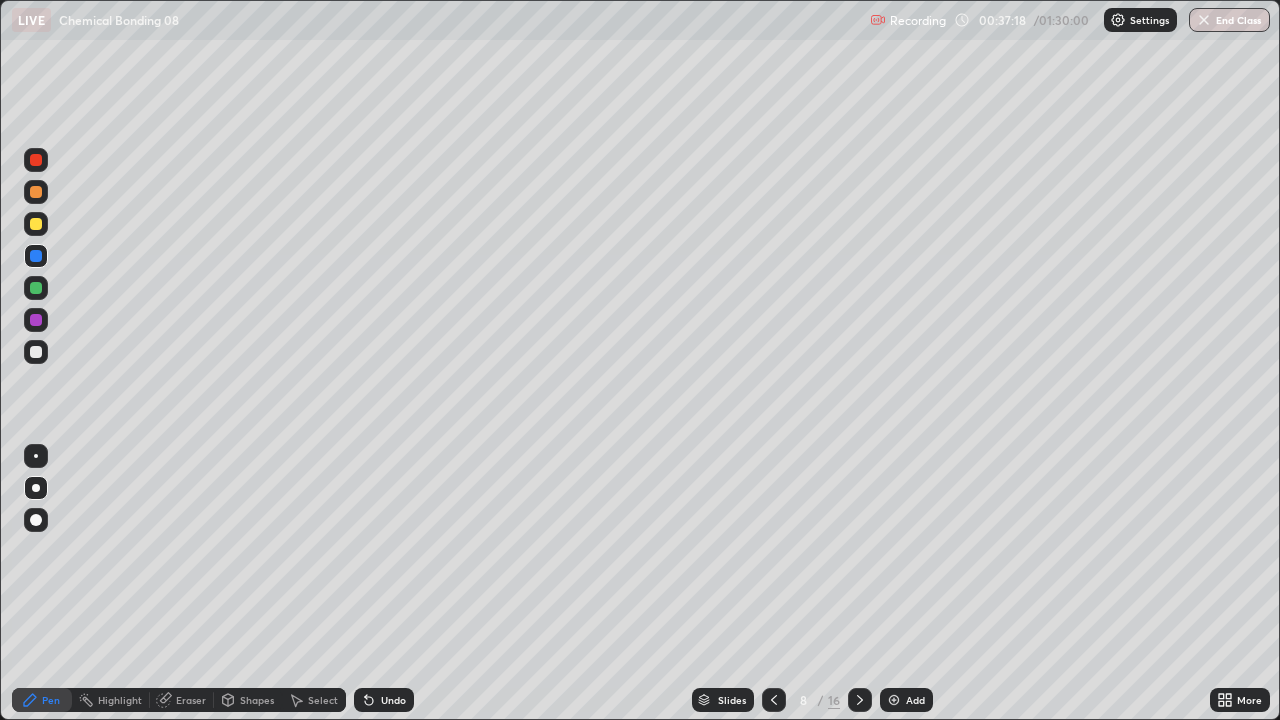 click on "Undo" at bounding box center [384, 700] 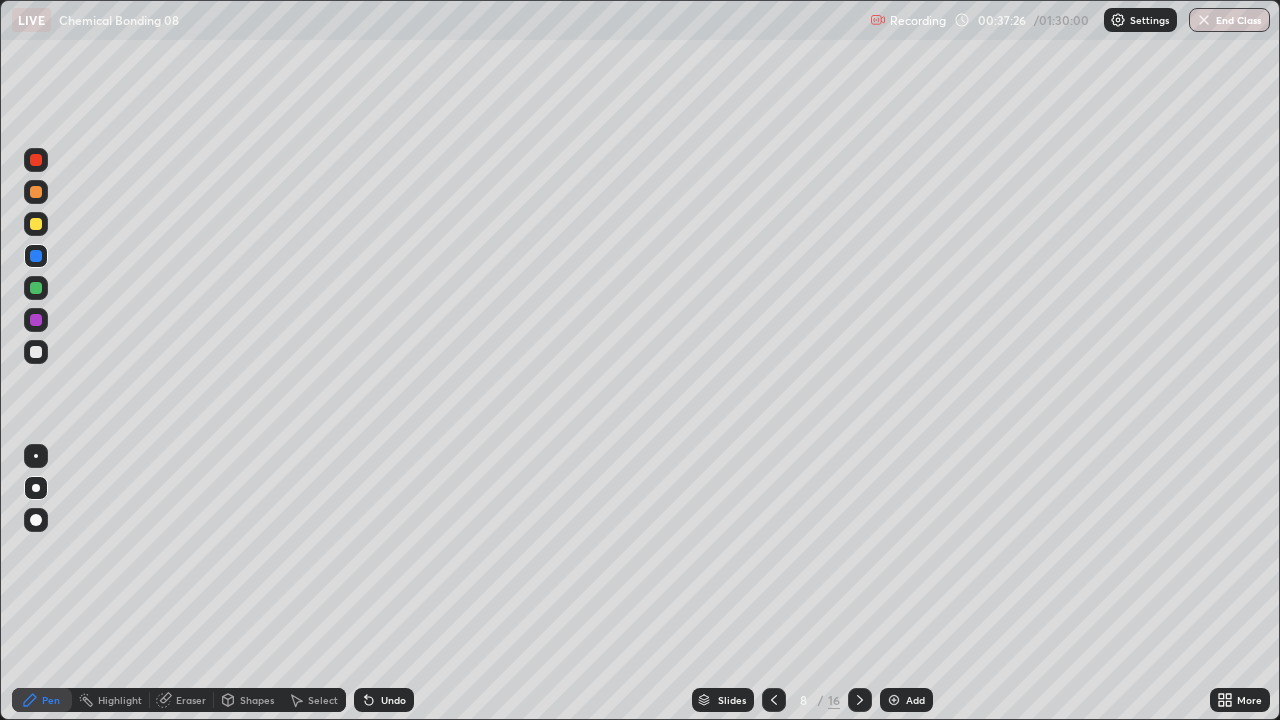 click on "Undo" at bounding box center (393, 700) 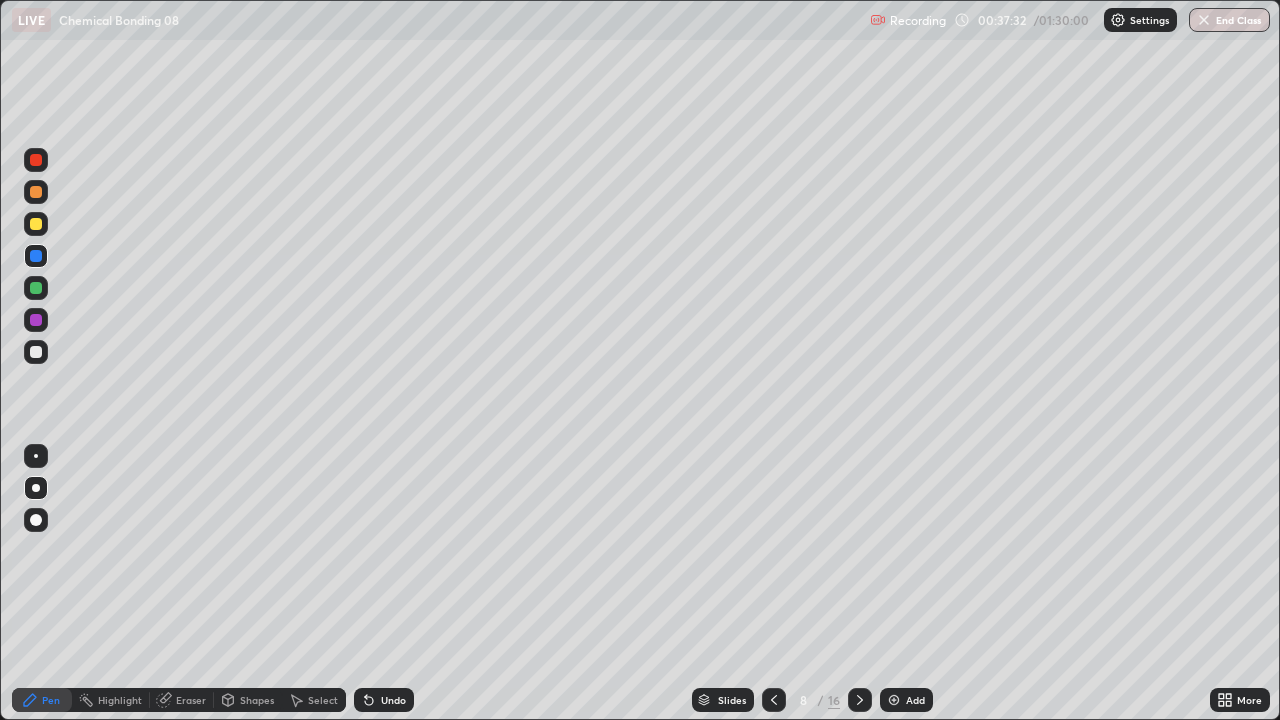 click on "Eraser" at bounding box center [182, 700] 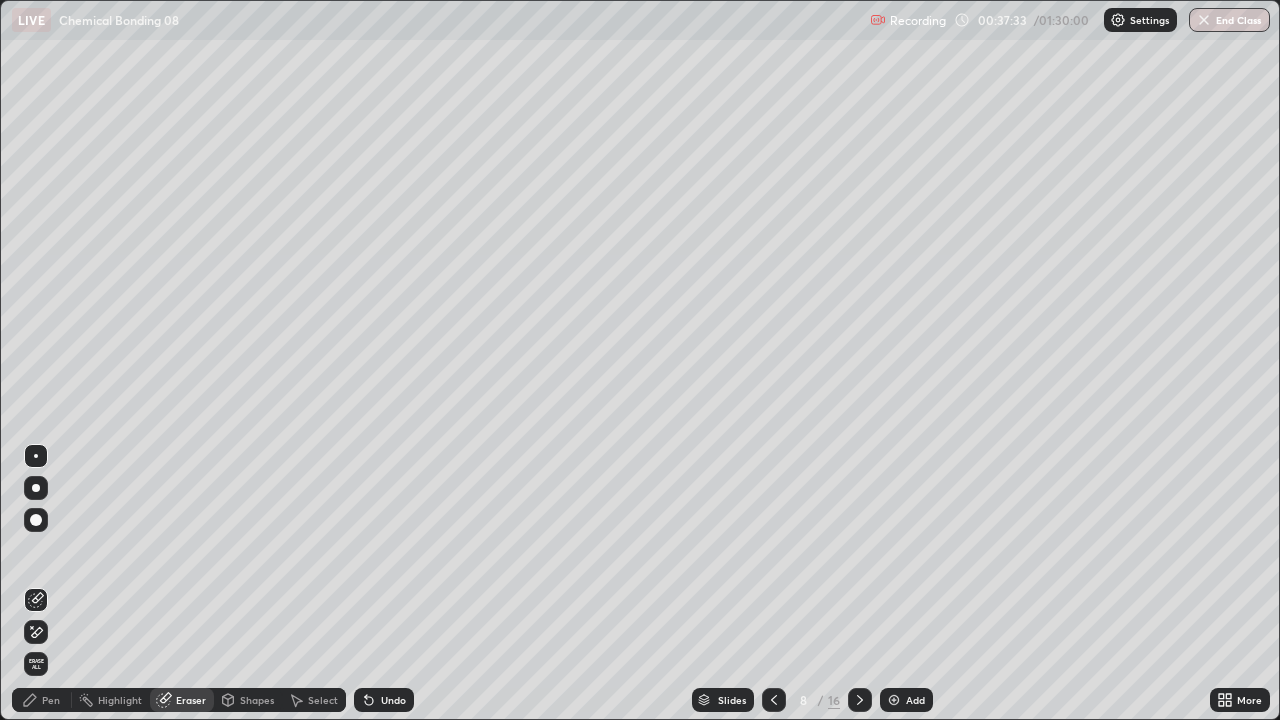 click on "Pen" at bounding box center (42, 700) 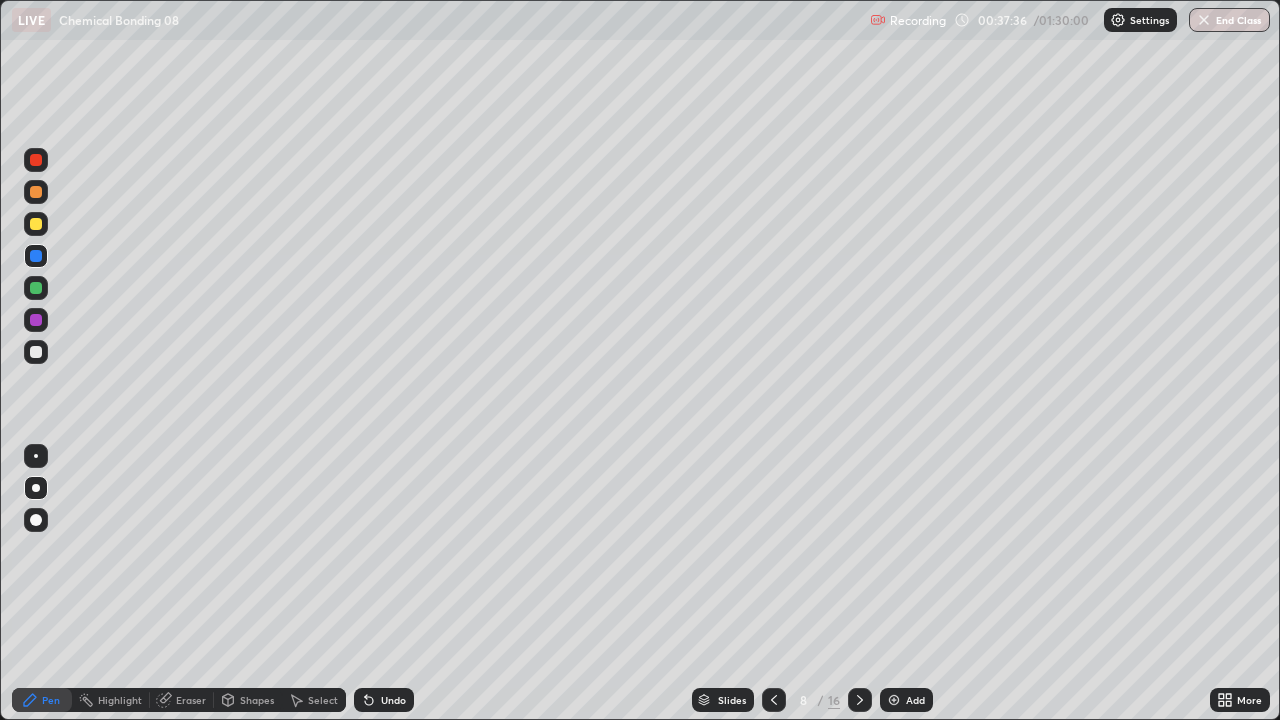 click at bounding box center (36, 352) 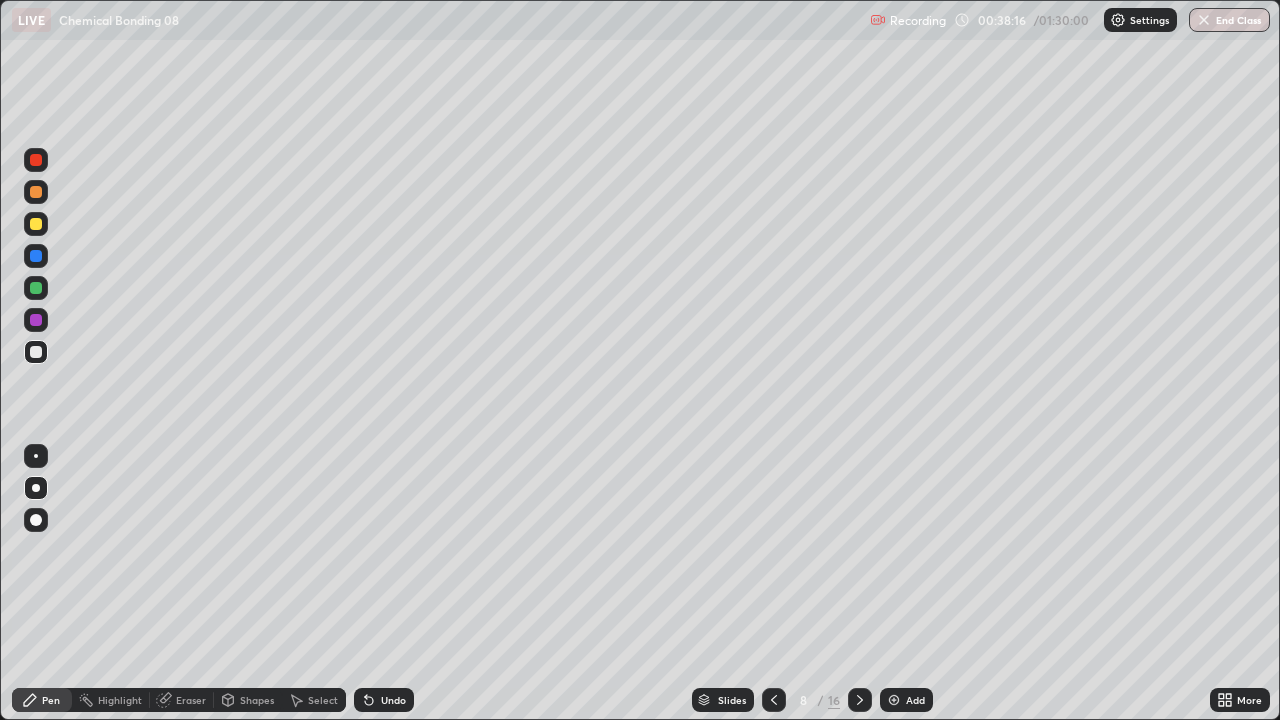 click at bounding box center (36, 320) 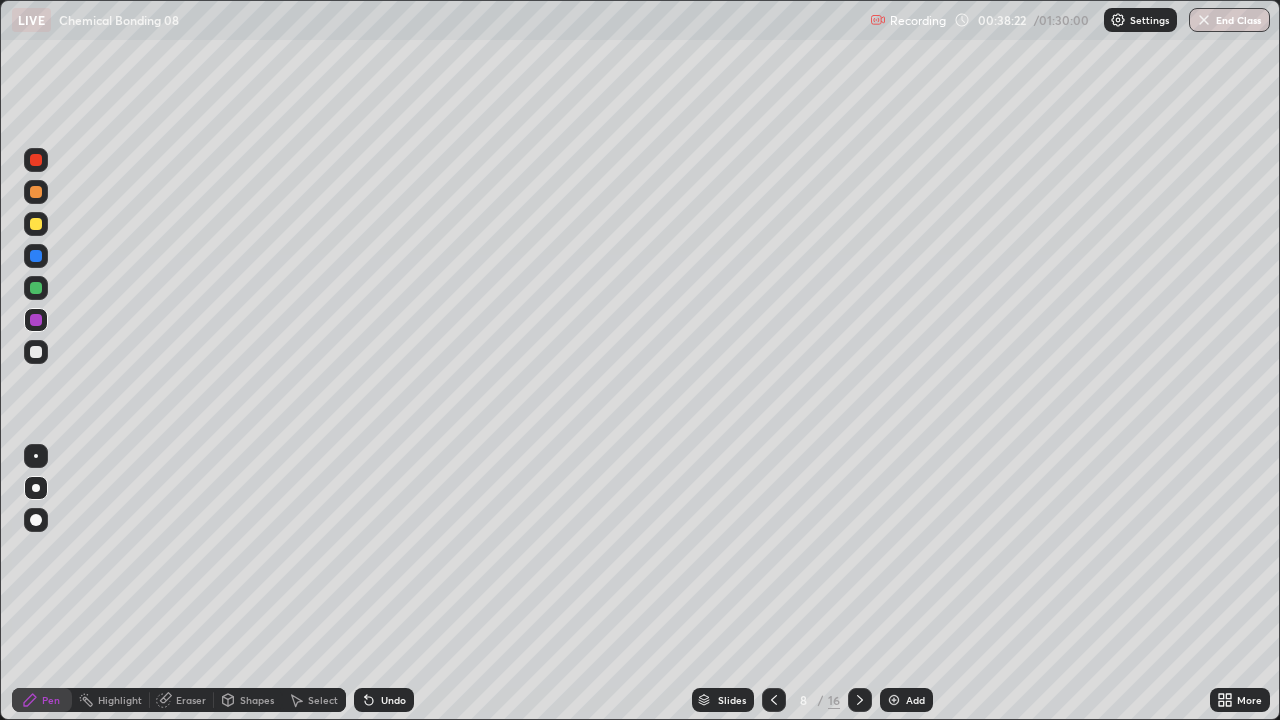 click at bounding box center [36, 352] 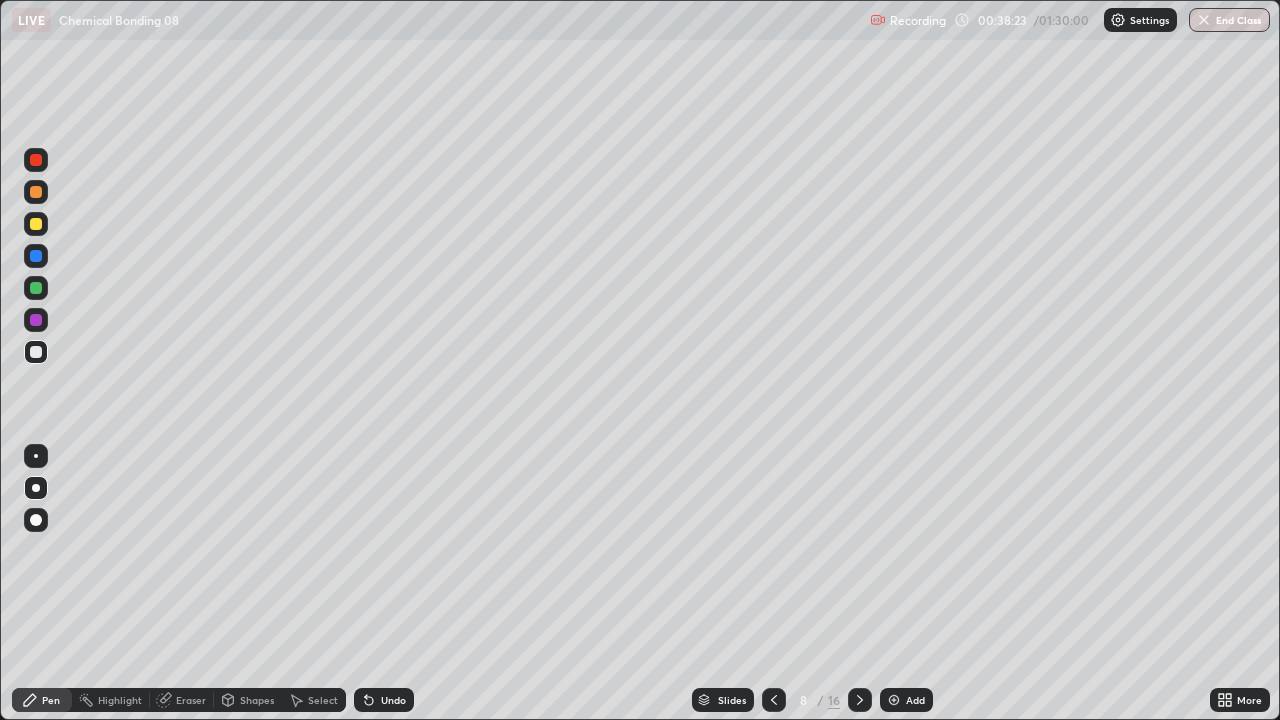 click at bounding box center [36, 256] 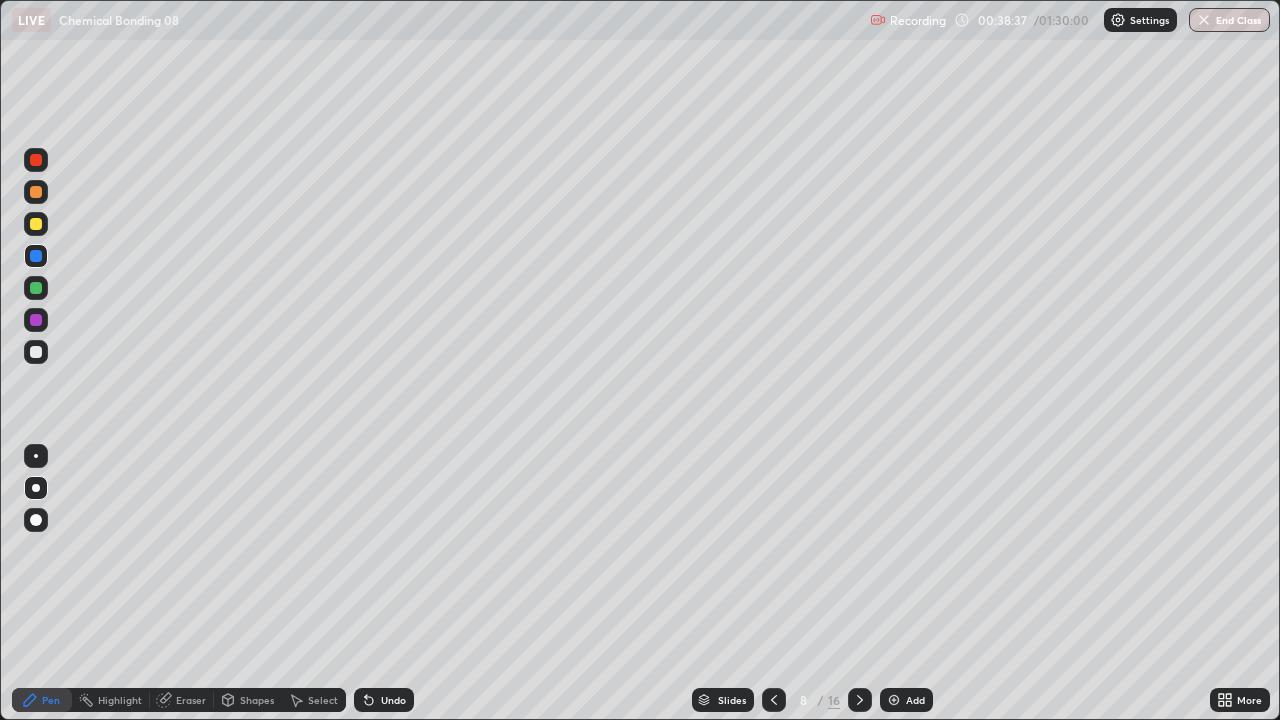 click at bounding box center (36, 352) 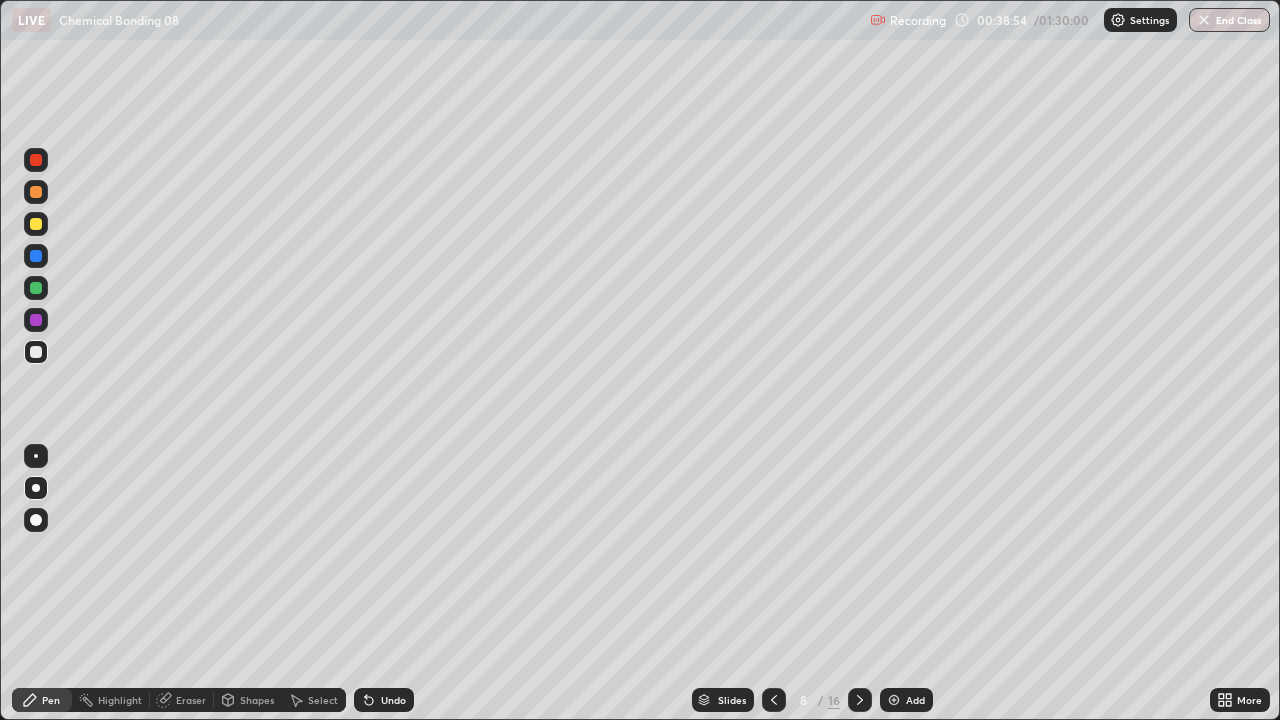 click at bounding box center (36, 256) 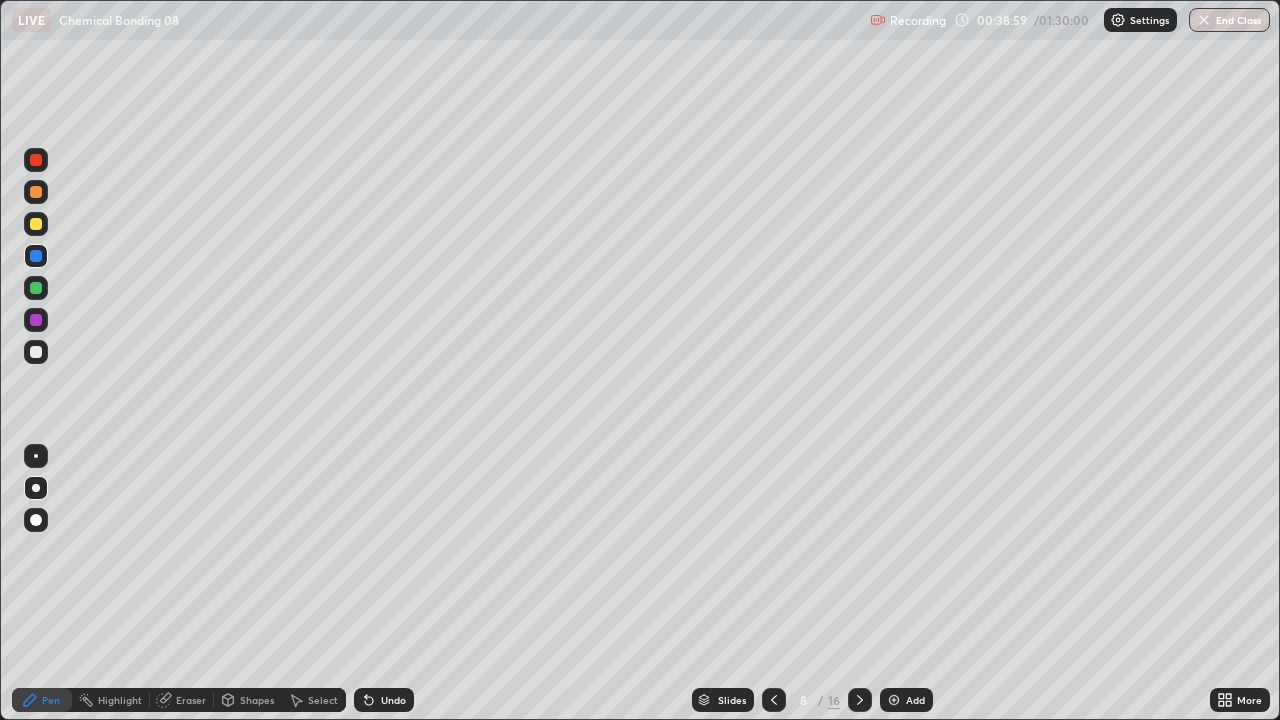 click at bounding box center [36, 352] 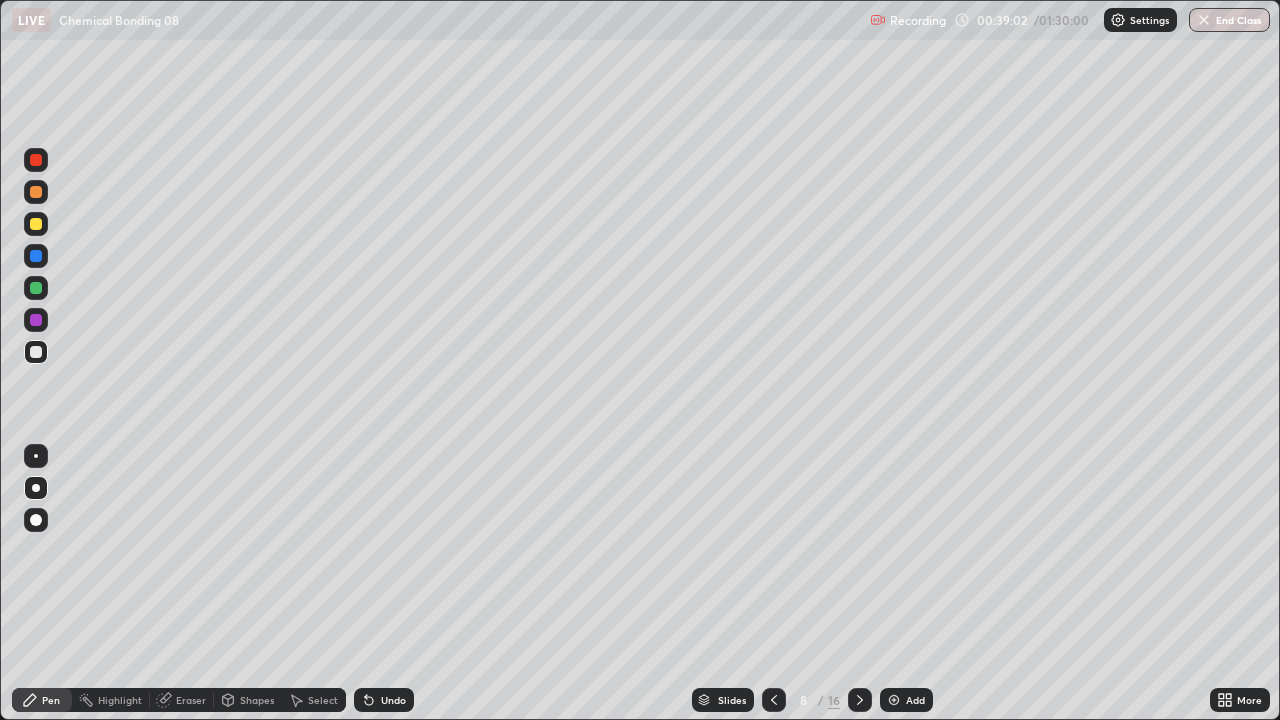 click at bounding box center (36, 256) 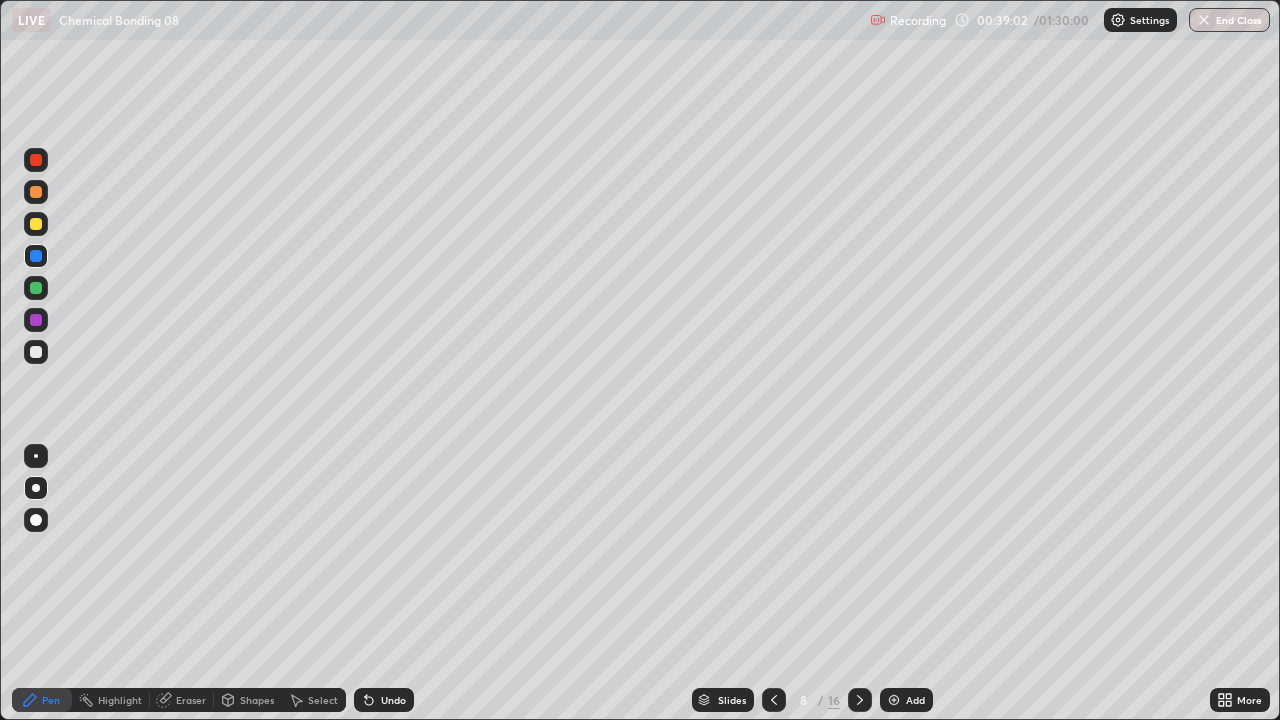 click at bounding box center [36, 456] 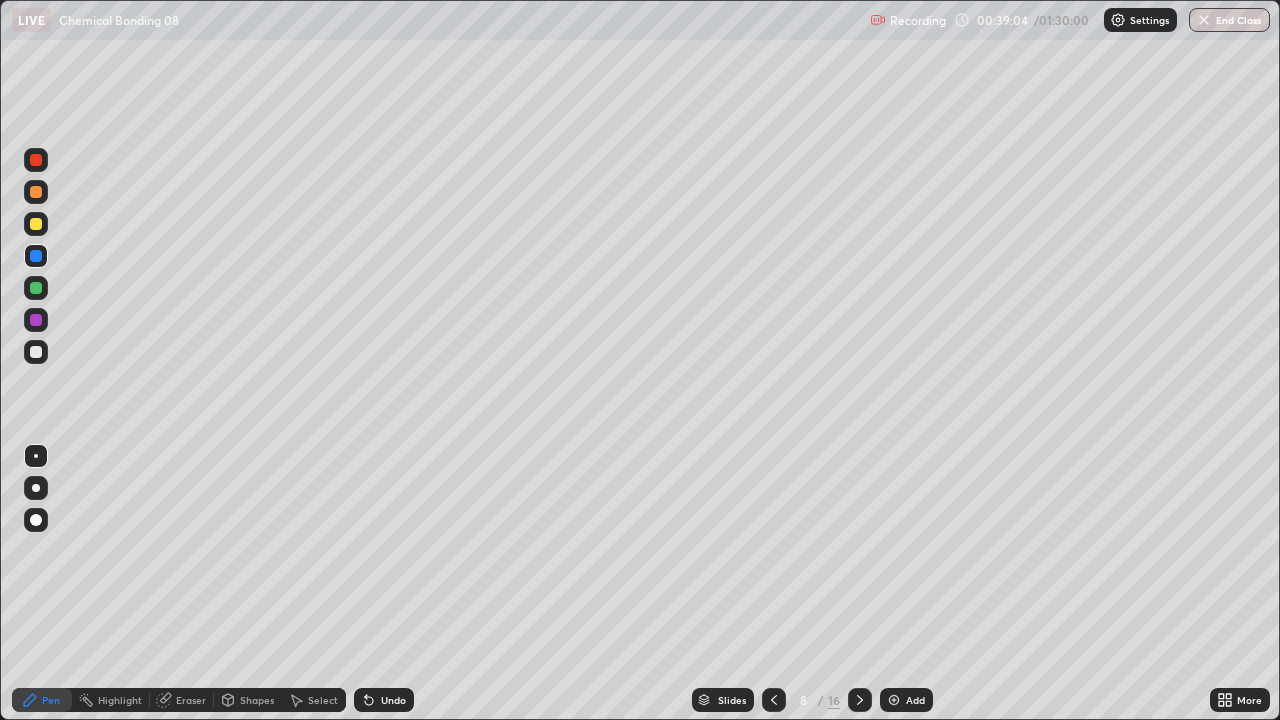 click on "Undo" at bounding box center [384, 700] 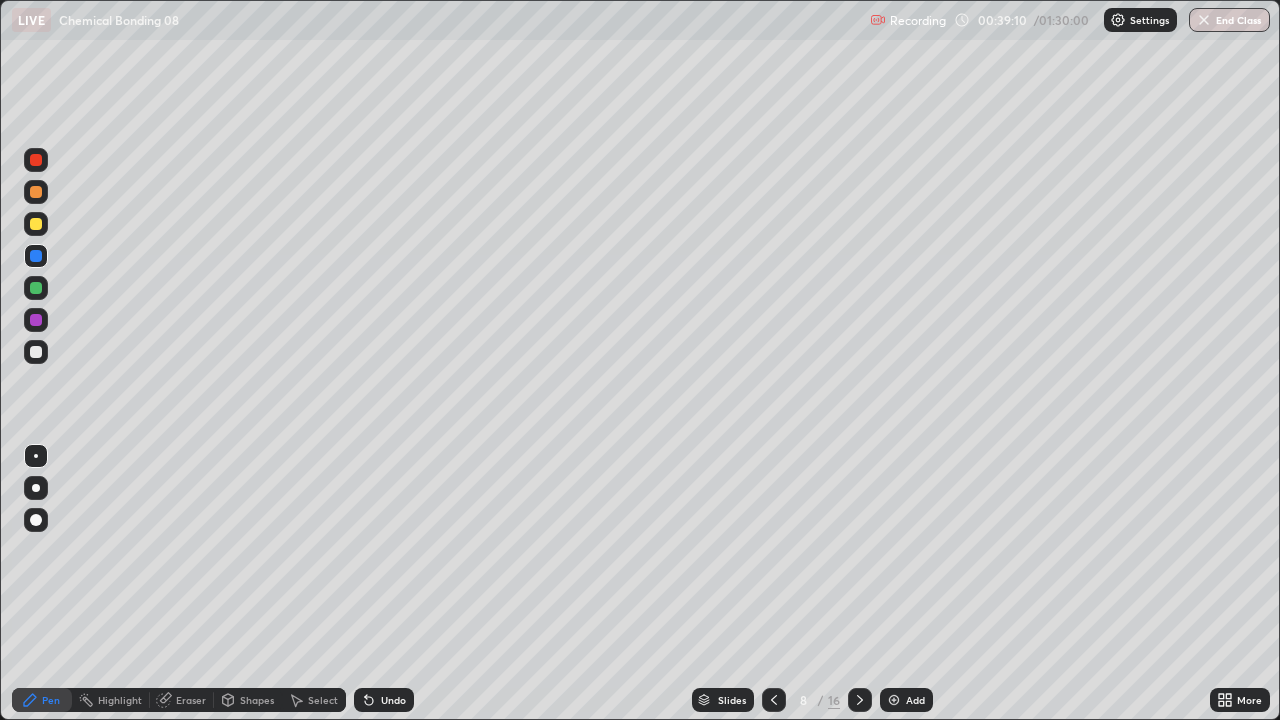 click at bounding box center [36, 352] 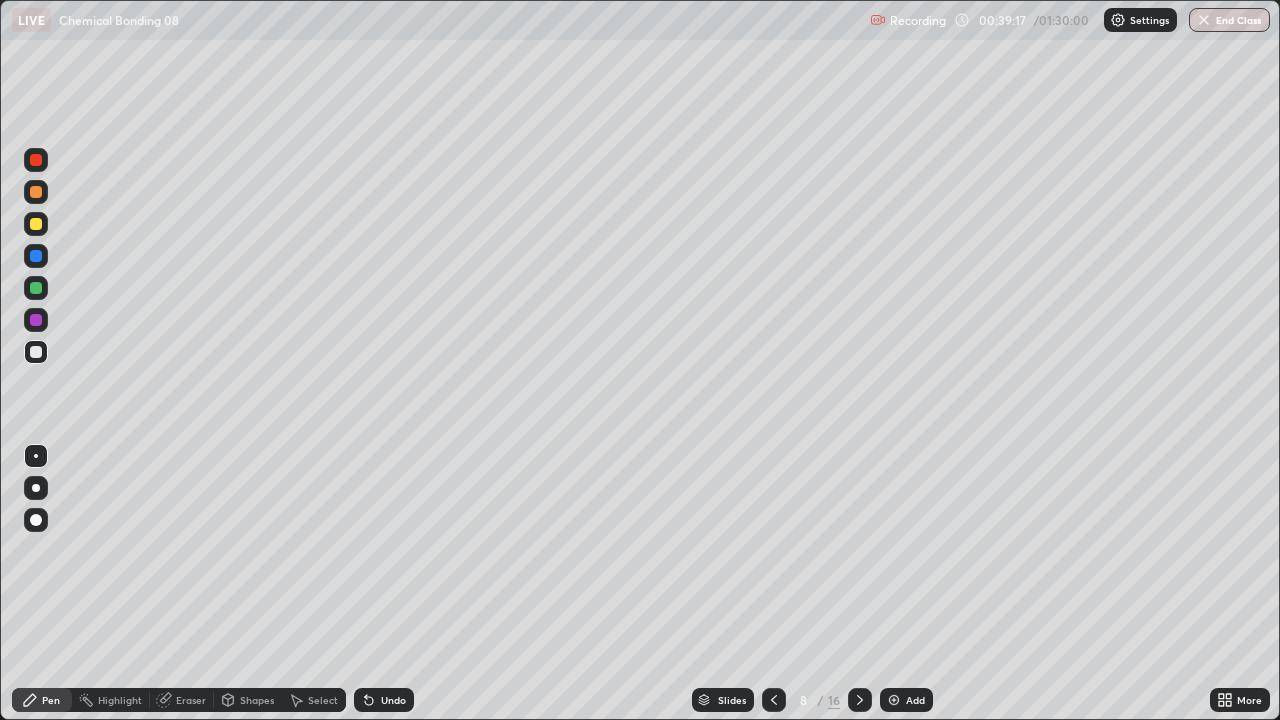 click at bounding box center (36, 256) 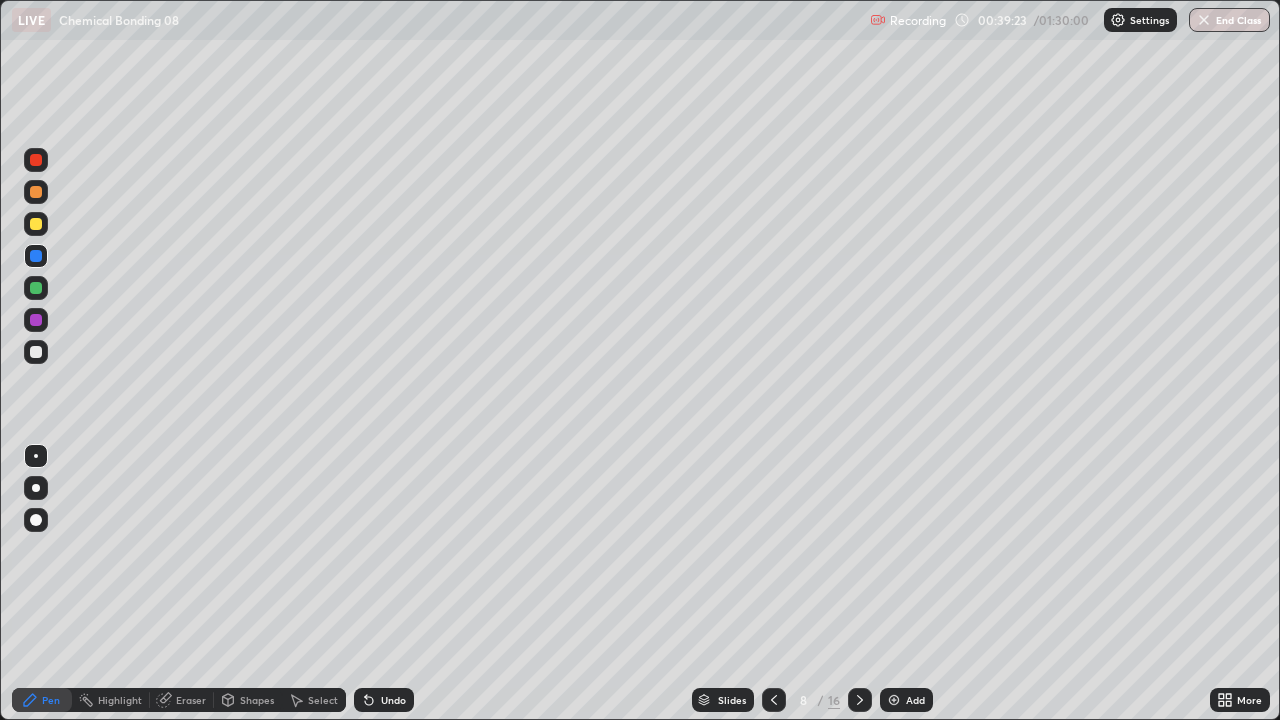 click at bounding box center (36, 352) 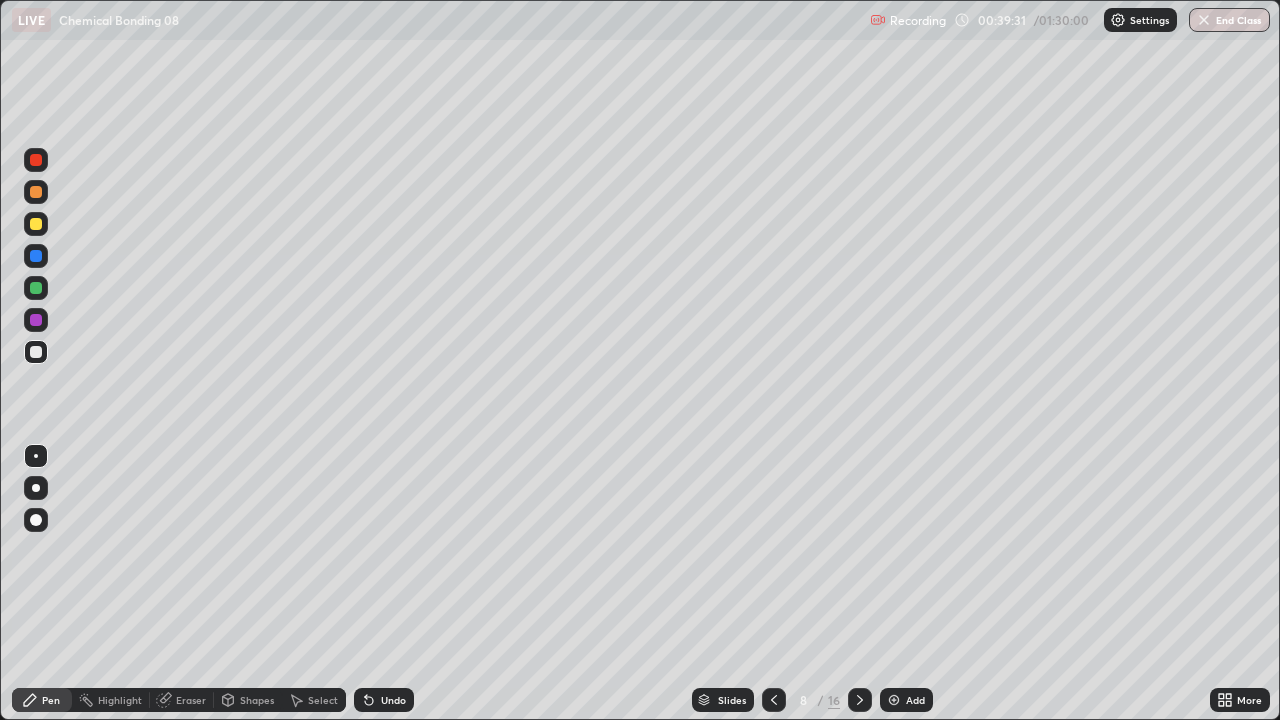 click at bounding box center (36, 352) 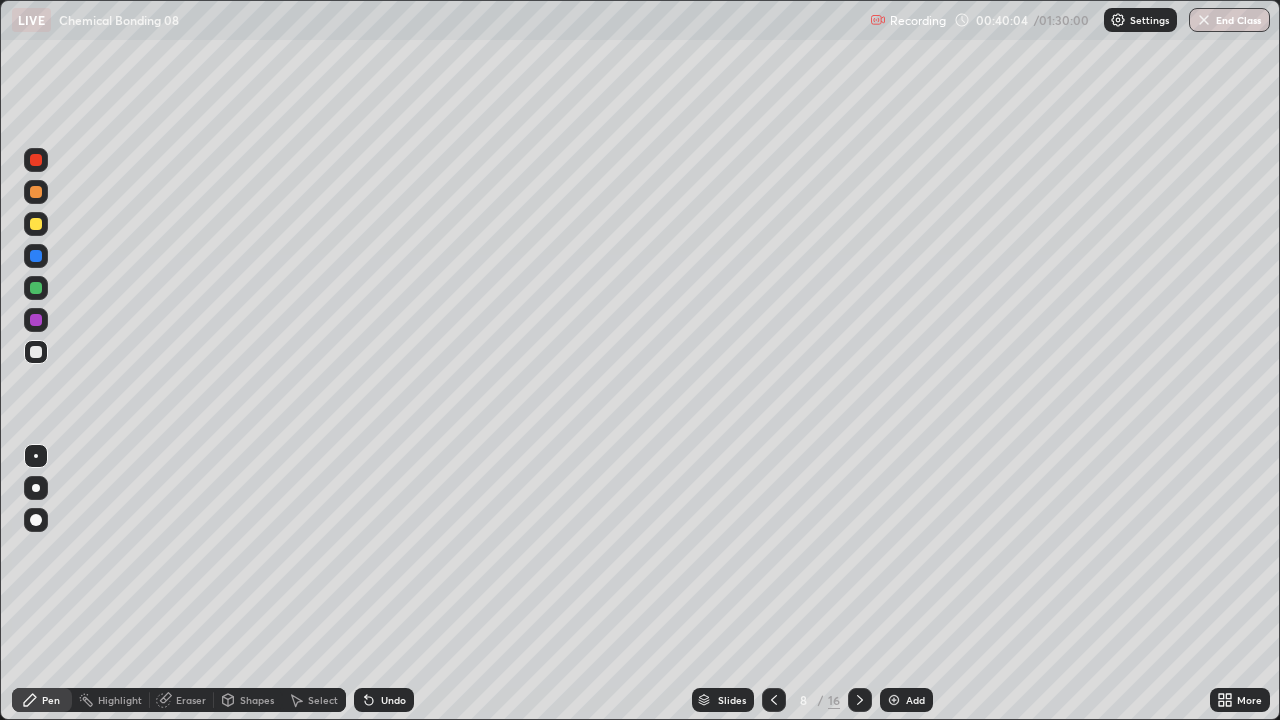 click on "Undo" at bounding box center (384, 700) 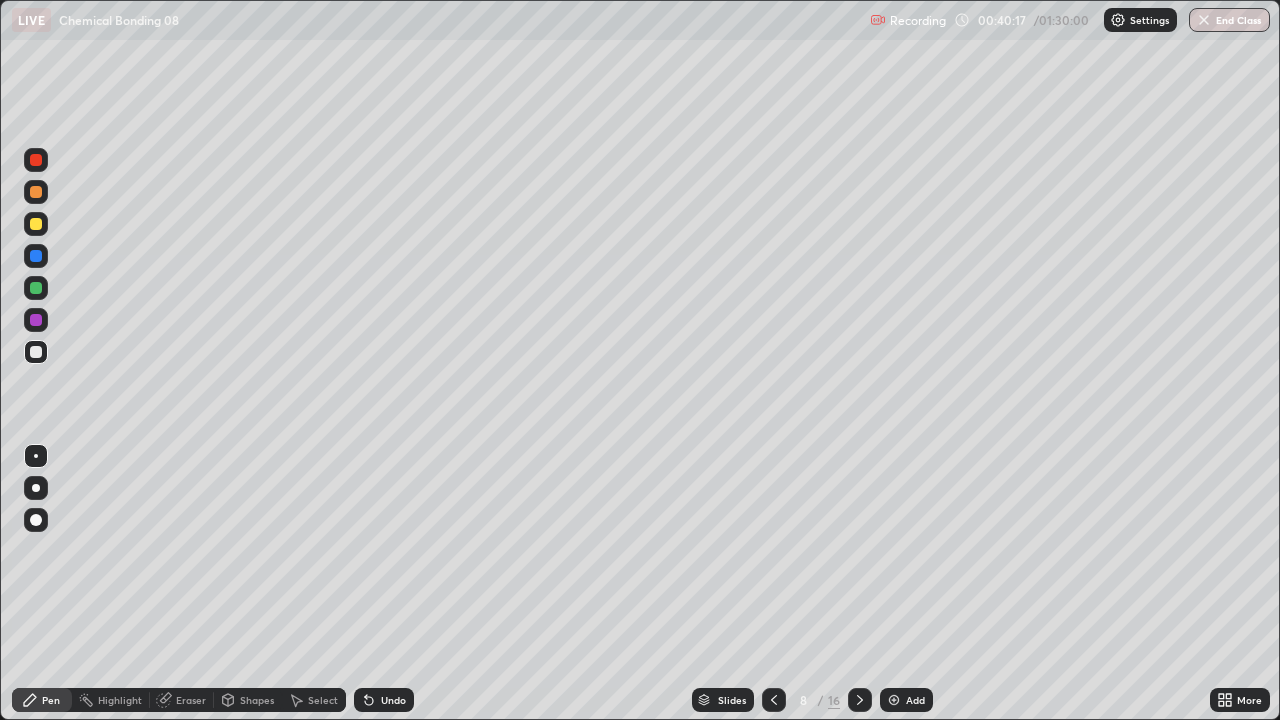 click at bounding box center (36, 288) 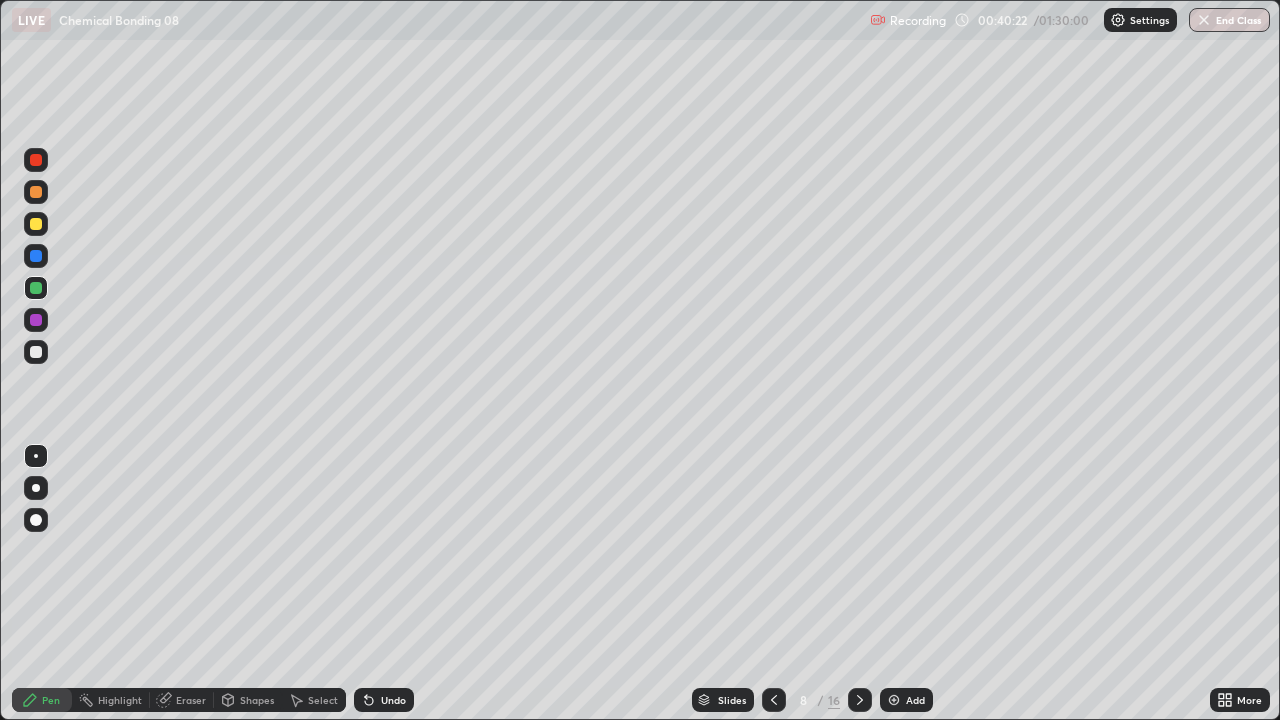 click at bounding box center (36, 352) 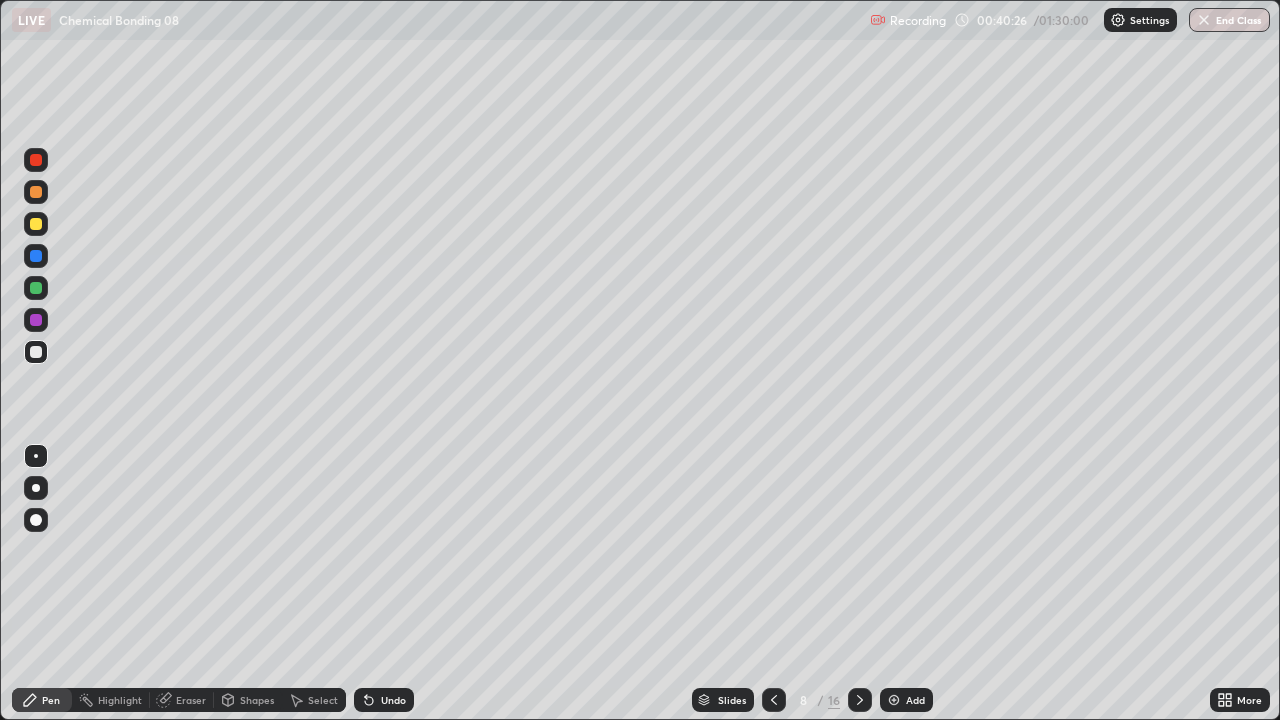 click at bounding box center (36, 352) 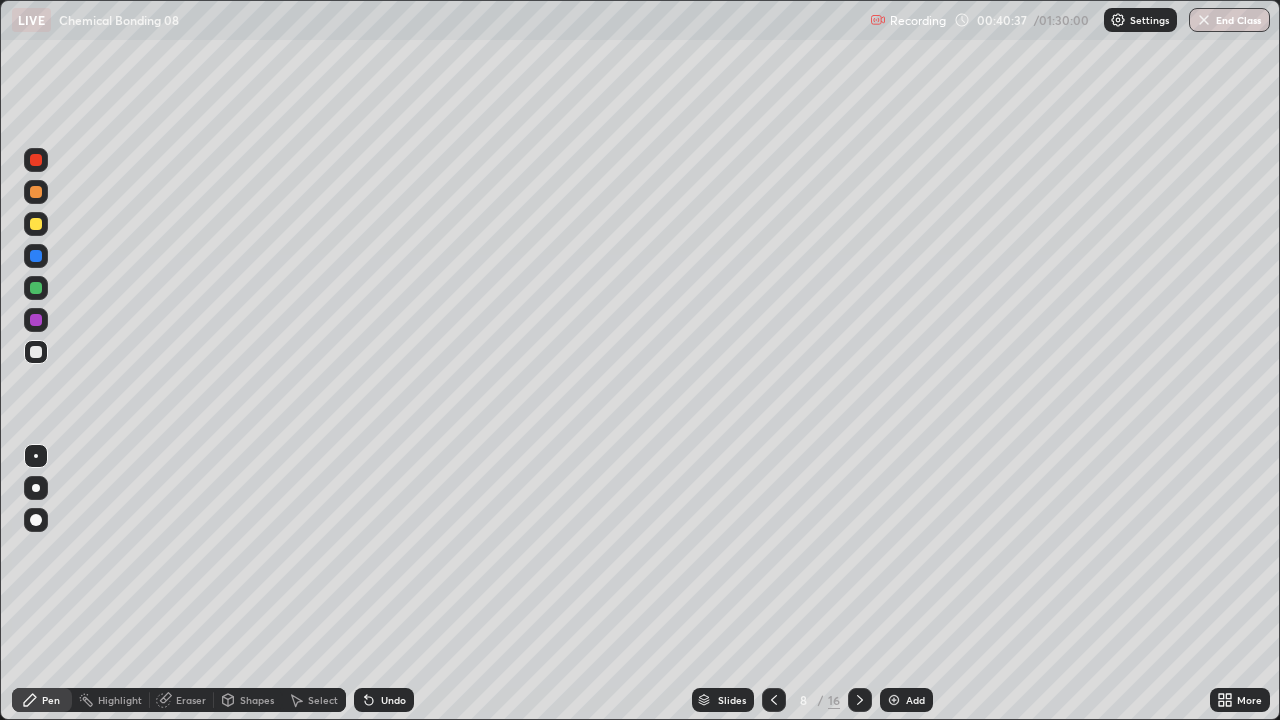 click at bounding box center (36, 288) 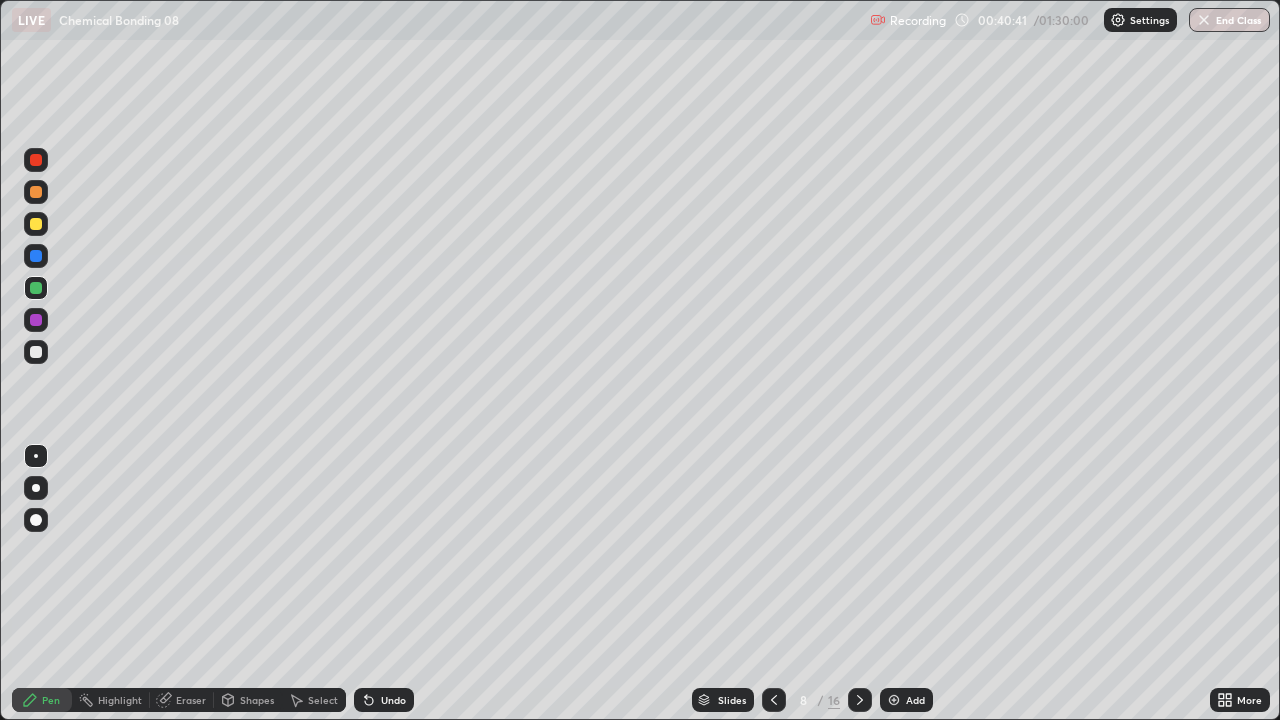 click at bounding box center (36, 352) 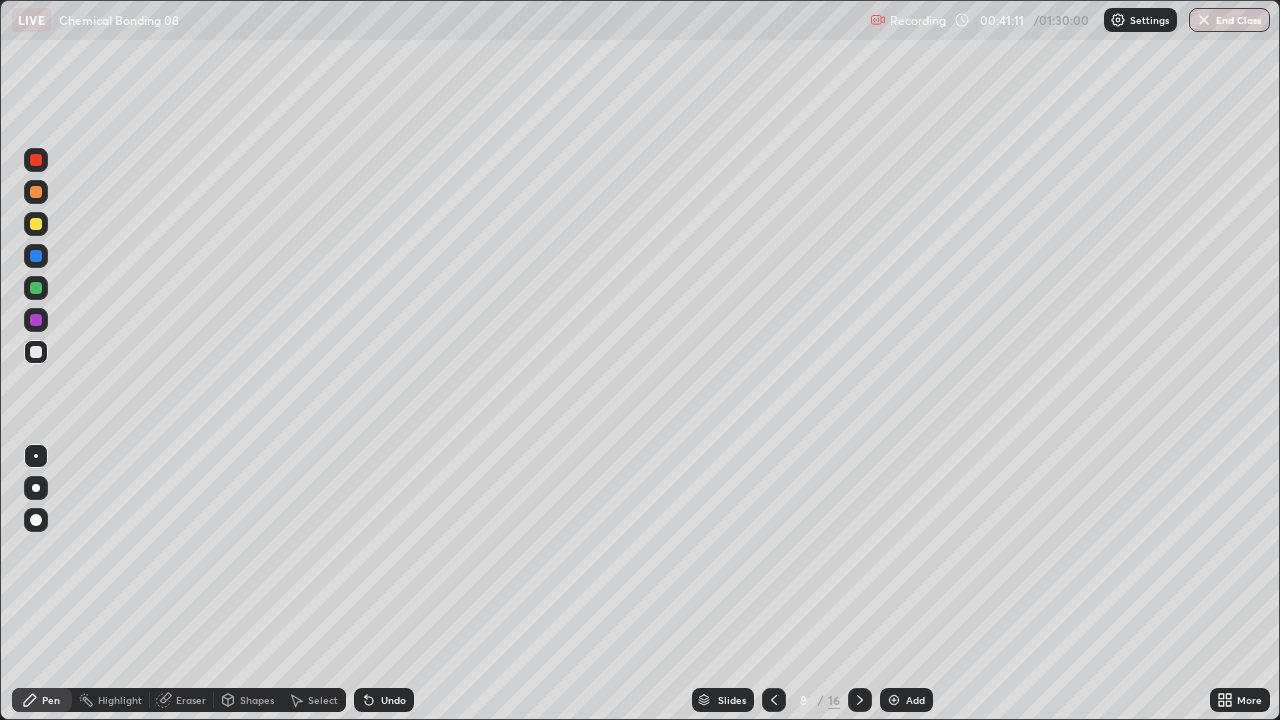 click 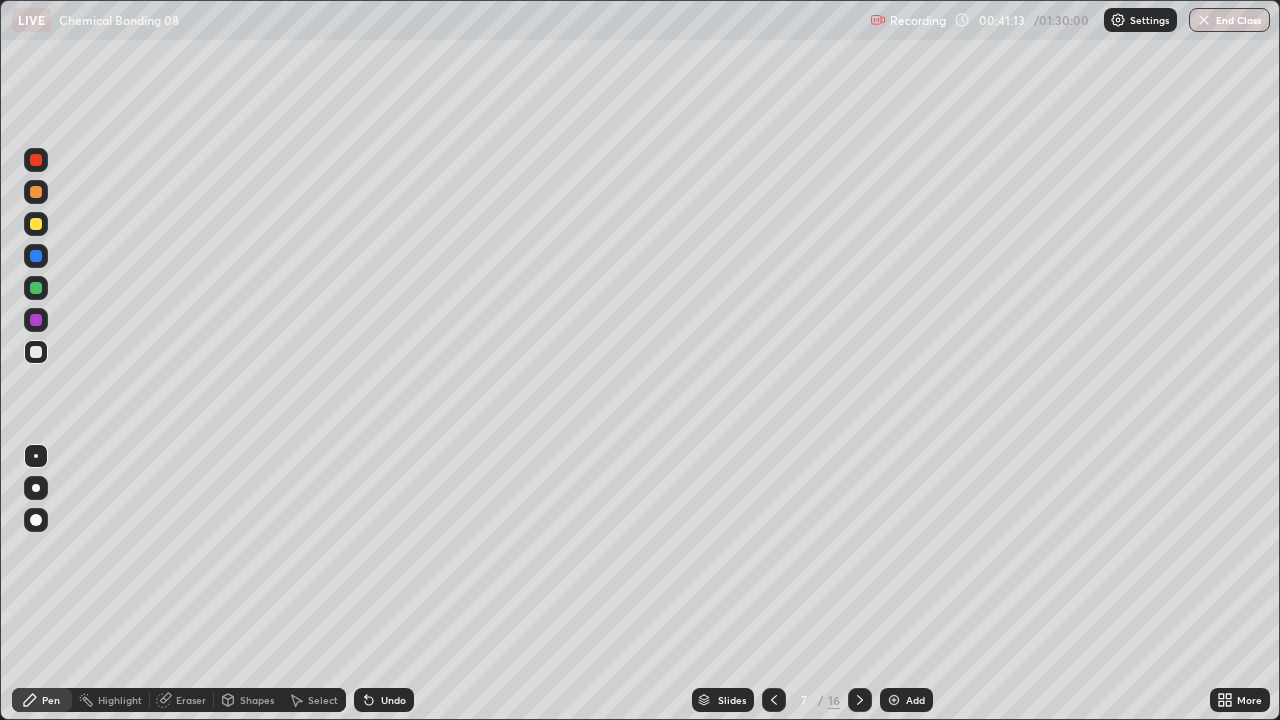 click 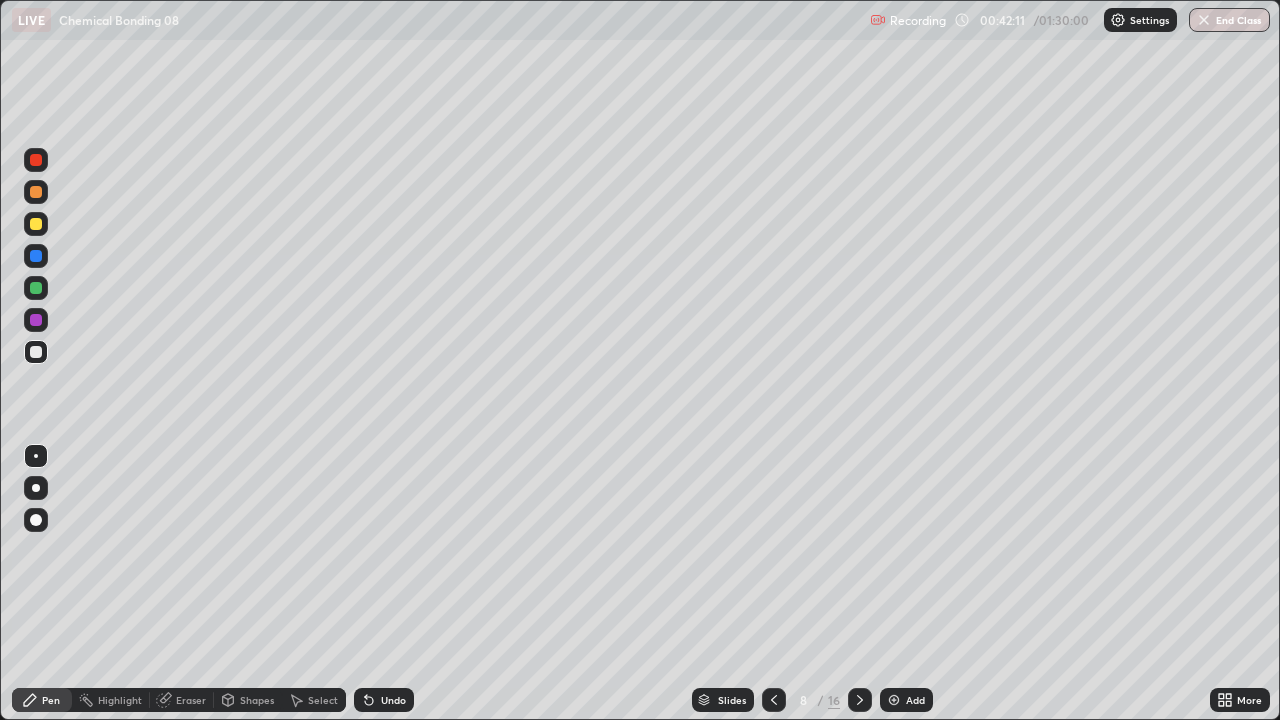 click at bounding box center (36, 320) 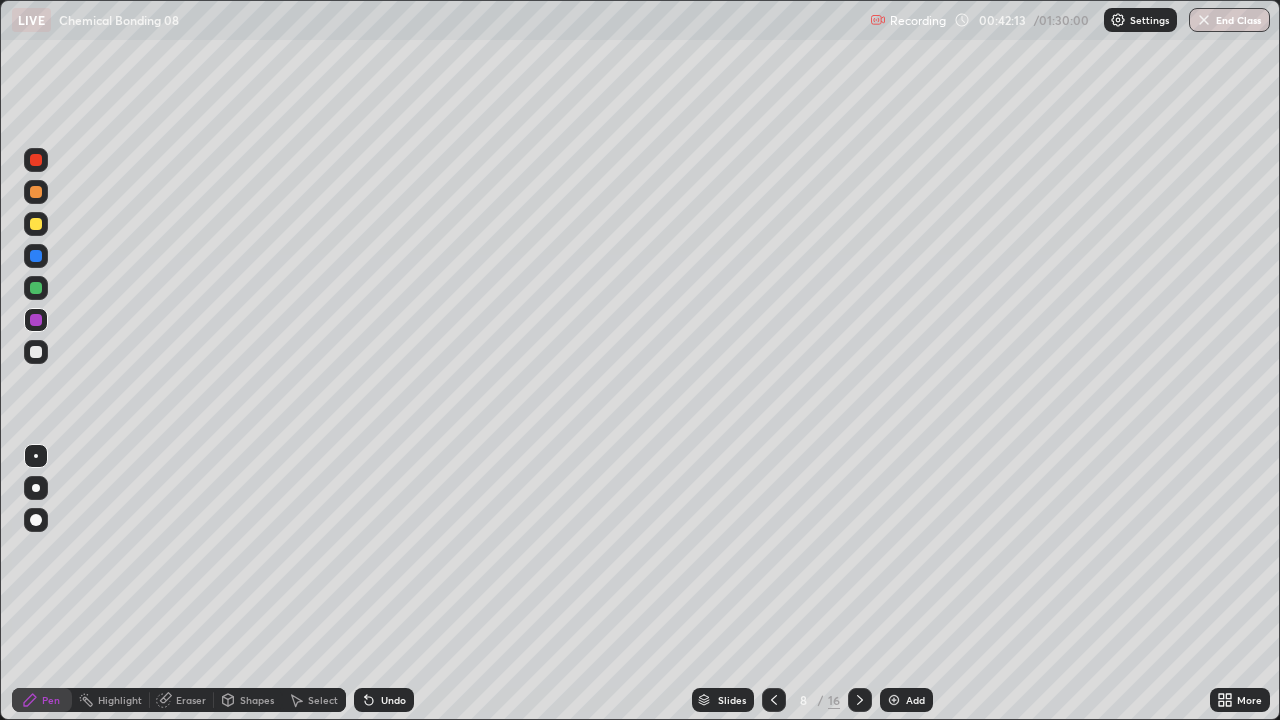 click at bounding box center [36, 224] 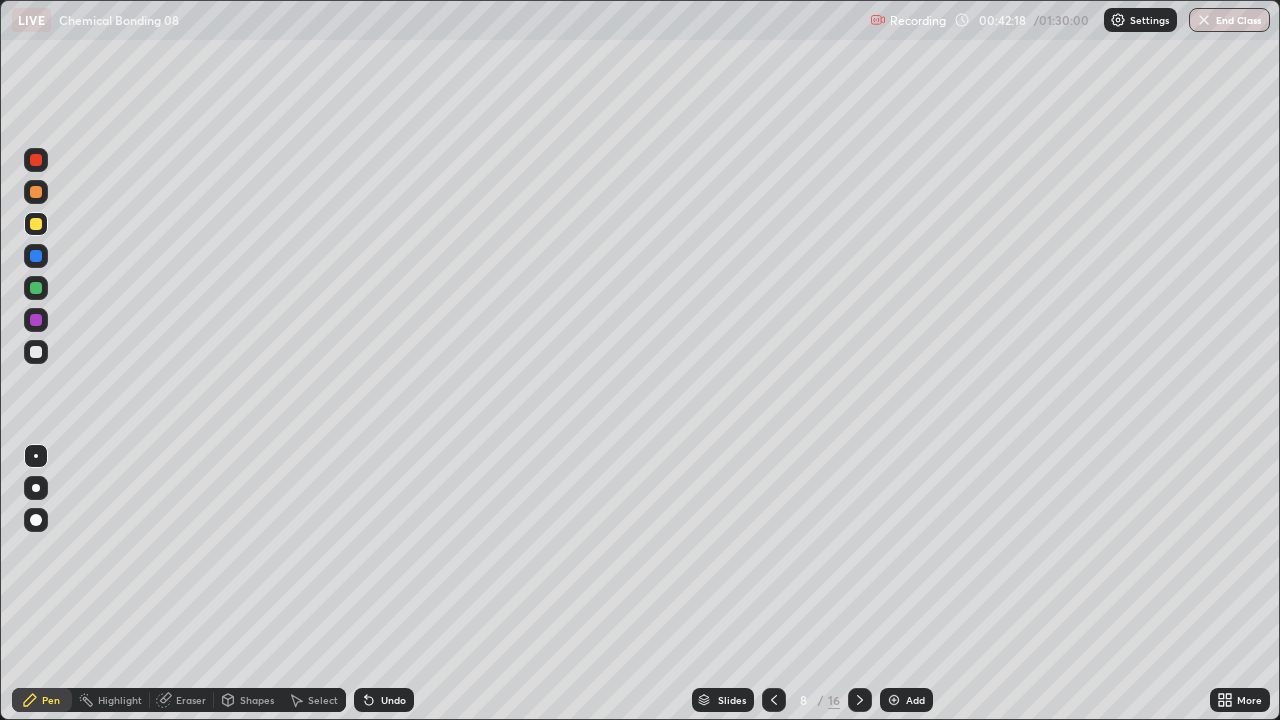click 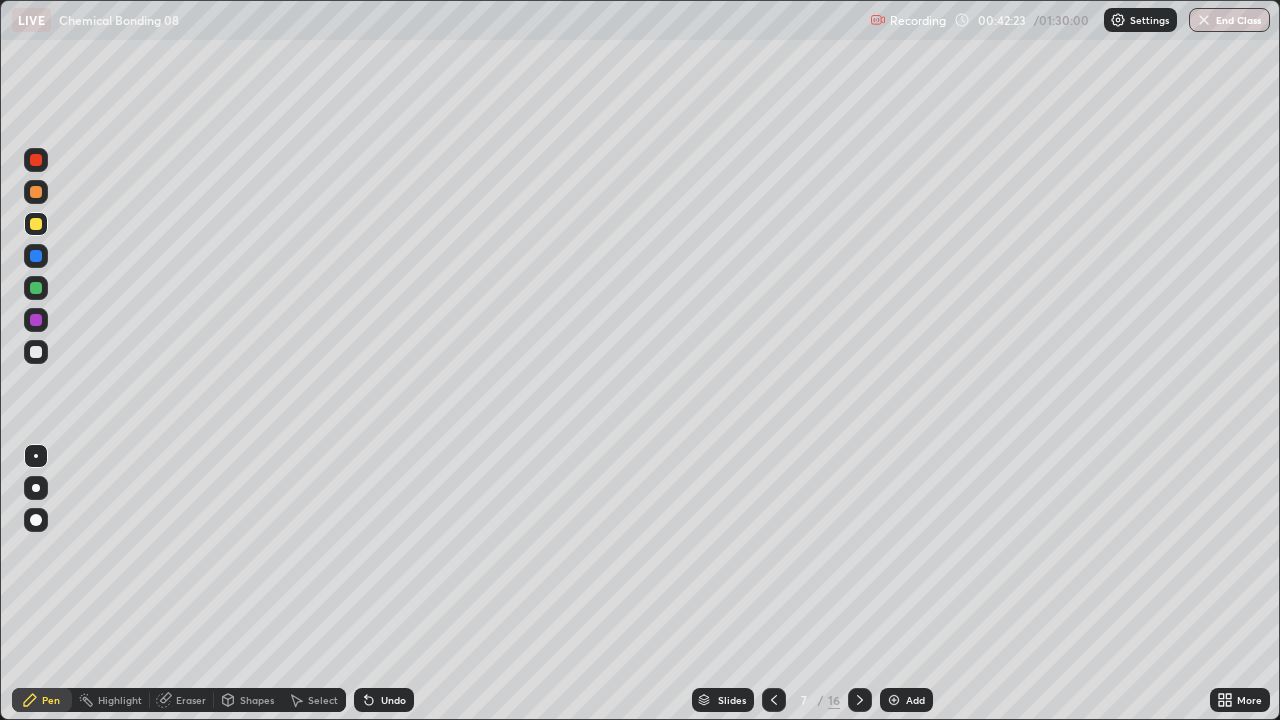 click on "Add" at bounding box center [906, 700] 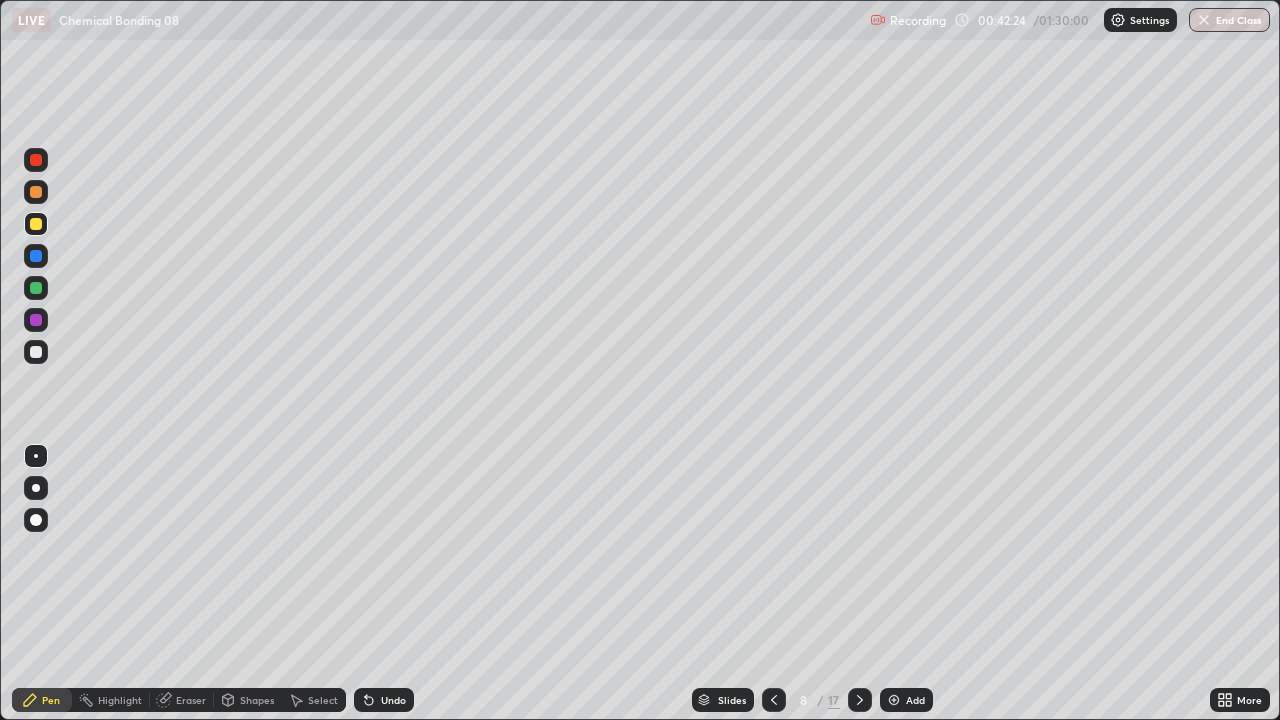 click 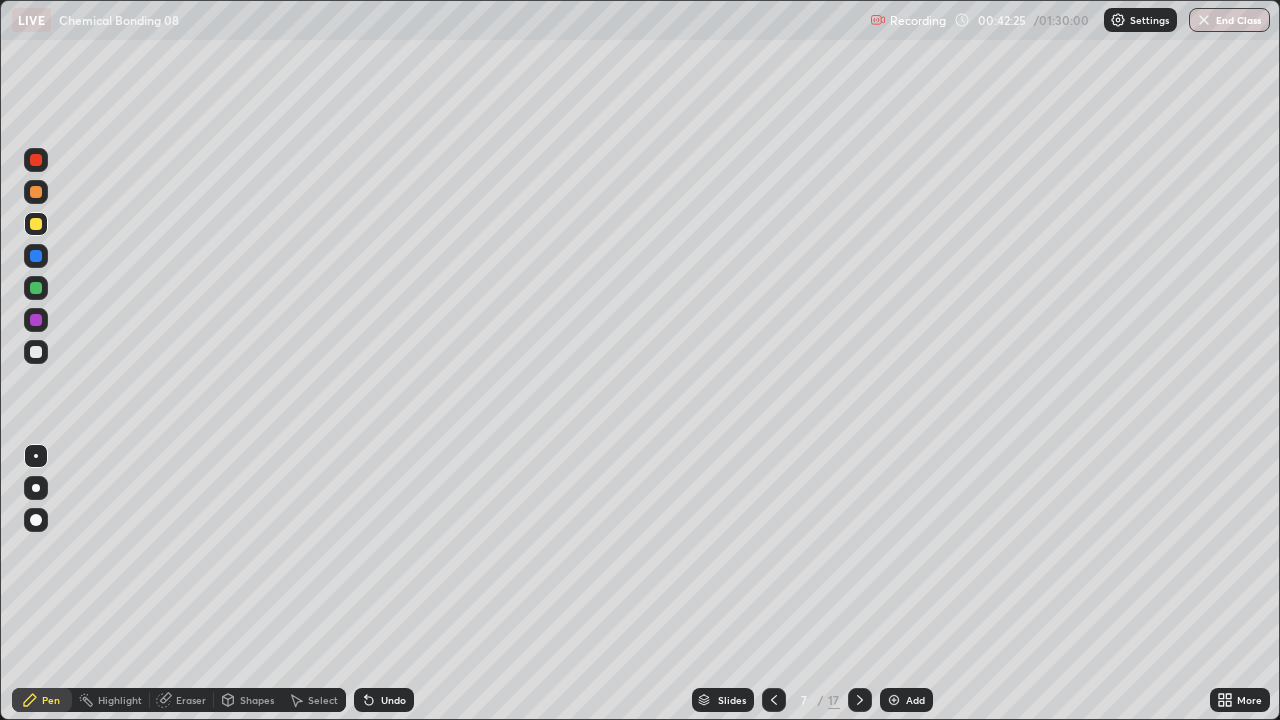 click at bounding box center [860, 700] 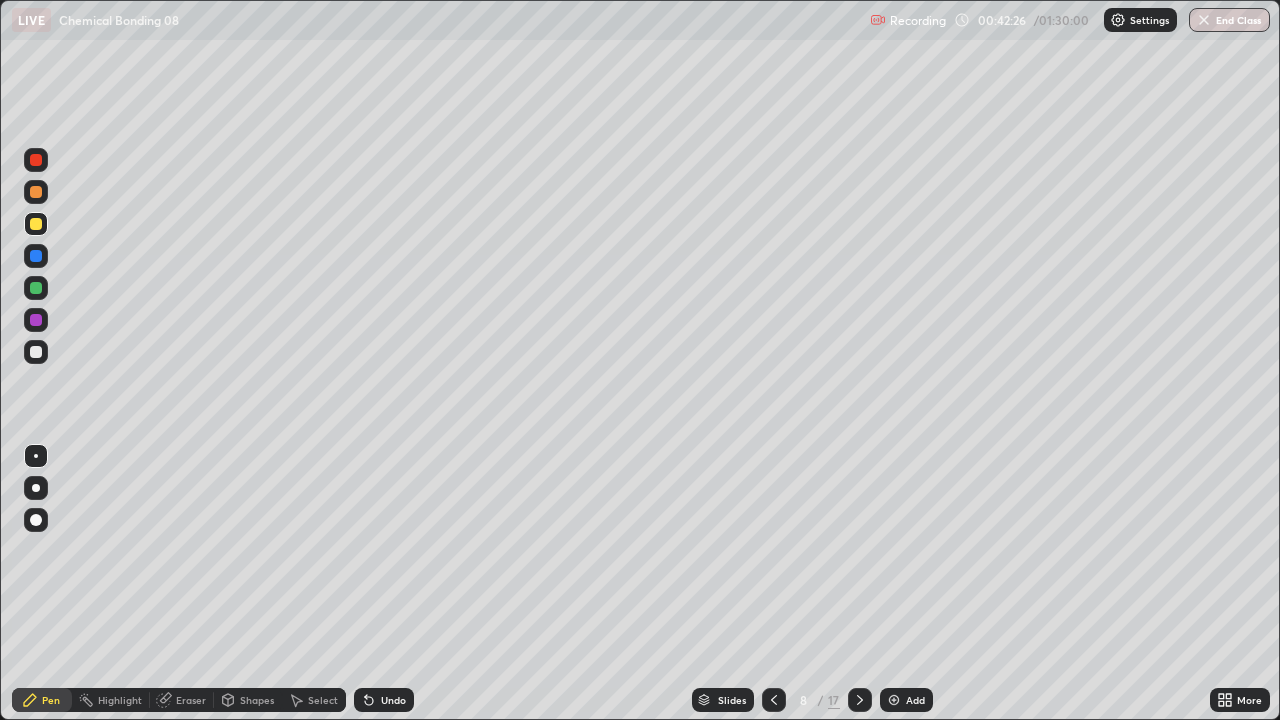 click 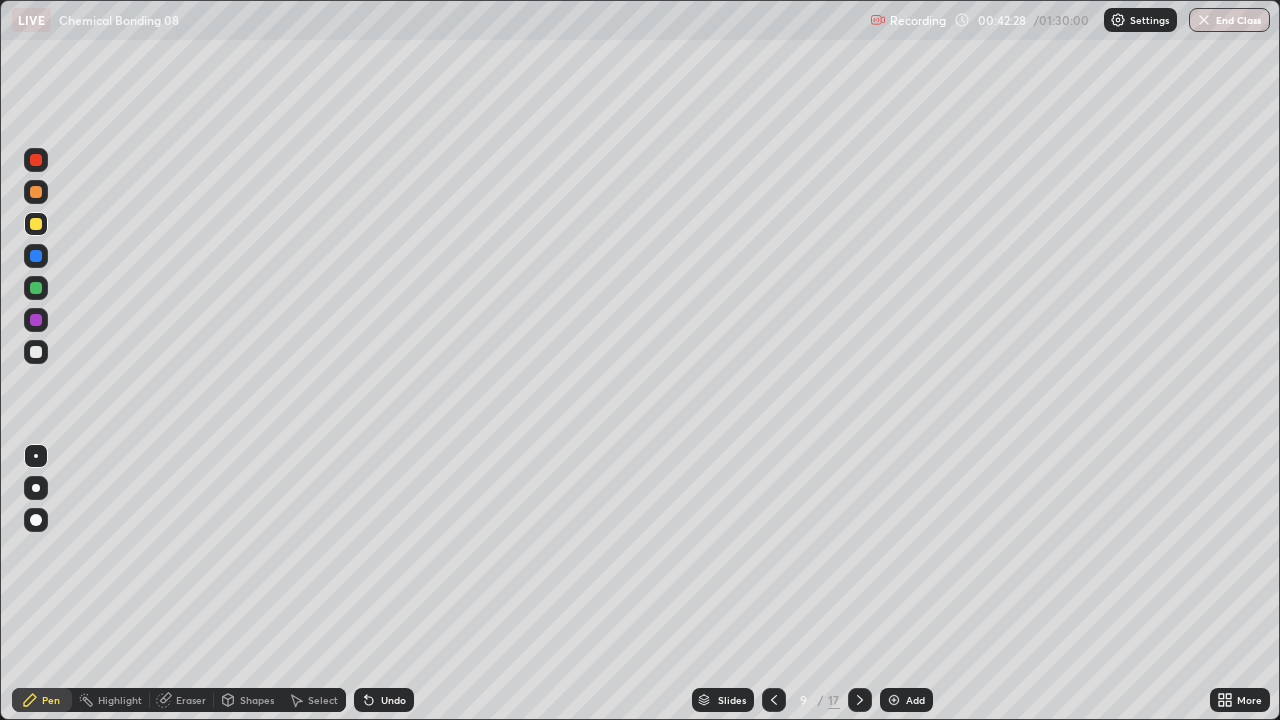 click at bounding box center (36, 288) 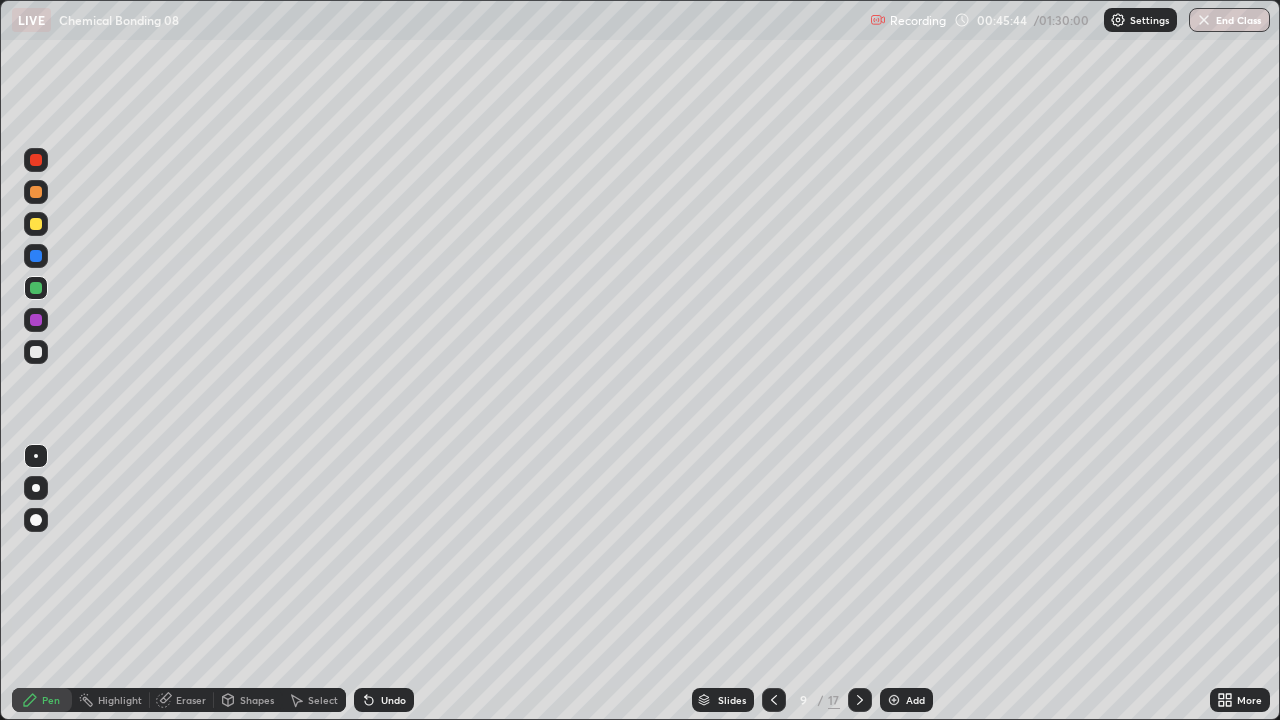 click at bounding box center [36, 224] 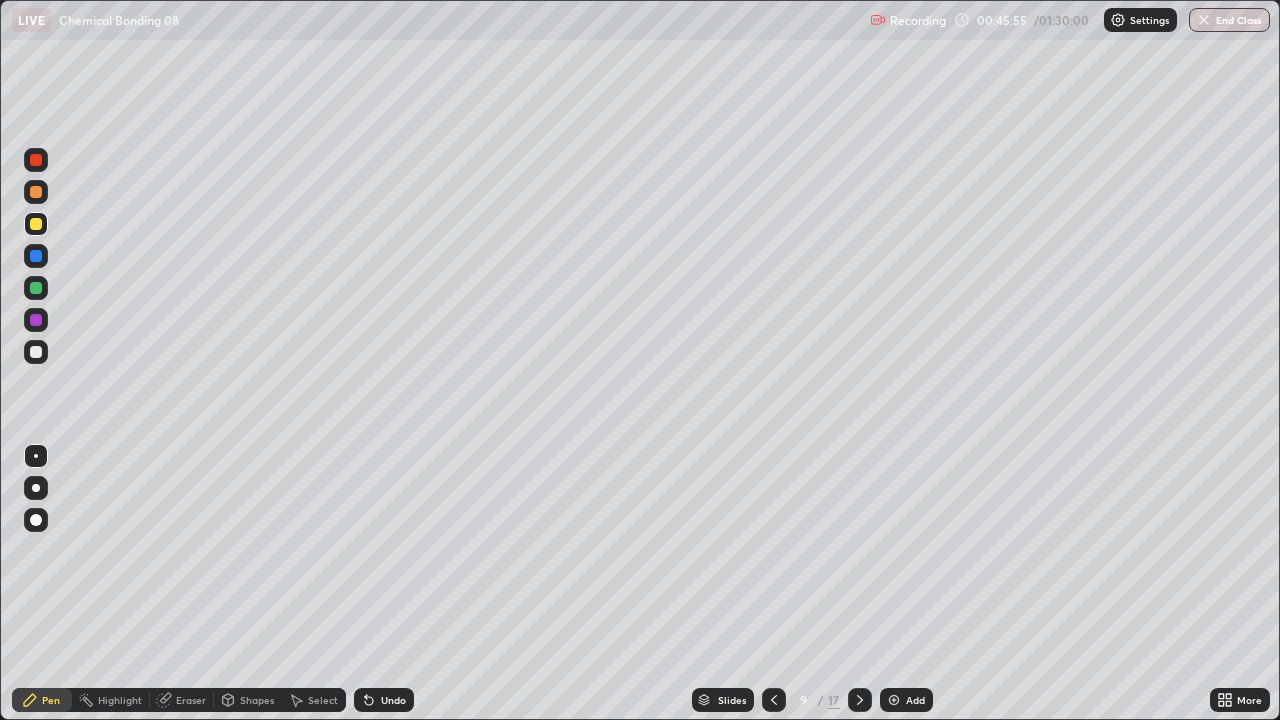 click at bounding box center [36, 352] 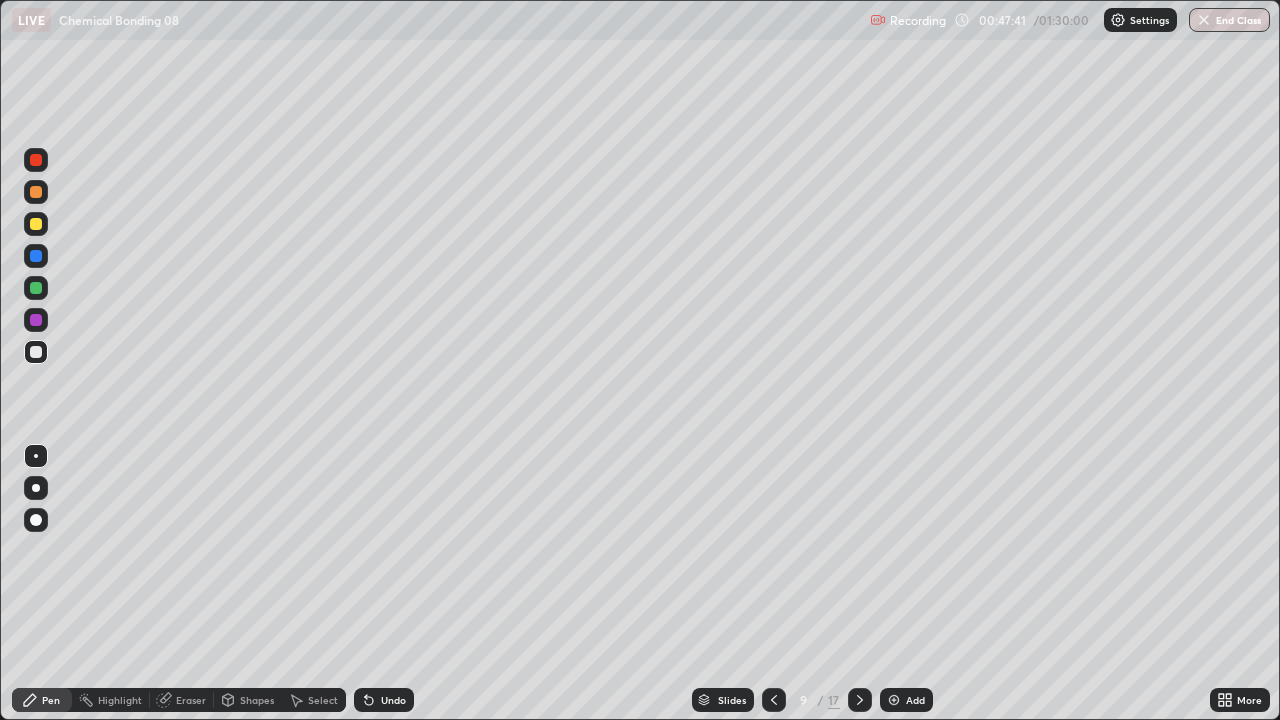 click at bounding box center [36, 224] 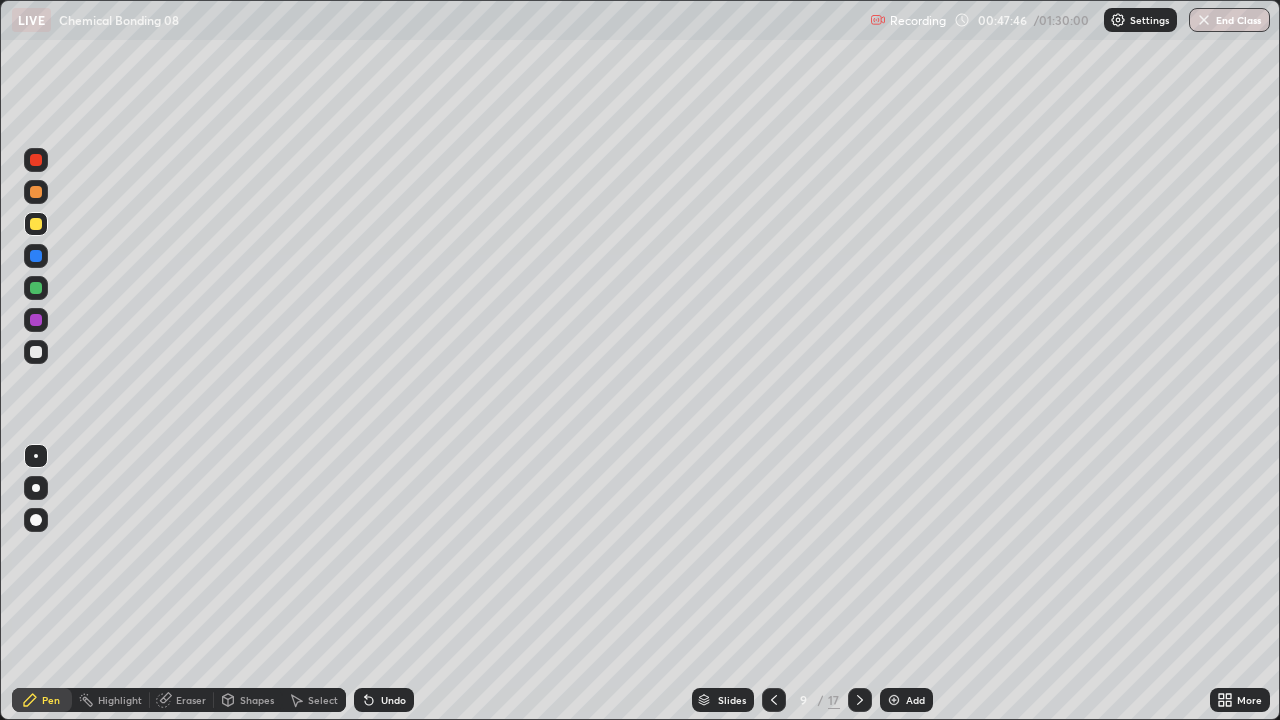 click on "Undo" at bounding box center [384, 700] 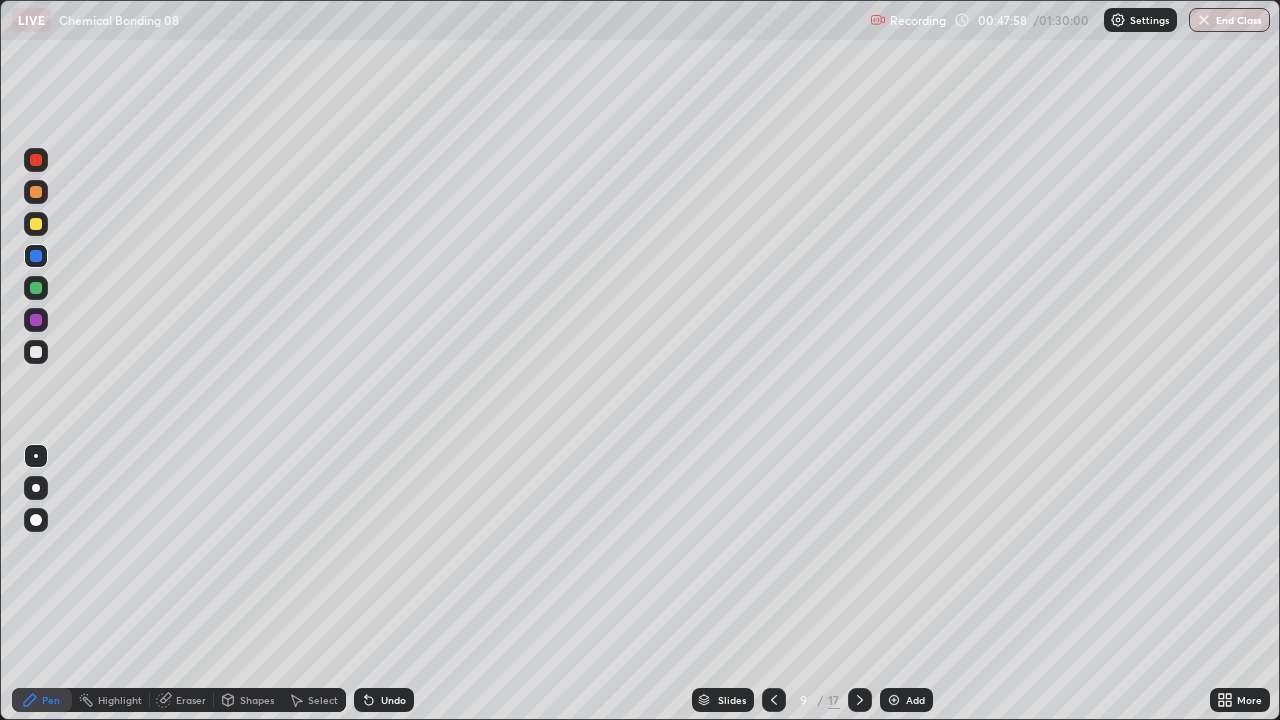 click 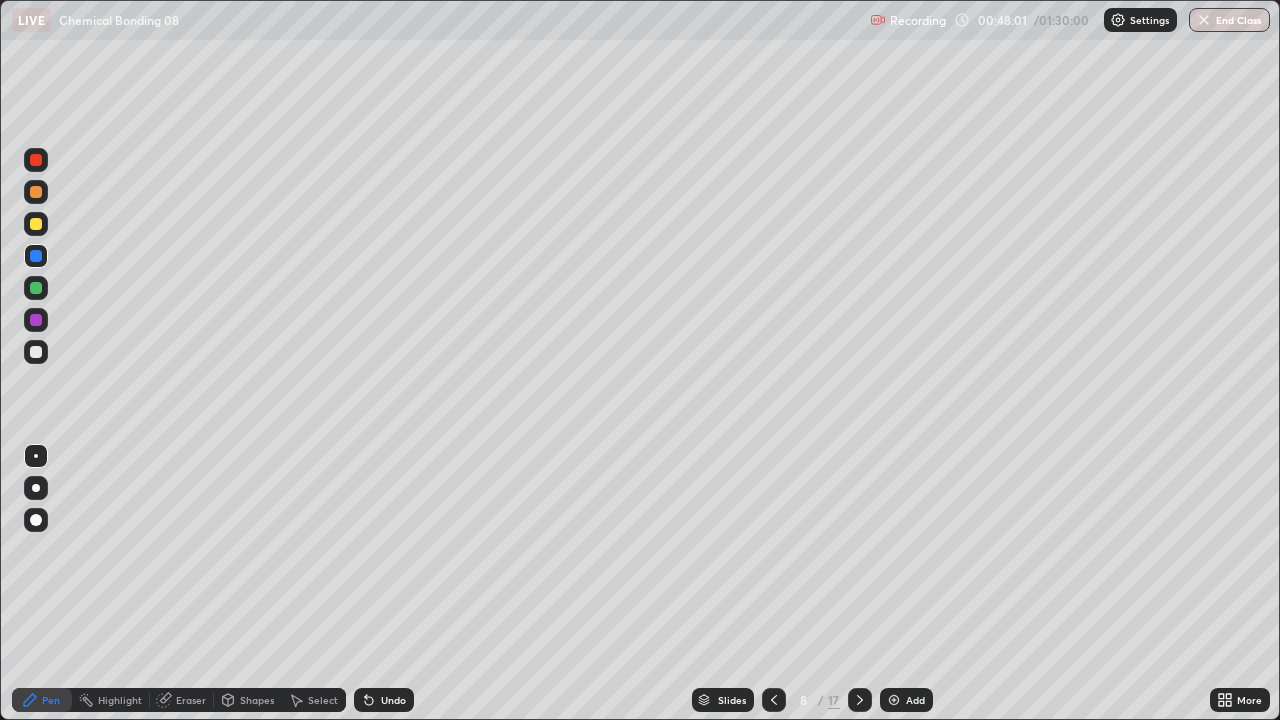 click 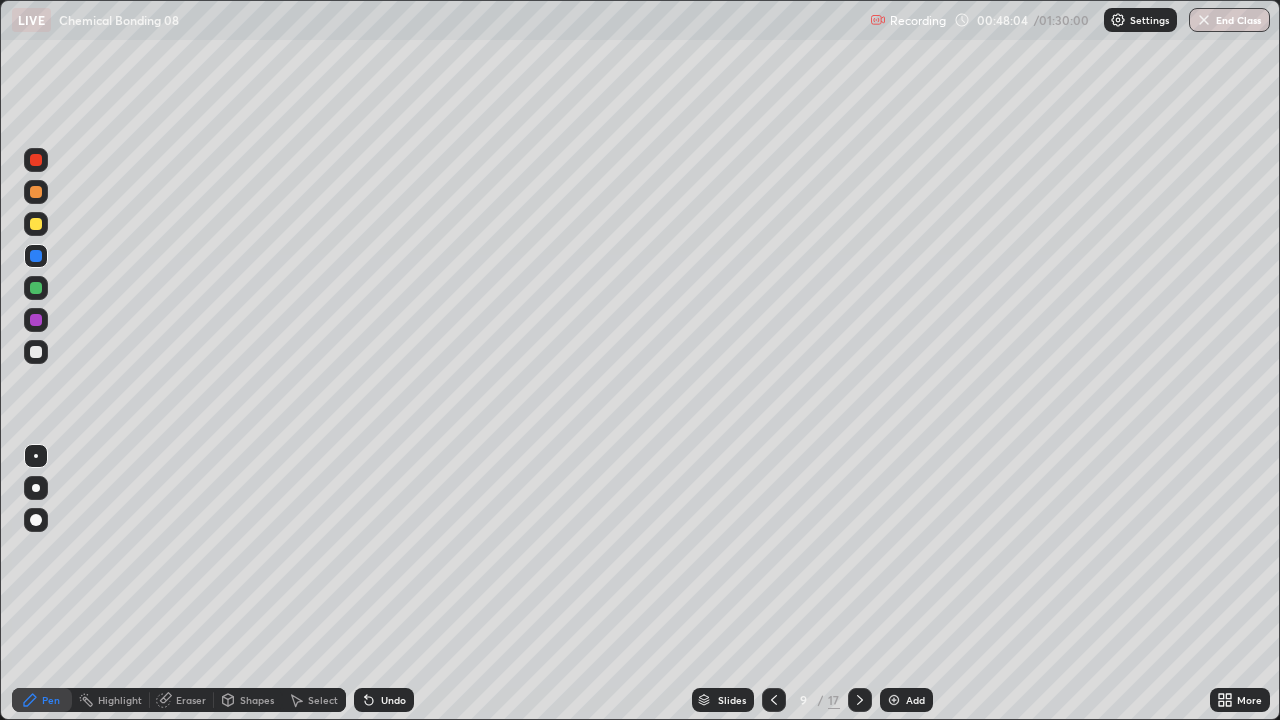 click on "Eraser" at bounding box center (191, 700) 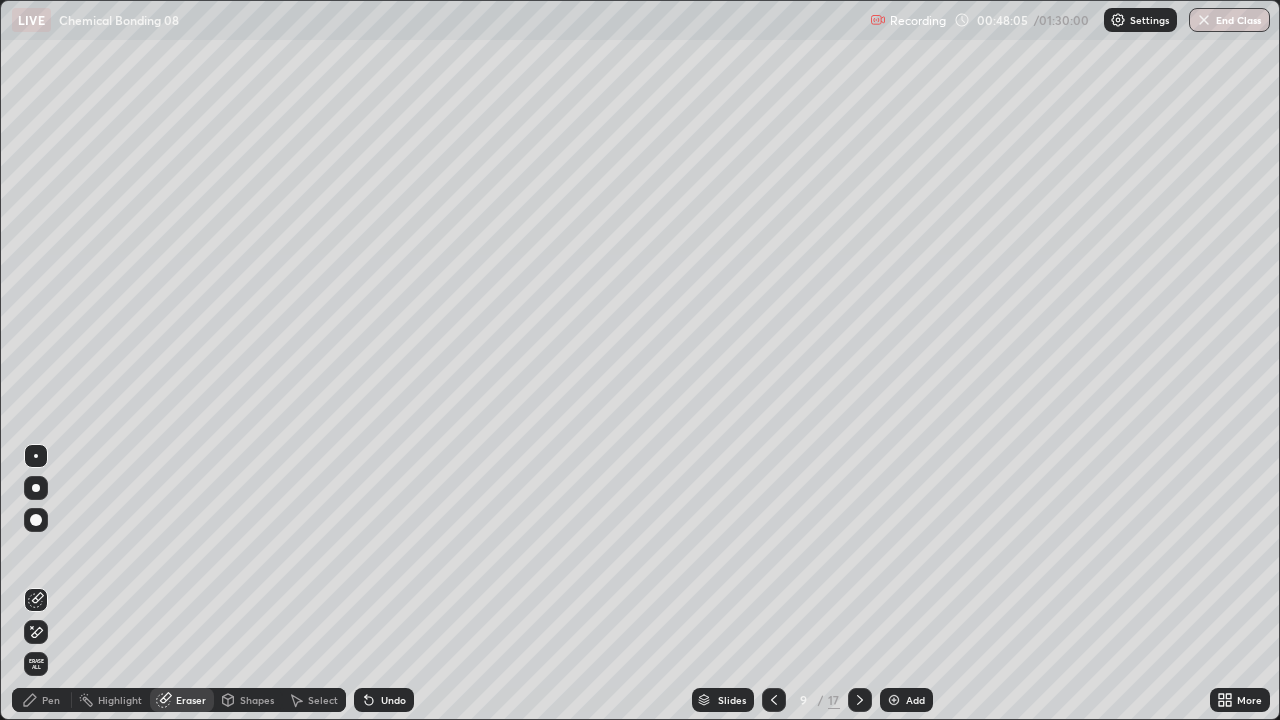 click on "Pen" at bounding box center [51, 700] 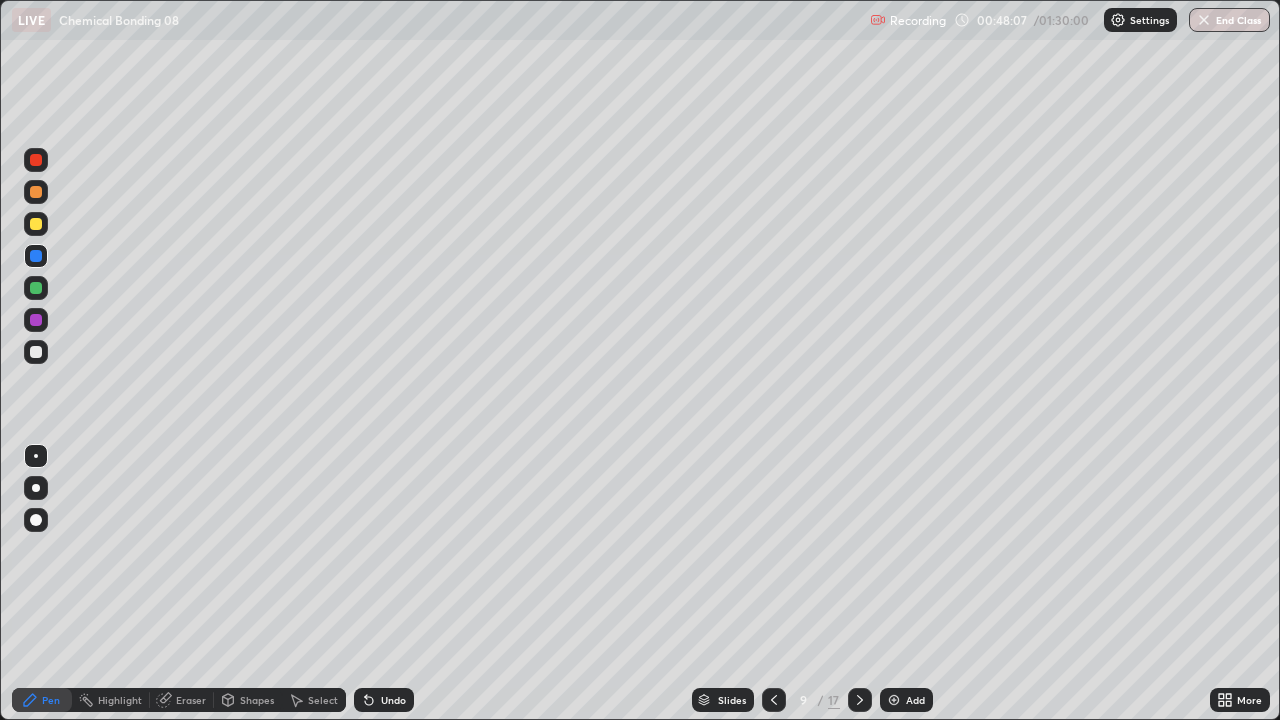 click on "Highlight" at bounding box center [120, 700] 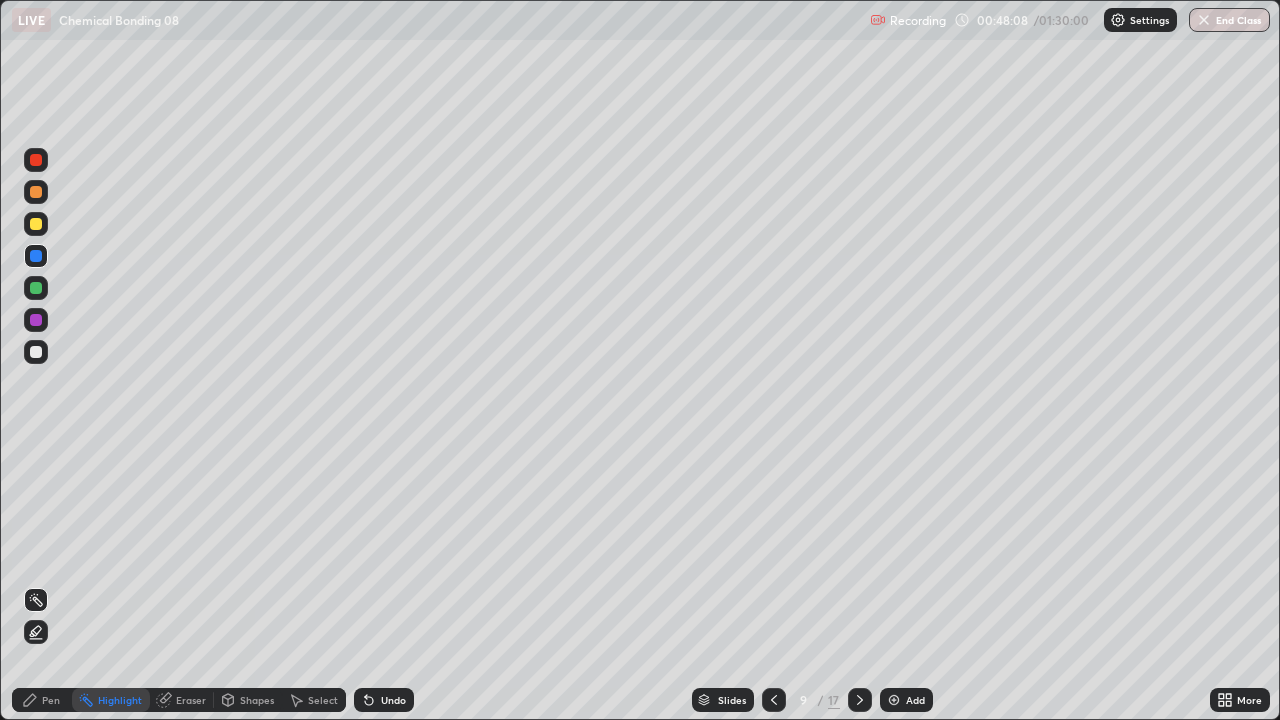 click on "Pen" at bounding box center [51, 700] 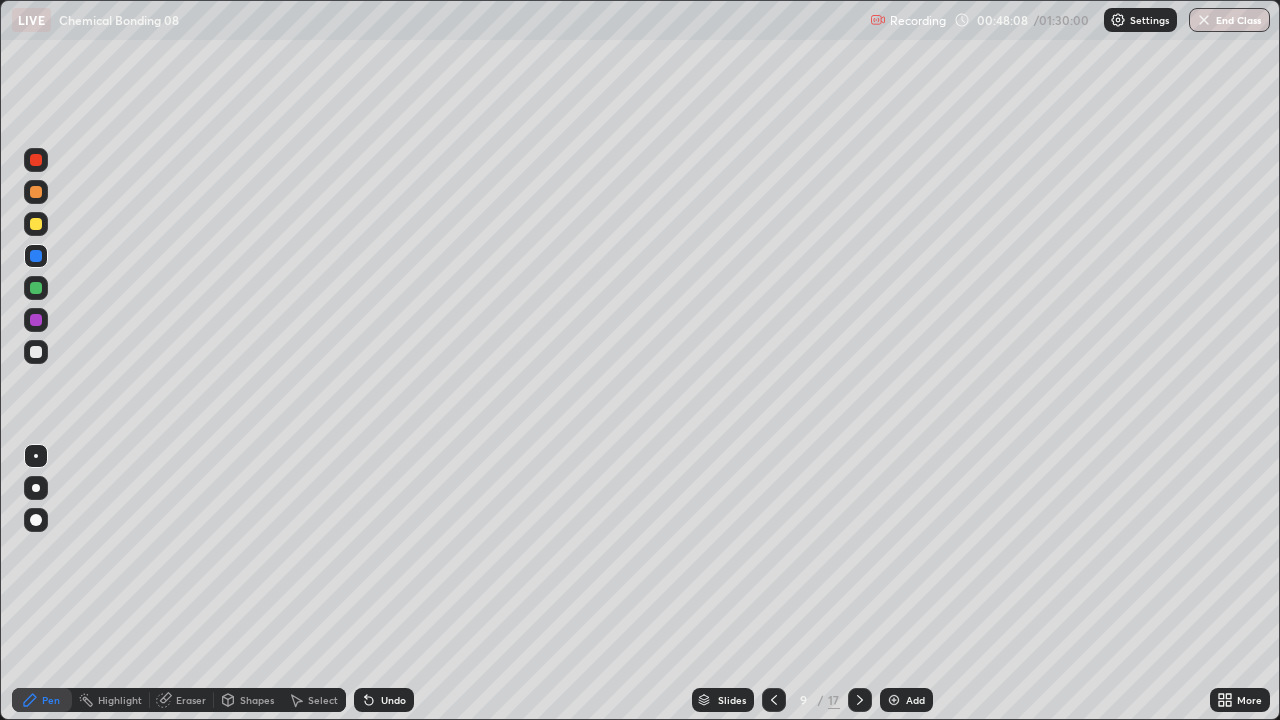 click on "Eraser" at bounding box center (191, 700) 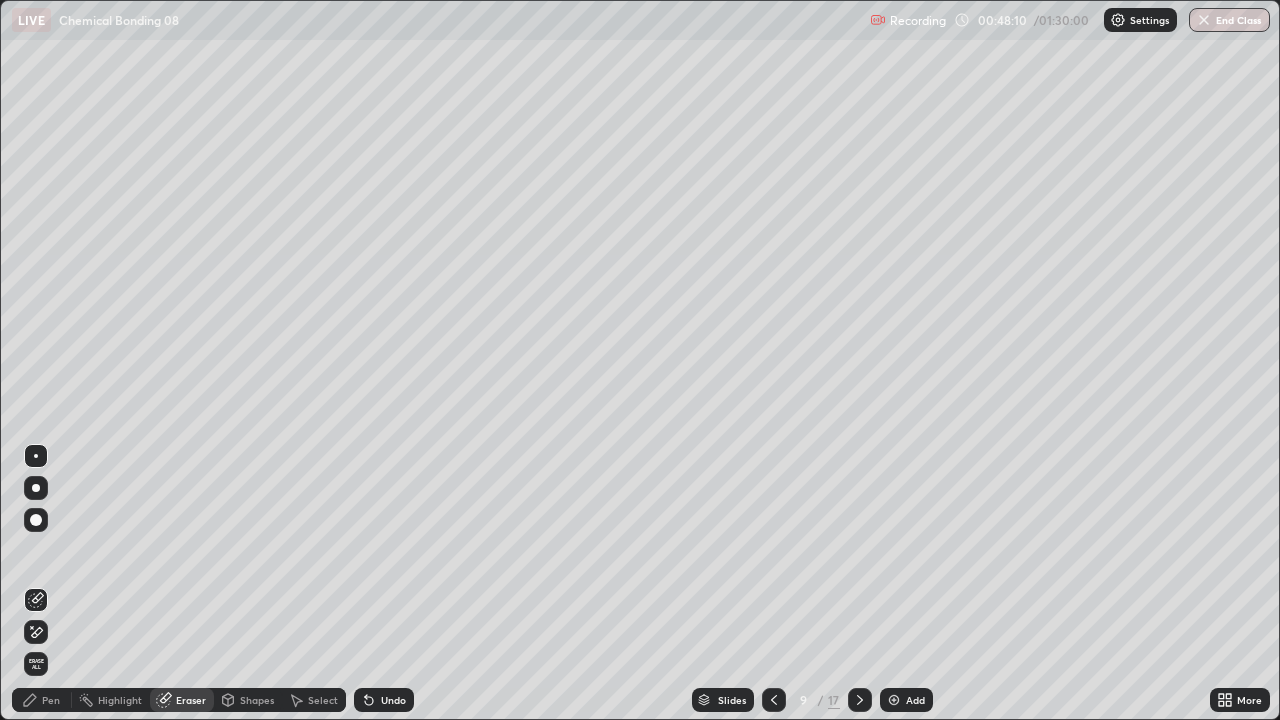 click on "Pen" at bounding box center [51, 700] 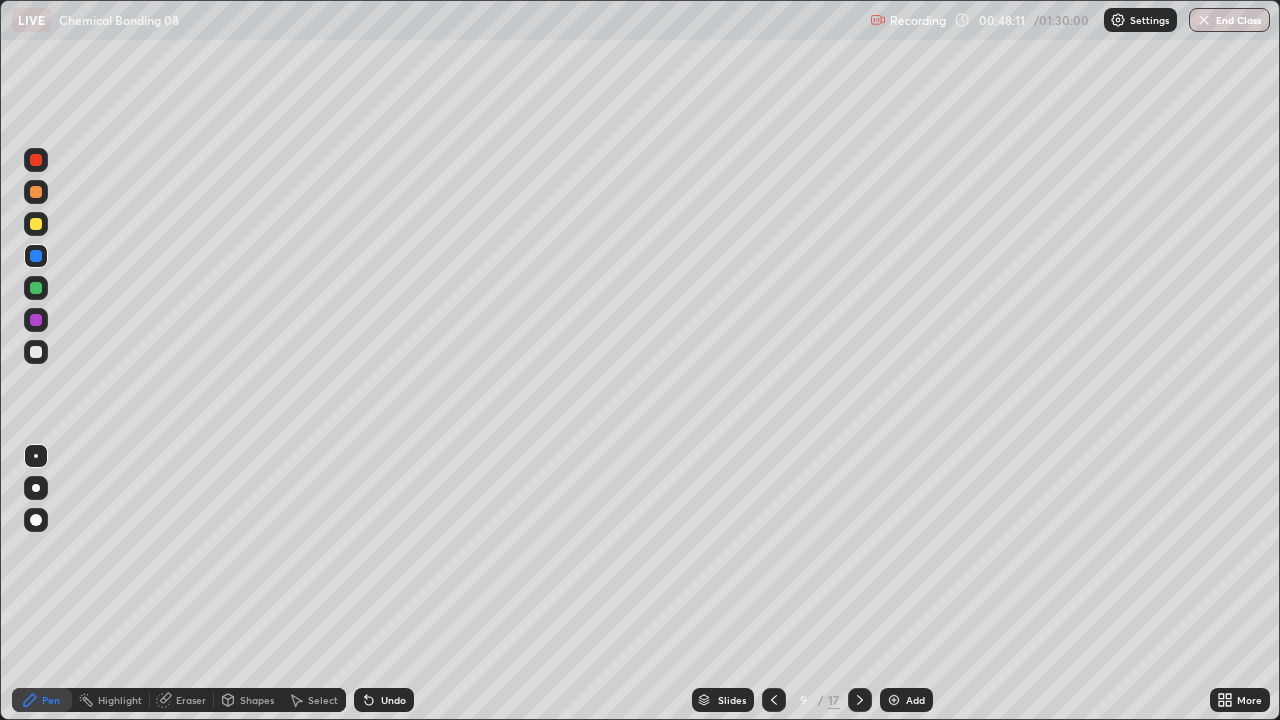 click on "Pen" at bounding box center [42, 700] 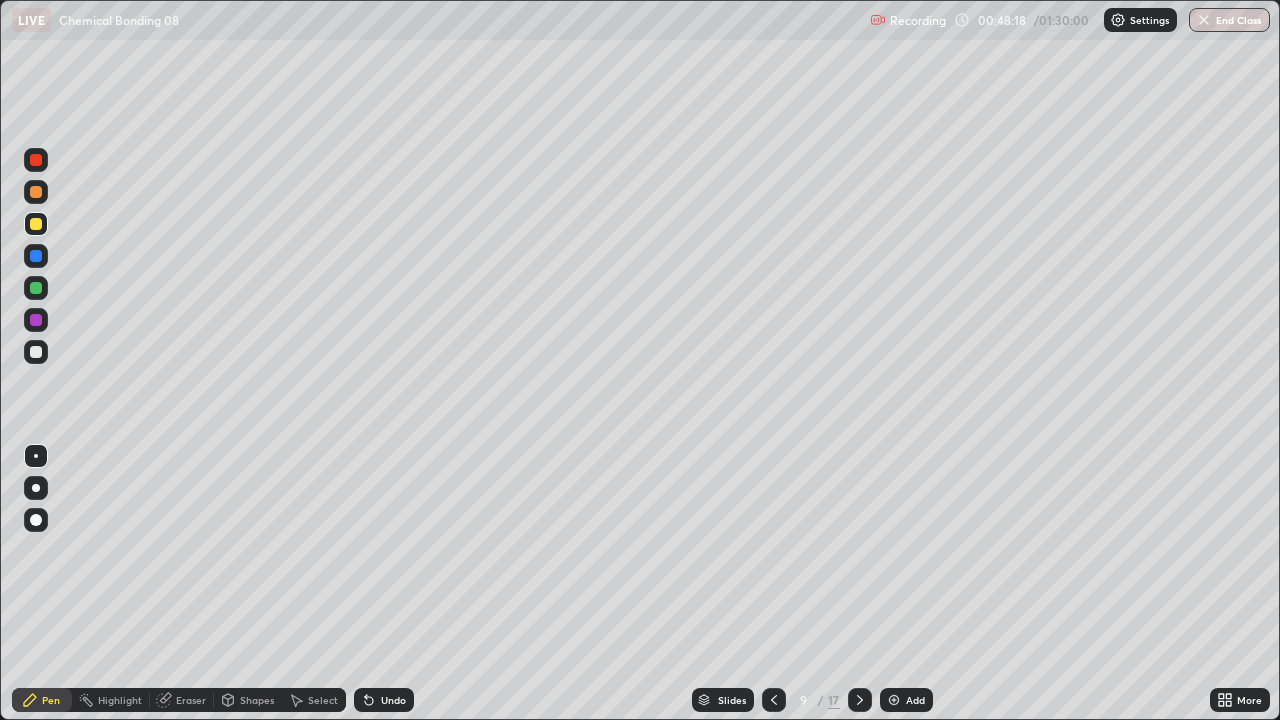 click 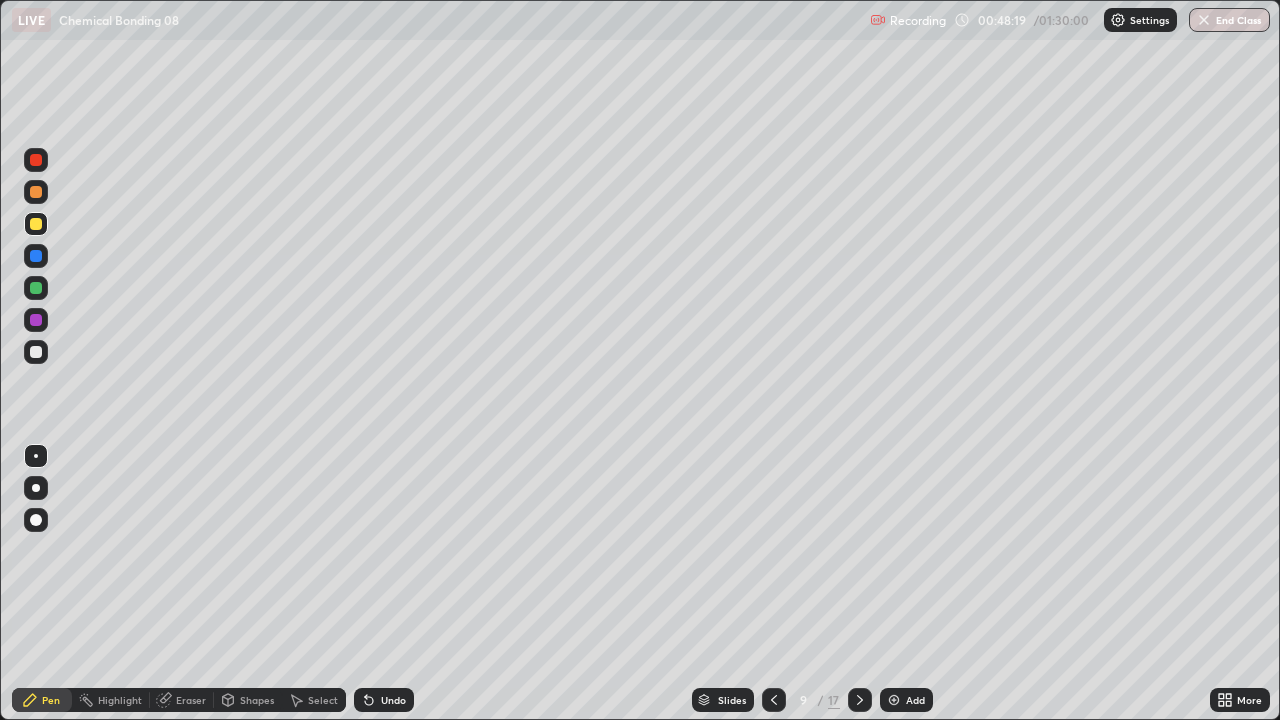 click 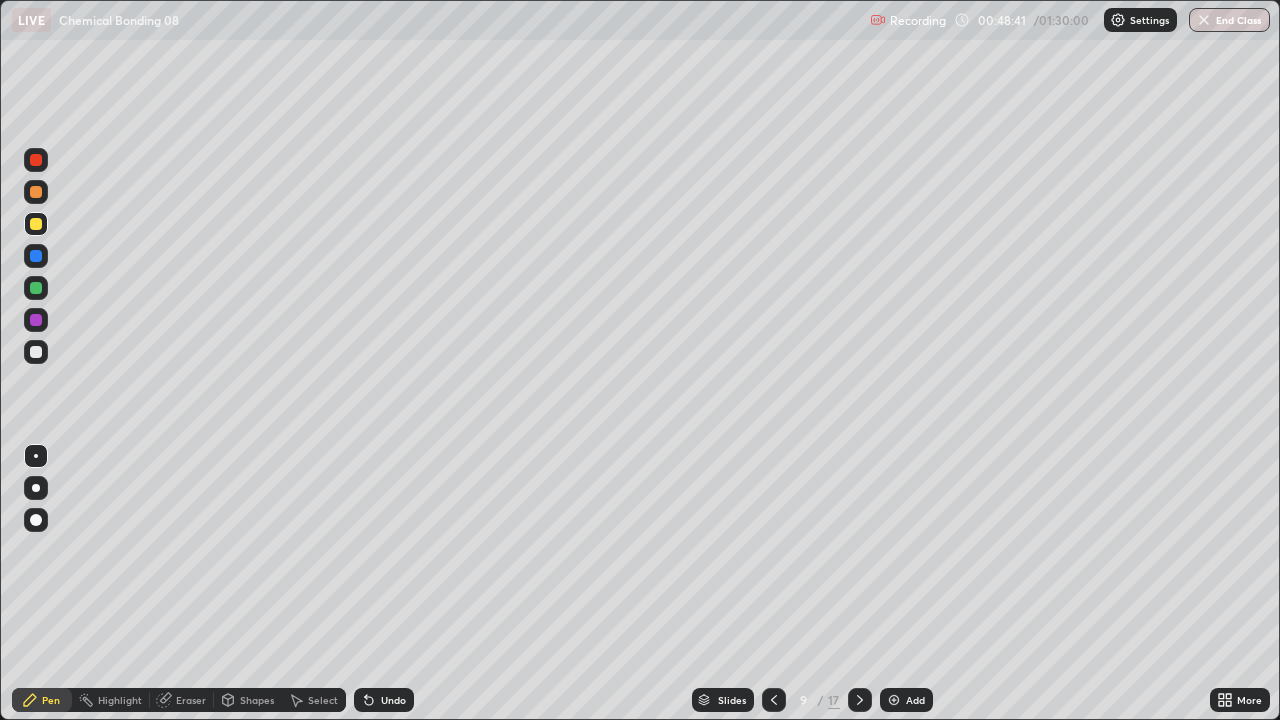 click 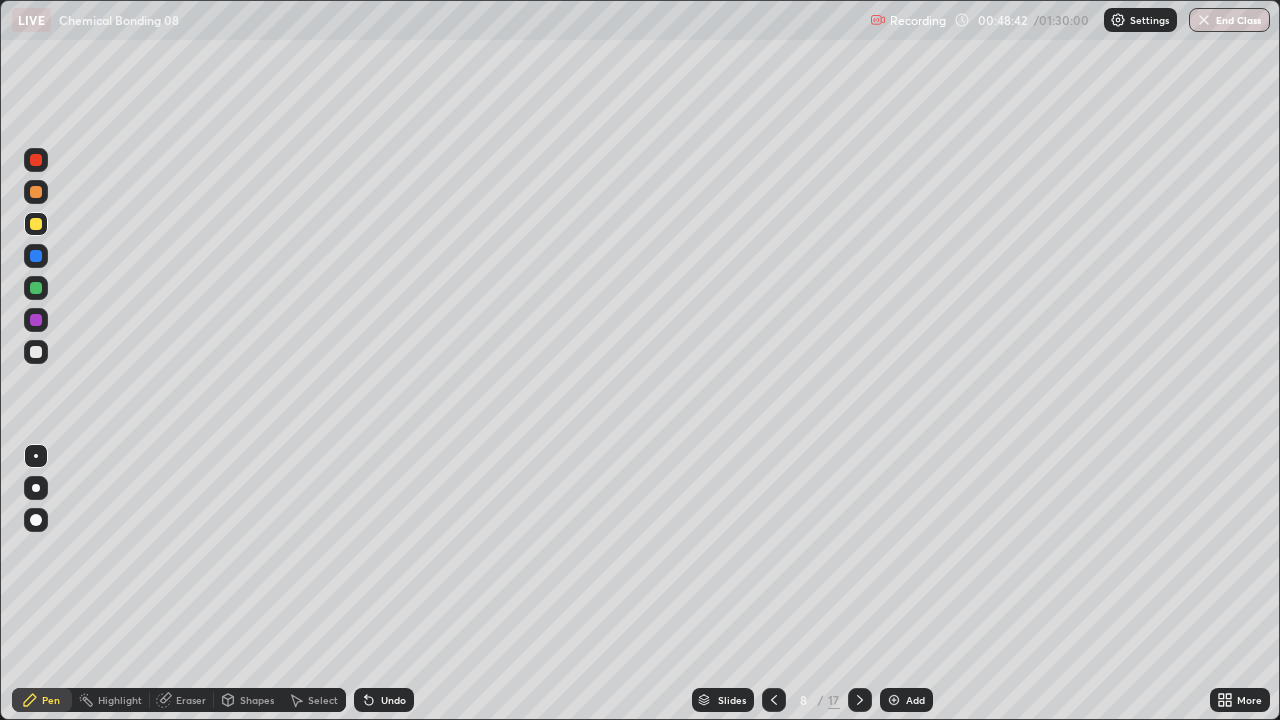 click at bounding box center [774, 700] 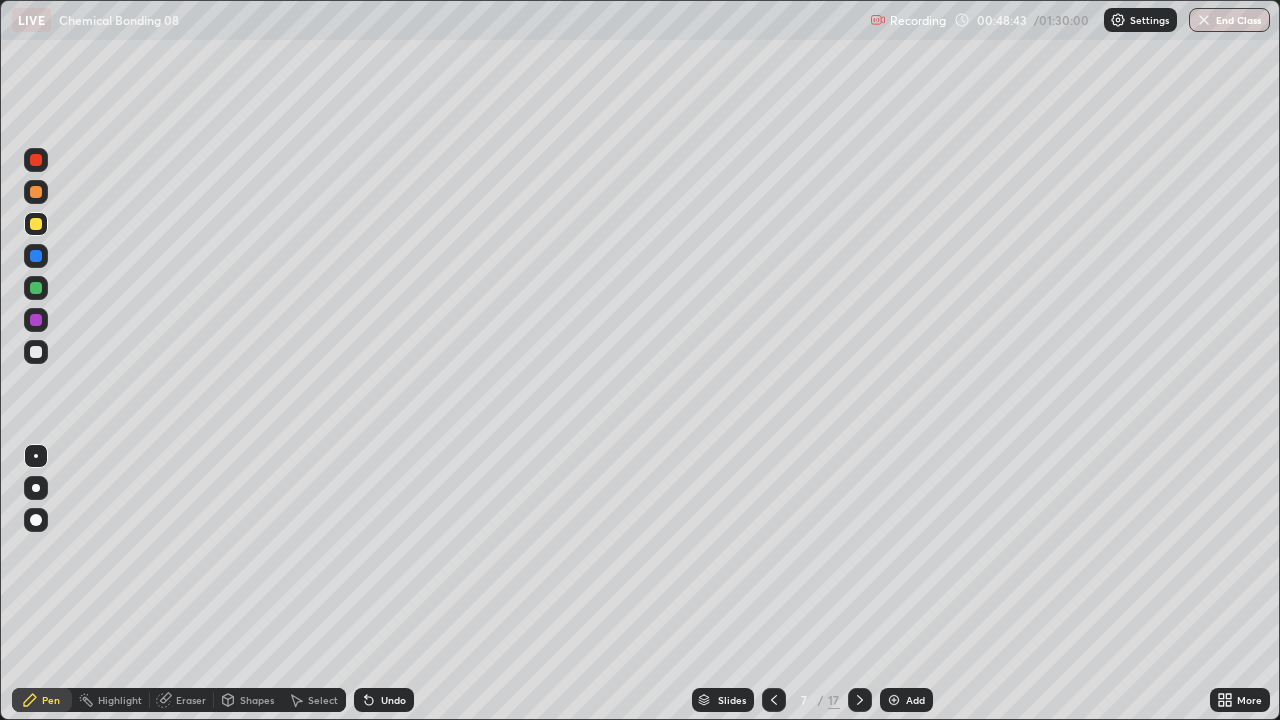 click 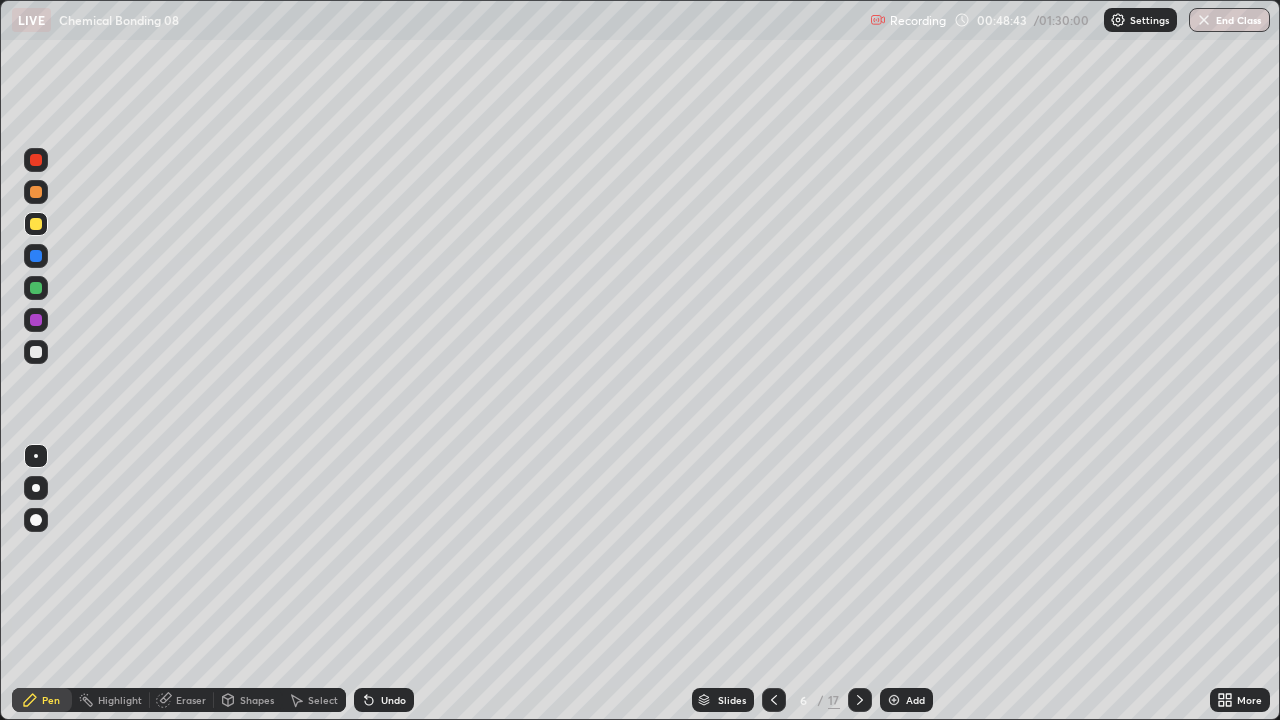 click 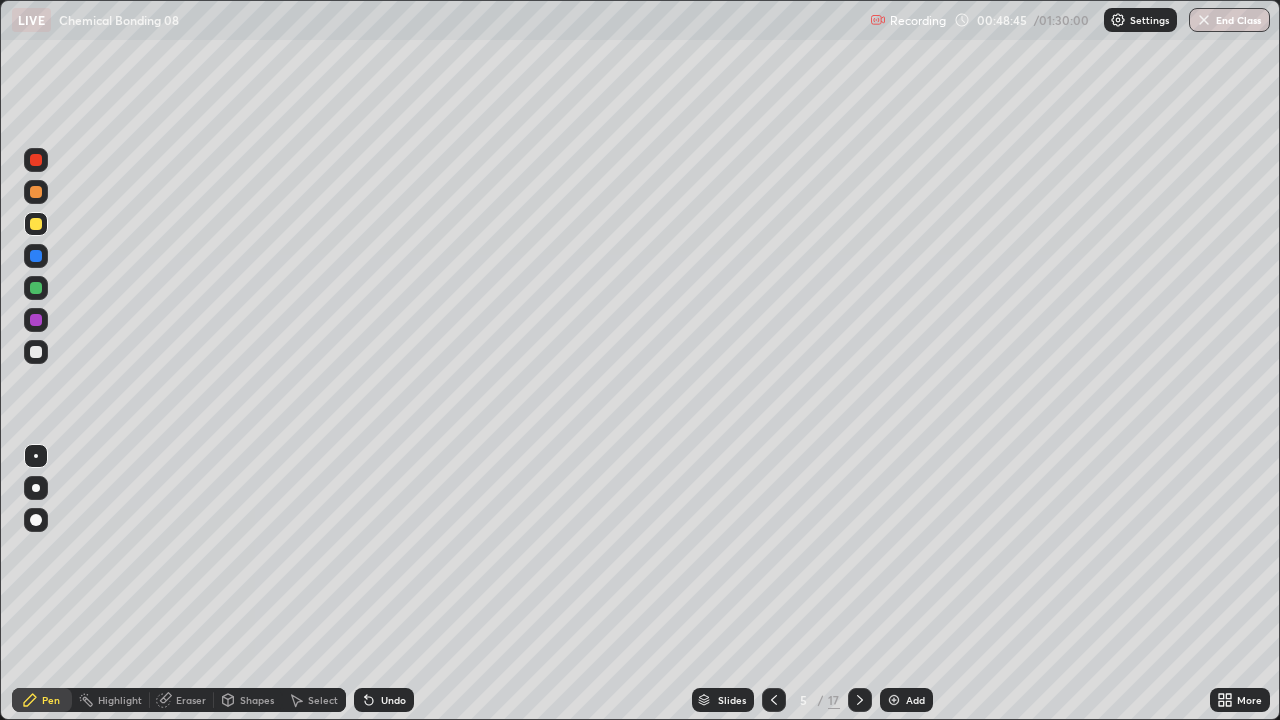 click 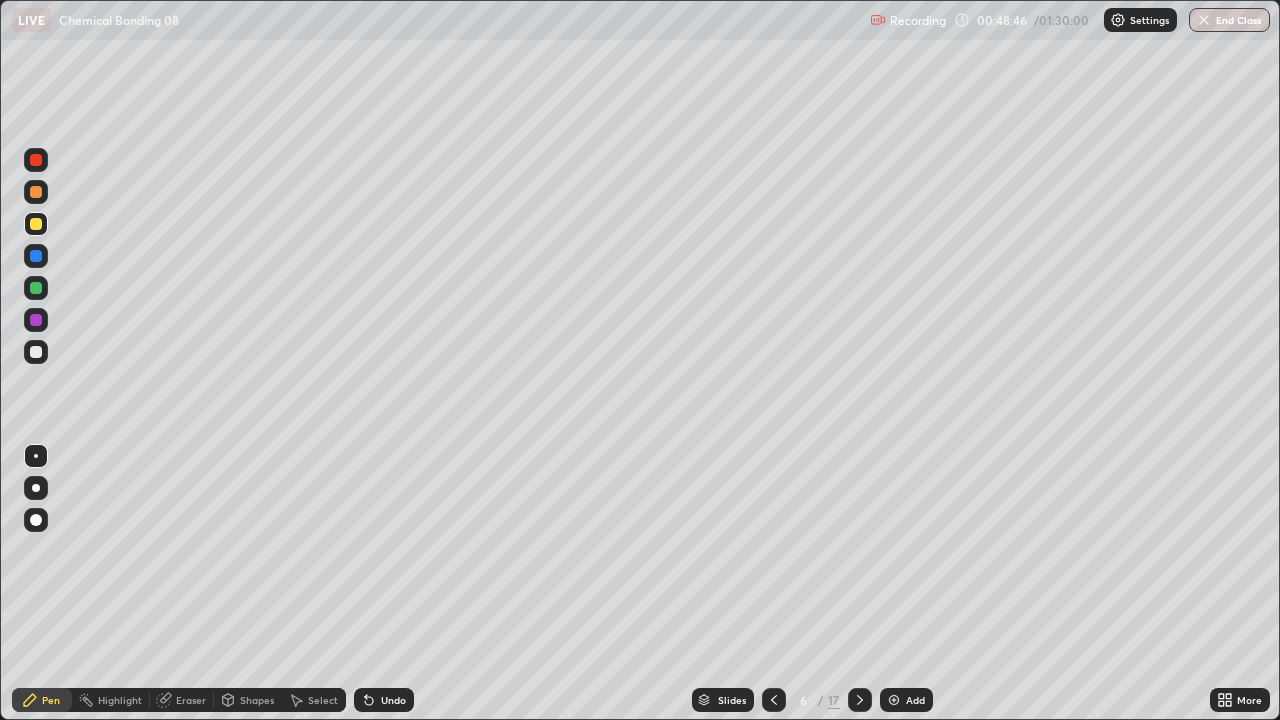 click 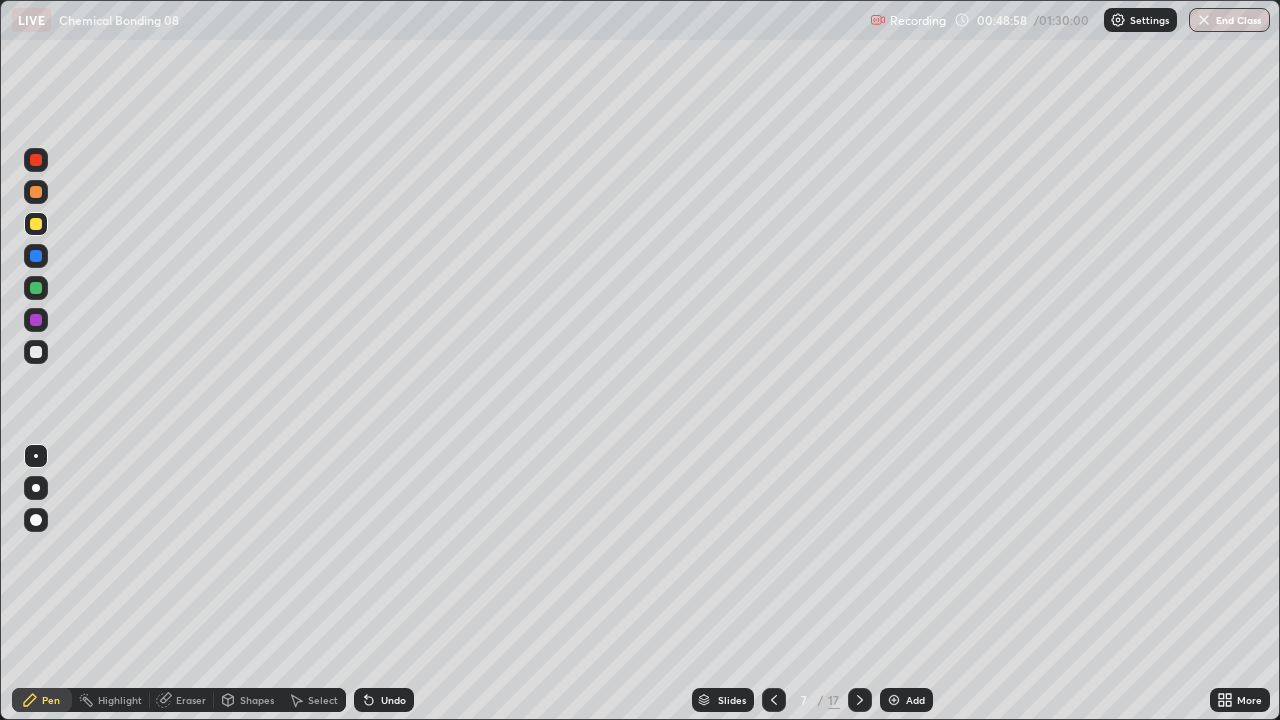 click at bounding box center (860, 700) 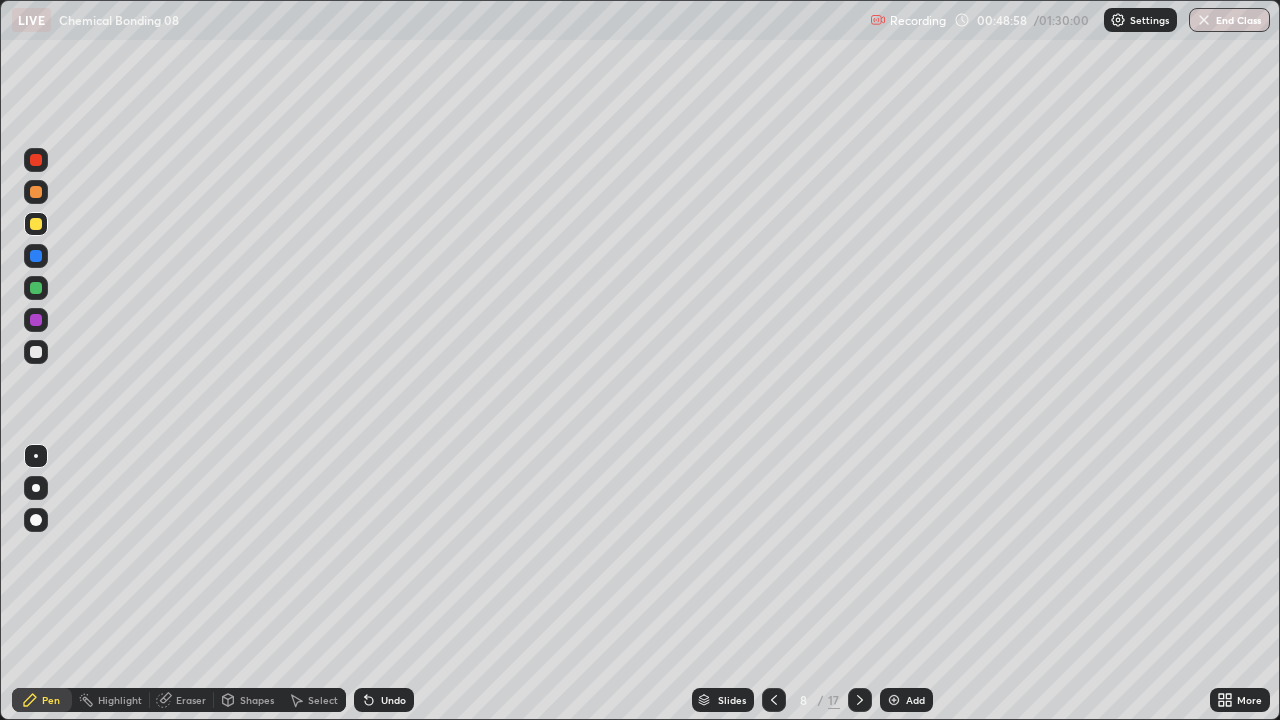 click 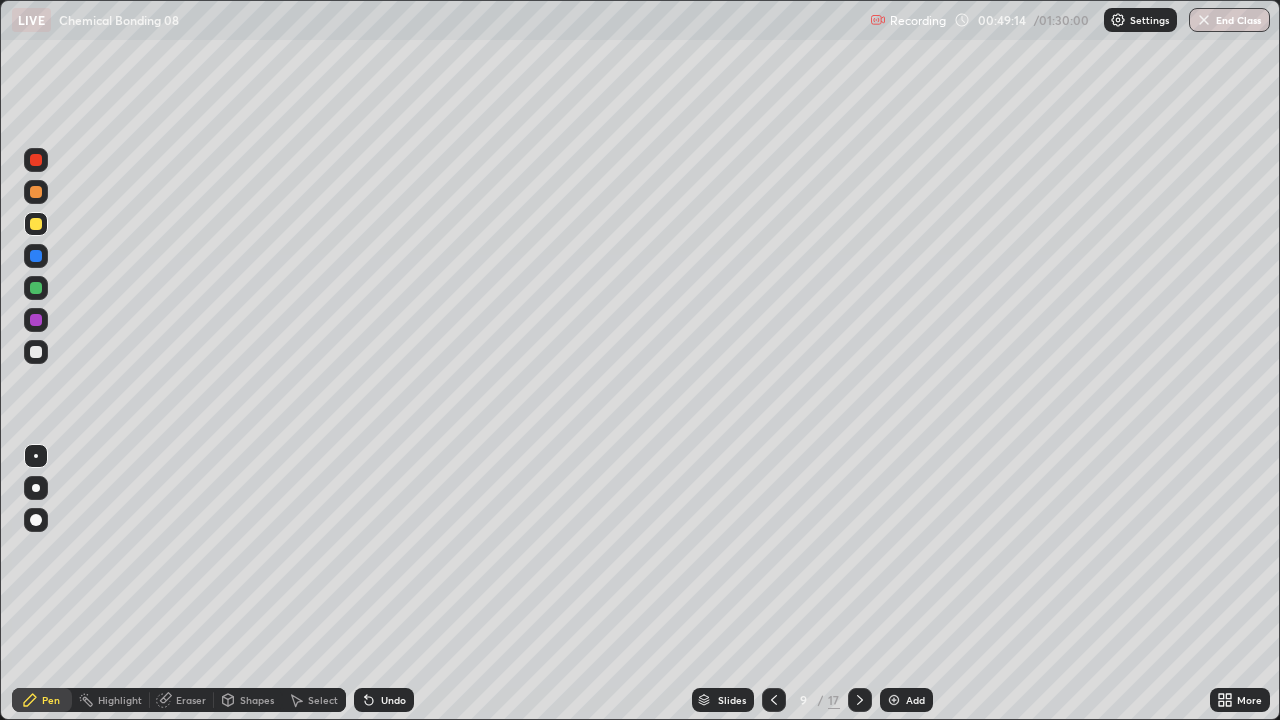 click on "Shapes" at bounding box center [248, 700] 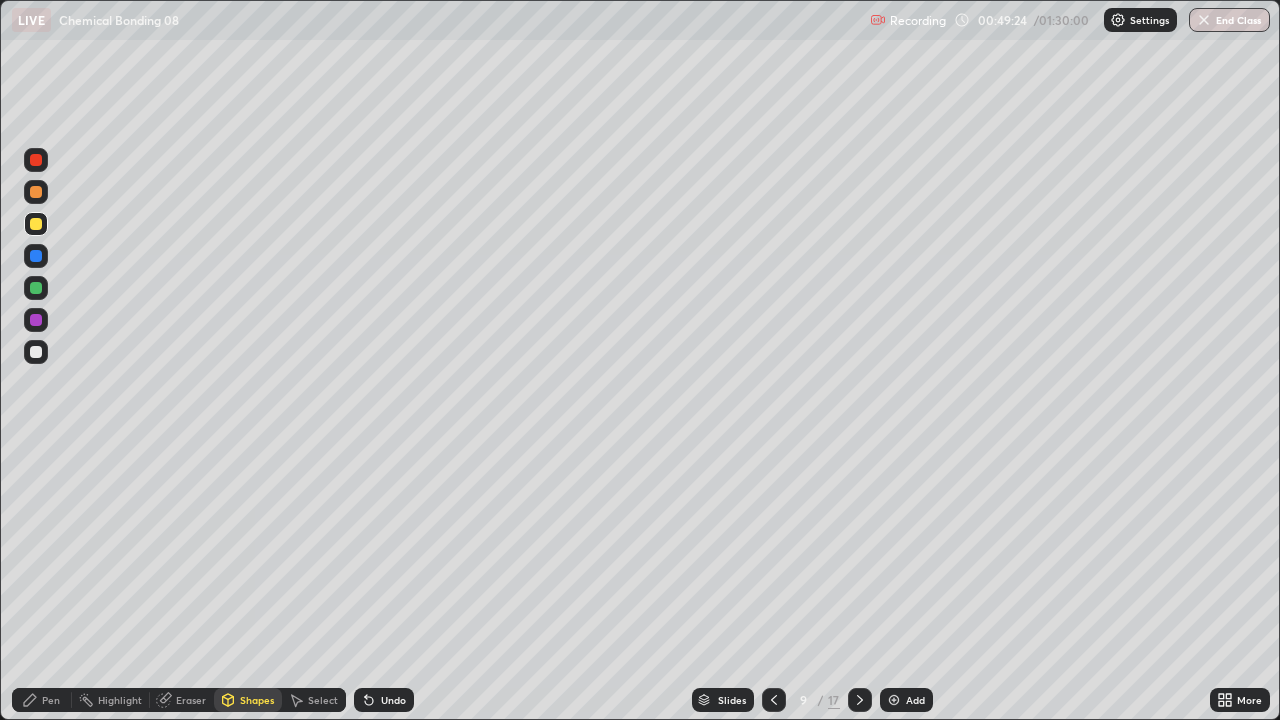 click 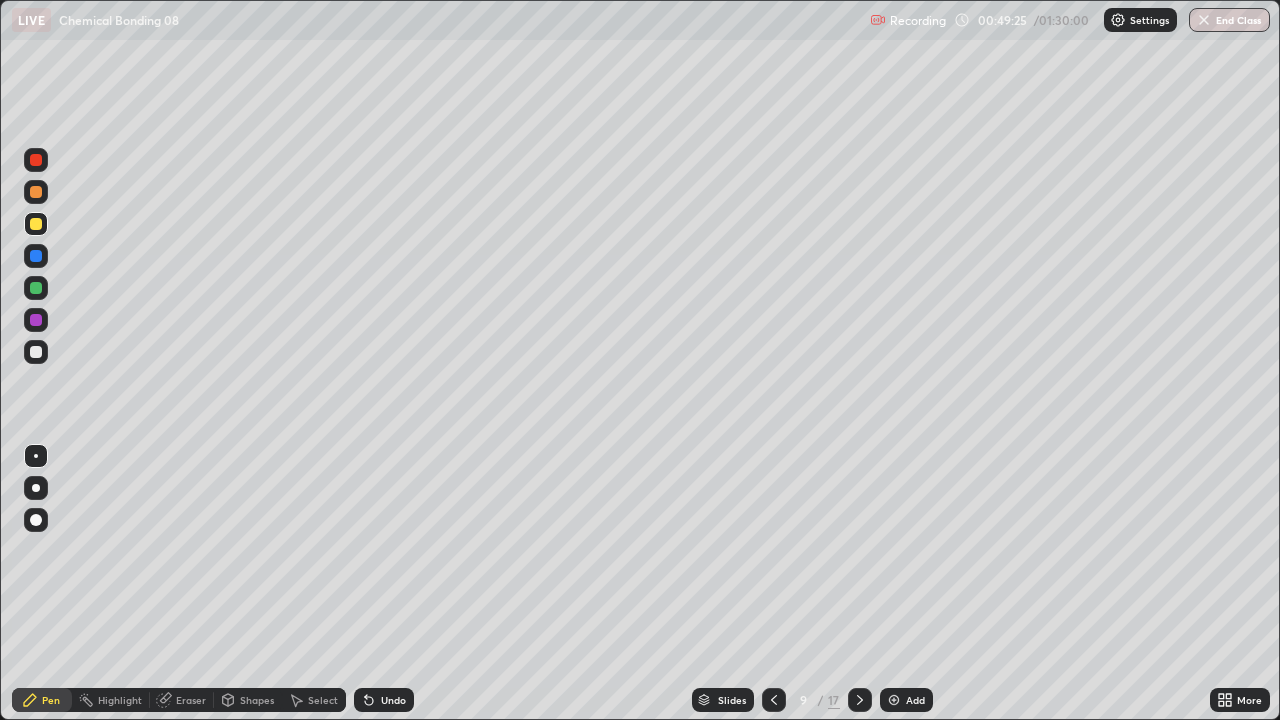 click on "Undo" at bounding box center [393, 700] 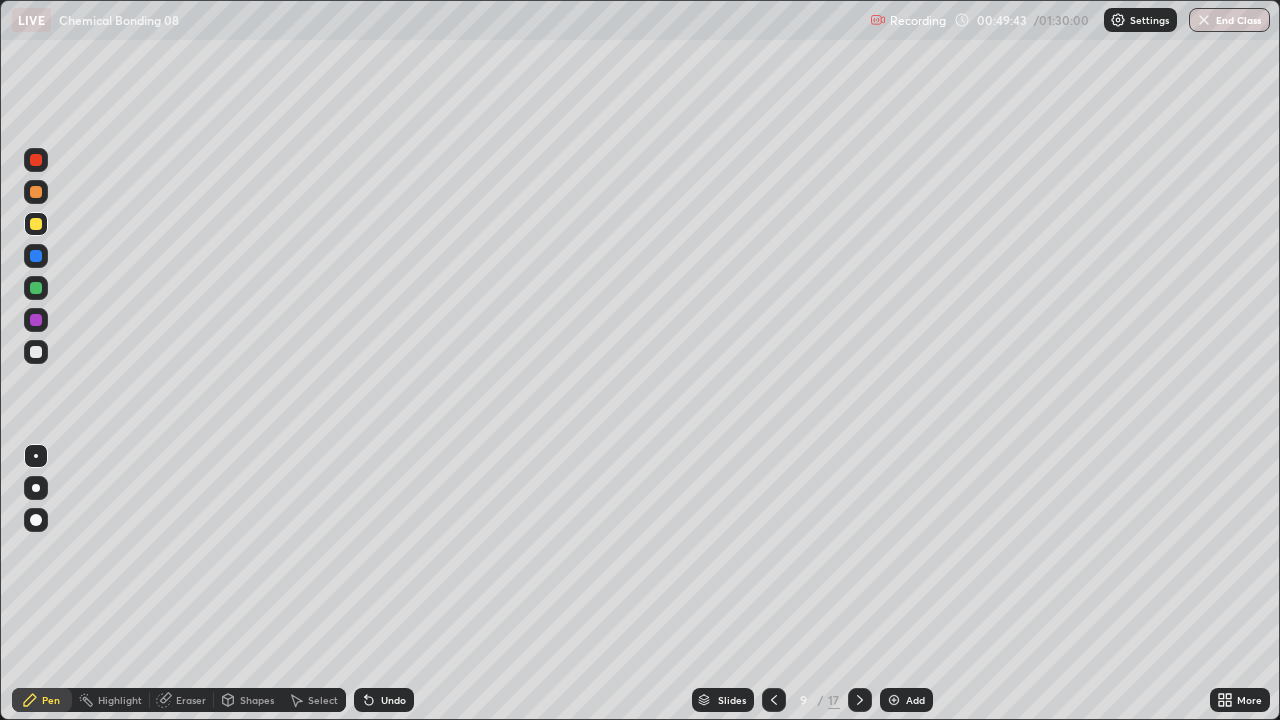 click 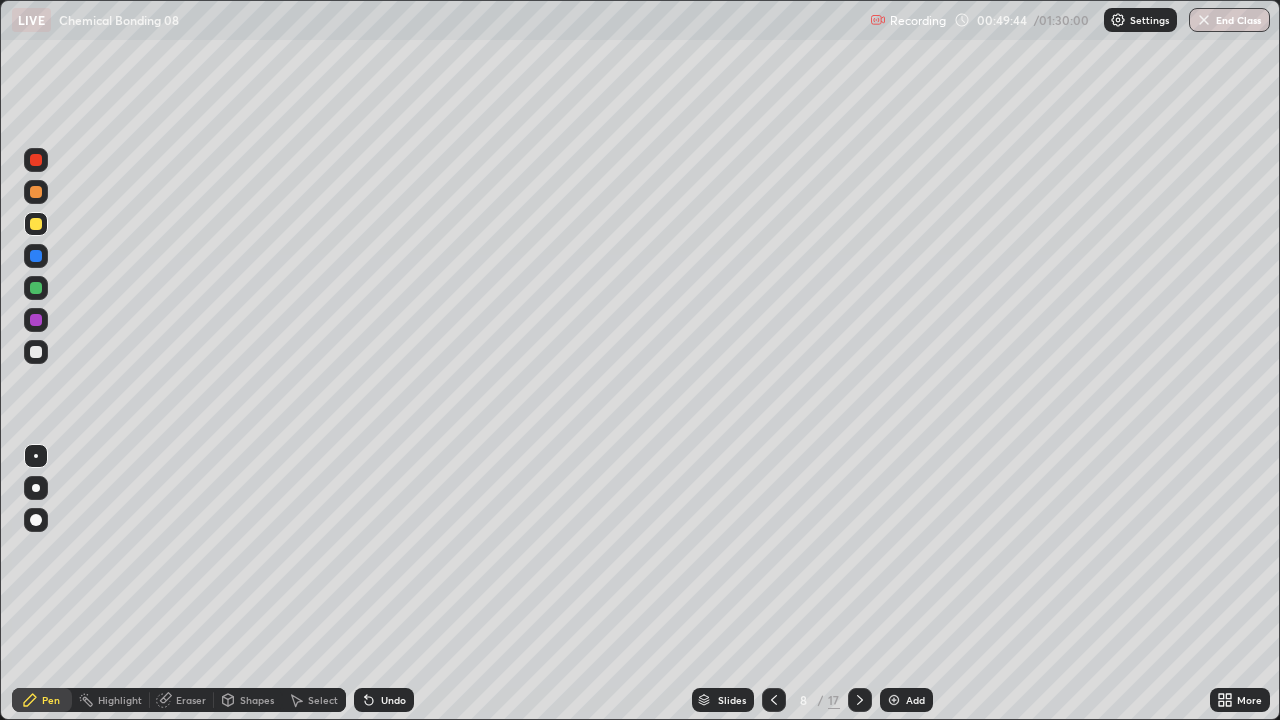 click 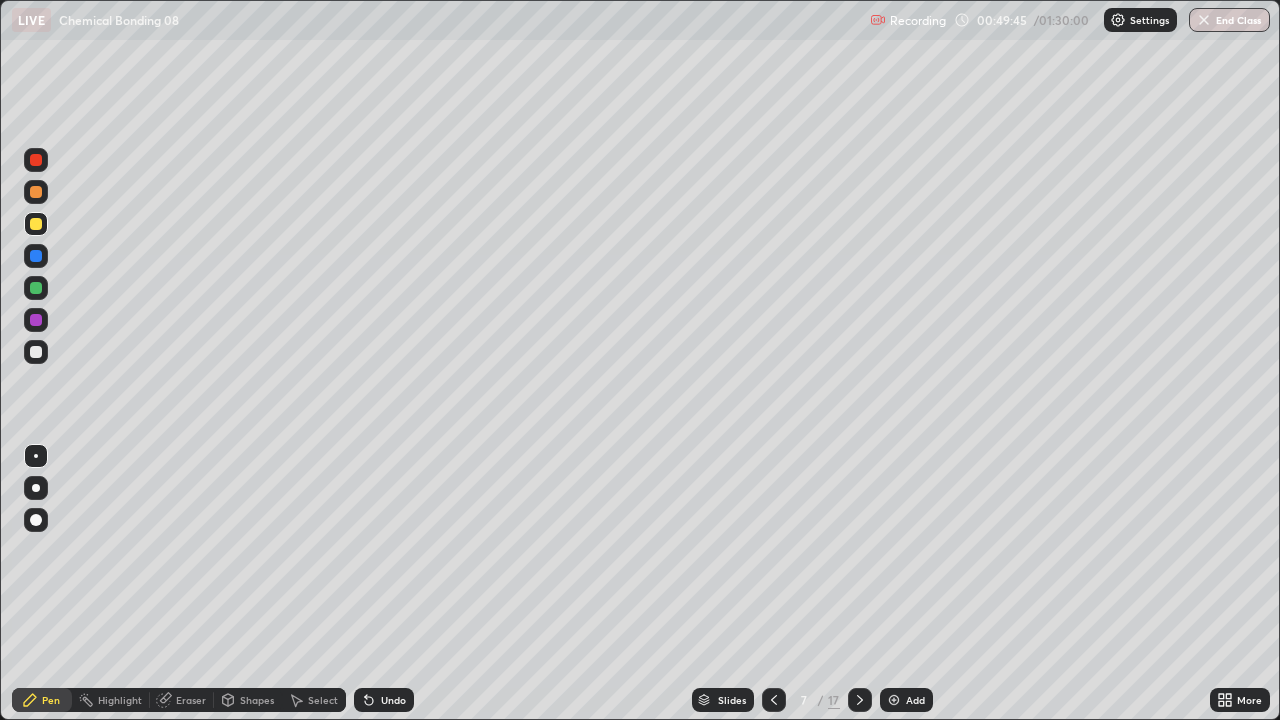 click at bounding box center [860, 700] 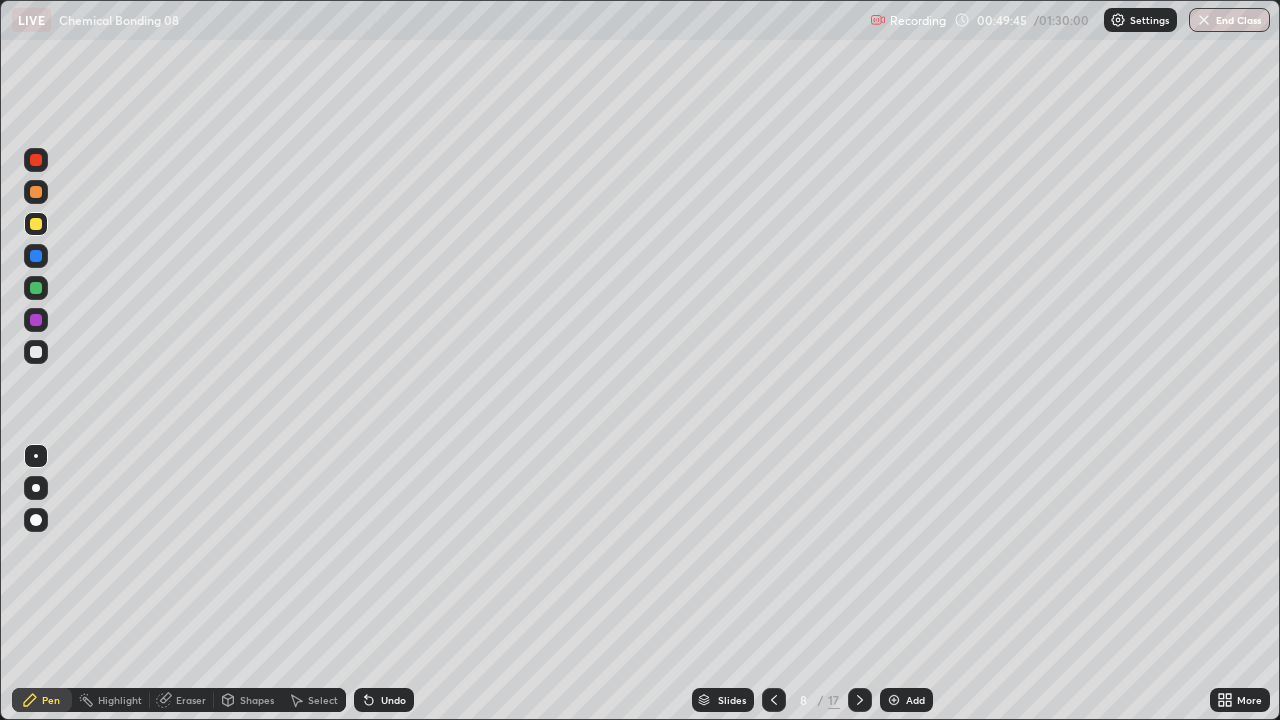 click at bounding box center (860, 700) 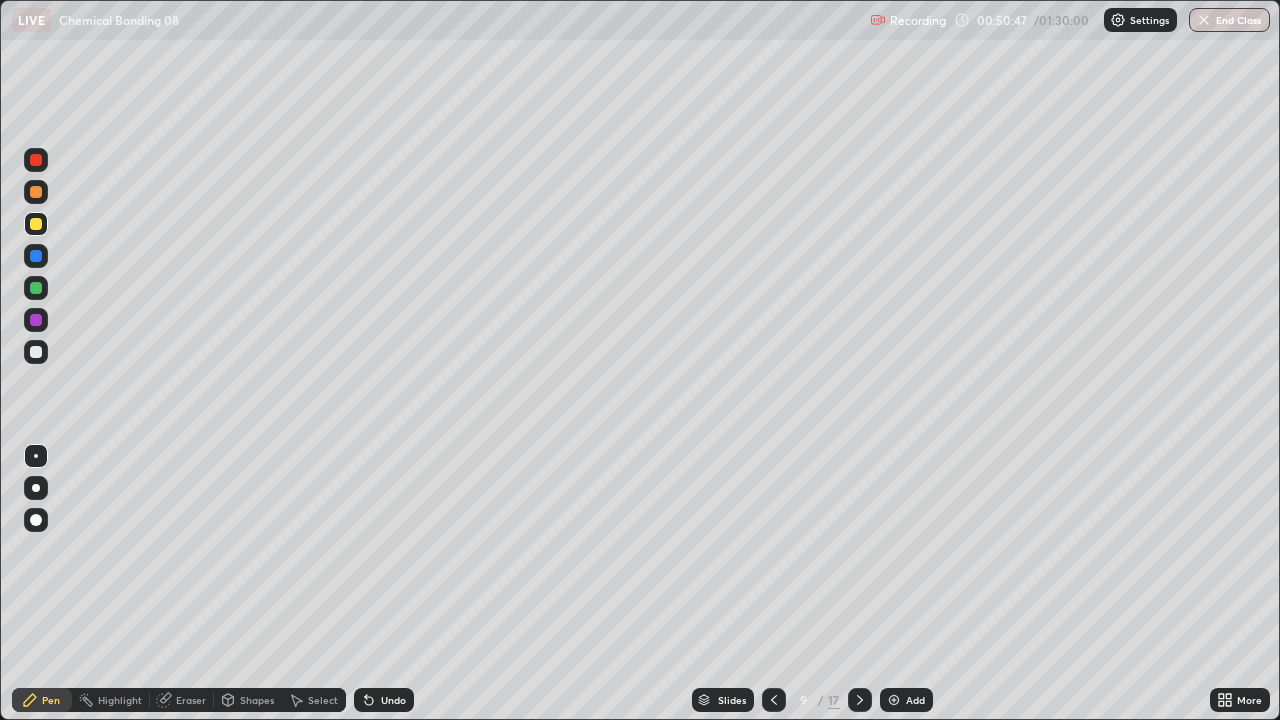 click 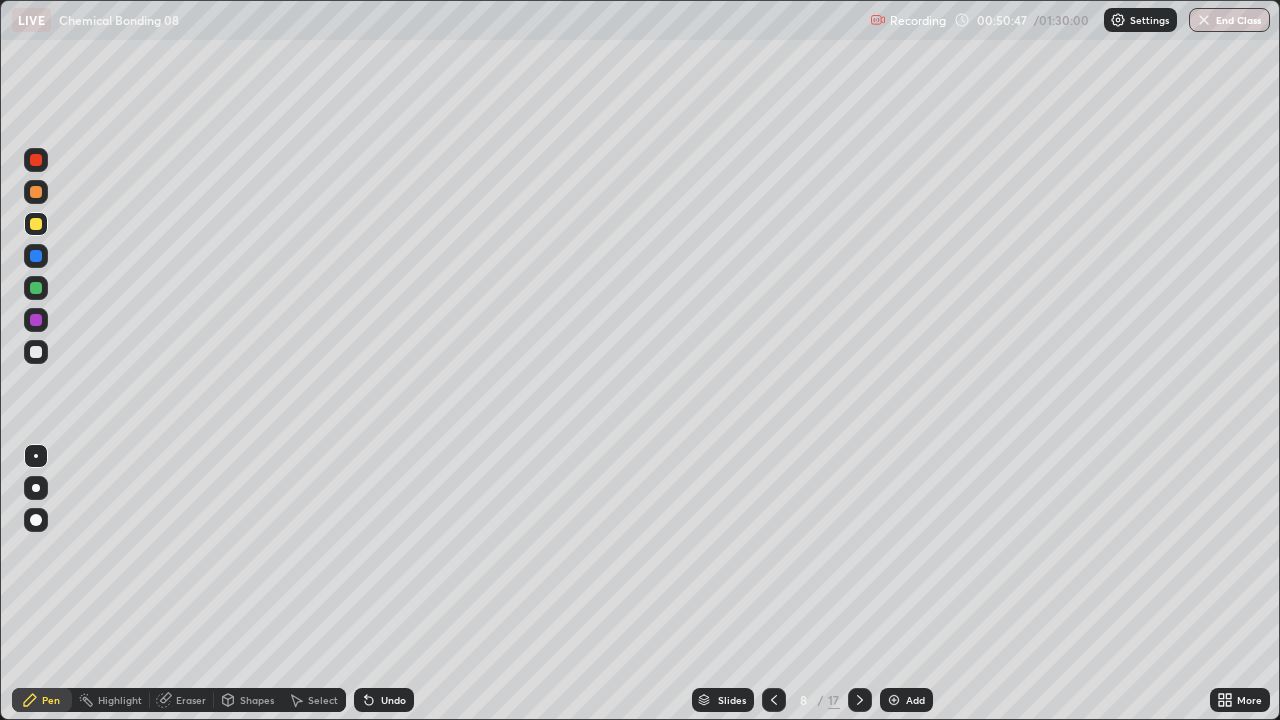 click at bounding box center [774, 700] 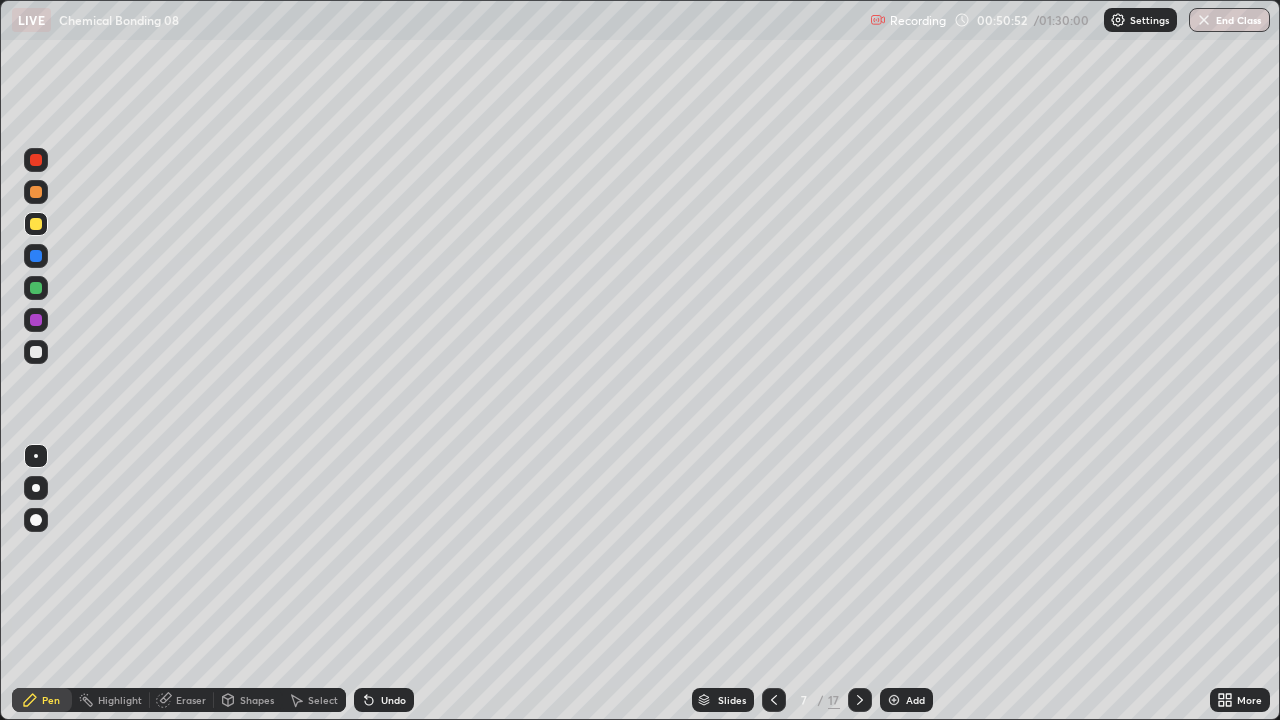click 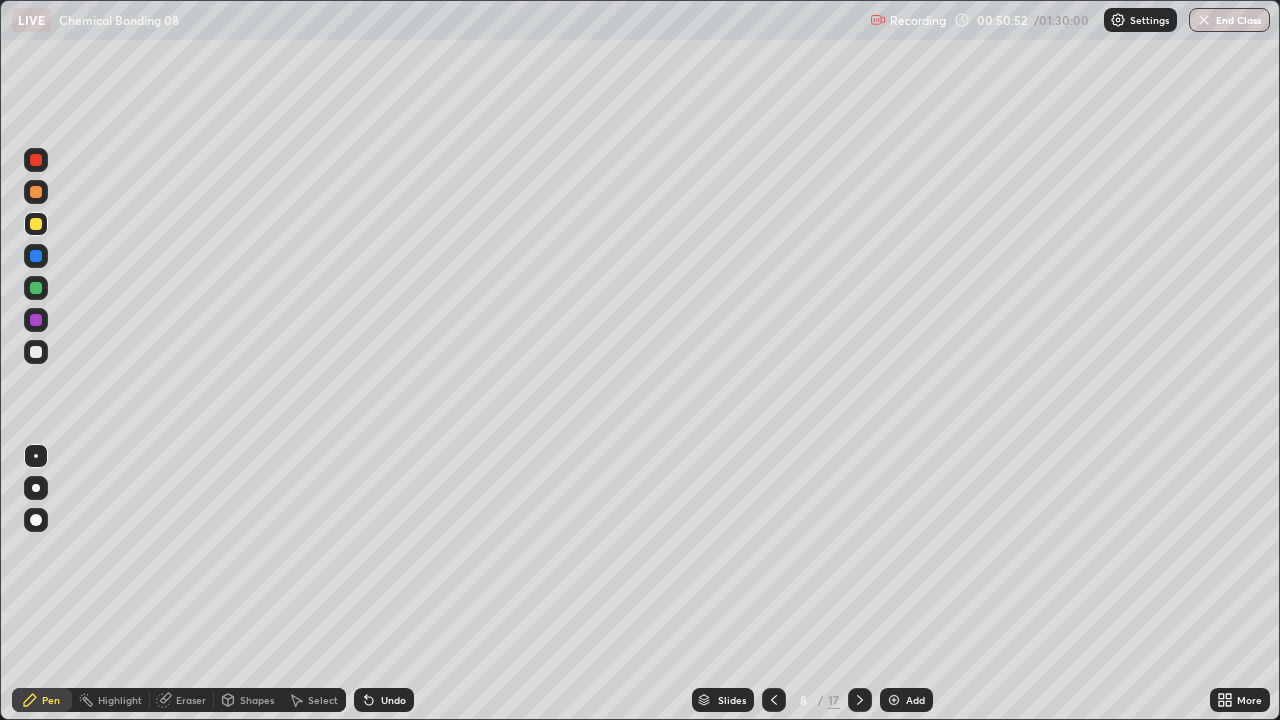 click at bounding box center [860, 700] 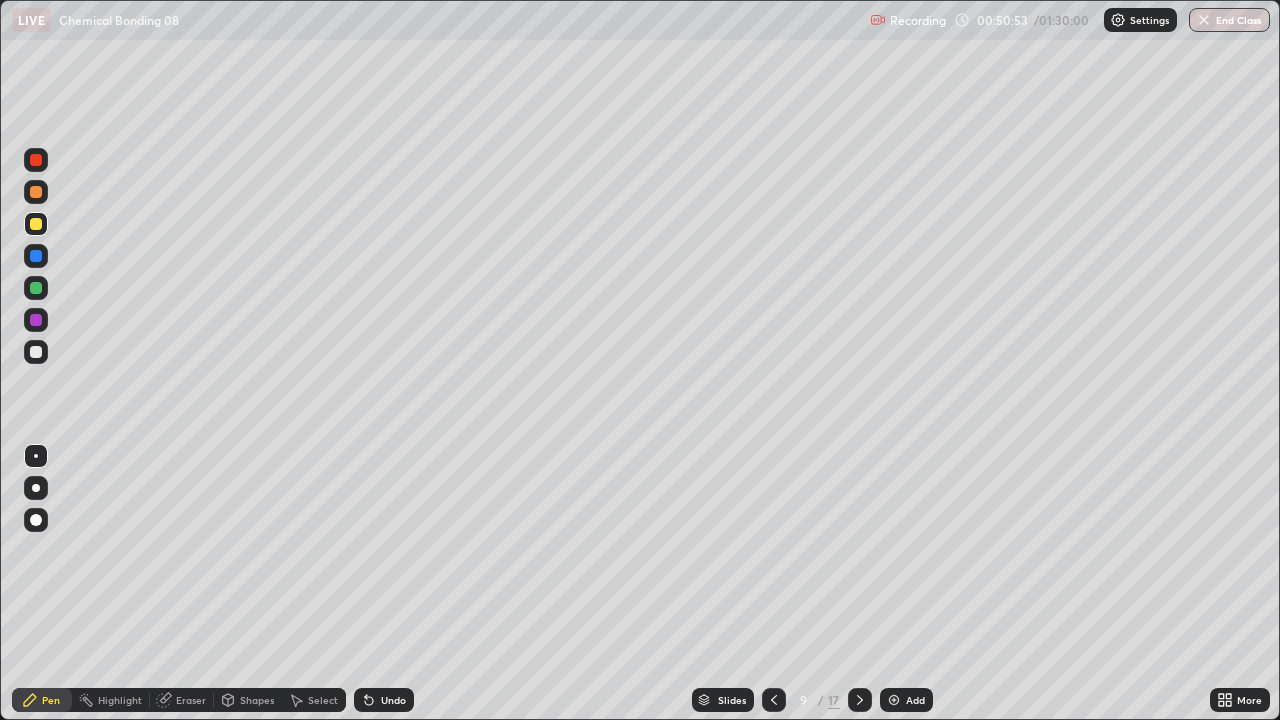 click 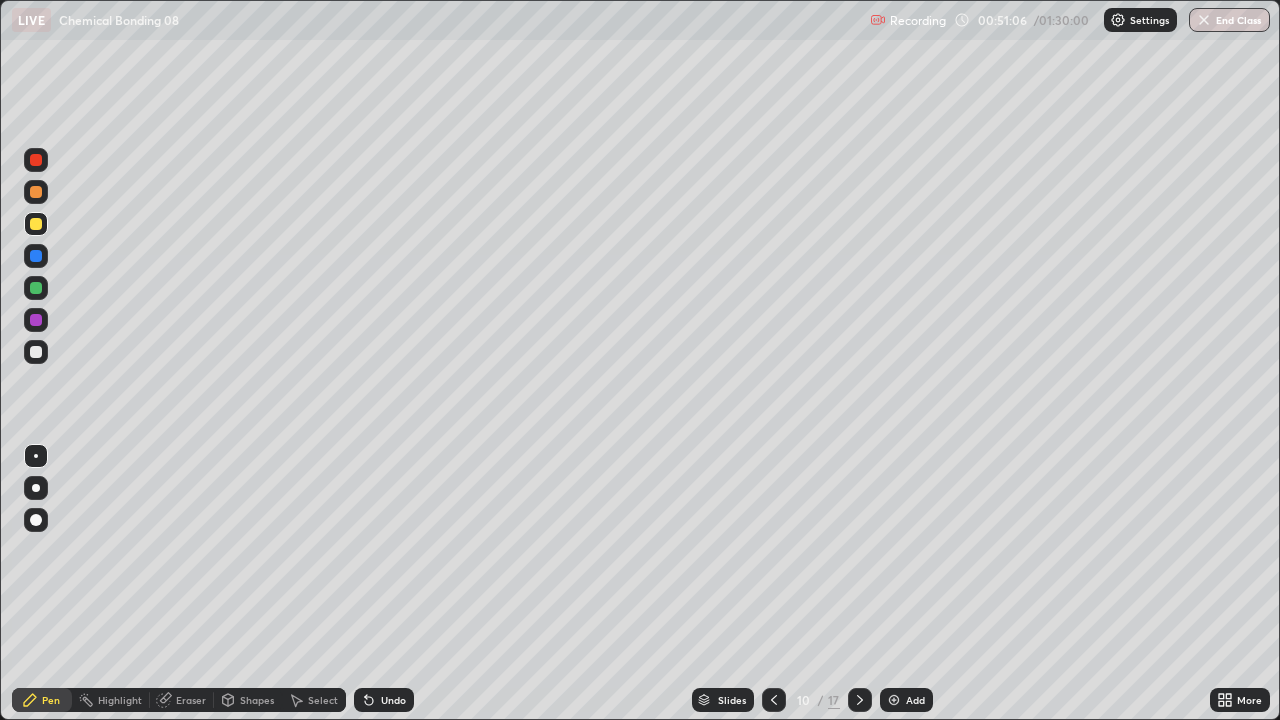 click at bounding box center (36, 352) 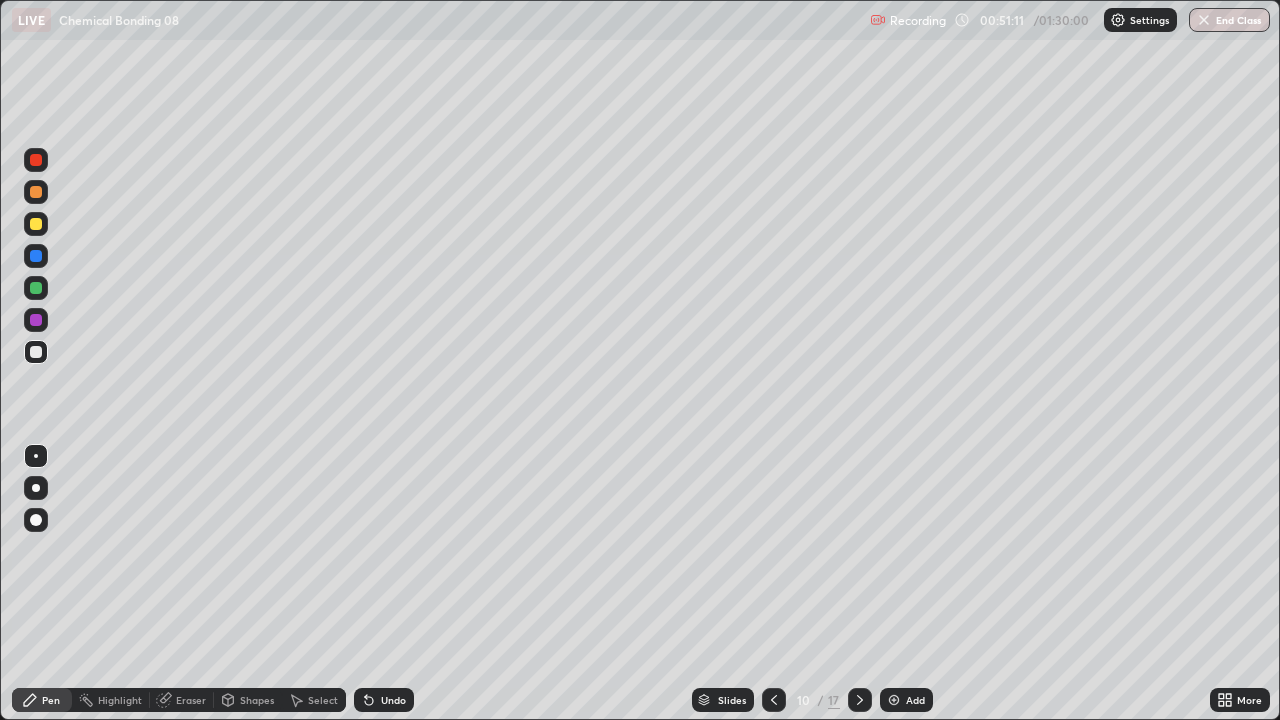 click at bounding box center [36, 256] 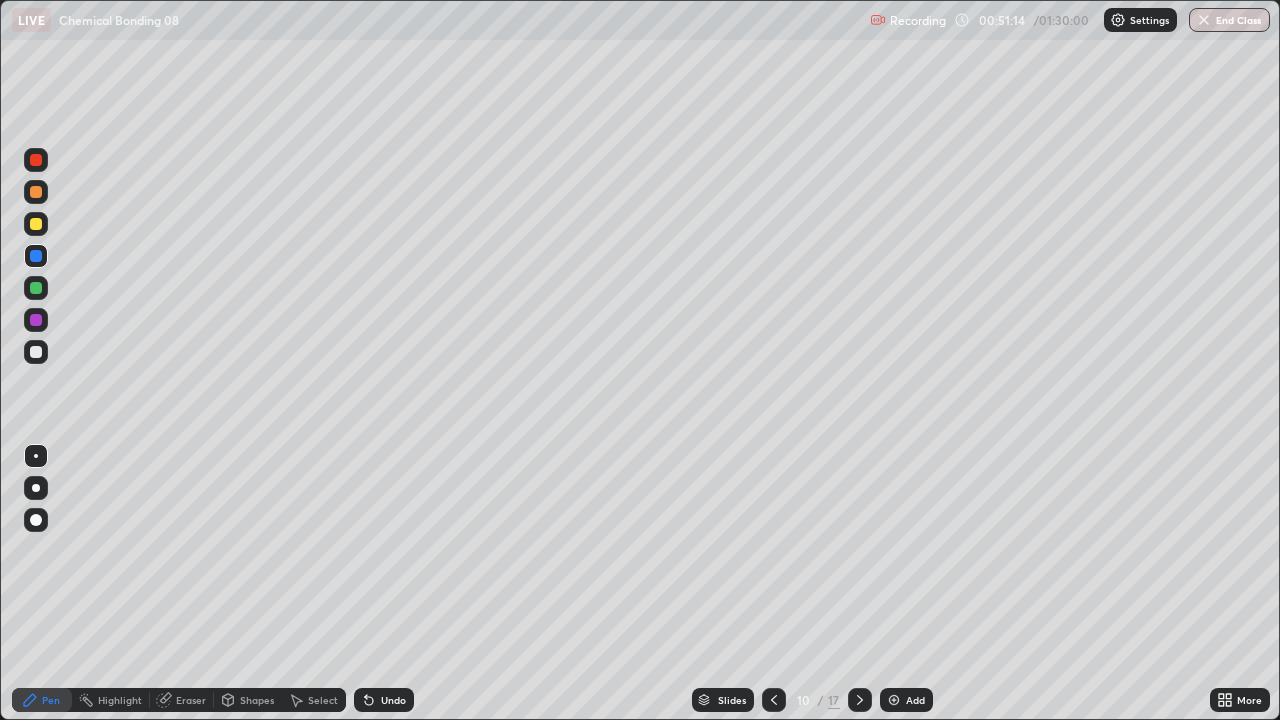 click on "Undo" at bounding box center (393, 700) 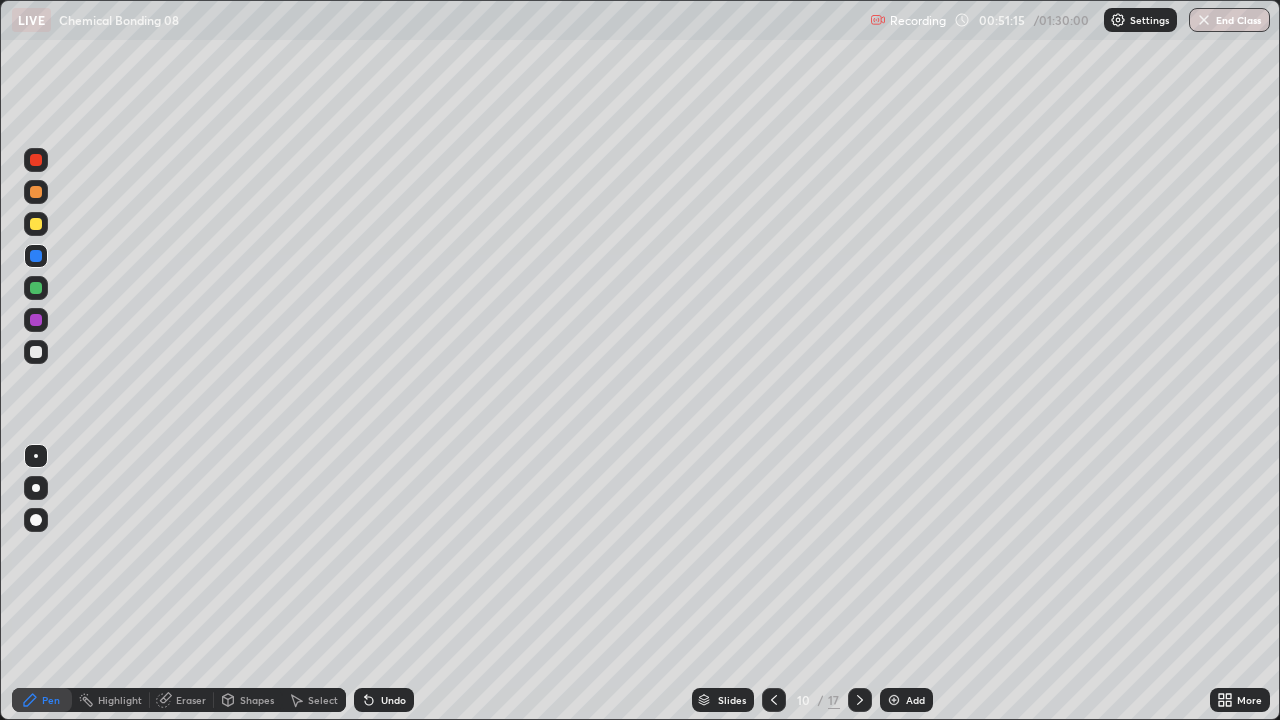 click on "Undo" at bounding box center (384, 700) 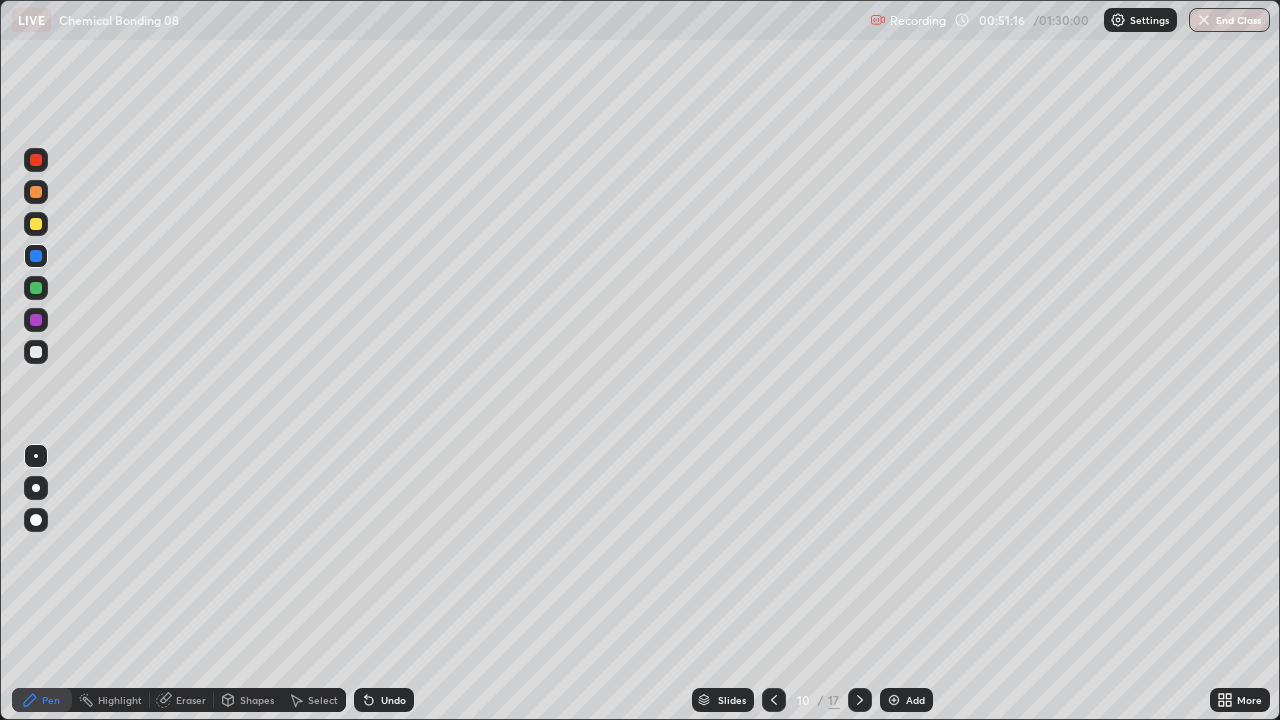 click on "Undo" at bounding box center (393, 700) 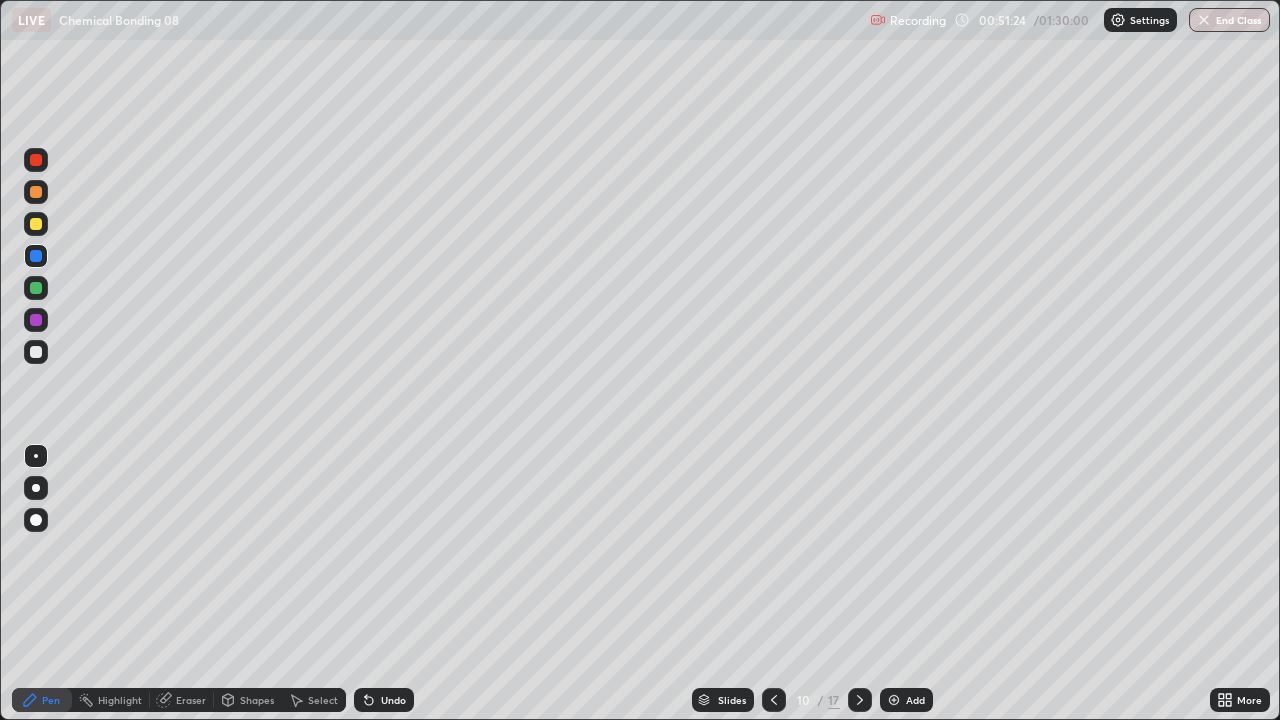 click at bounding box center [36, 352] 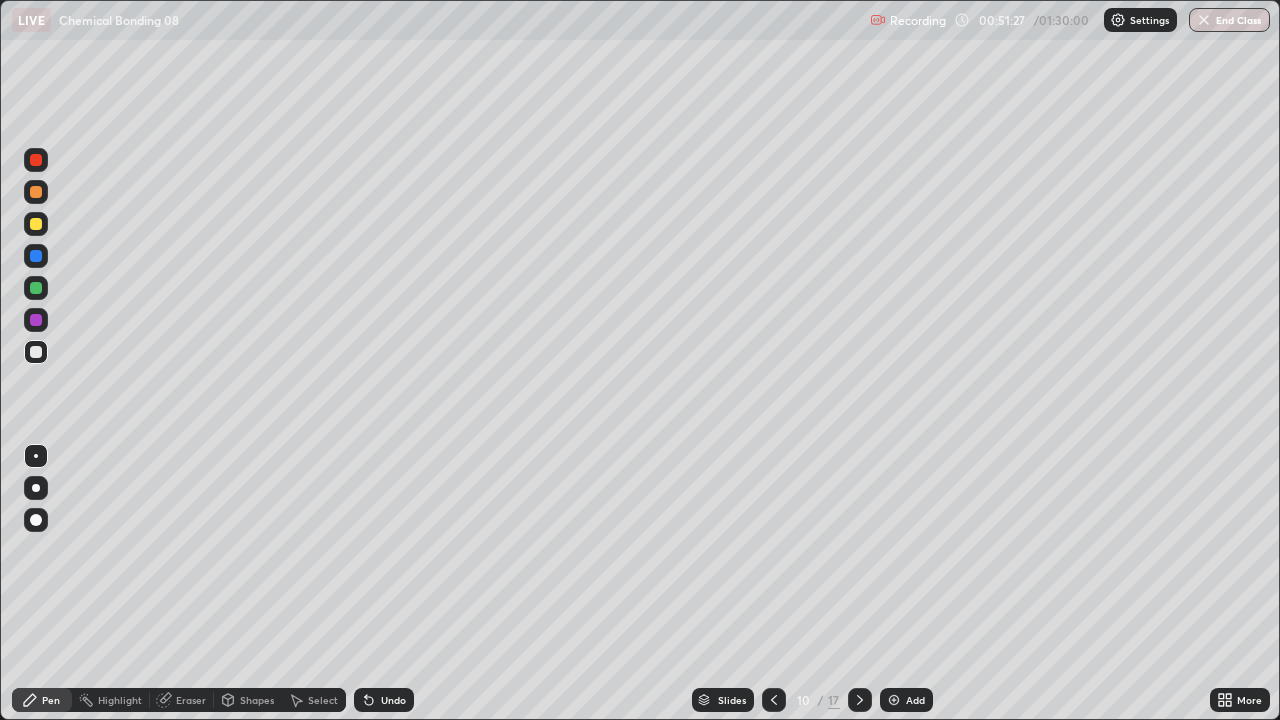 click on "Undo" at bounding box center [393, 700] 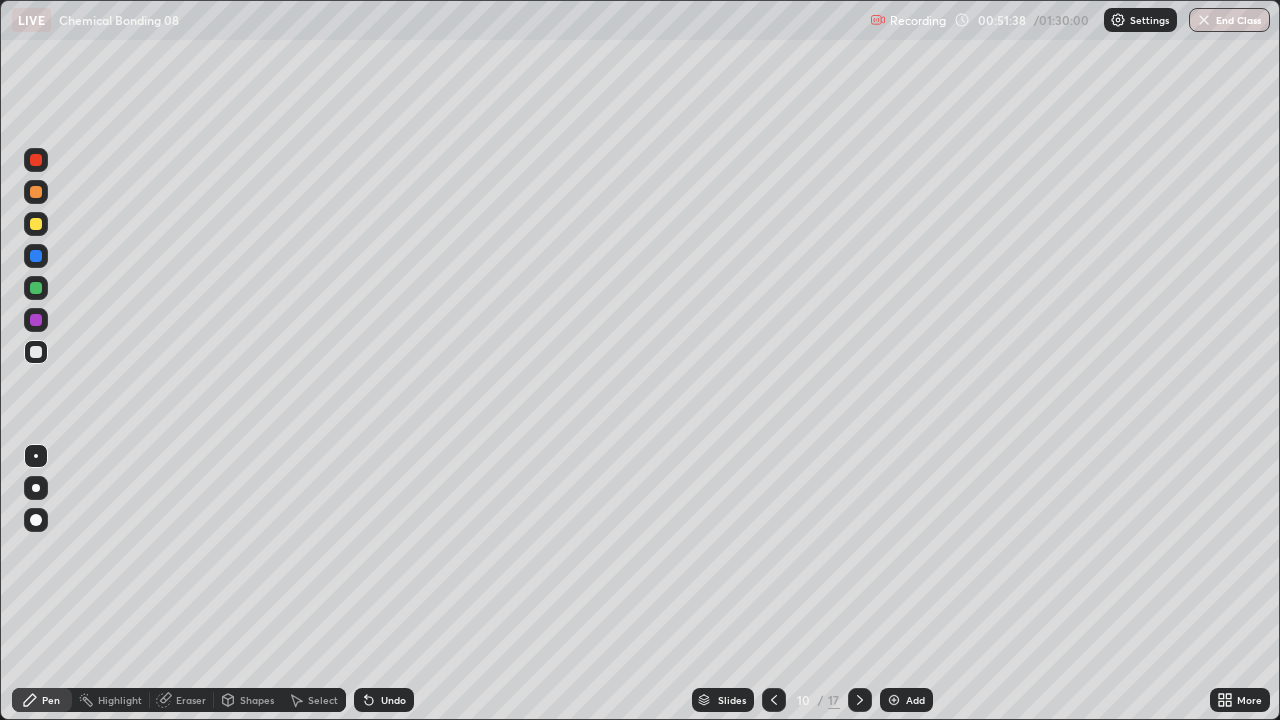 click on "Undo" at bounding box center [384, 700] 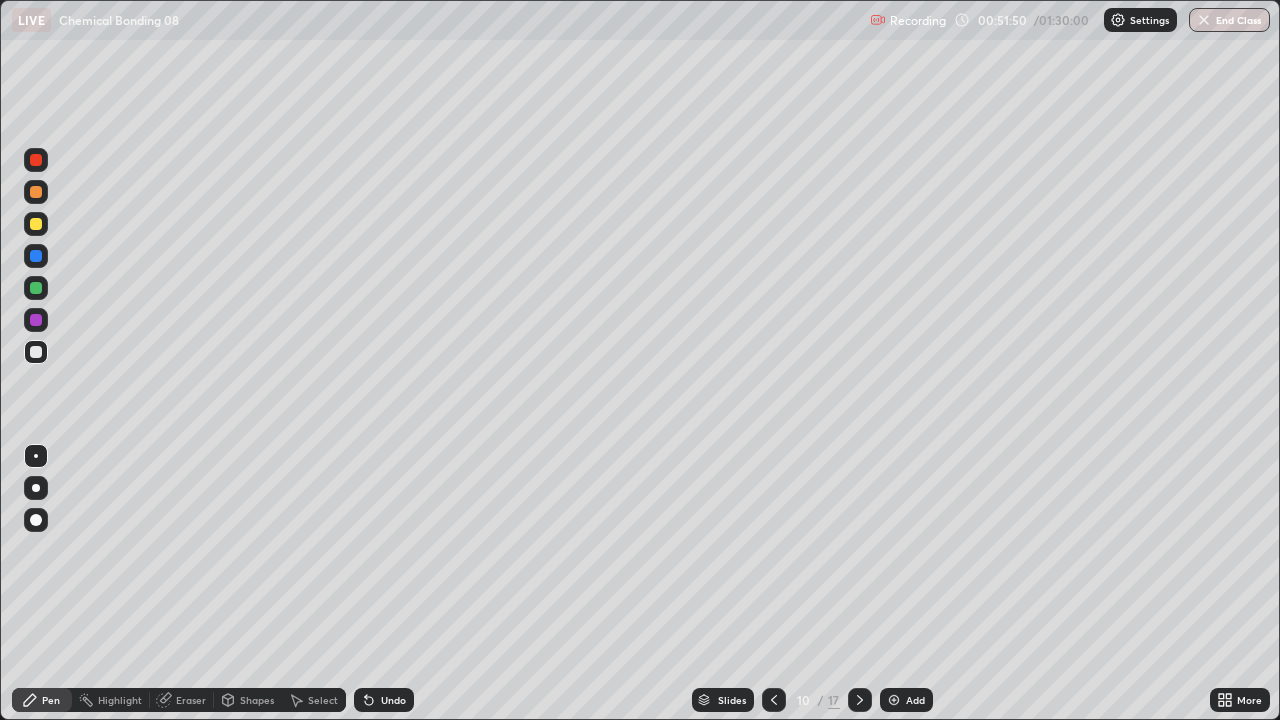 click on "Undo" at bounding box center [384, 700] 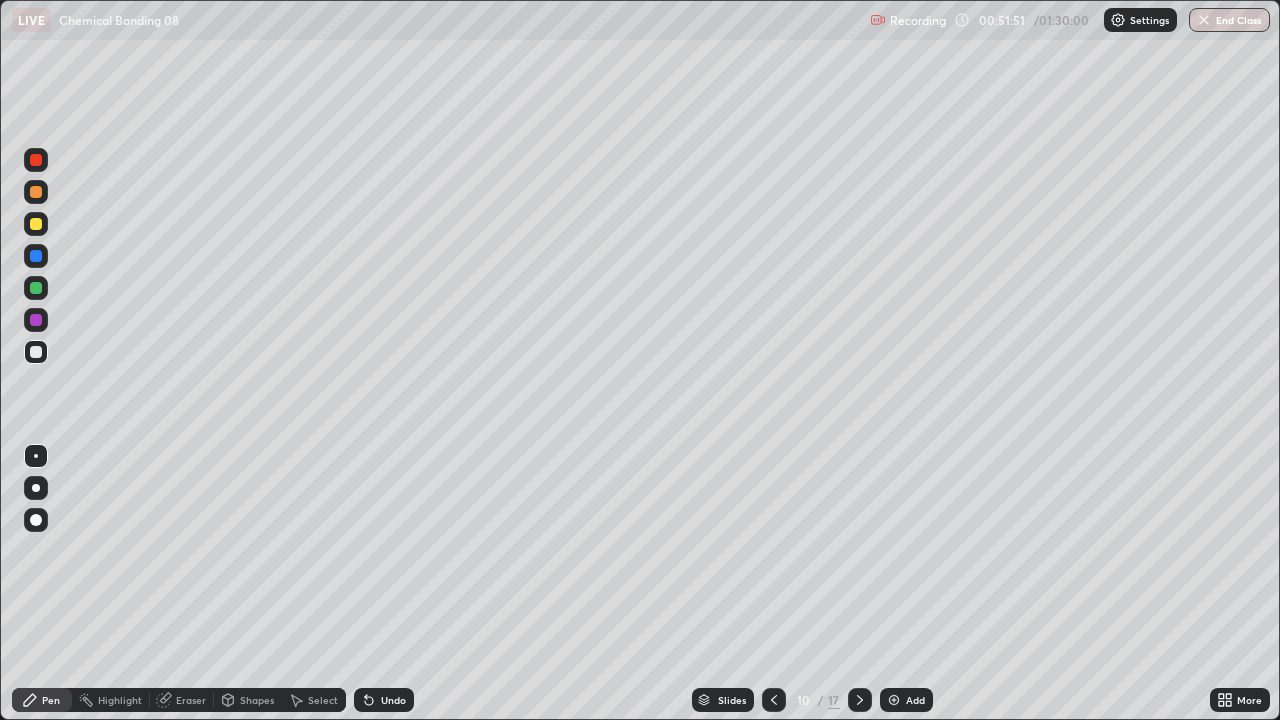 click on "Undo" at bounding box center [384, 700] 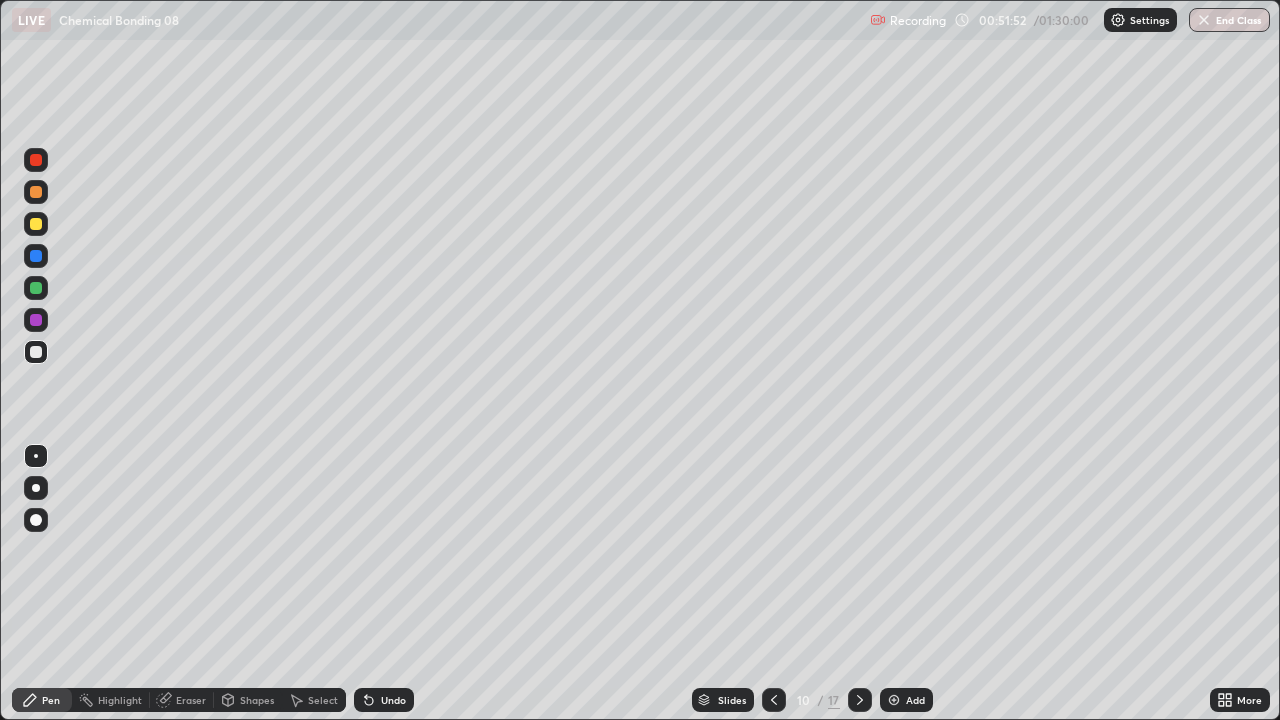 click on "Undo" at bounding box center [384, 700] 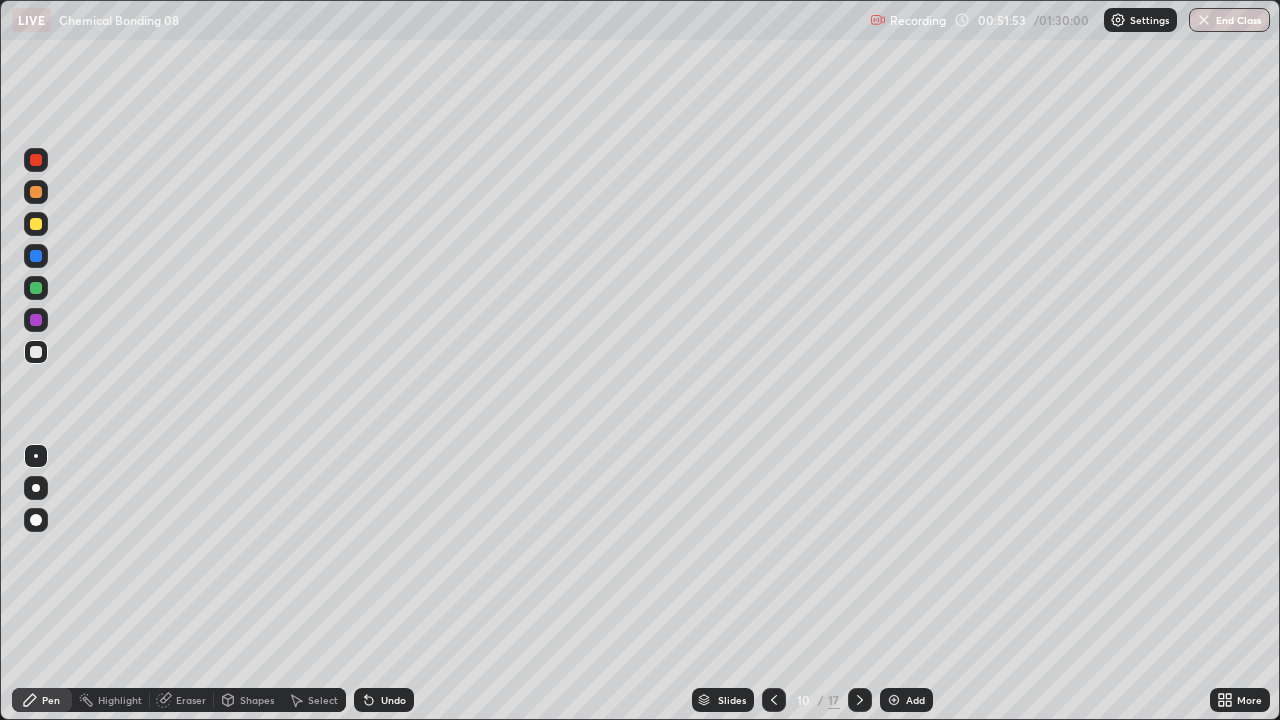click on "Undo" at bounding box center (384, 700) 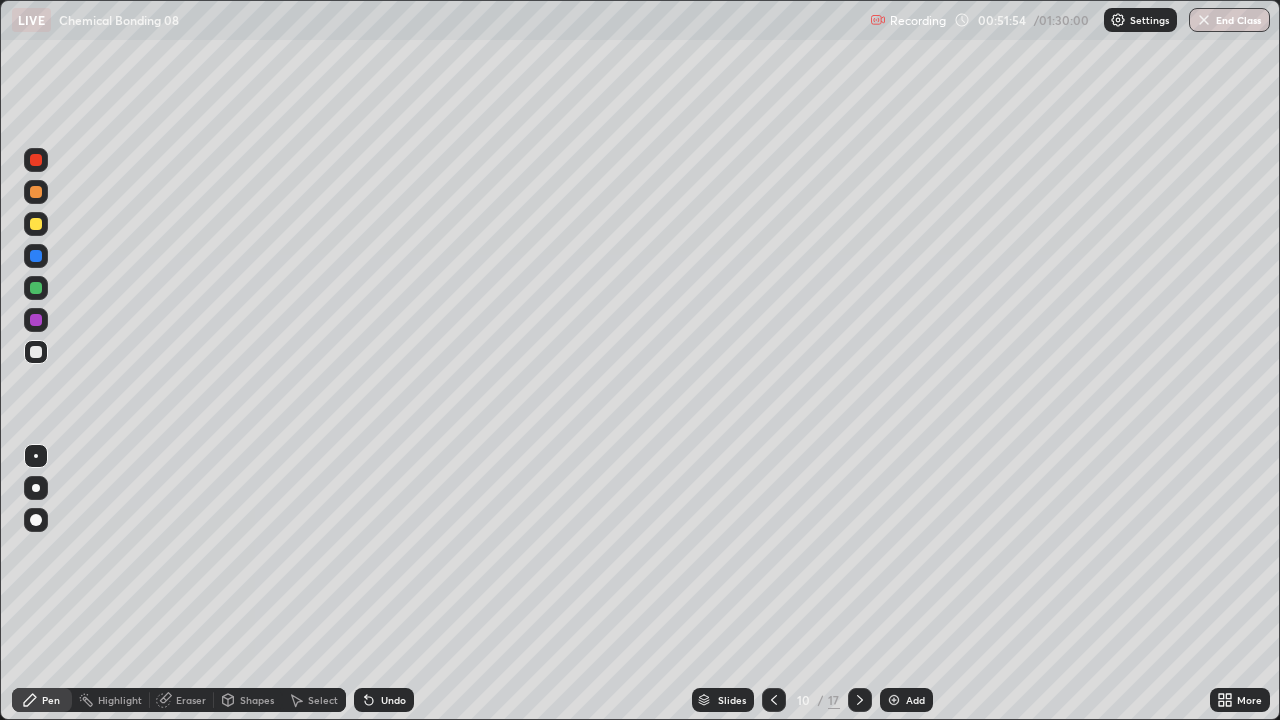 click on "Undo" at bounding box center (393, 700) 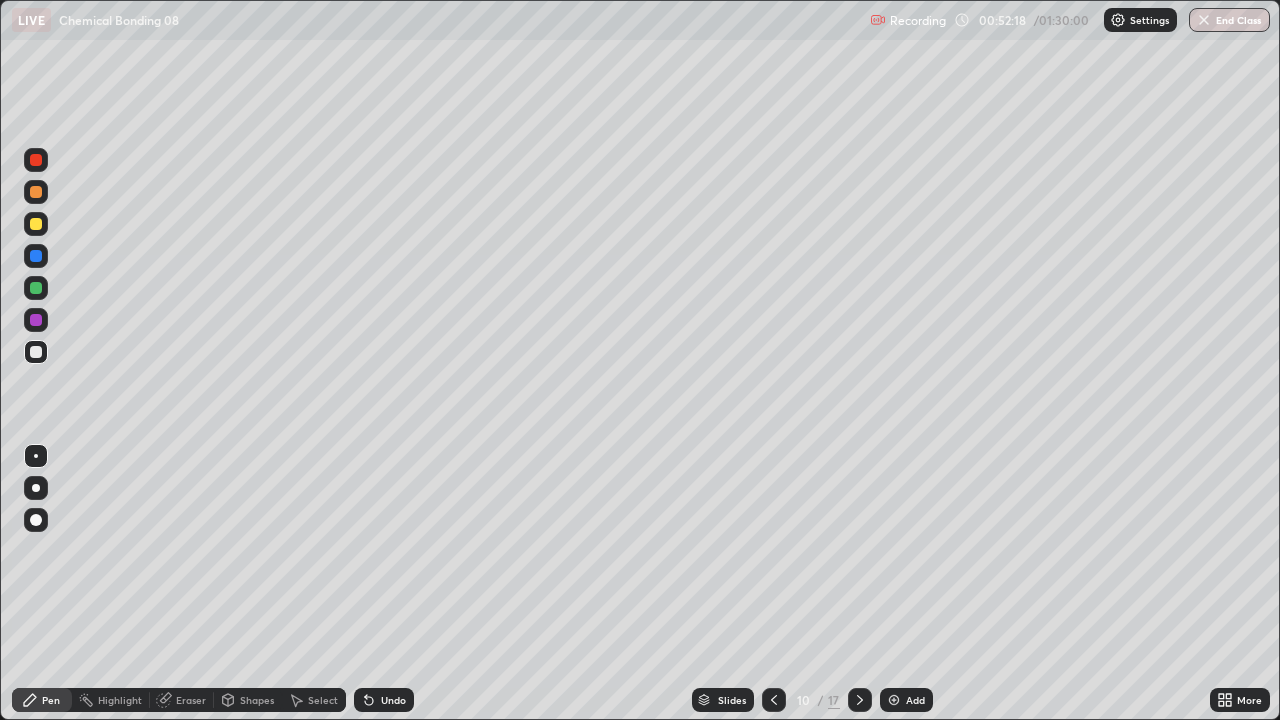 click at bounding box center (36, 456) 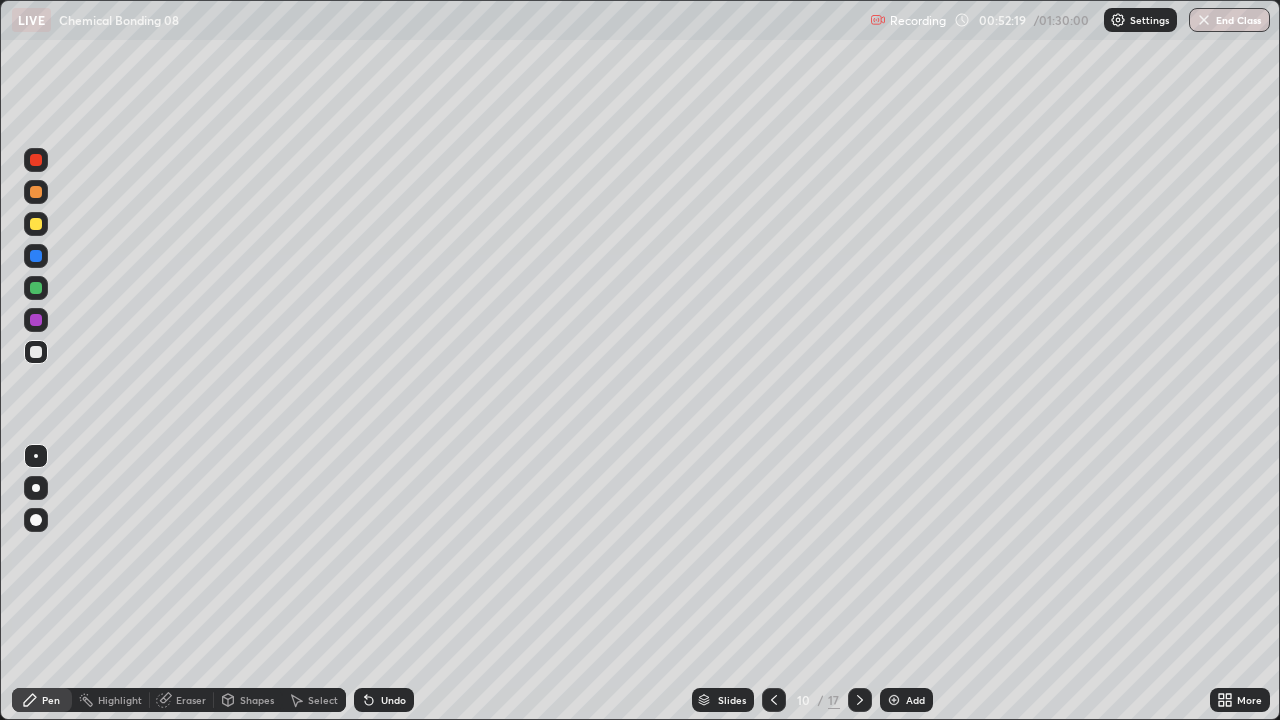 click on "Undo" at bounding box center [384, 700] 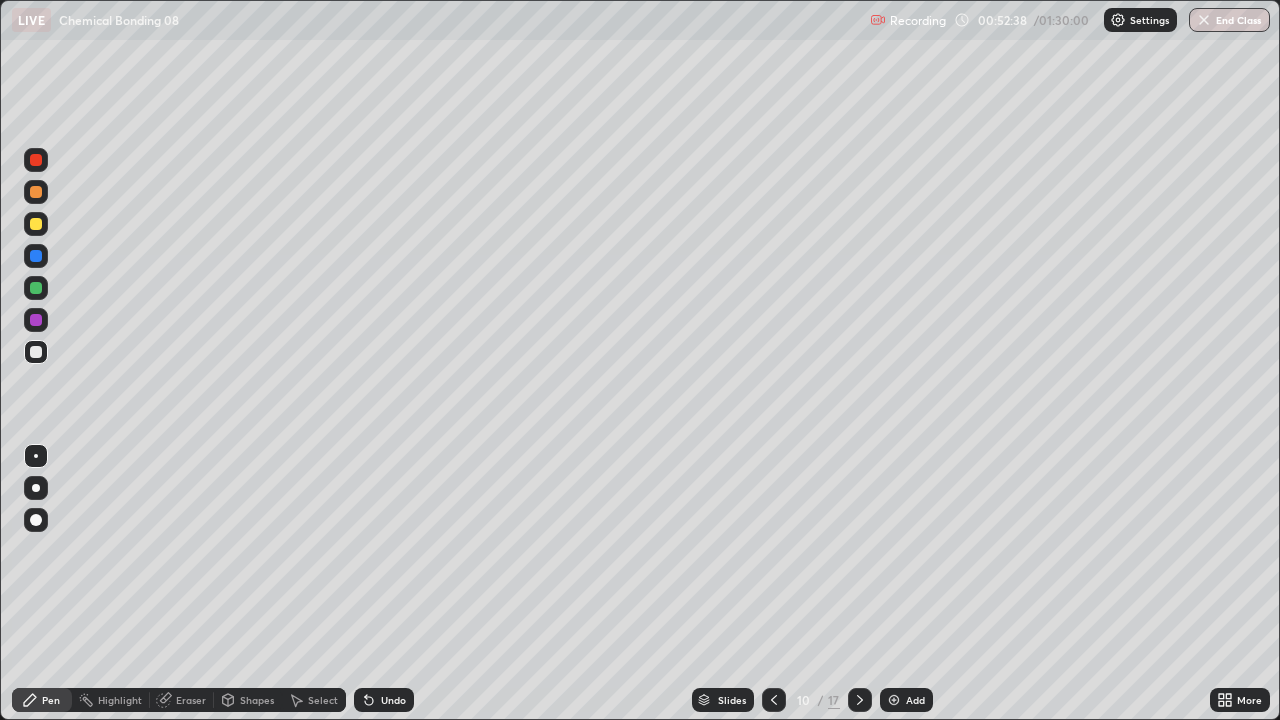 click at bounding box center [36, 256] 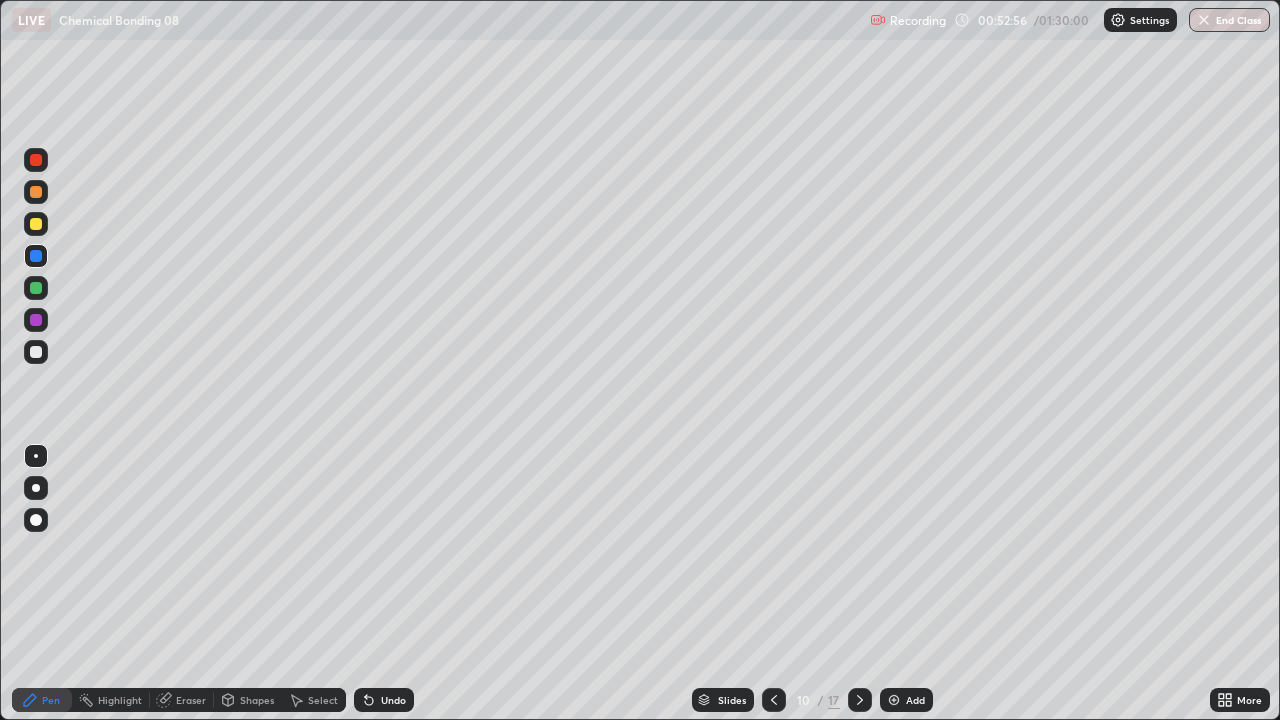 click at bounding box center (36, 224) 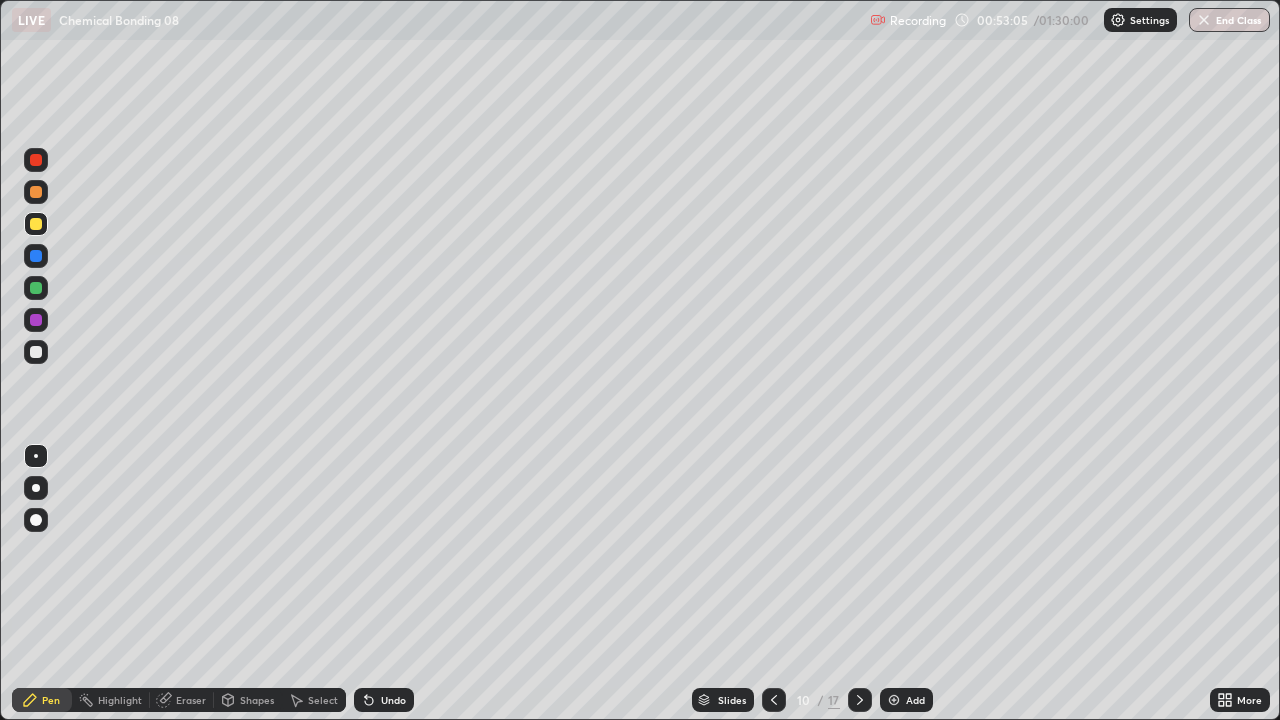 click at bounding box center [36, 352] 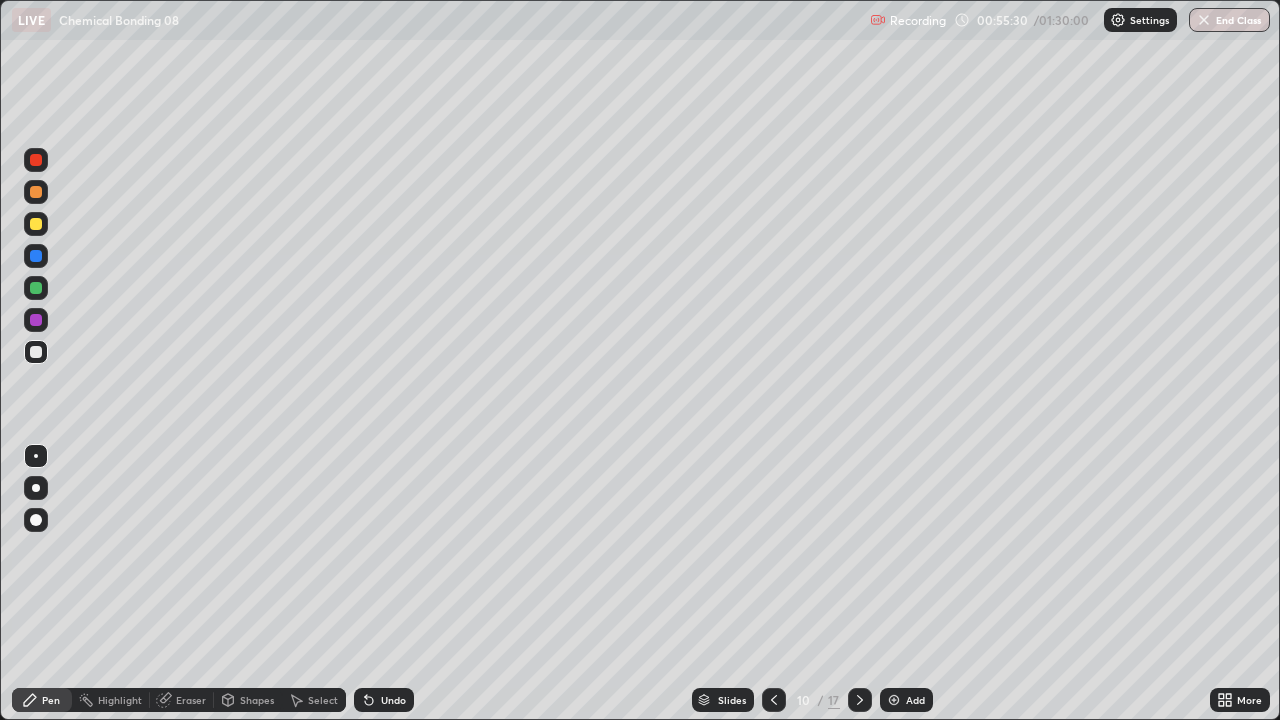 click on "Undo" at bounding box center (393, 700) 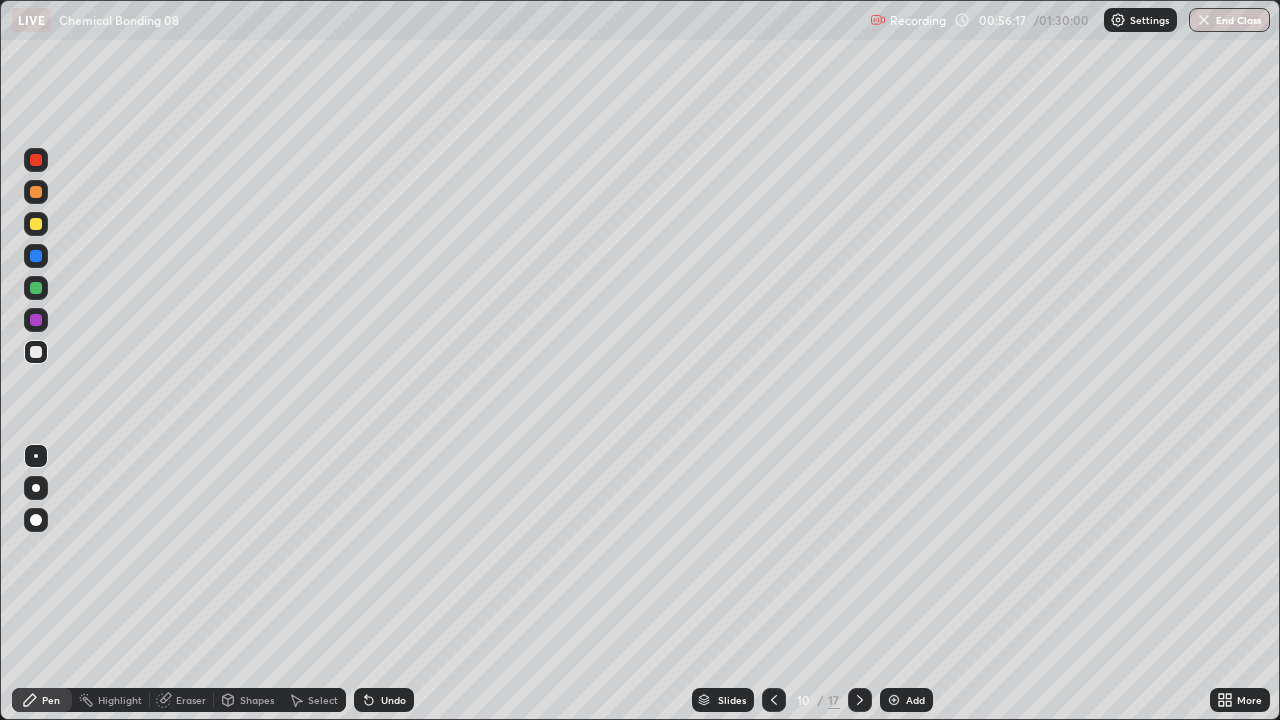 click on "Undo" at bounding box center (393, 700) 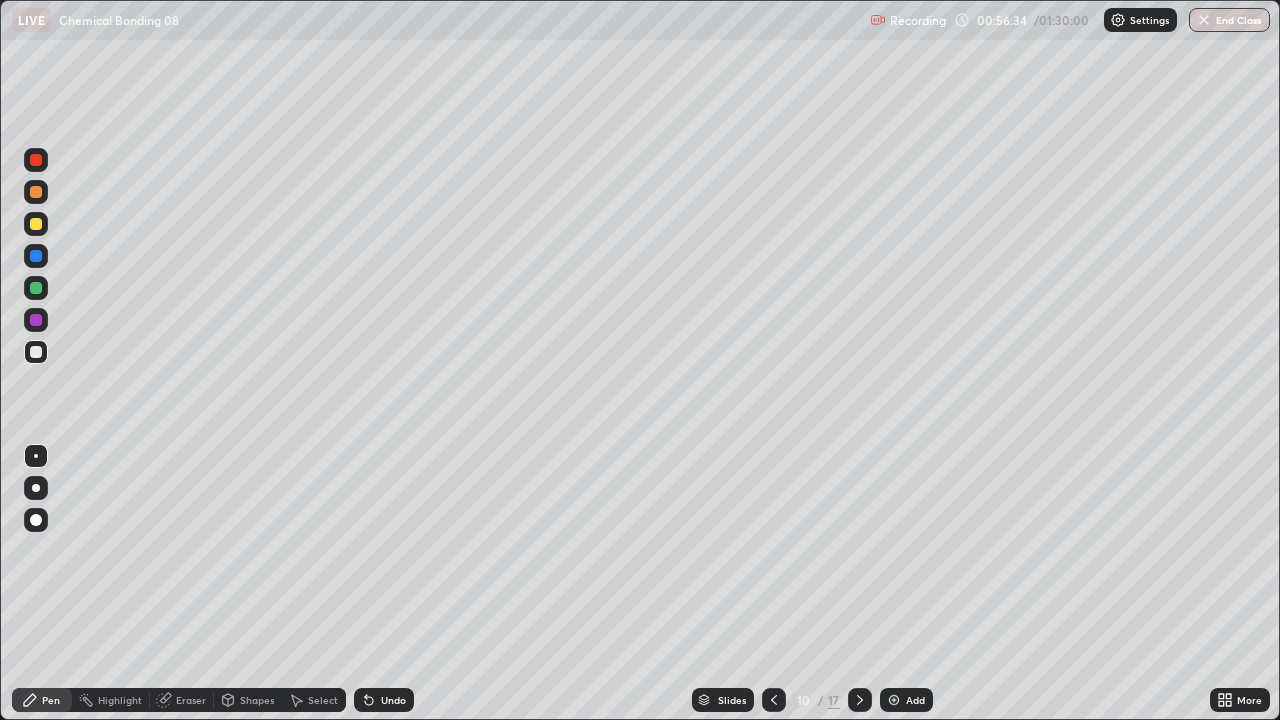 click at bounding box center (36, 224) 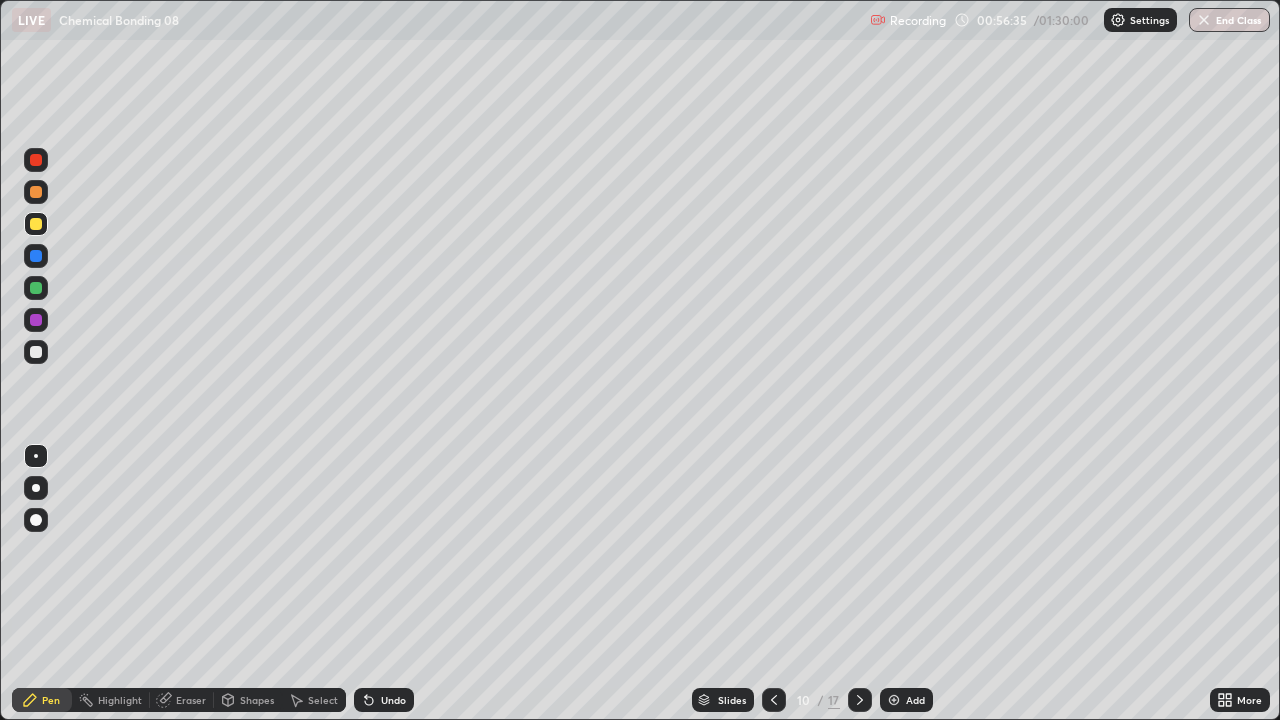 click at bounding box center (36, 256) 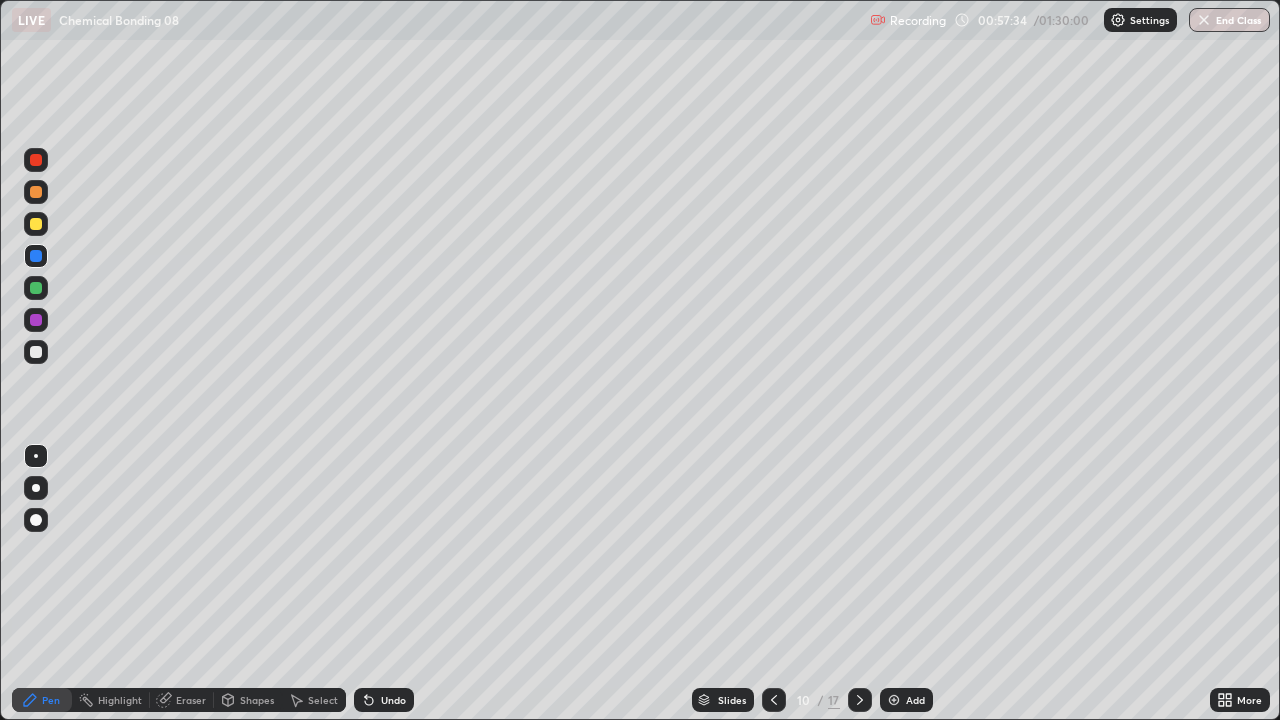 click at bounding box center (36, 352) 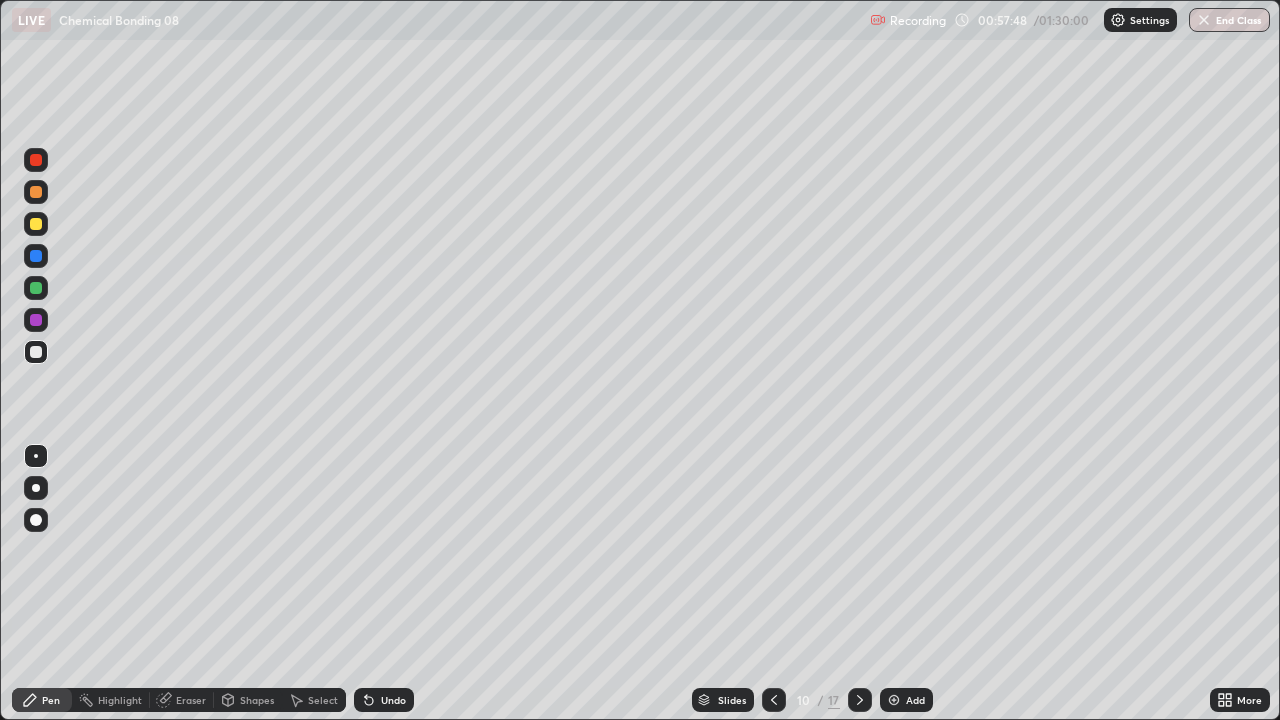 click at bounding box center (36, 256) 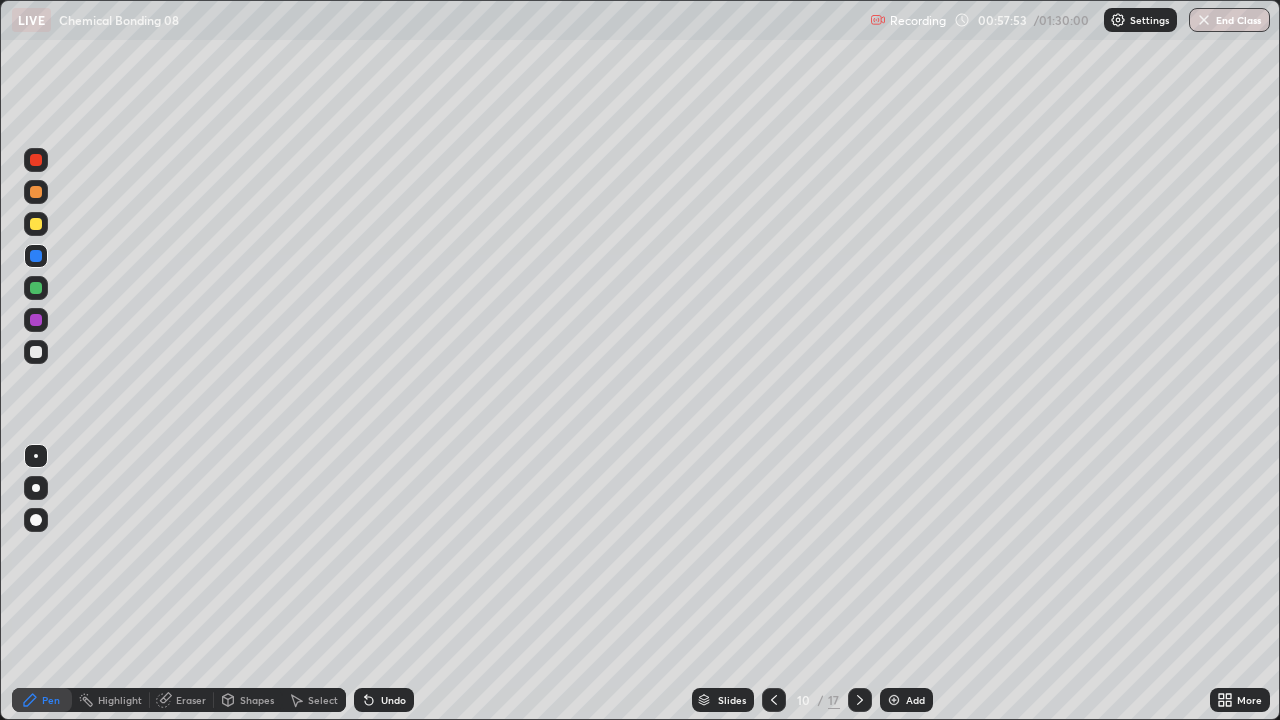 click on "Undo" at bounding box center (393, 700) 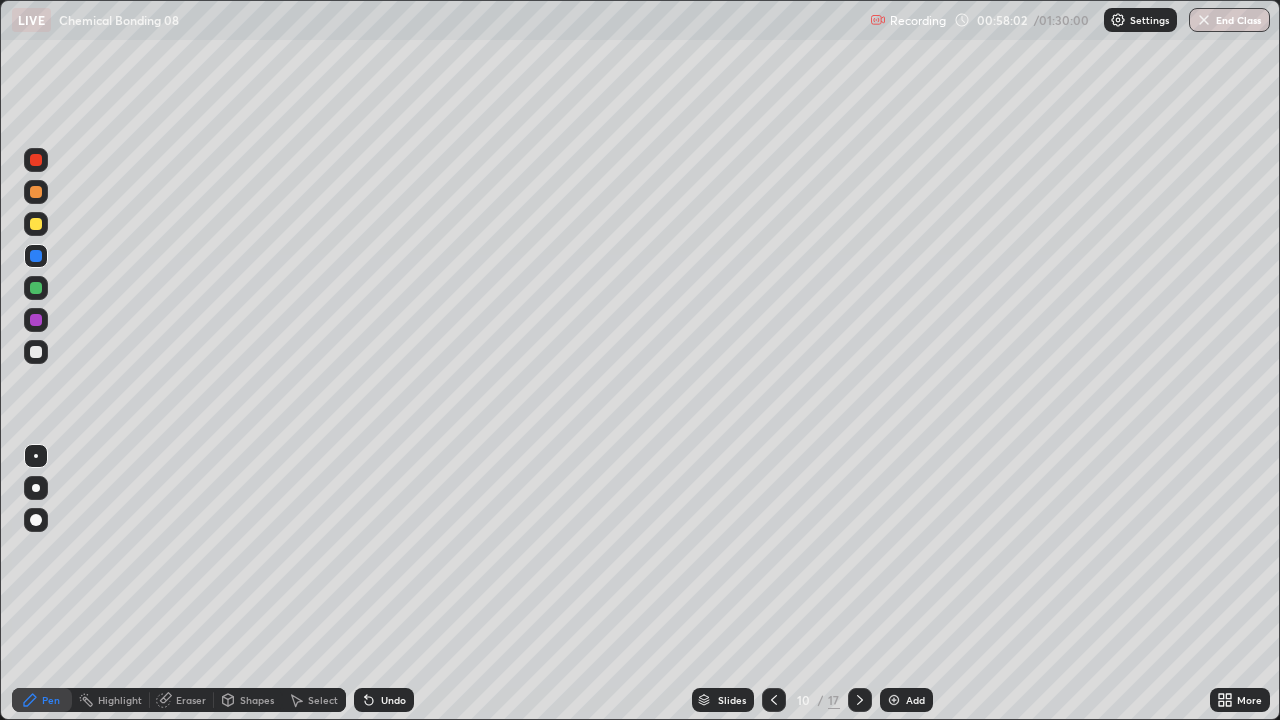 click on "Undo" at bounding box center (384, 700) 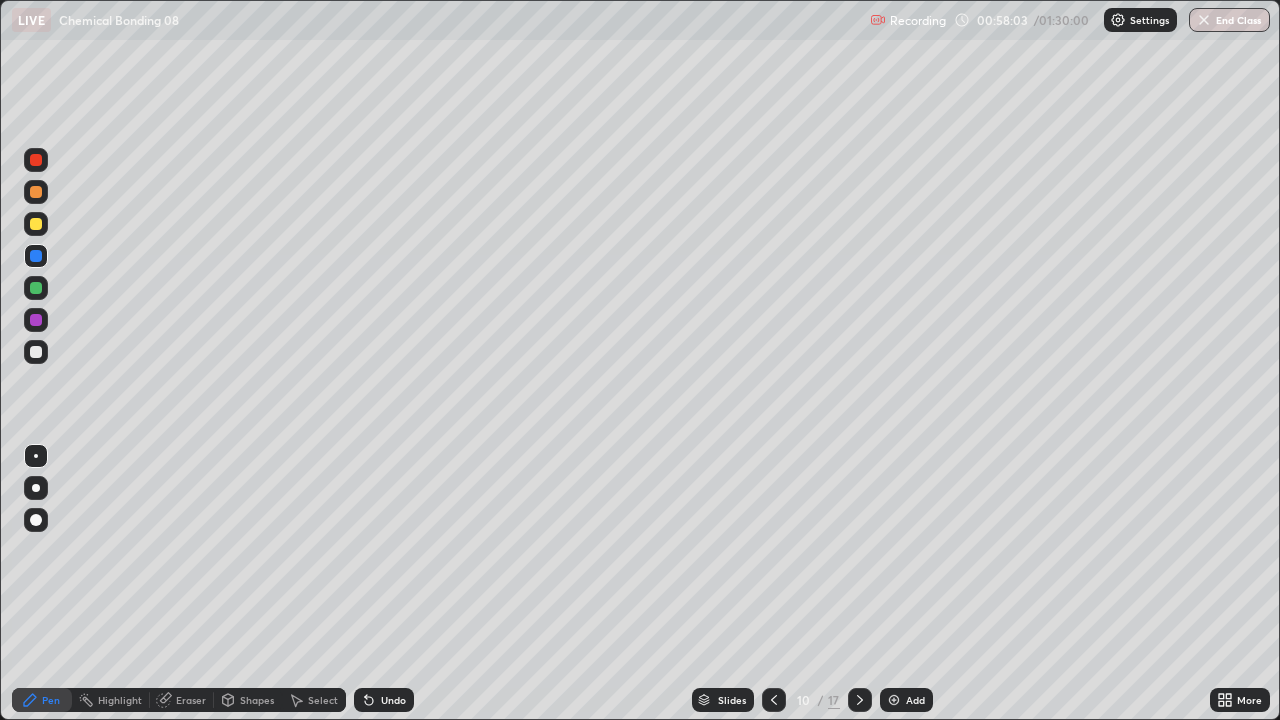 click on "Undo" at bounding box center (384, 700) 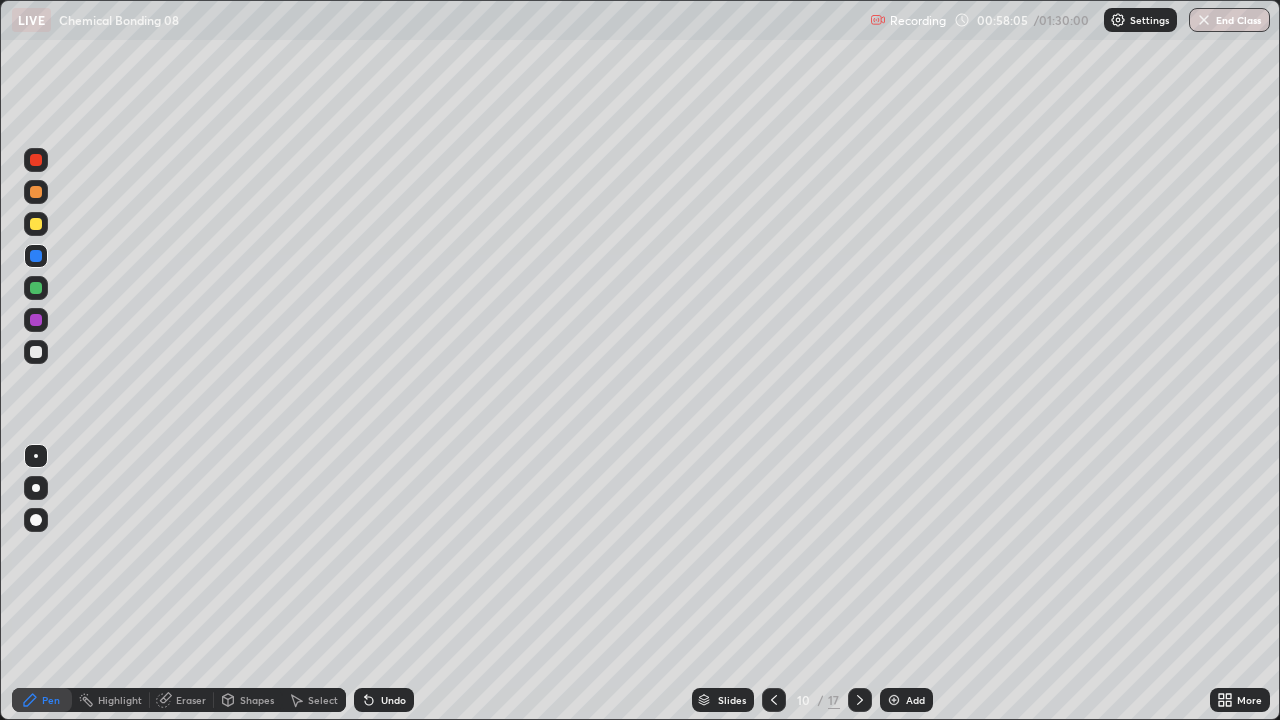 click on "Eraser" at bounding box center [191, 700] 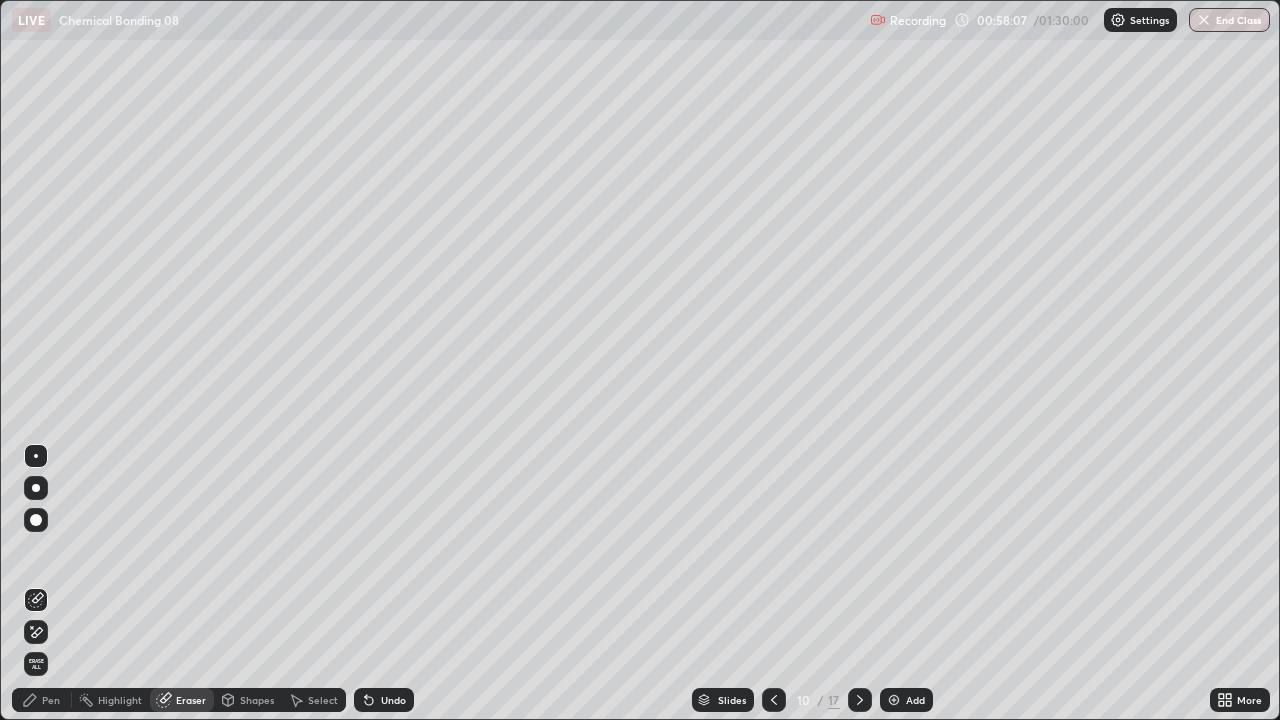 click on "Pen" at bounding box center [51, 700] 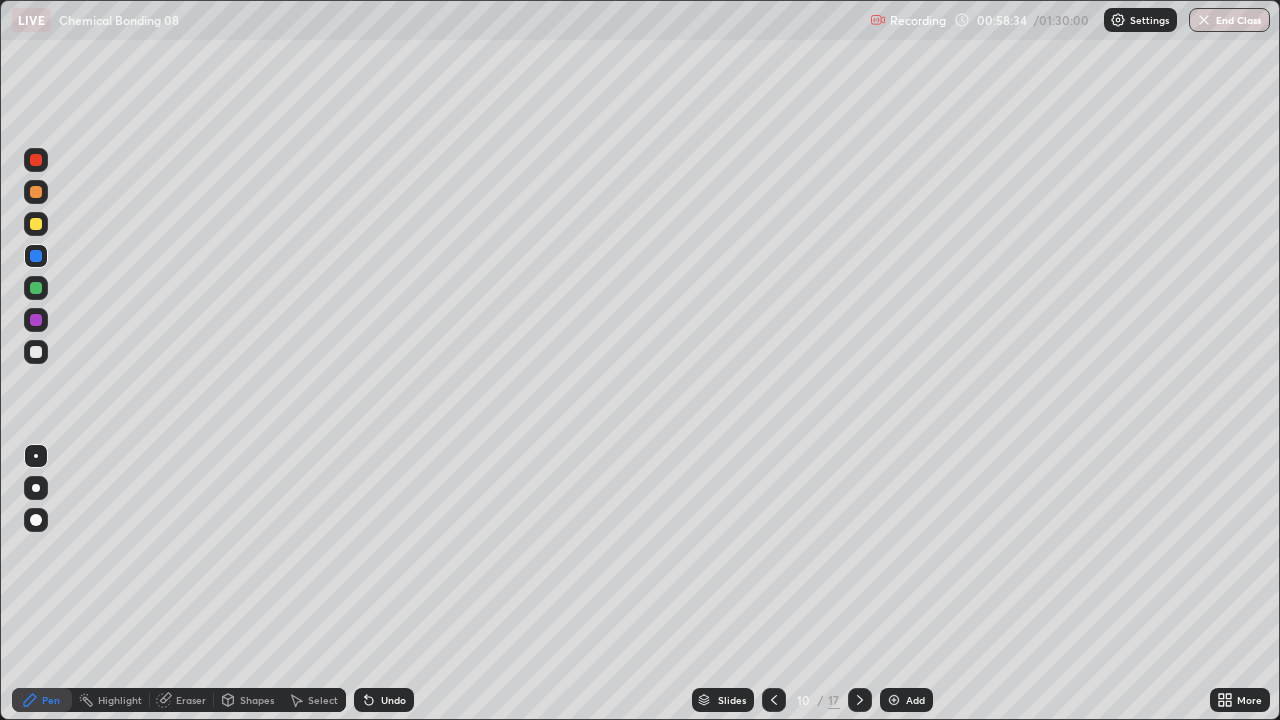 click at bounding box center (36, 320) 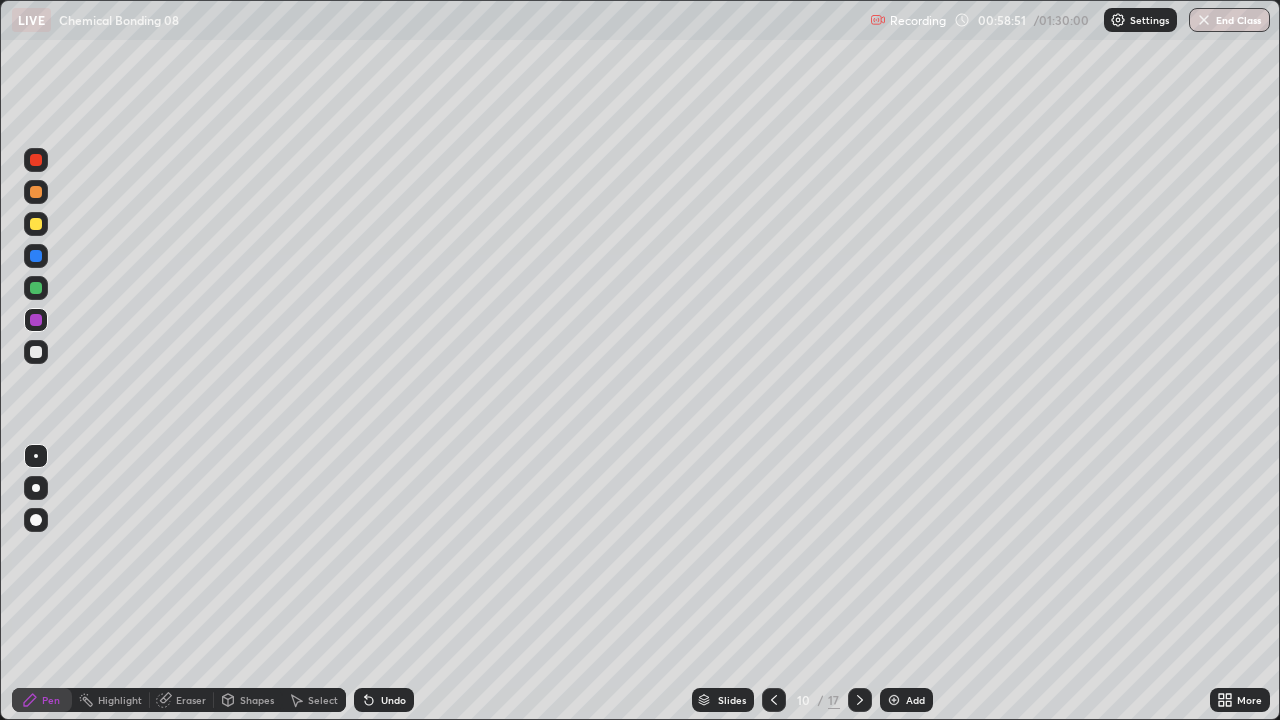 click on "Undo" at bounding box center [384, 700] 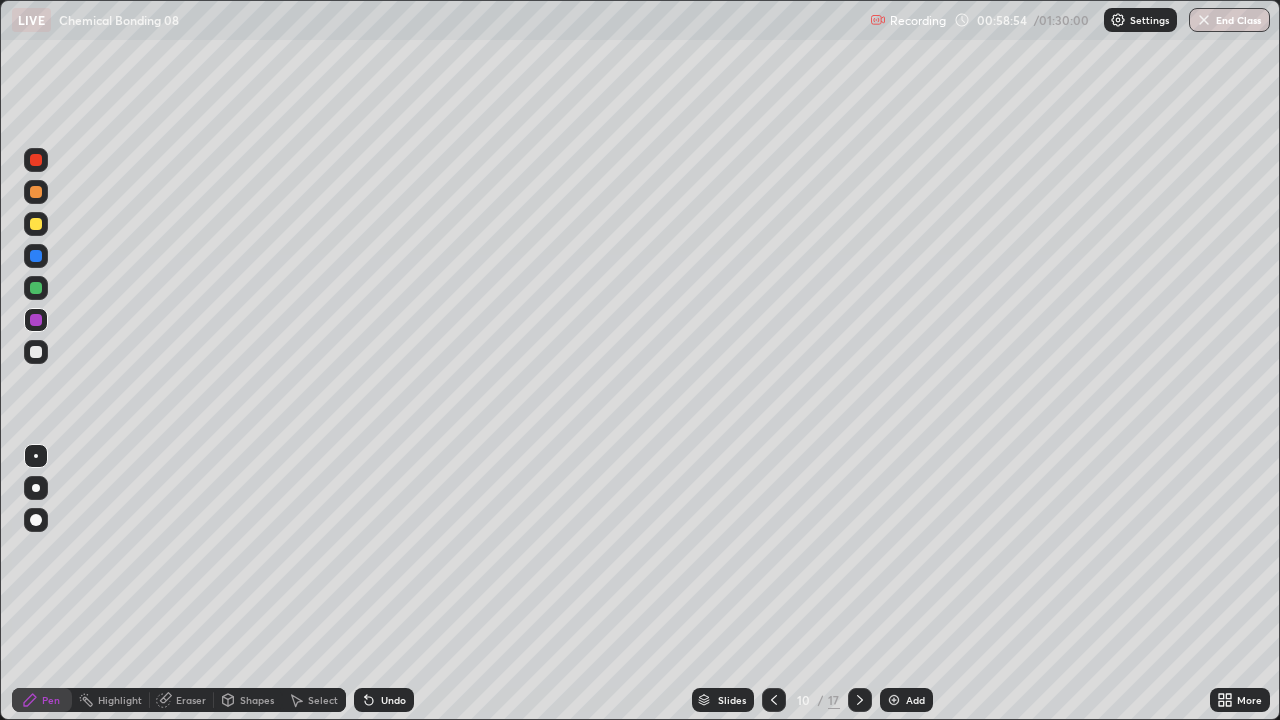 click on "Undo" at bounding box center (393, 700) 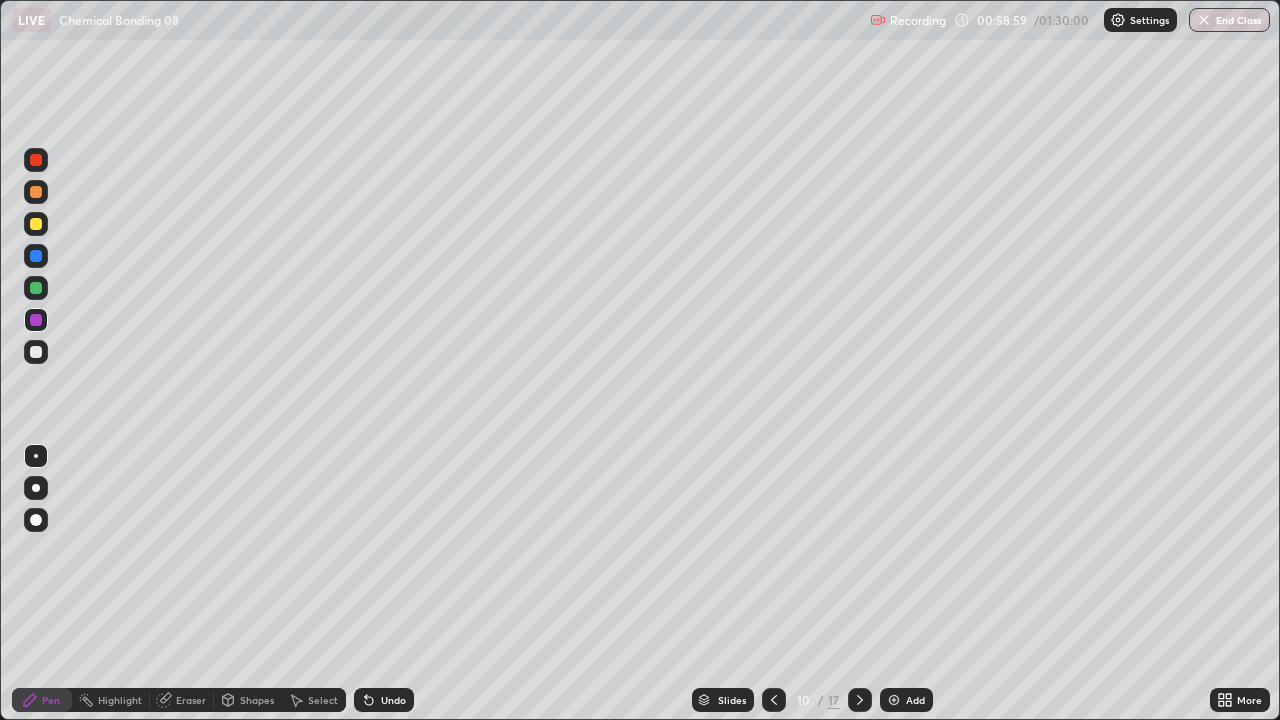 click at bounding box center [36, 256] 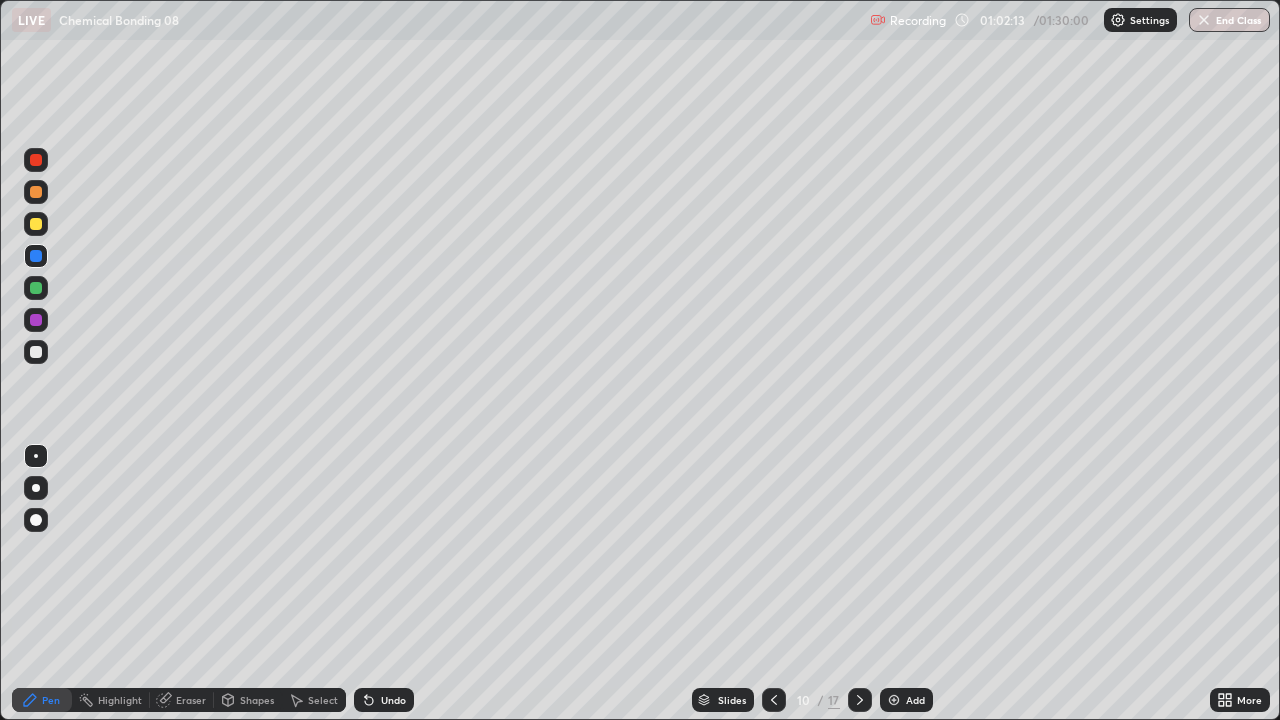 click 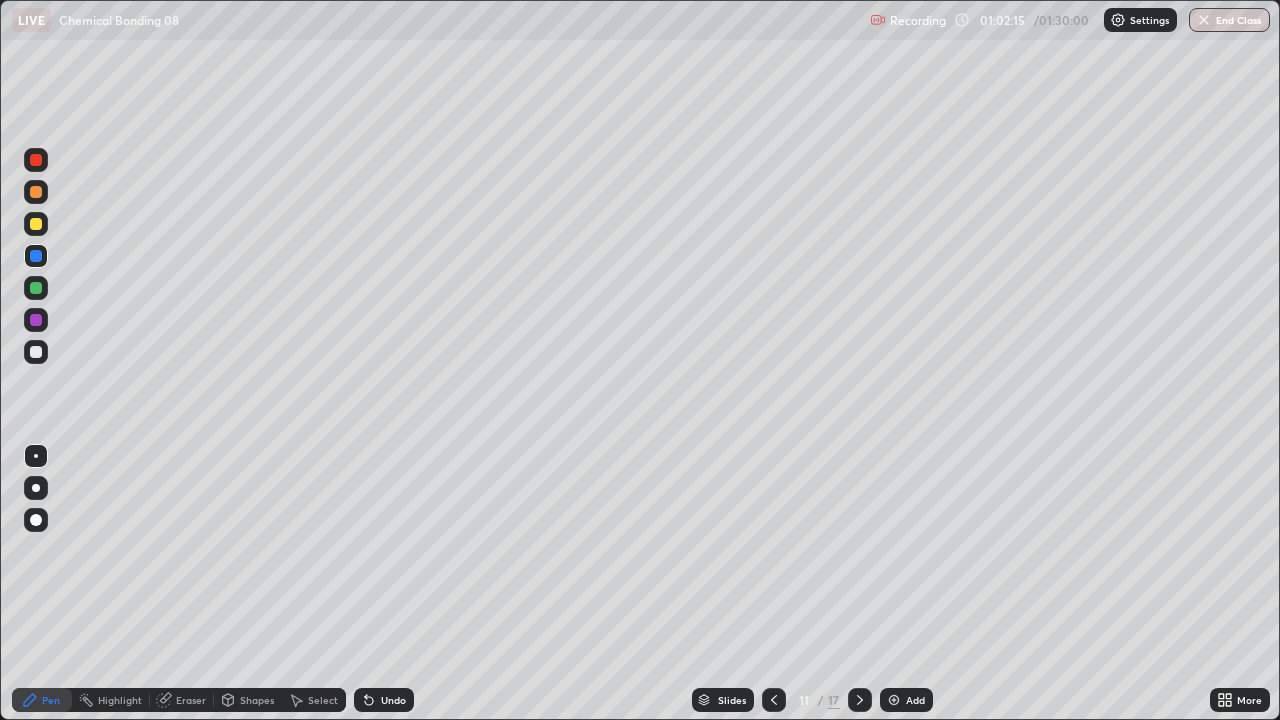 click at bounding box center [36, 352] 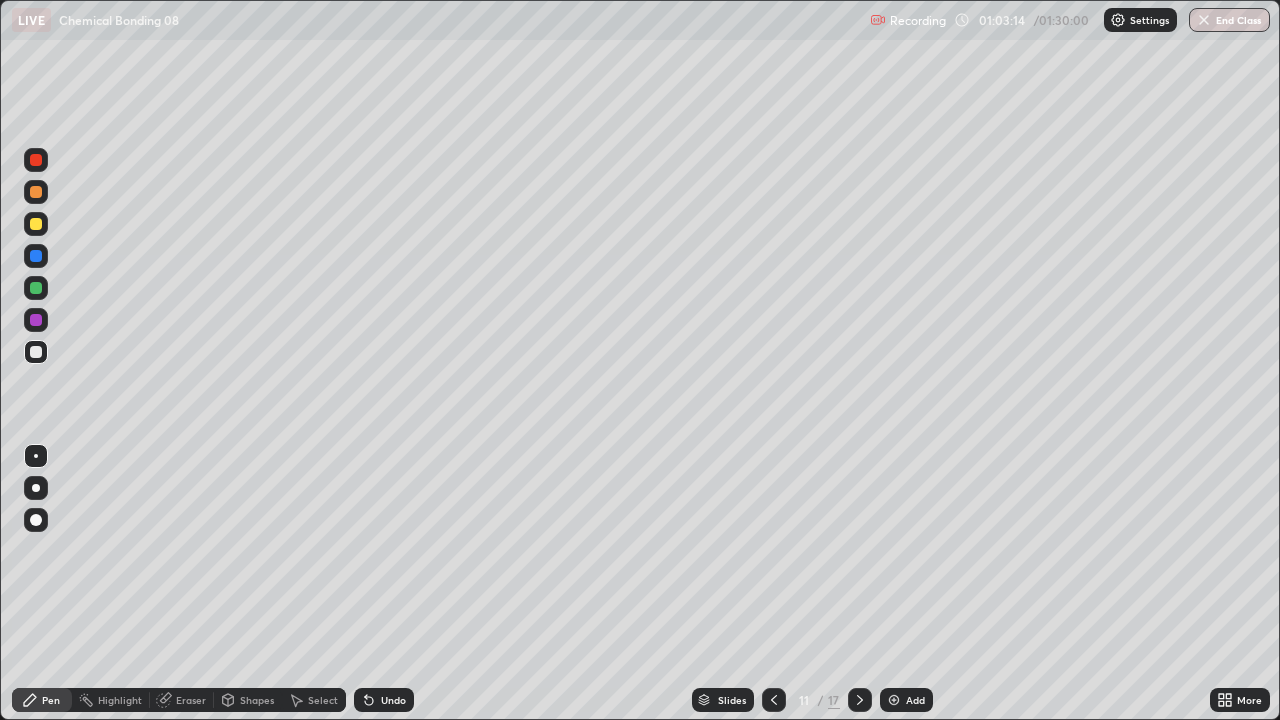 click at bounding box center (36, 288) 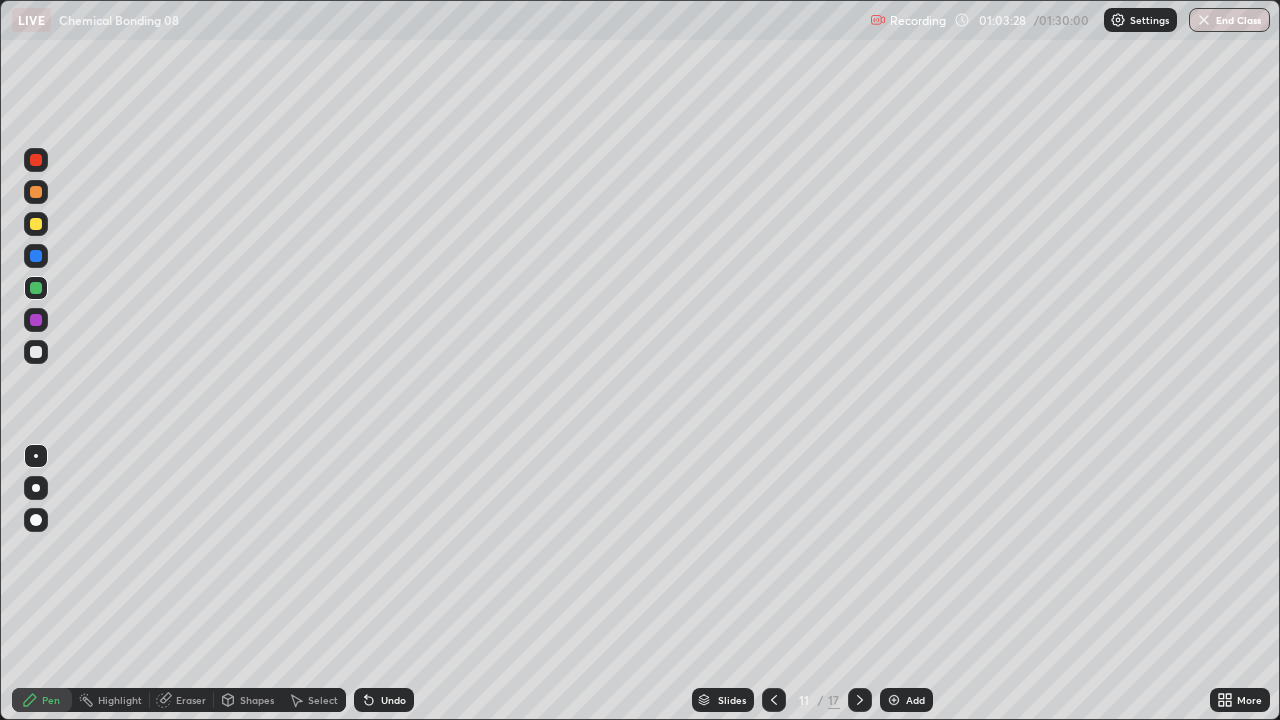 click on "Undo" at bounding box center [384, 700] 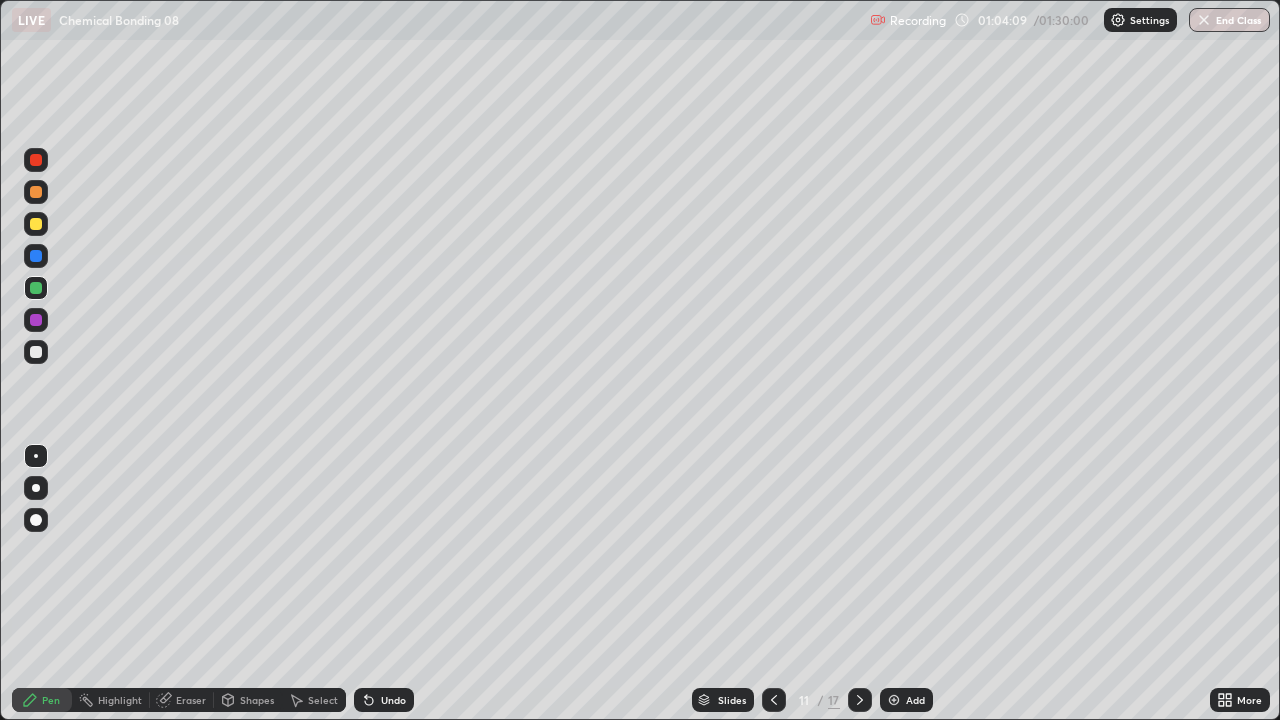 click at bounding box center (36, 352) 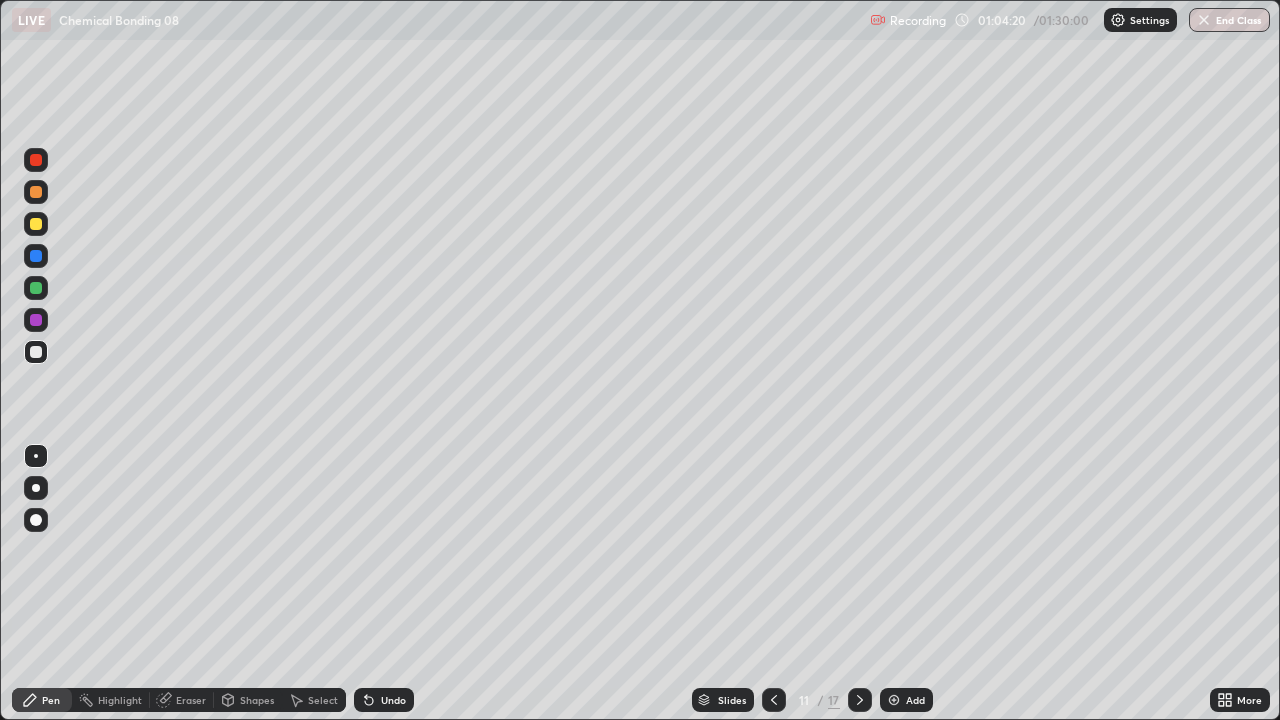 click at bounding box center [36, 288] 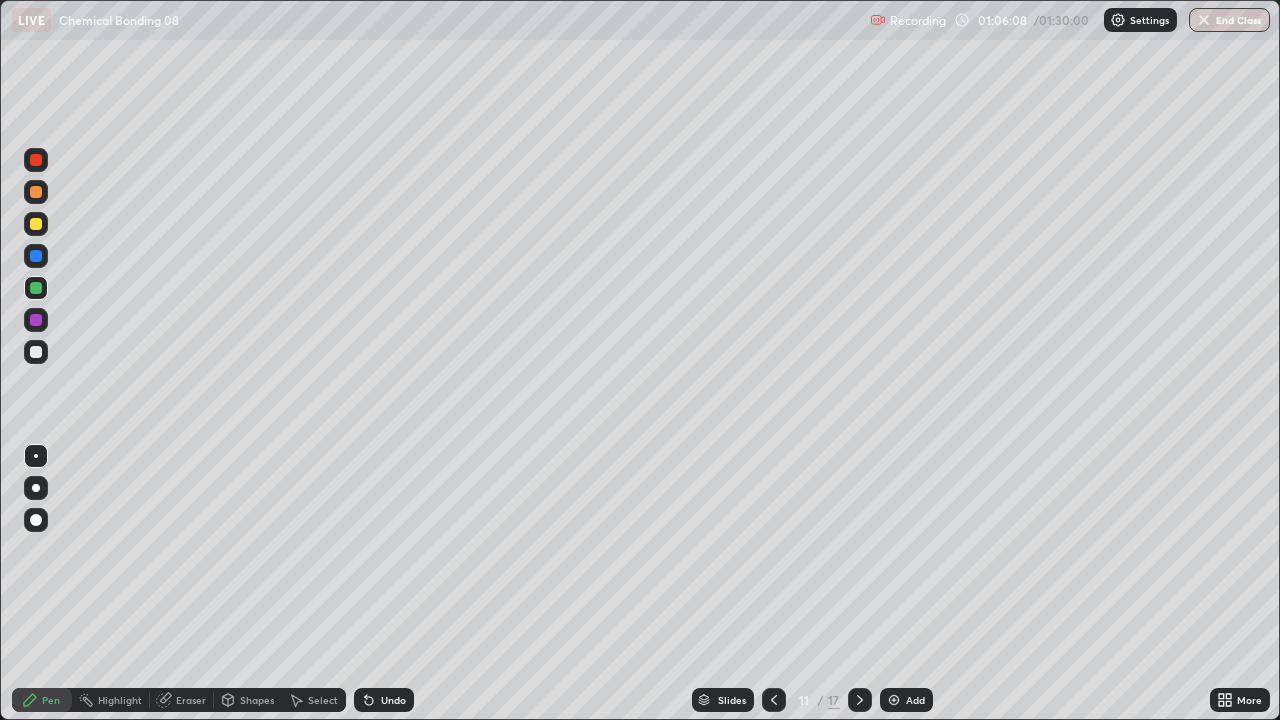 click at bounding box center (36, 320) 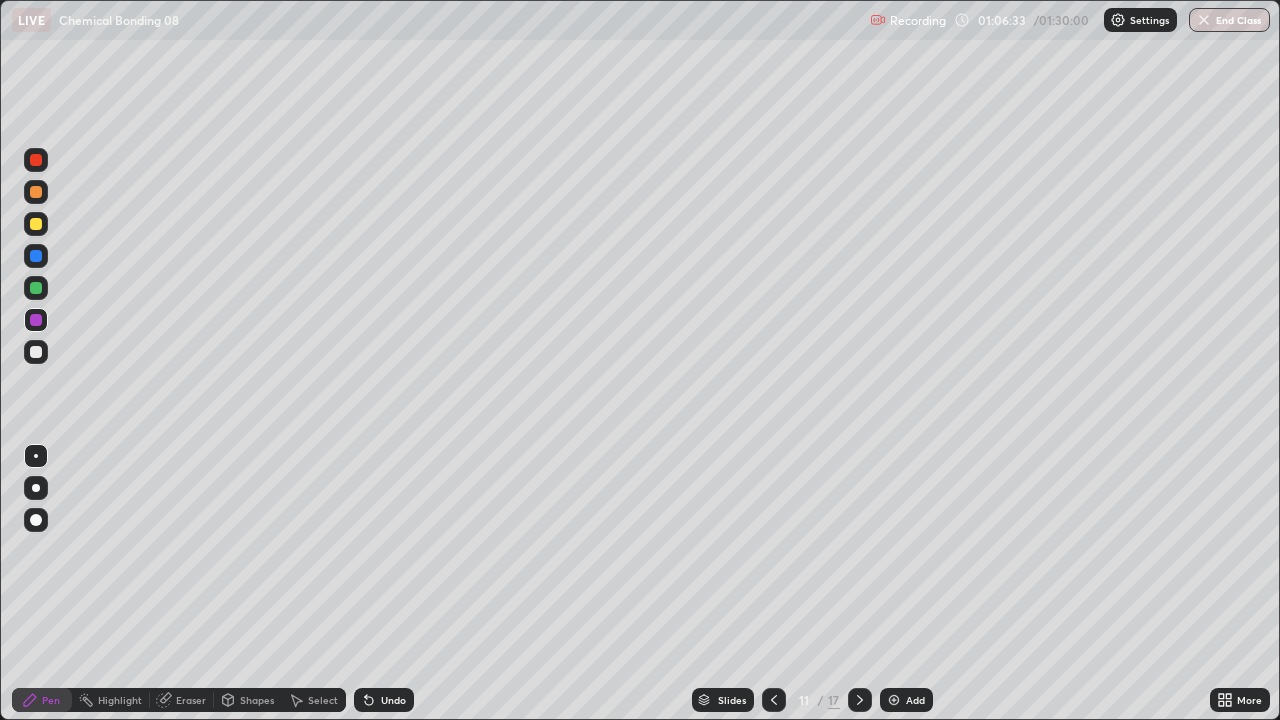 click 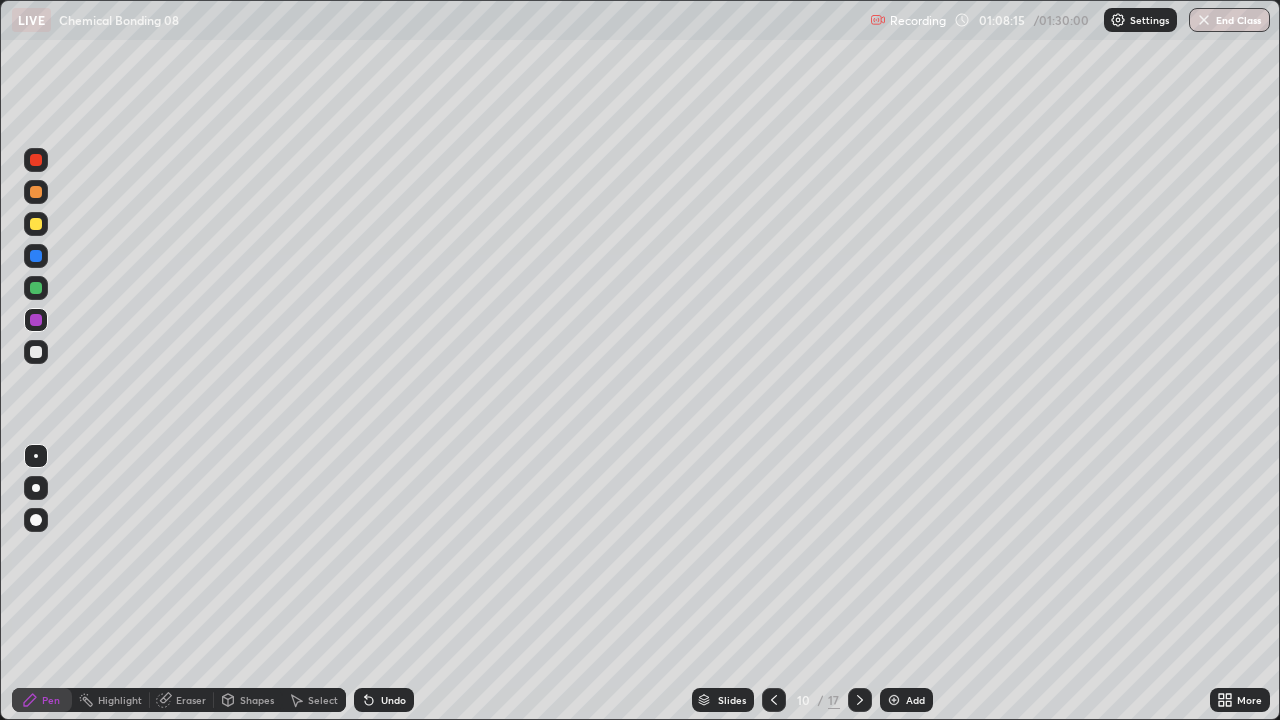 click at bounding box center (860, 700) 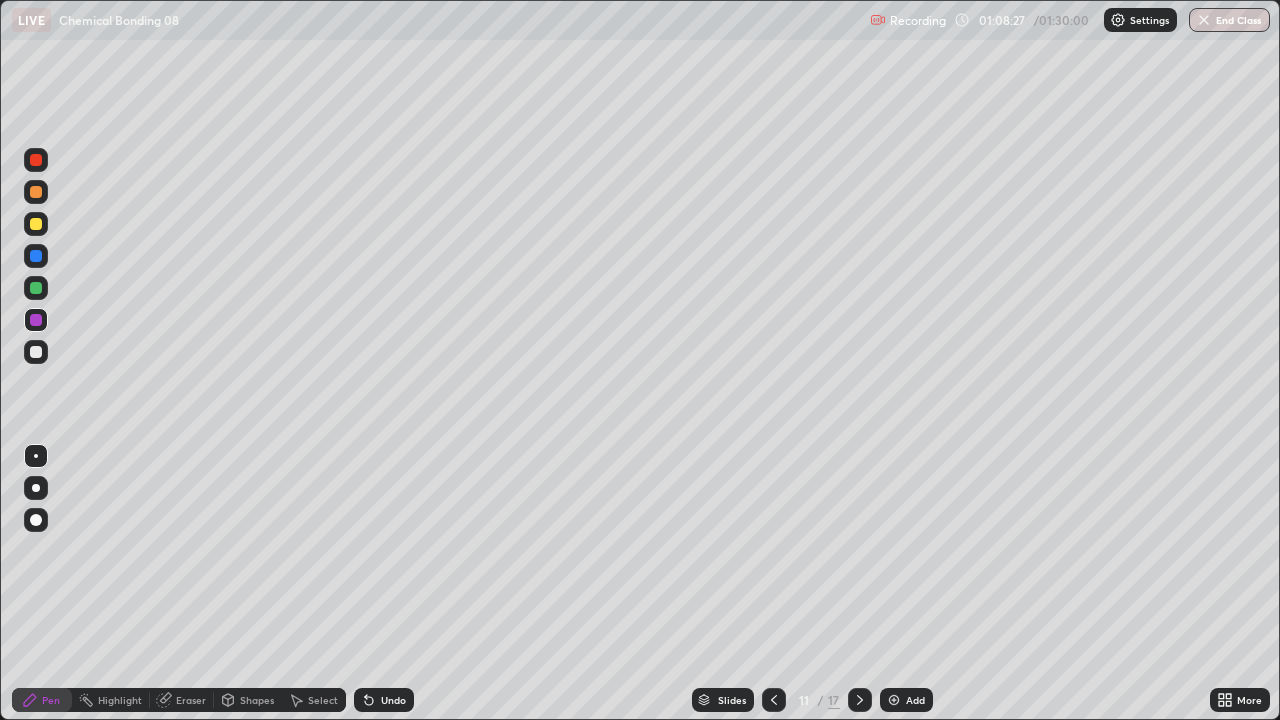 click 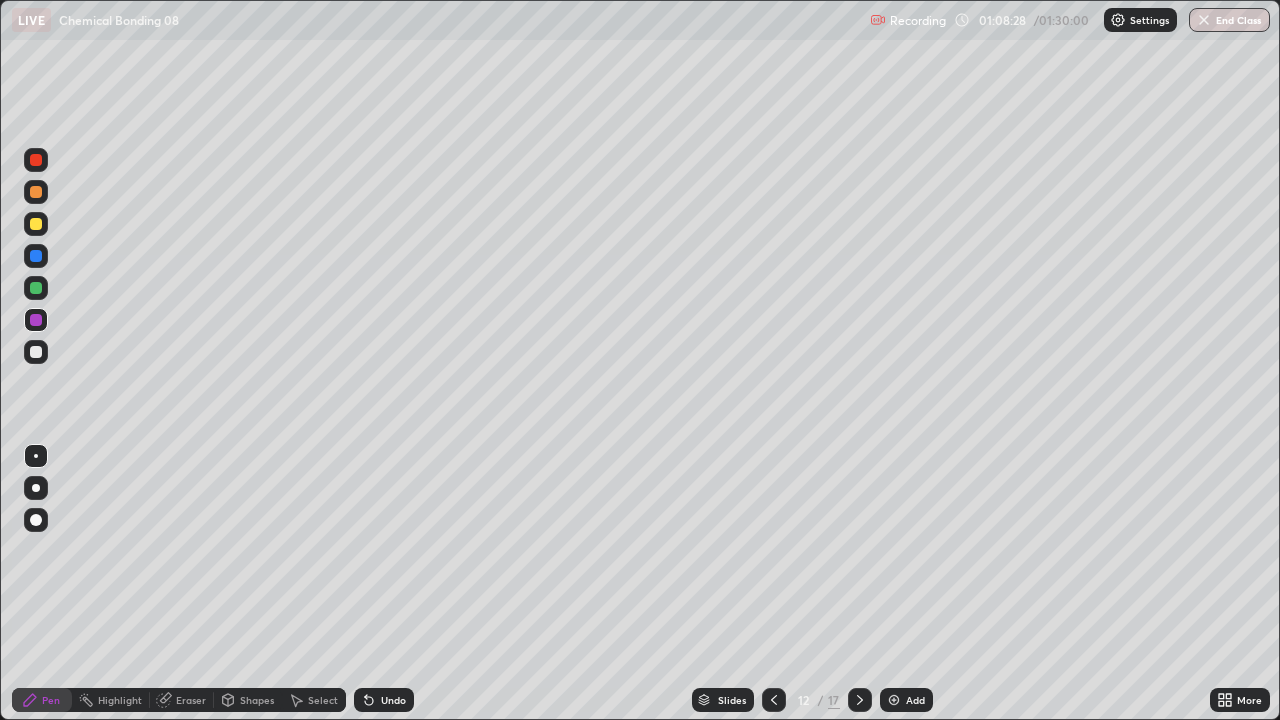 click 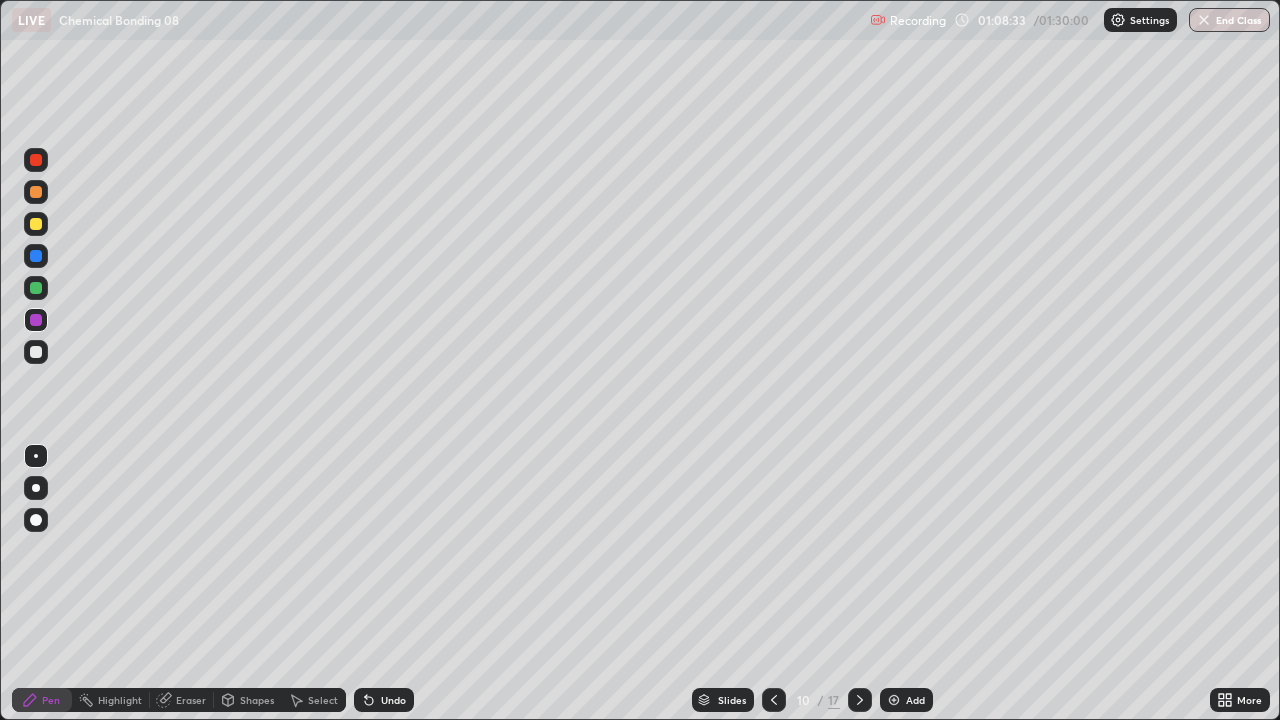 click at bounding box center [36, 352] 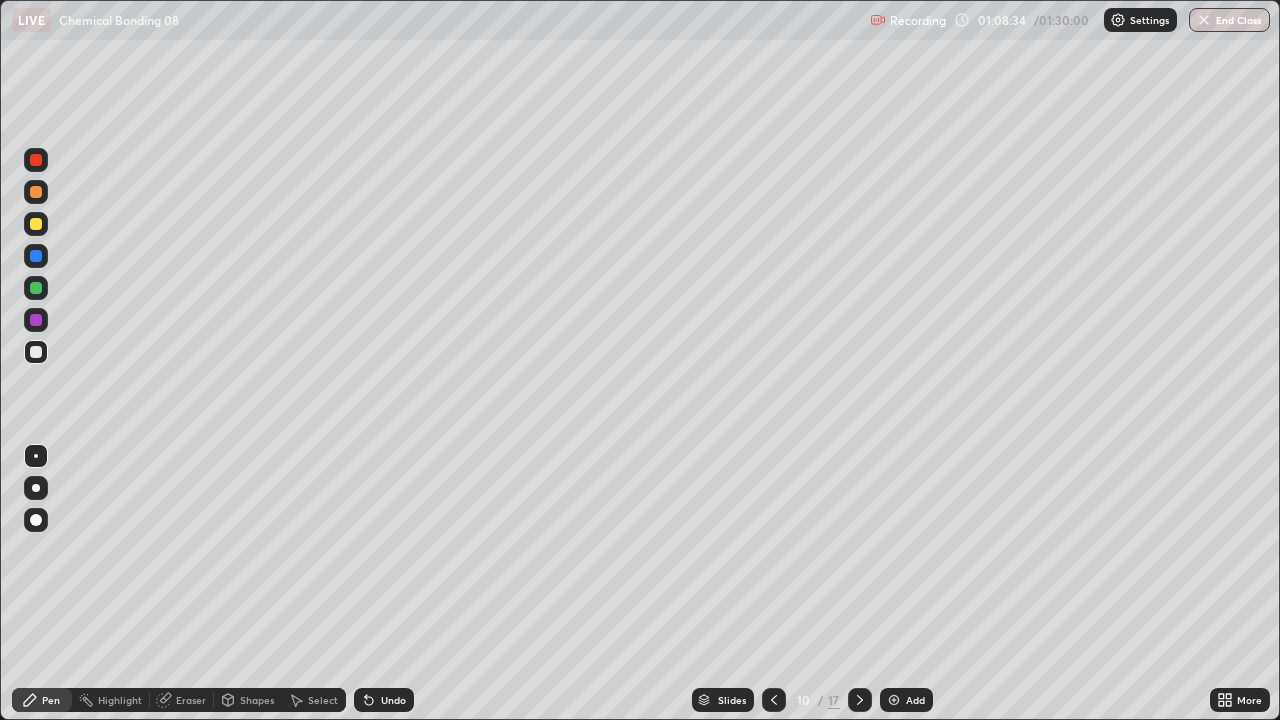 click at bounding box center (36, 224) 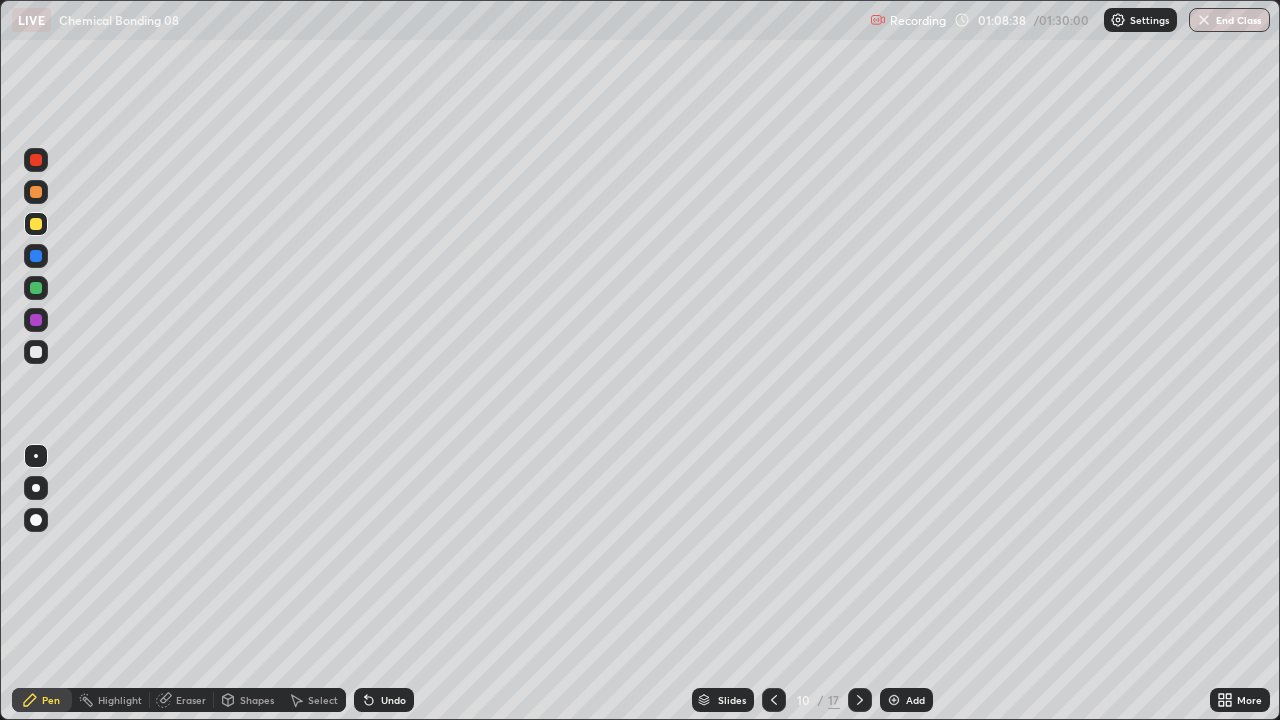 click on "Eraser" at bounding box center (191, 700) 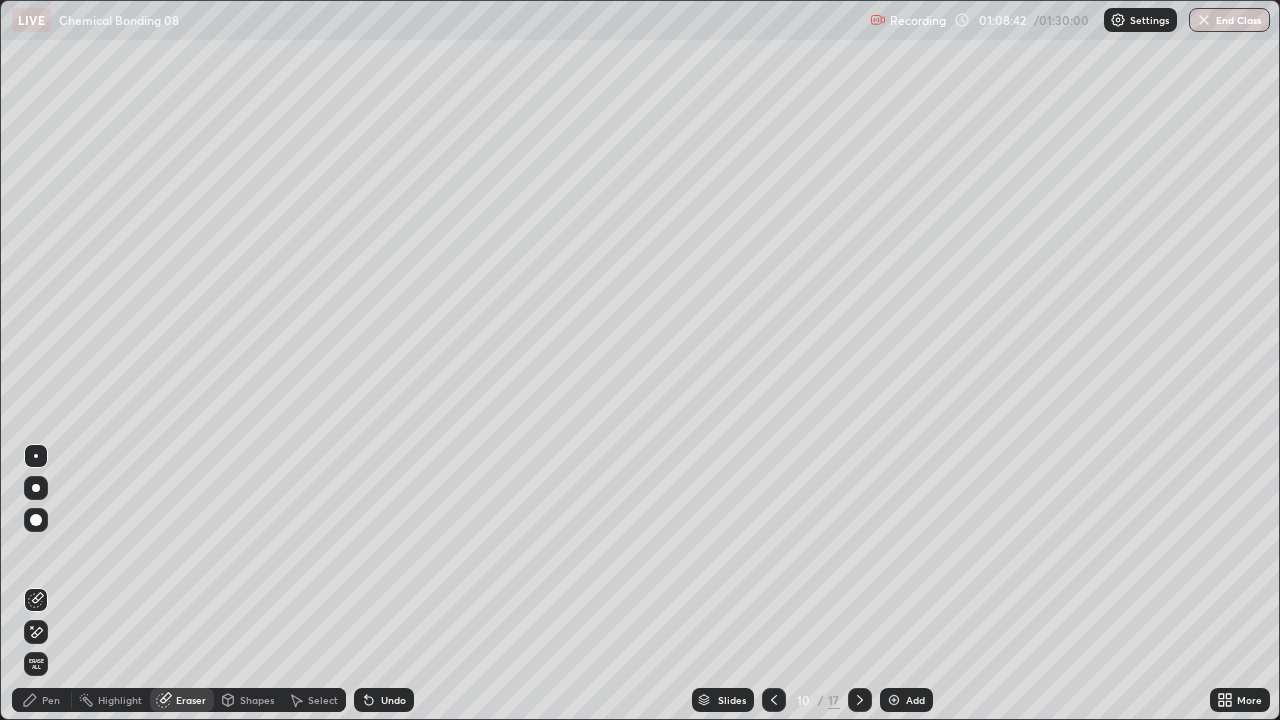 click on "Pen" at bounding box center (51, 700) 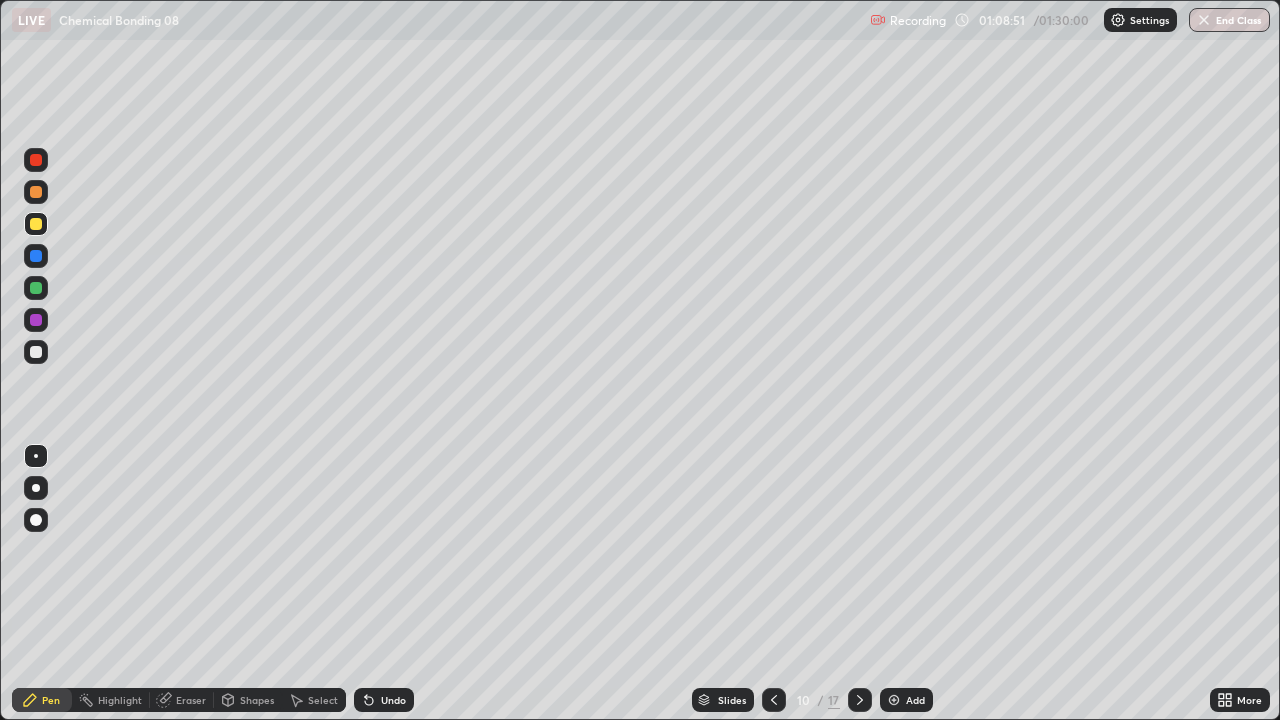 click 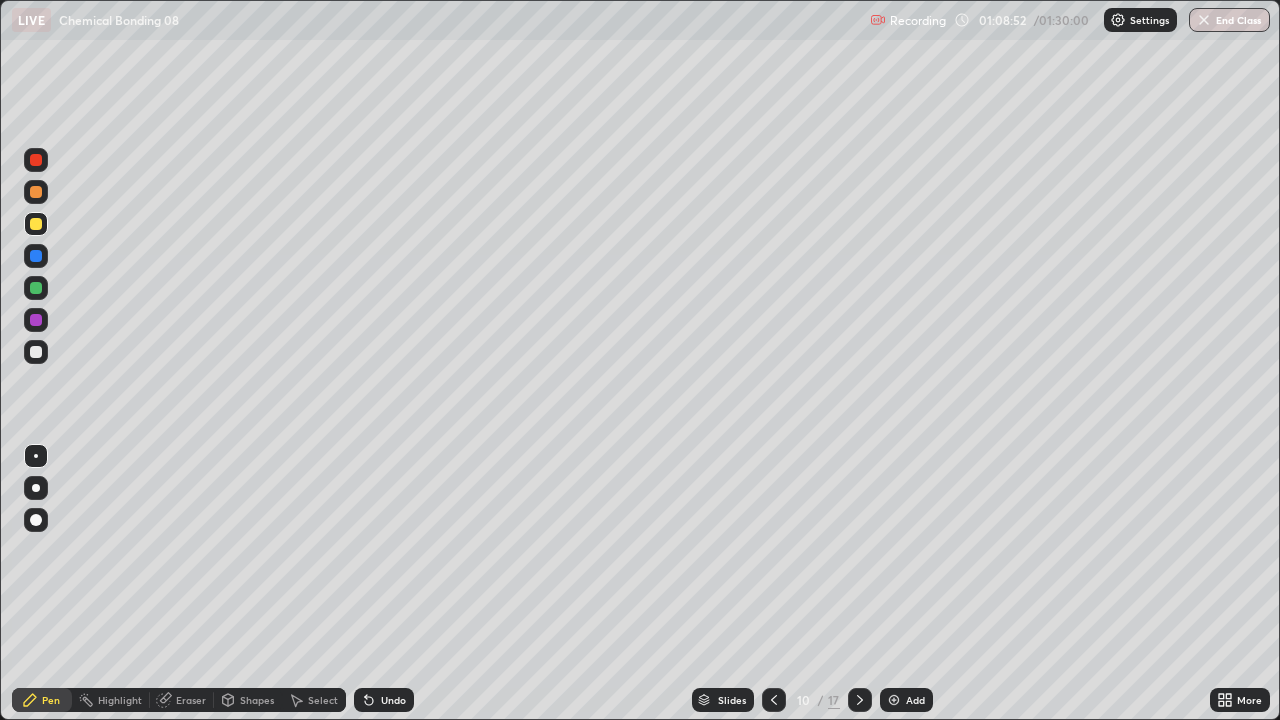 click 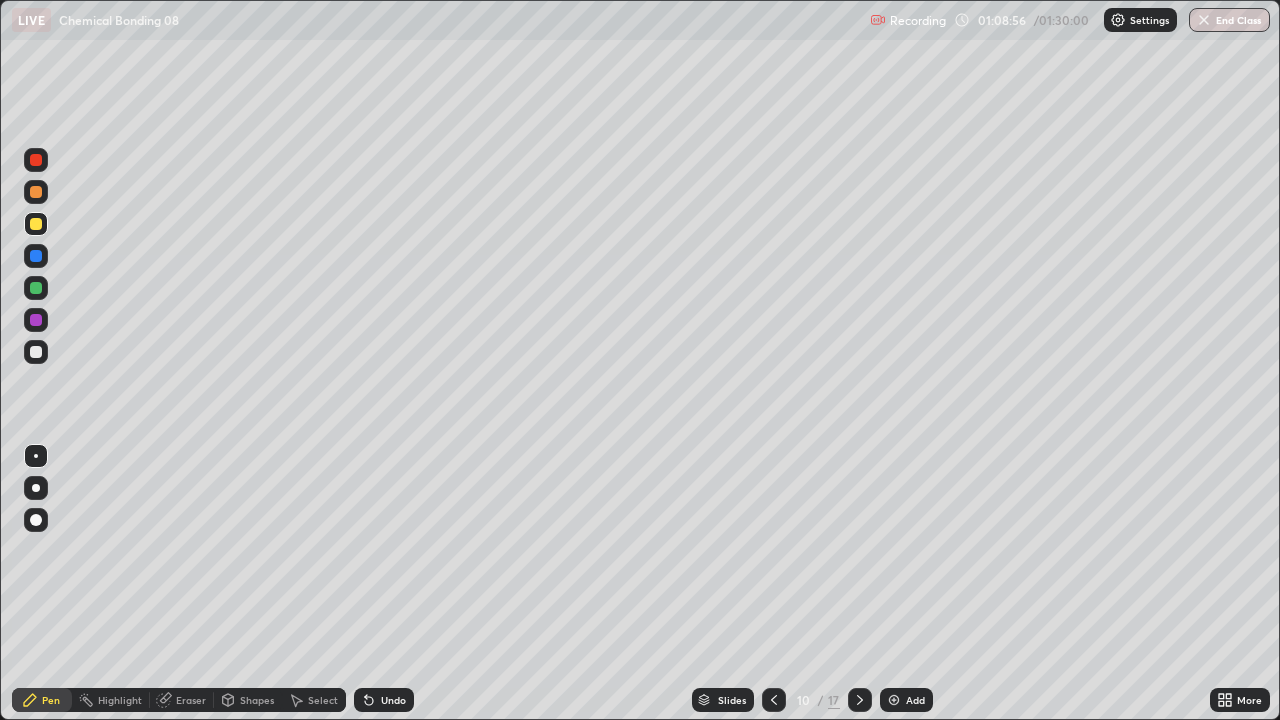 click on "Undo" at bounding box center [384, 700] 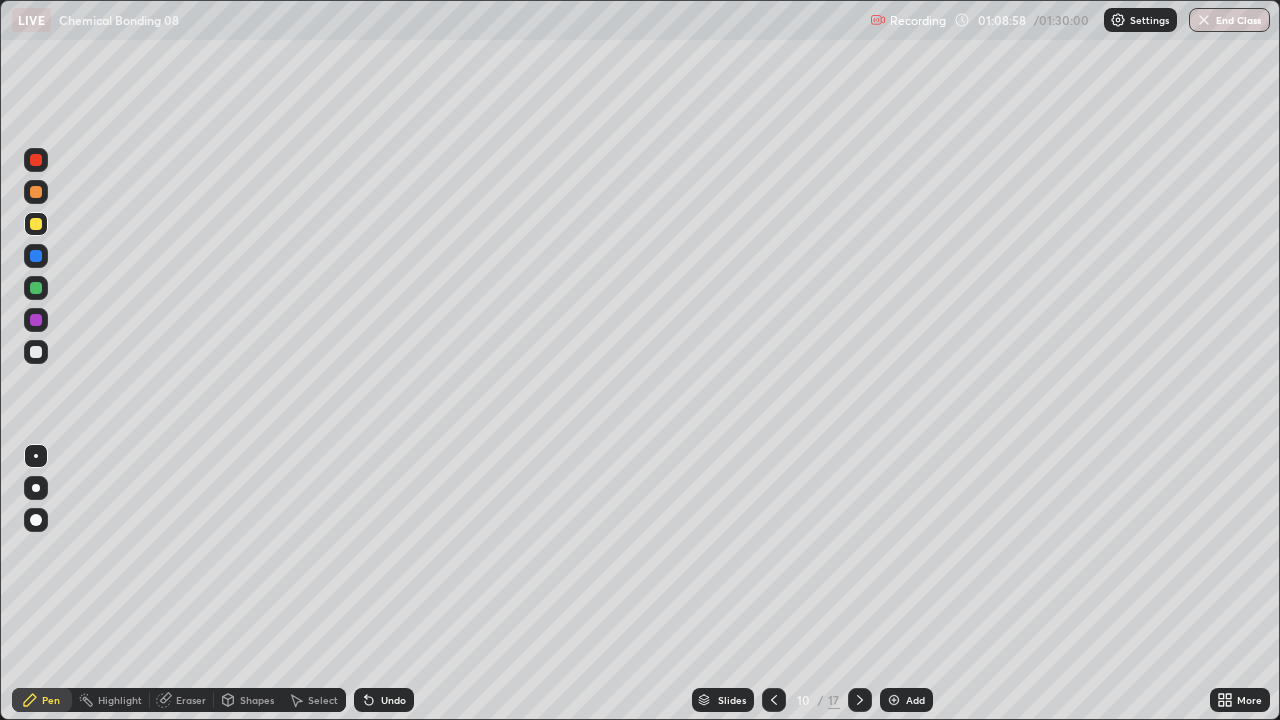 click on "Eraser" at bounding box center [191, 700] 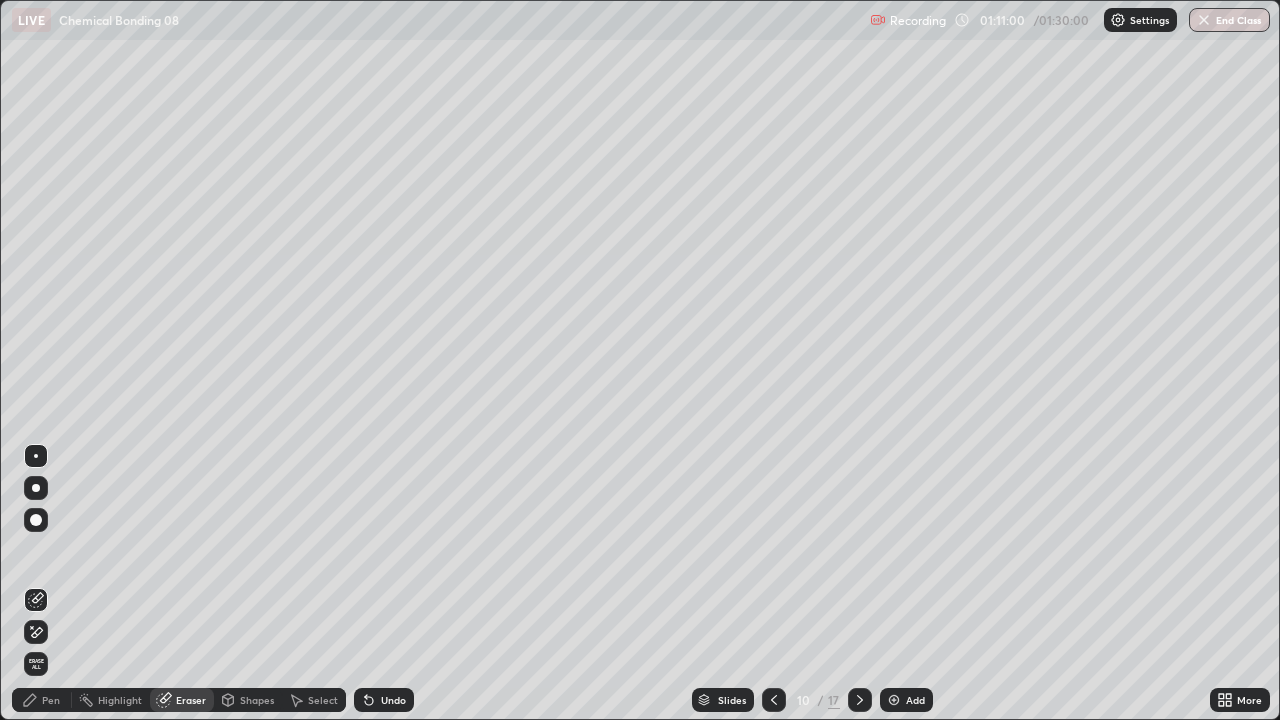 click 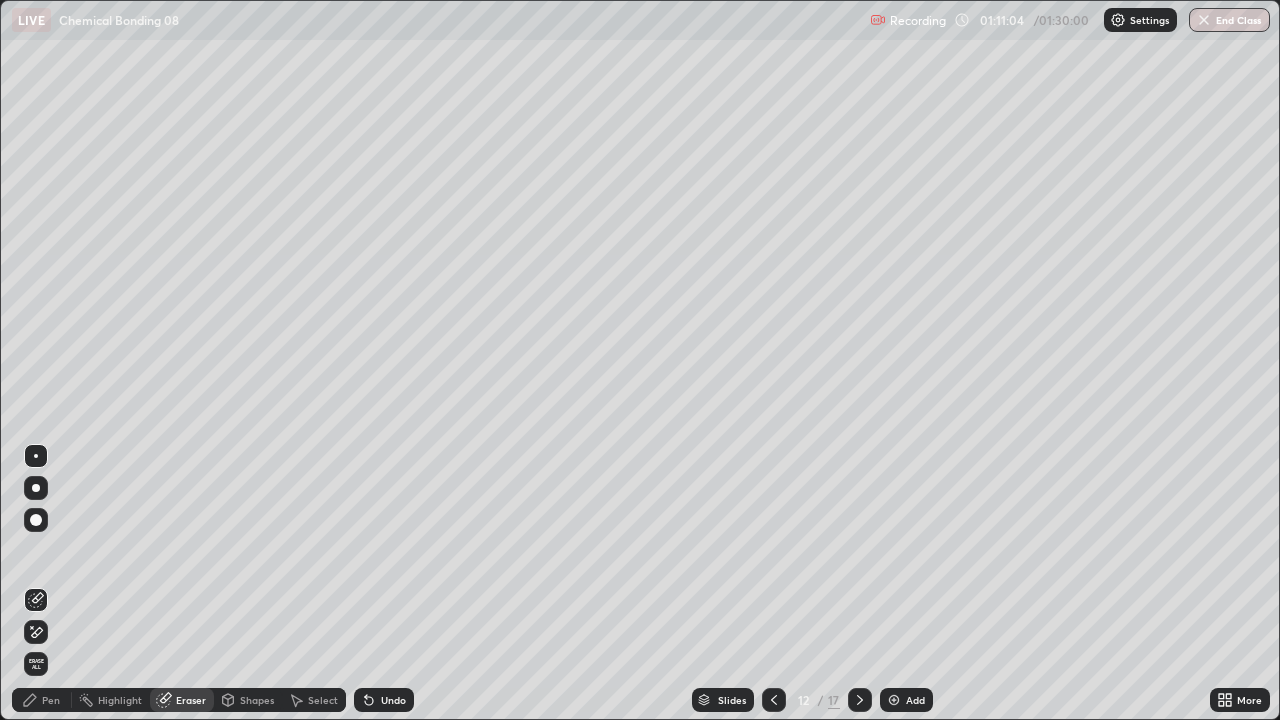 click on "Pen" at bounding box center (42, 700) 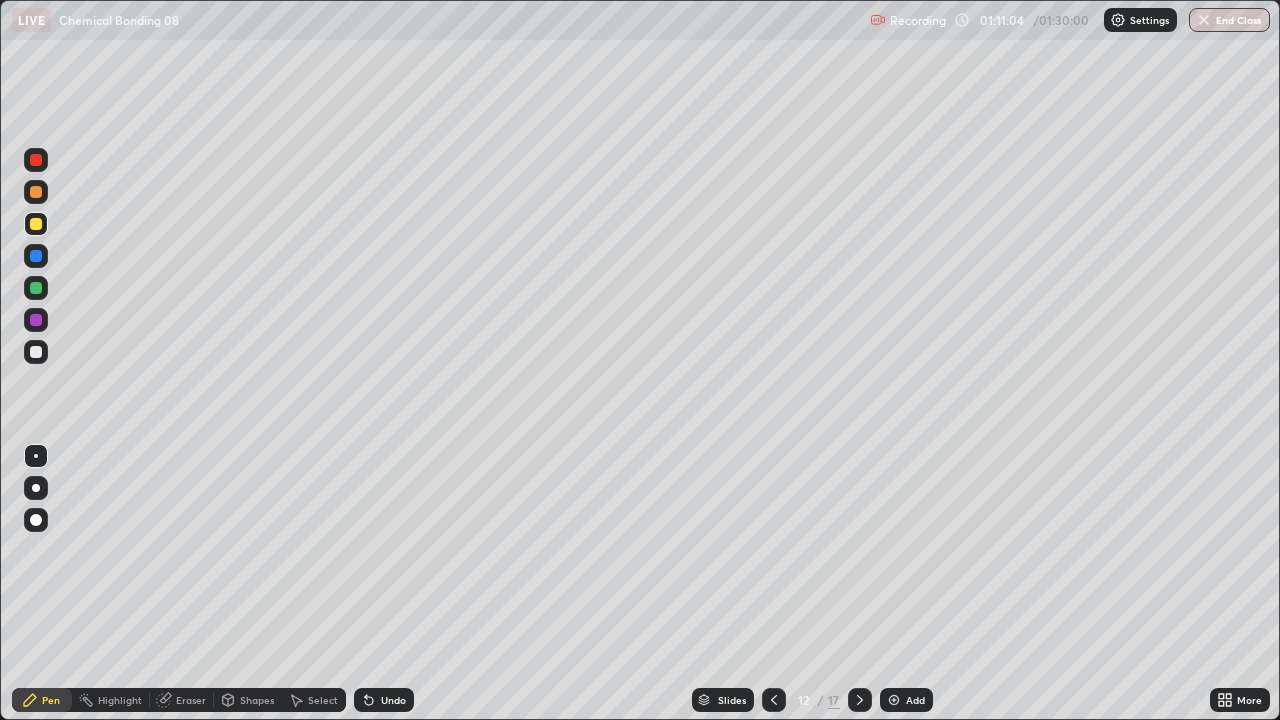 click at bounding box center [36, 352] 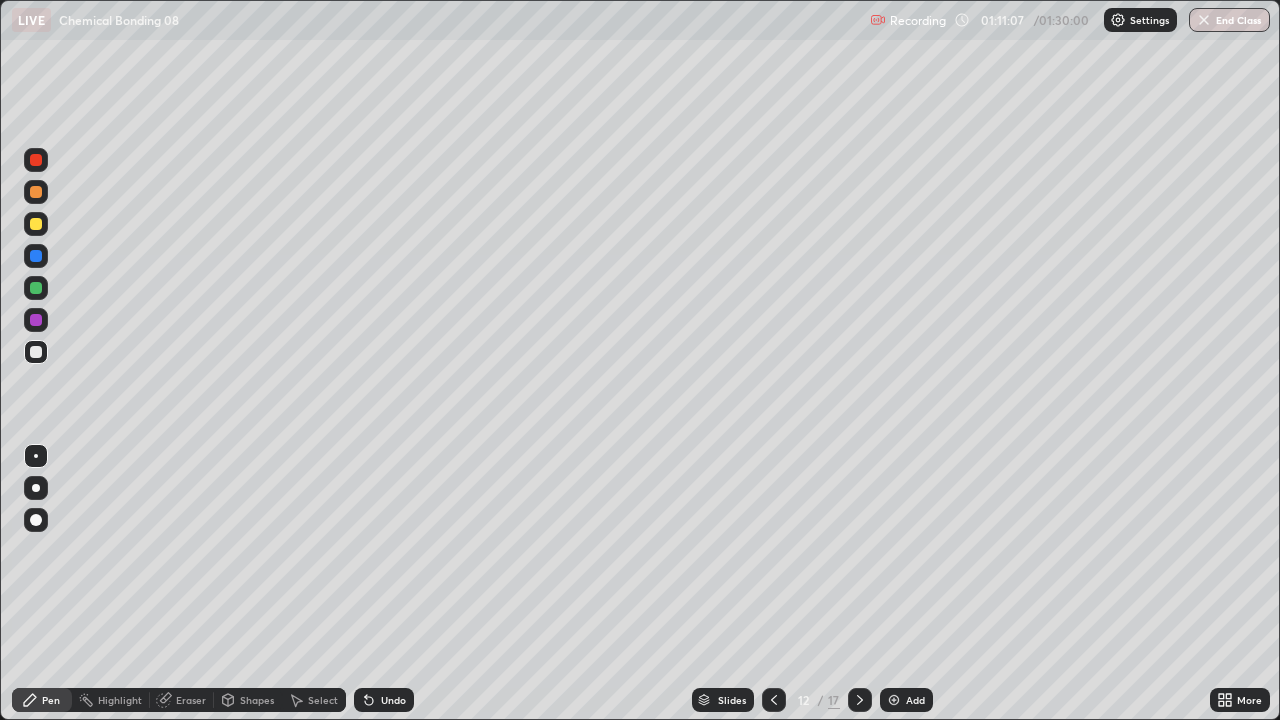 click on "Undo" at bounding box center (384, 700) 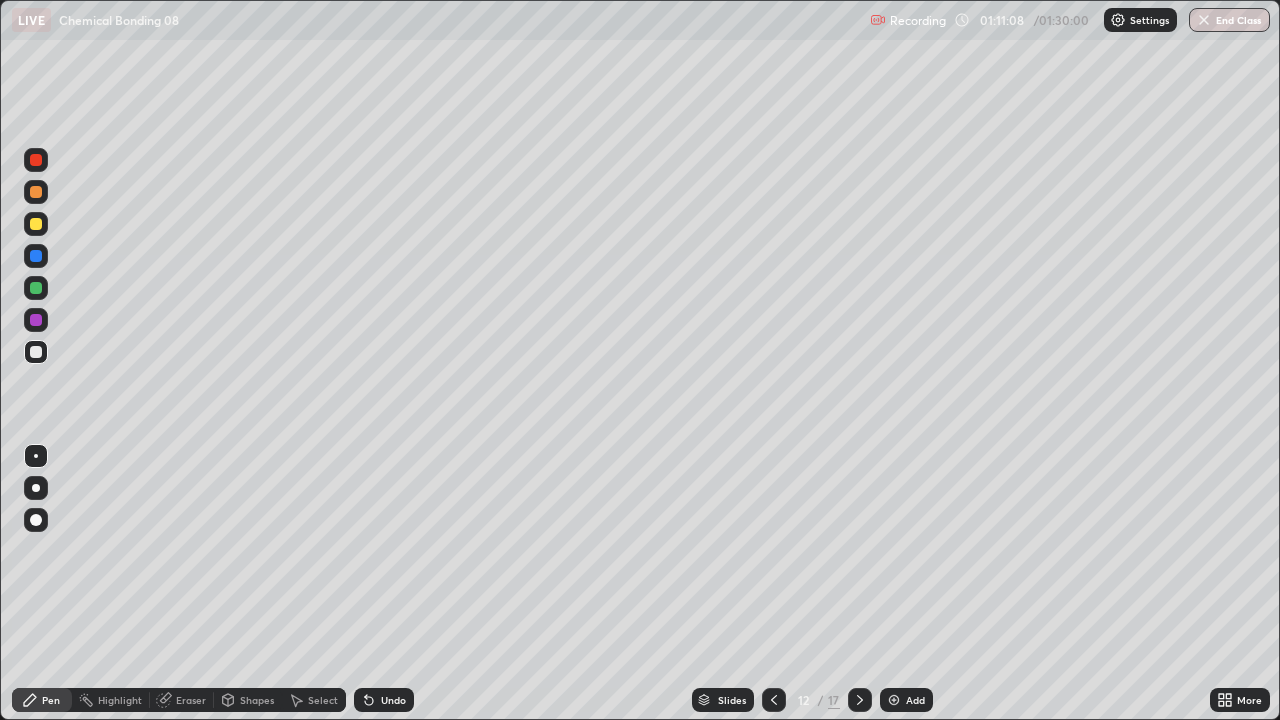 click at bounding box center [36, 488] 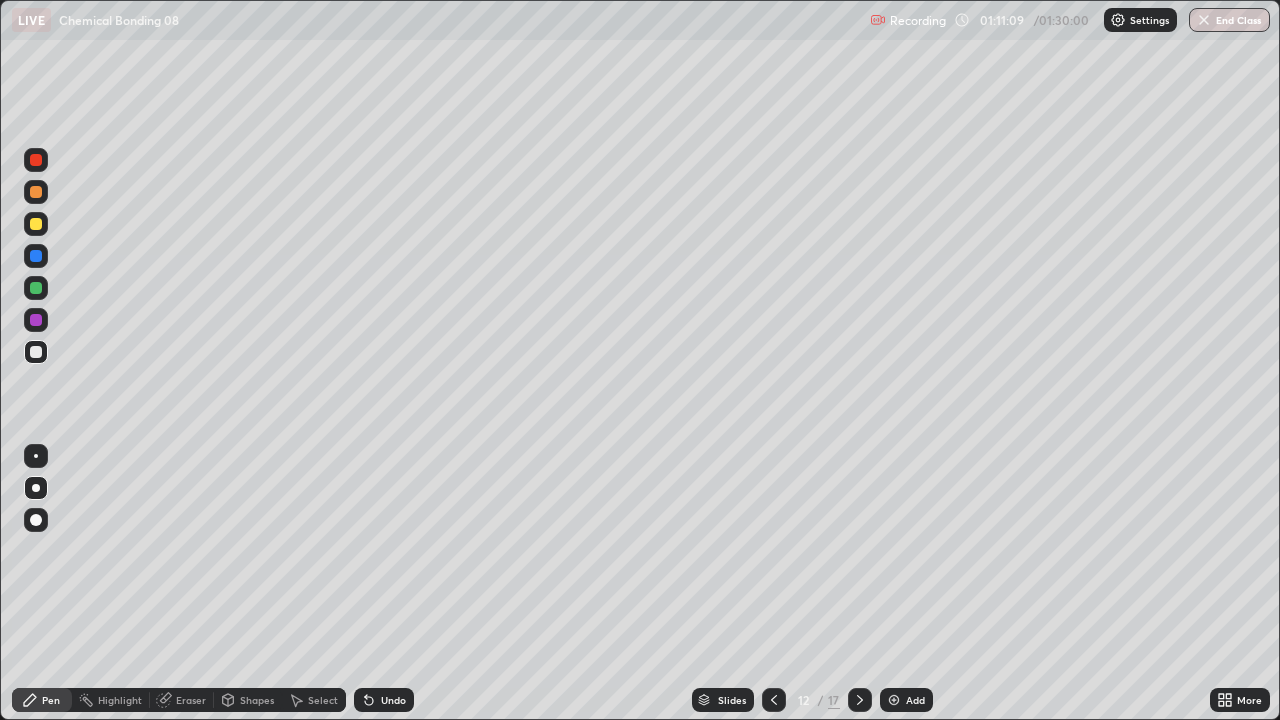 click at bounding box center [36, 520] 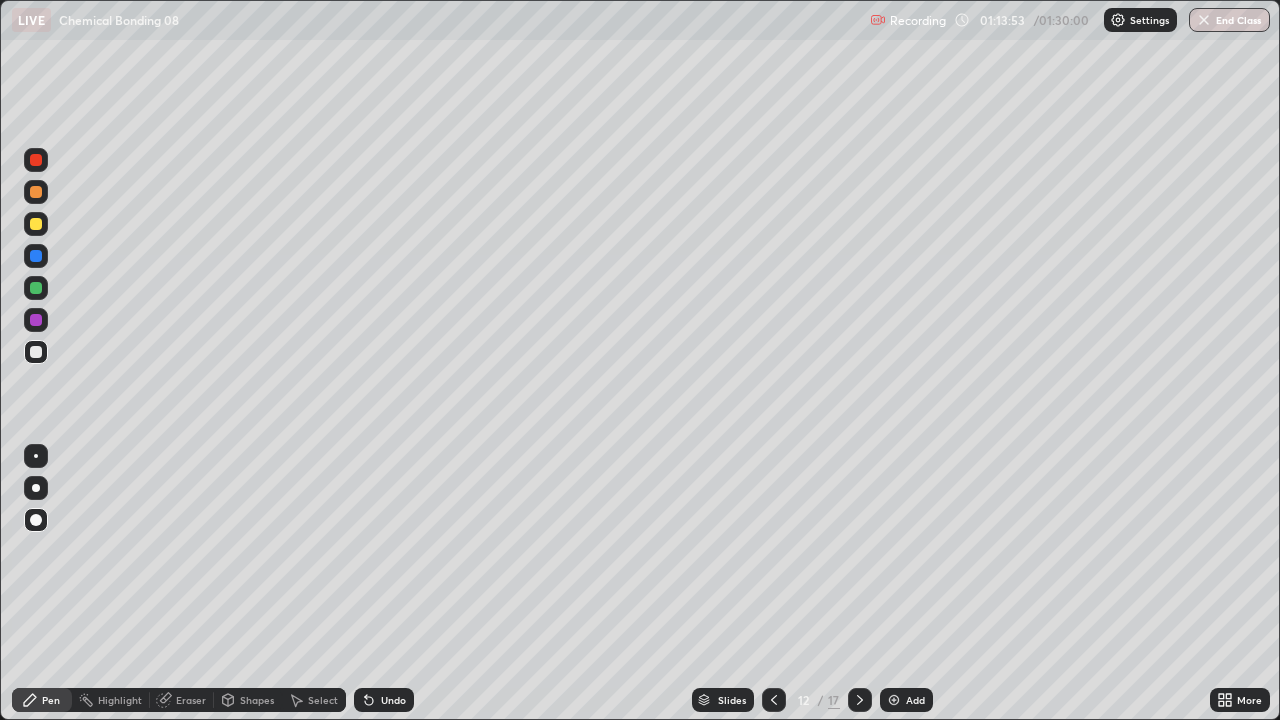 click 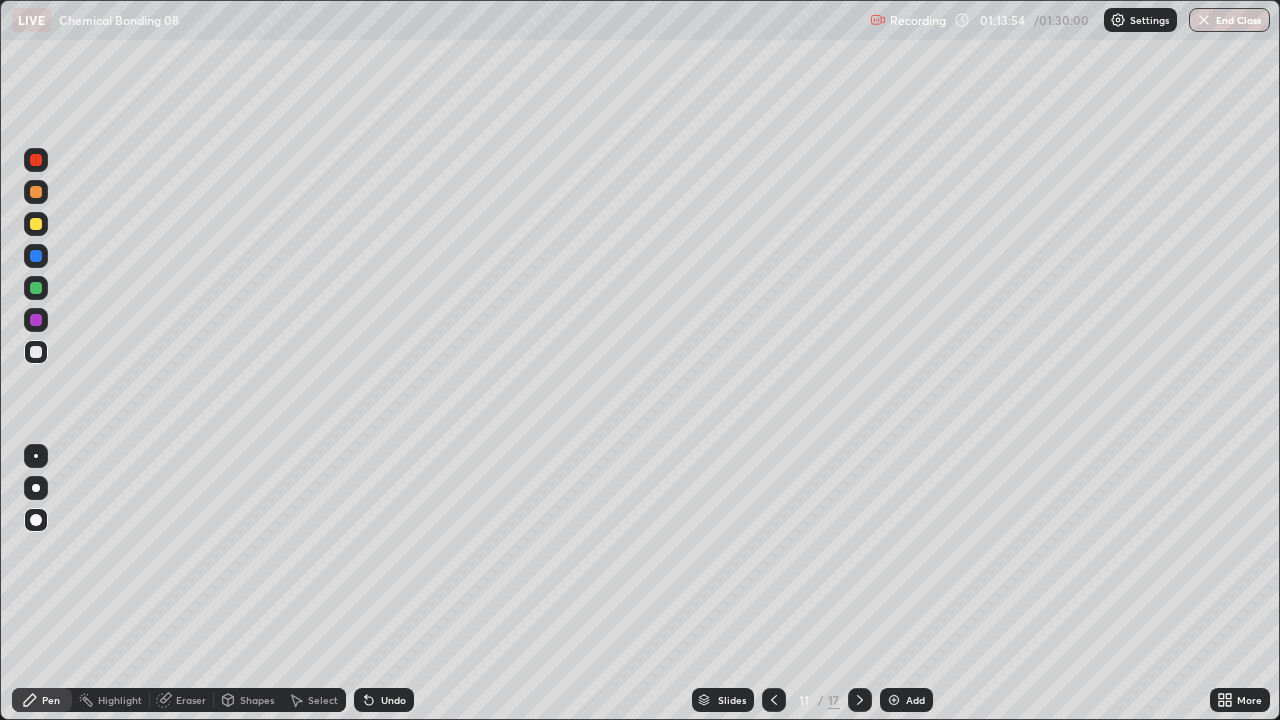 click at bounding box center [774, 700] 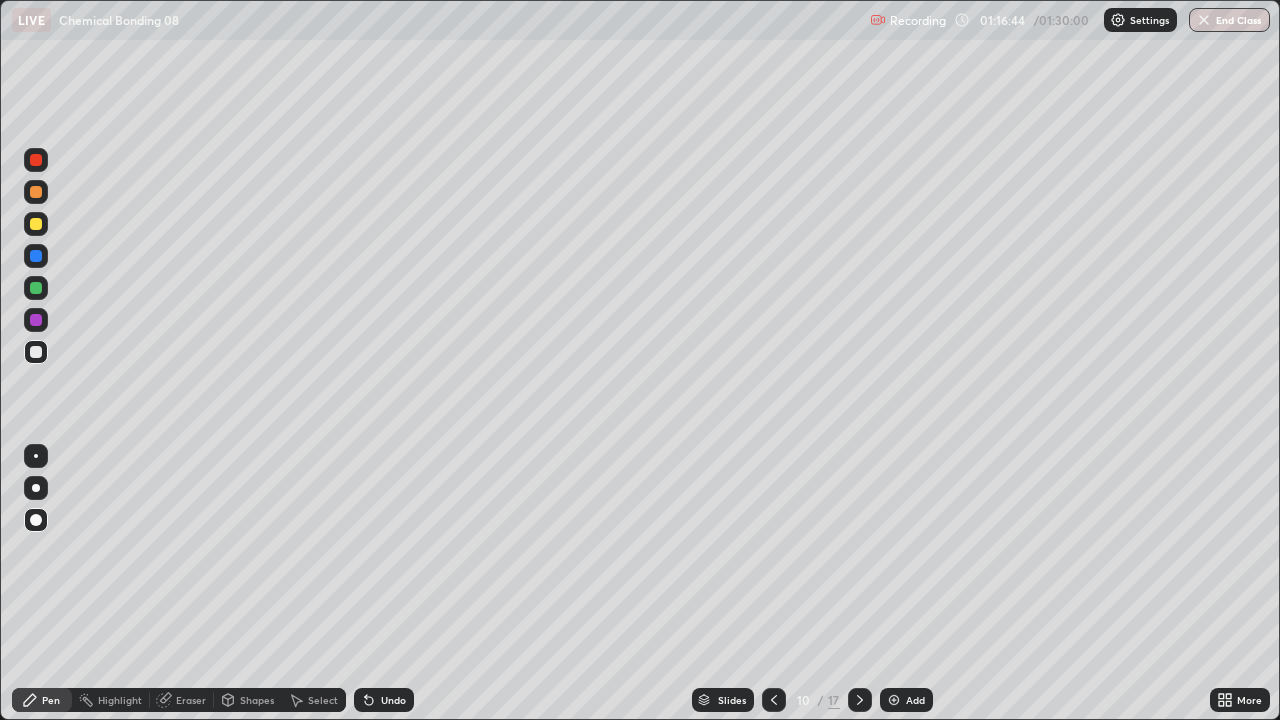 click at bounding box center (36, 352) 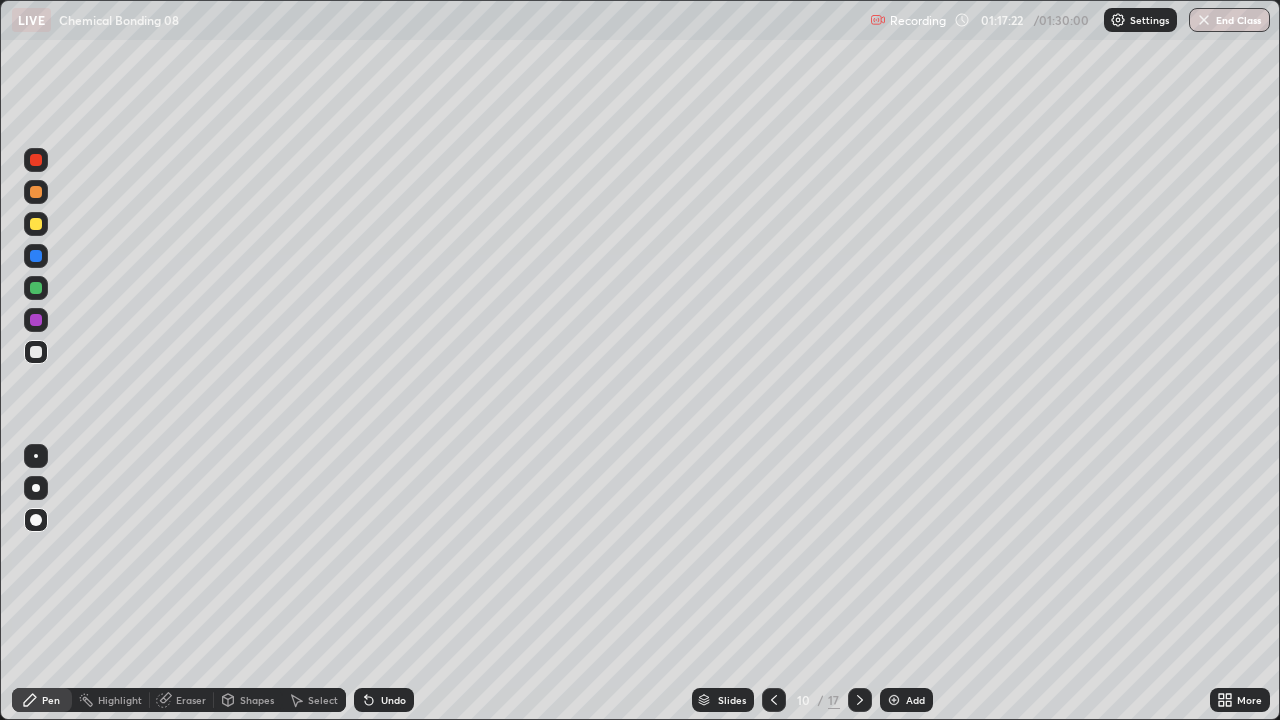click 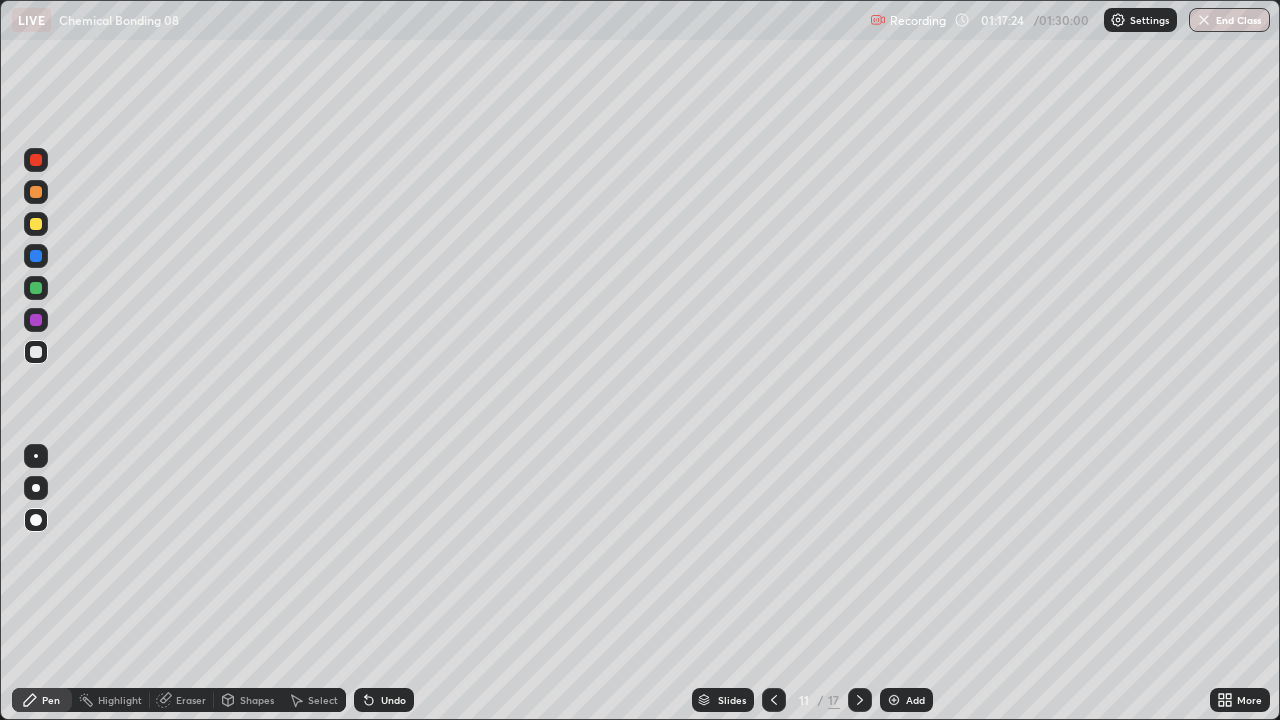 click 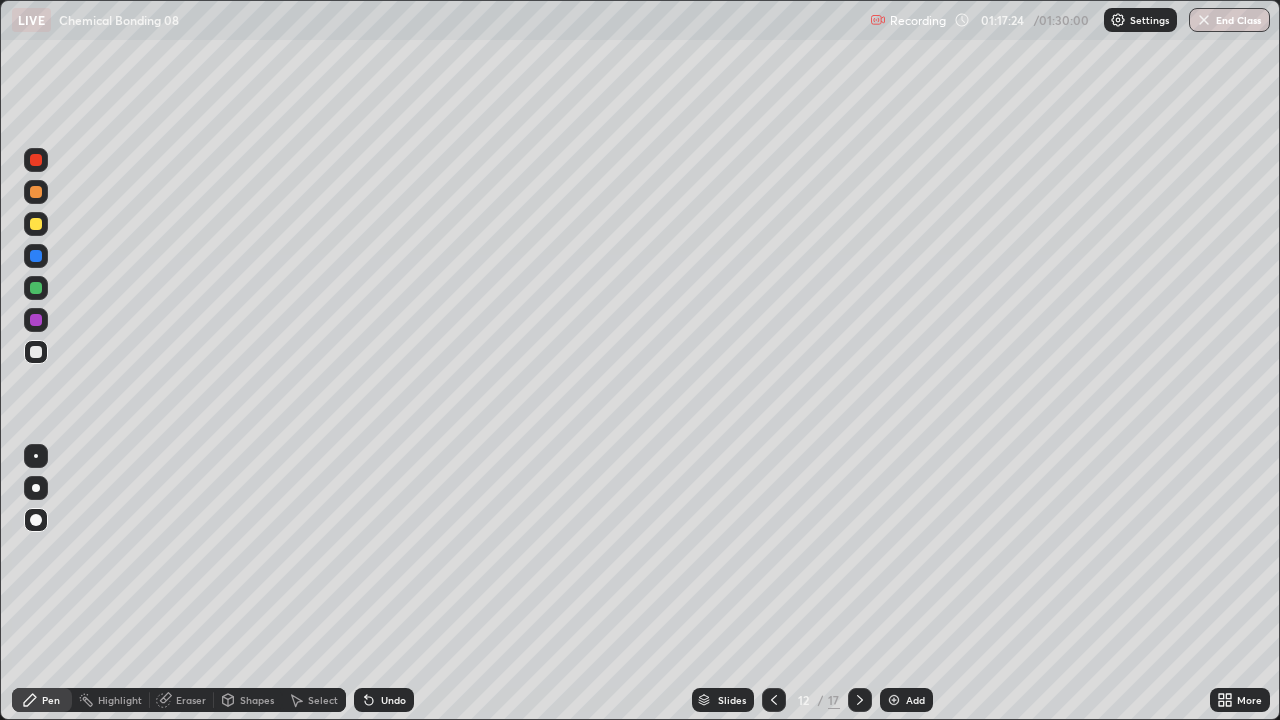 click at bounding box center (860, 700) 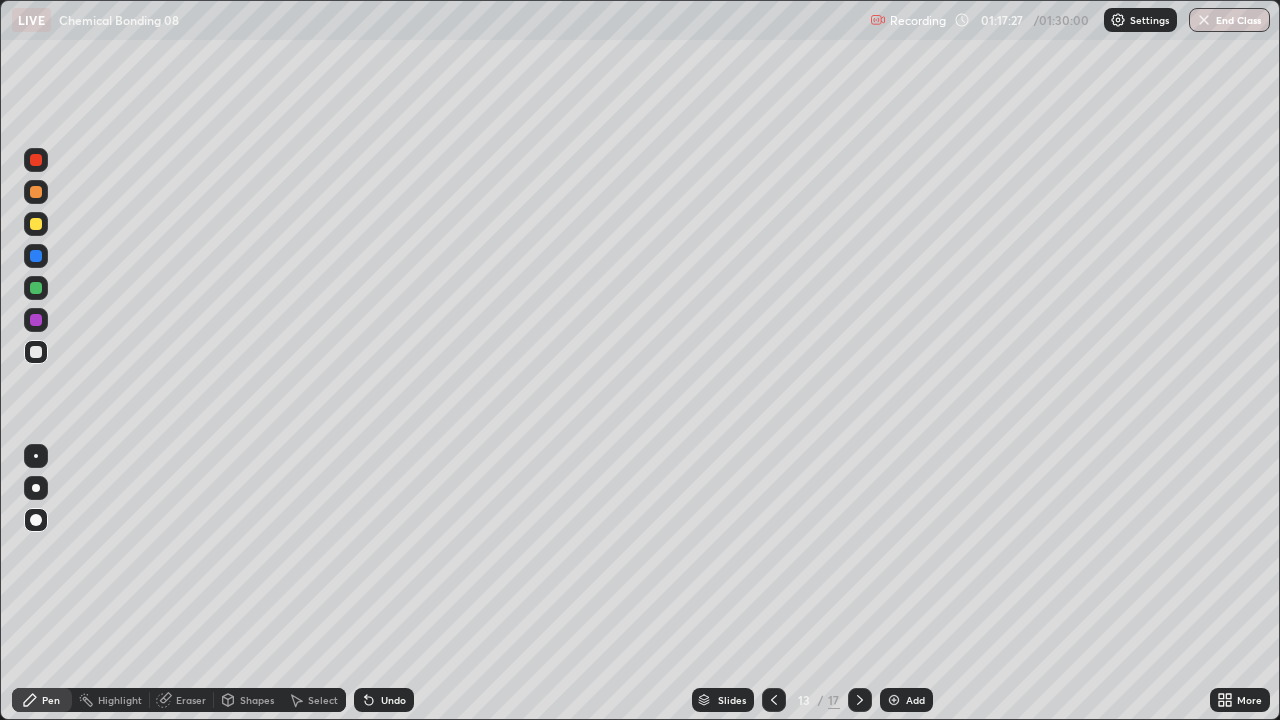 click 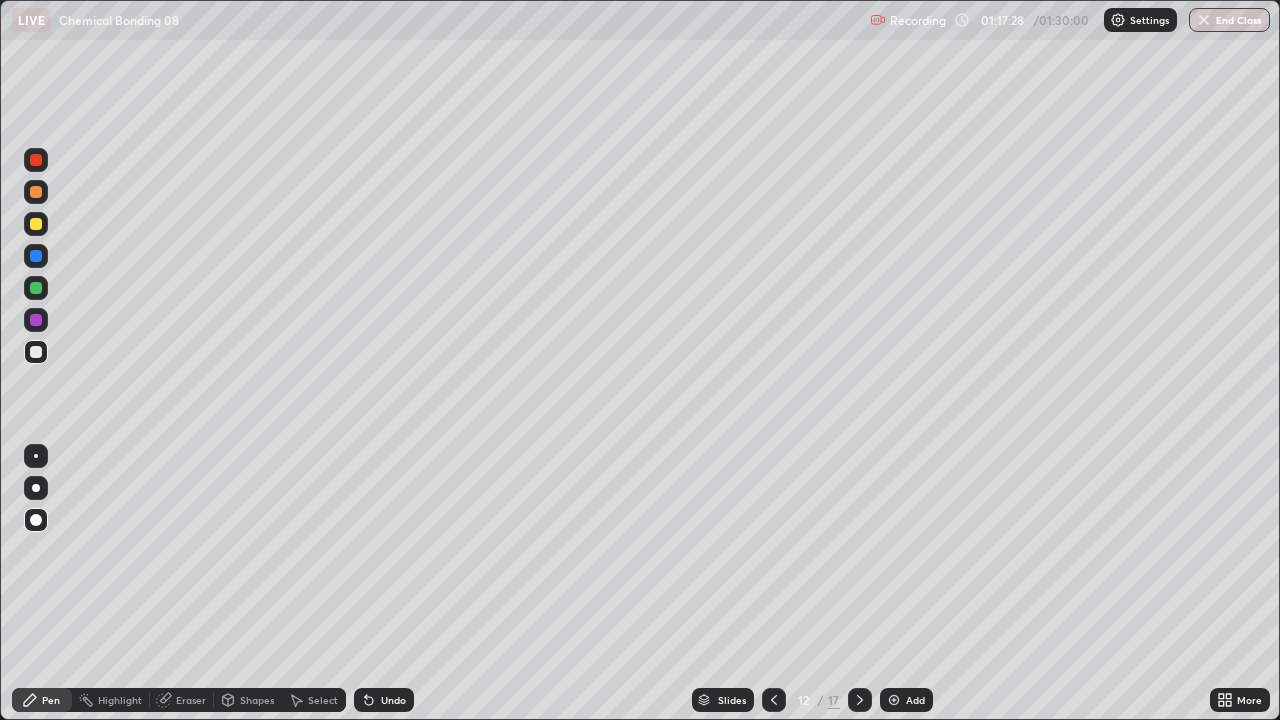 click on "Undo" at bounding box center (384, 700) 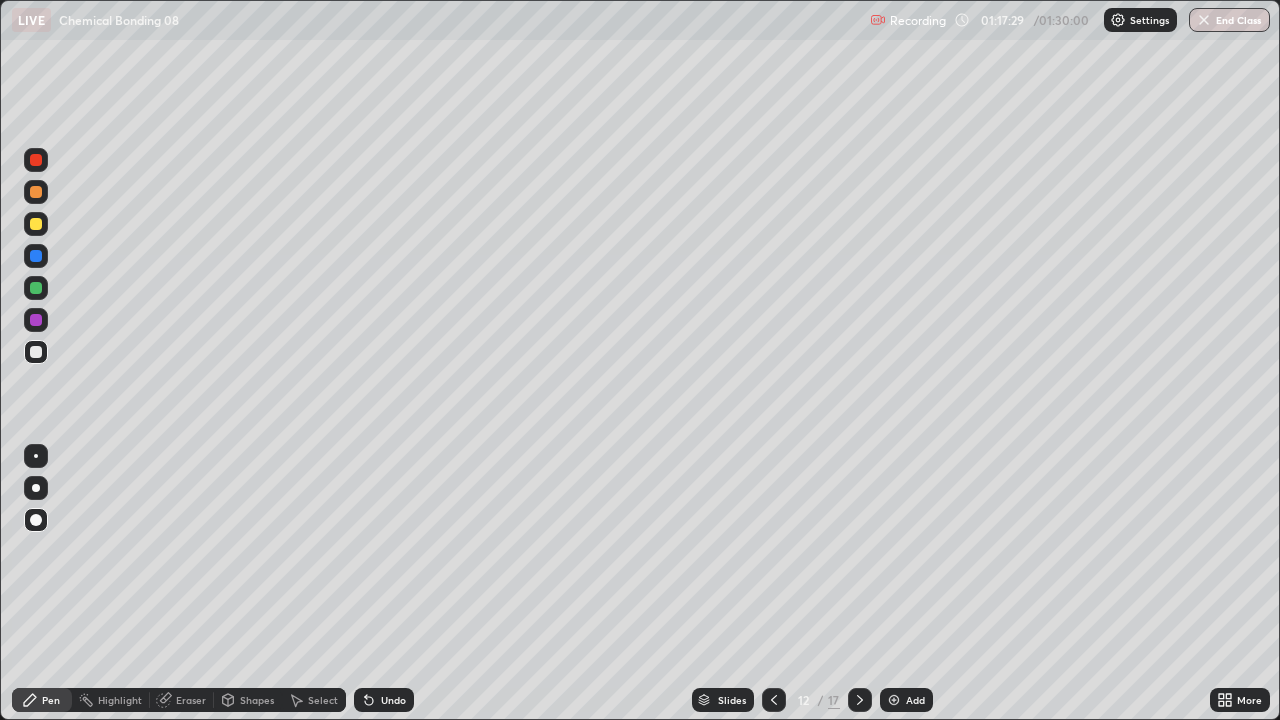 click on "Undo" at bounding box center [393, 700] 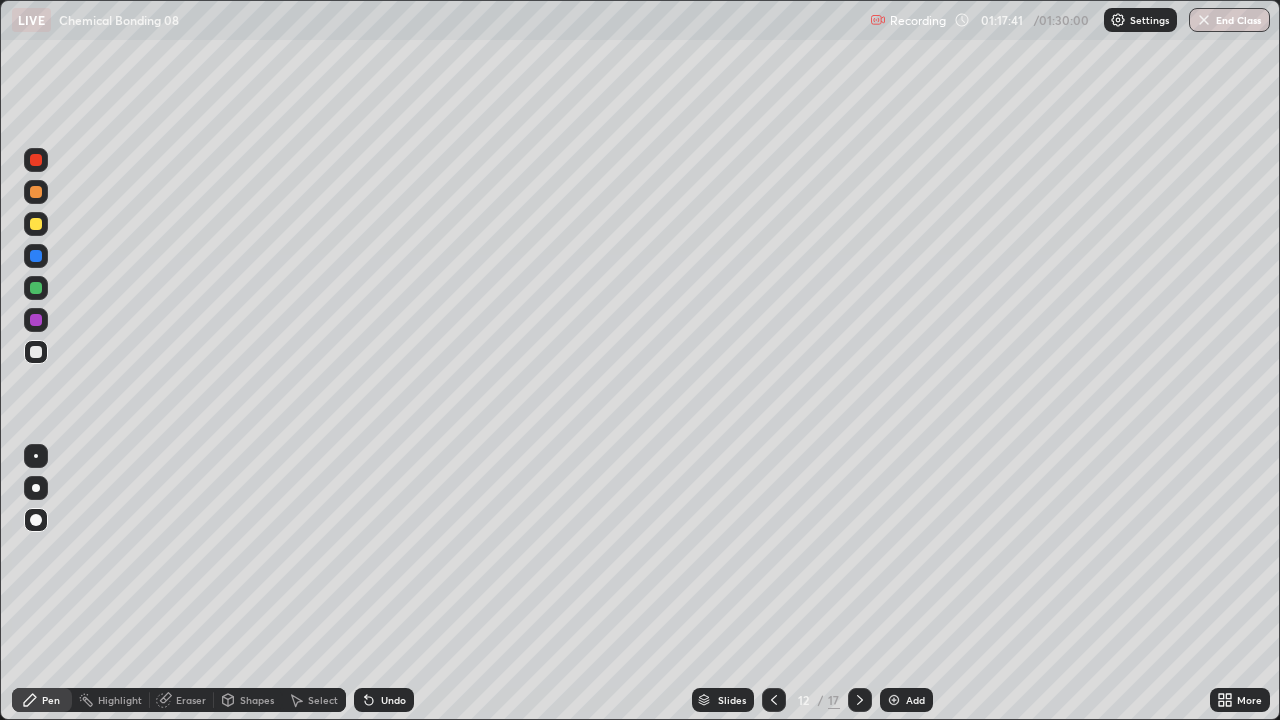 click on "Undo" at bounding box center (384, 700) 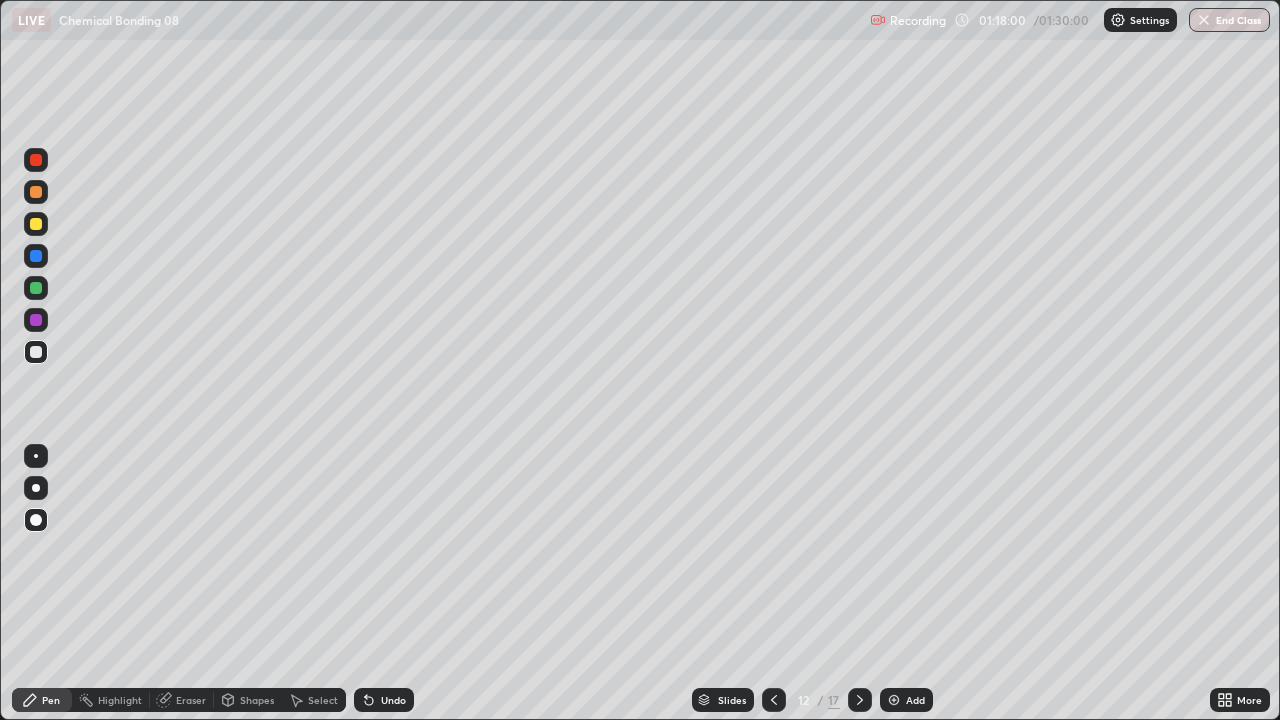click at bounding box center [36, 256] 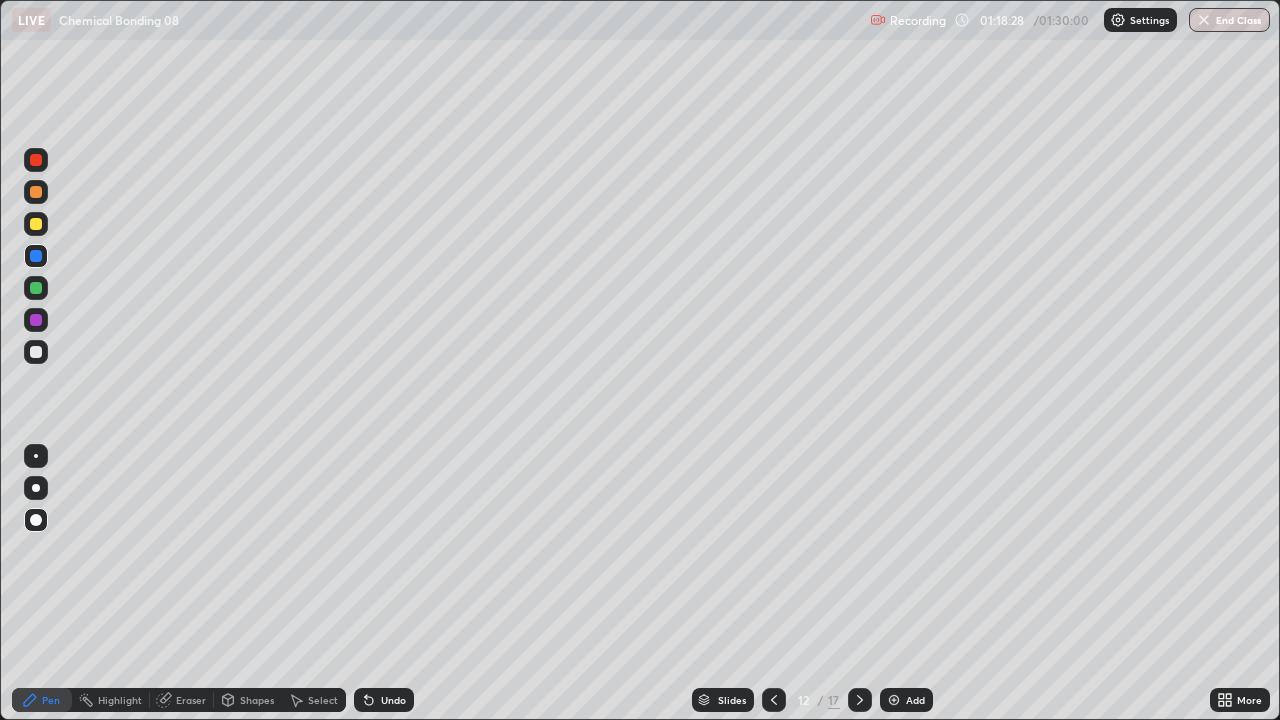 click at bounding box center [36, 320] 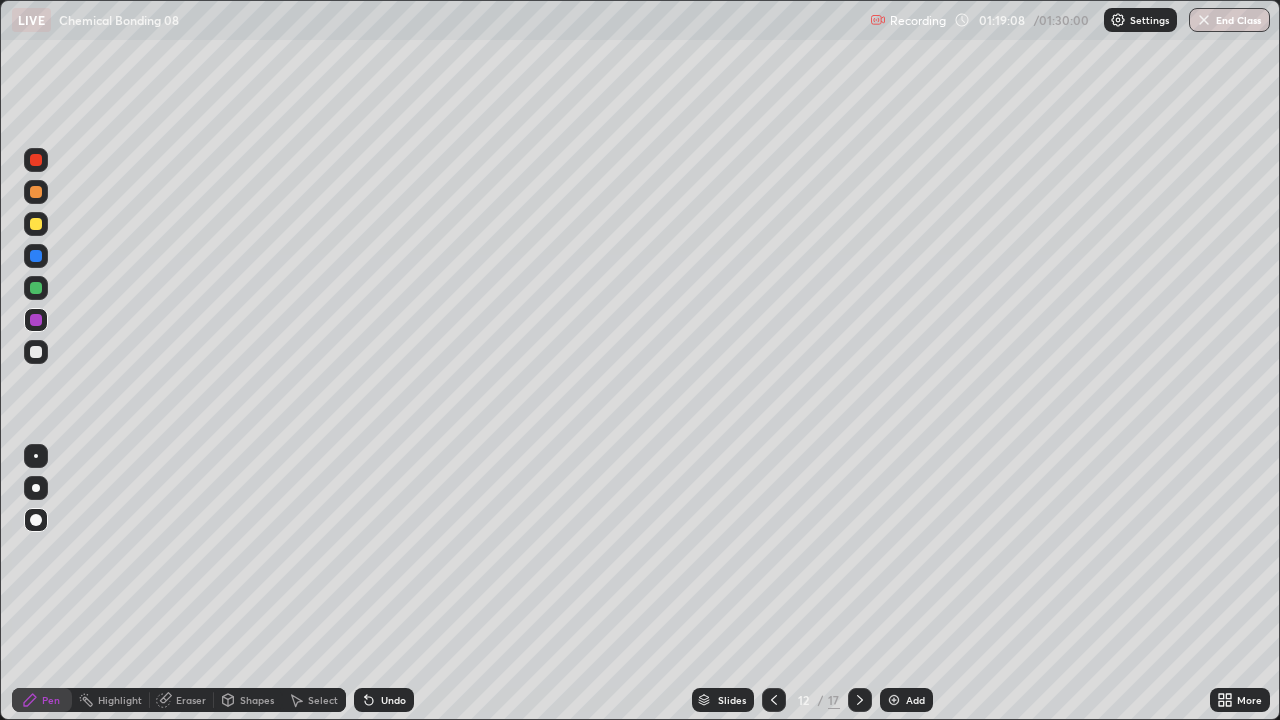 click 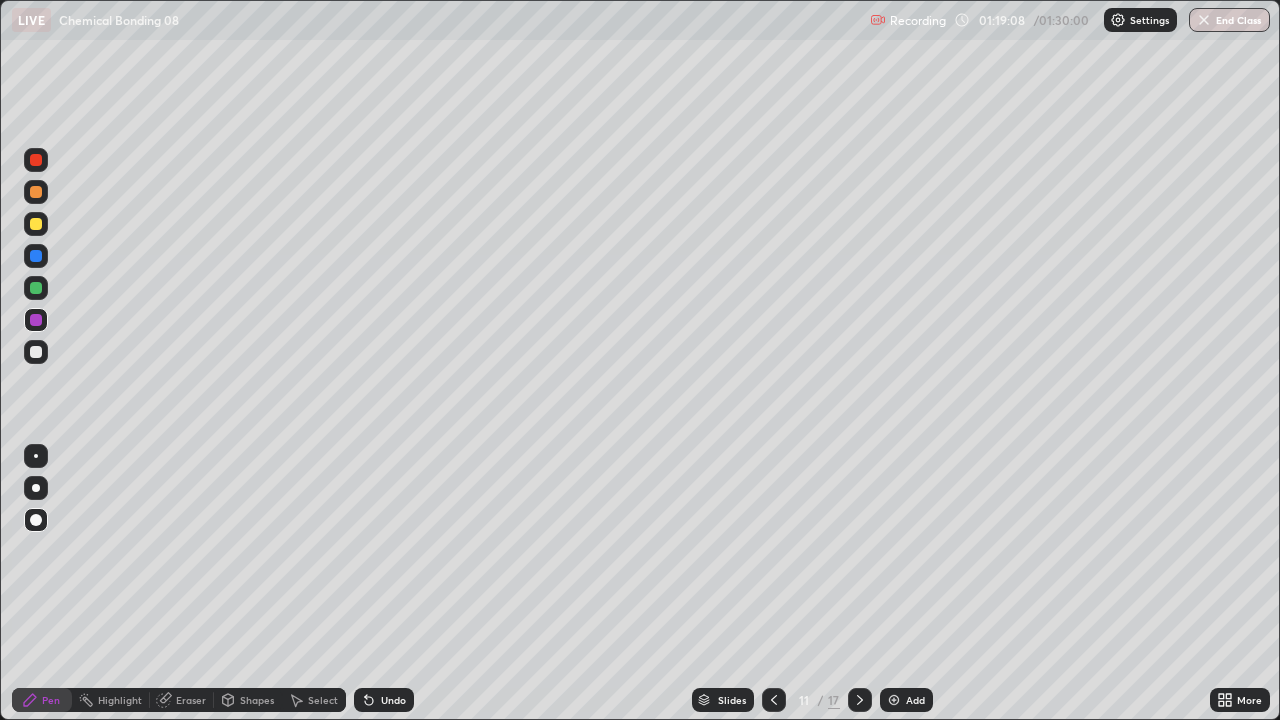 click 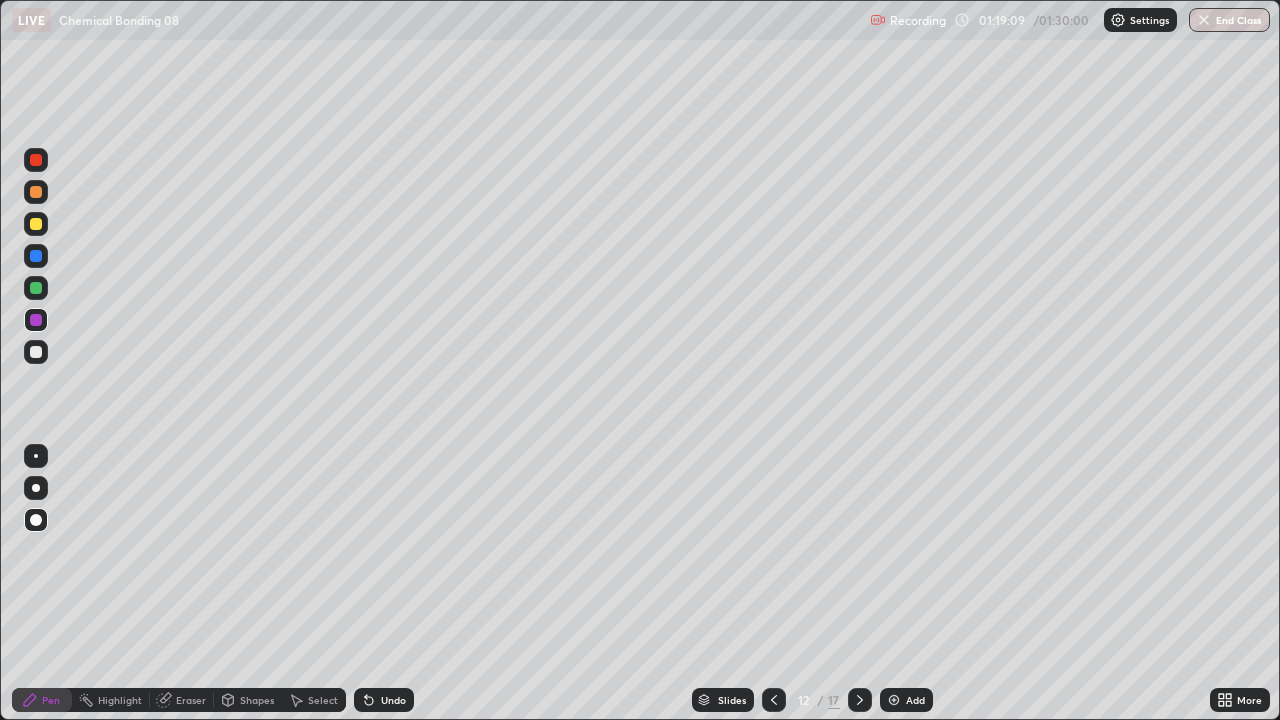 click 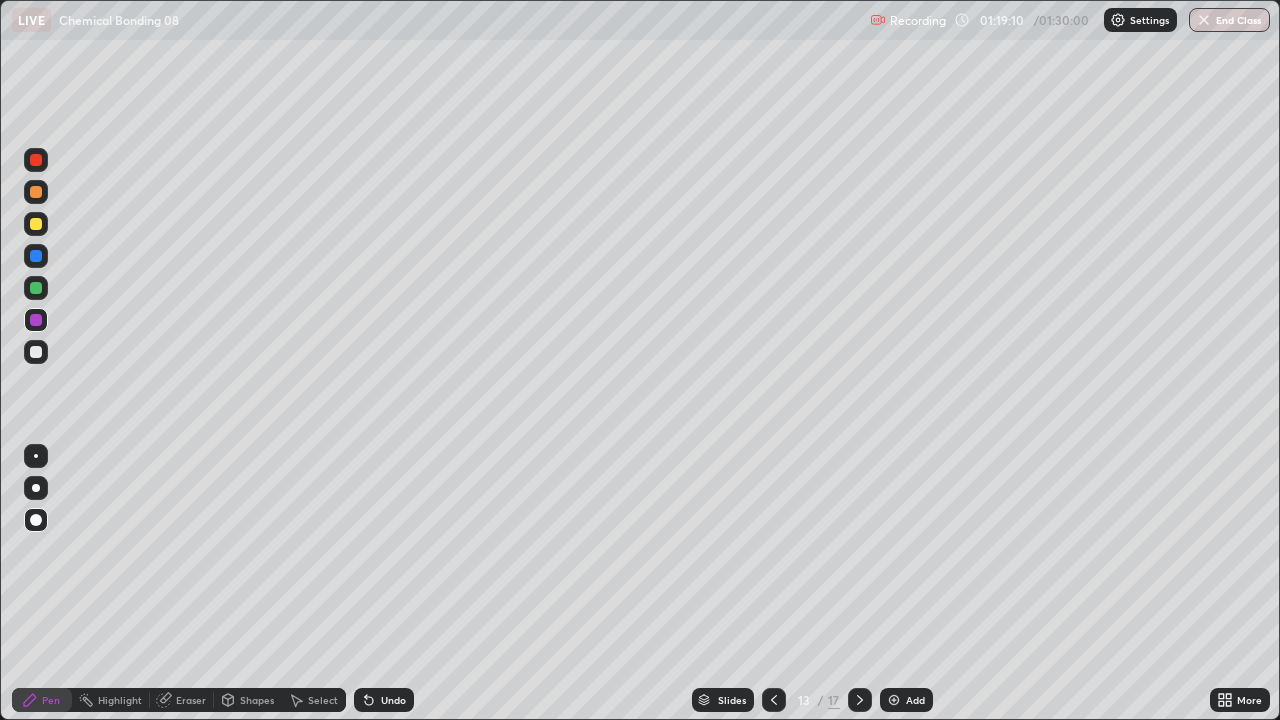 click at bounding box center (36, 352) 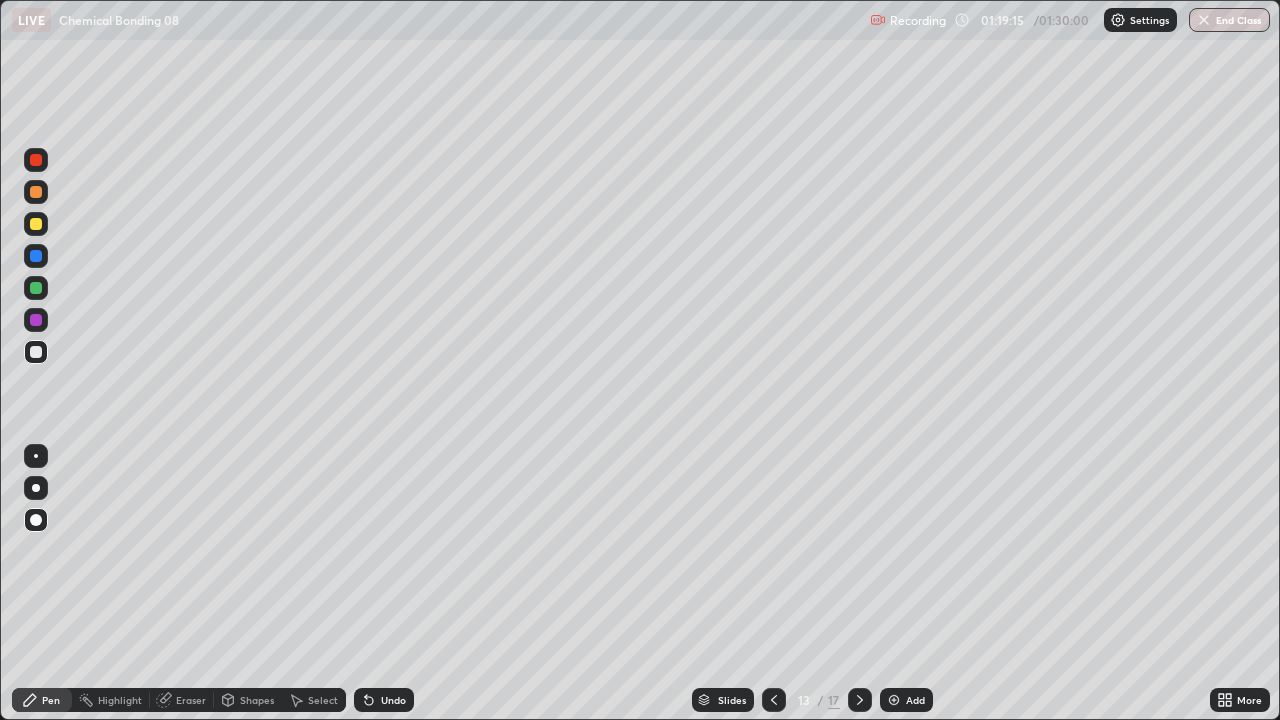 click 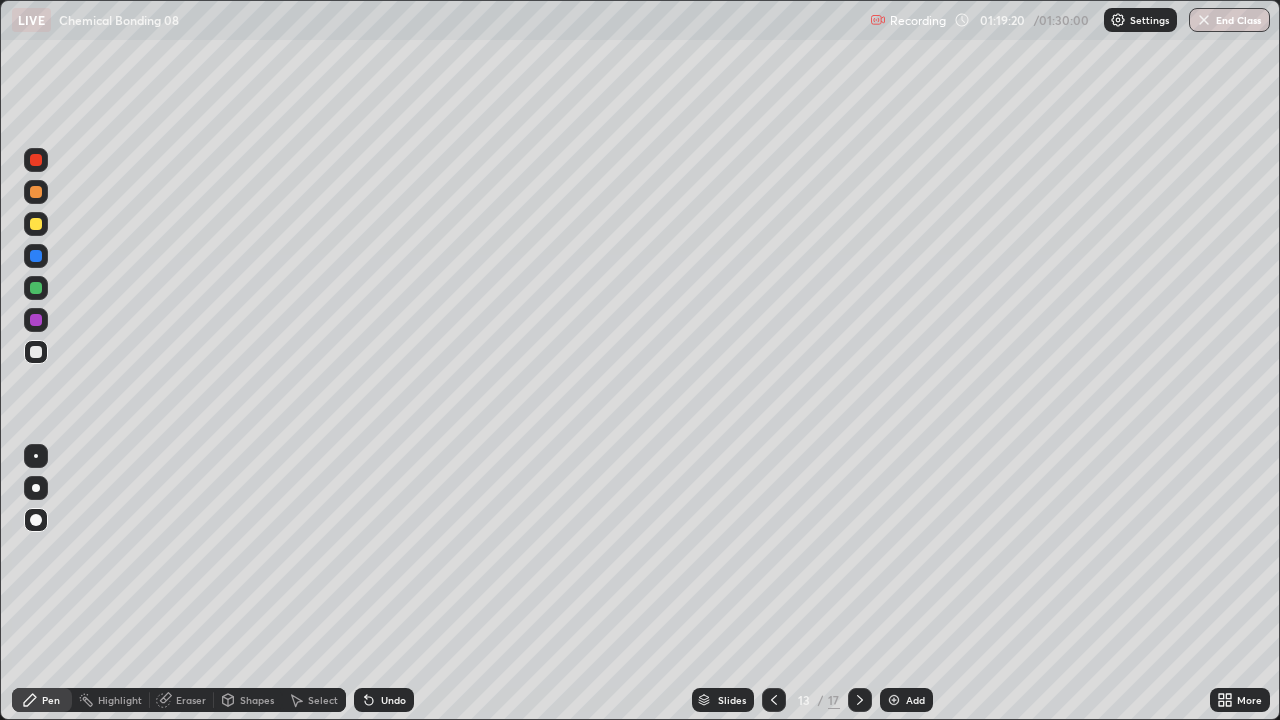 click at bounding box center [36, 224] 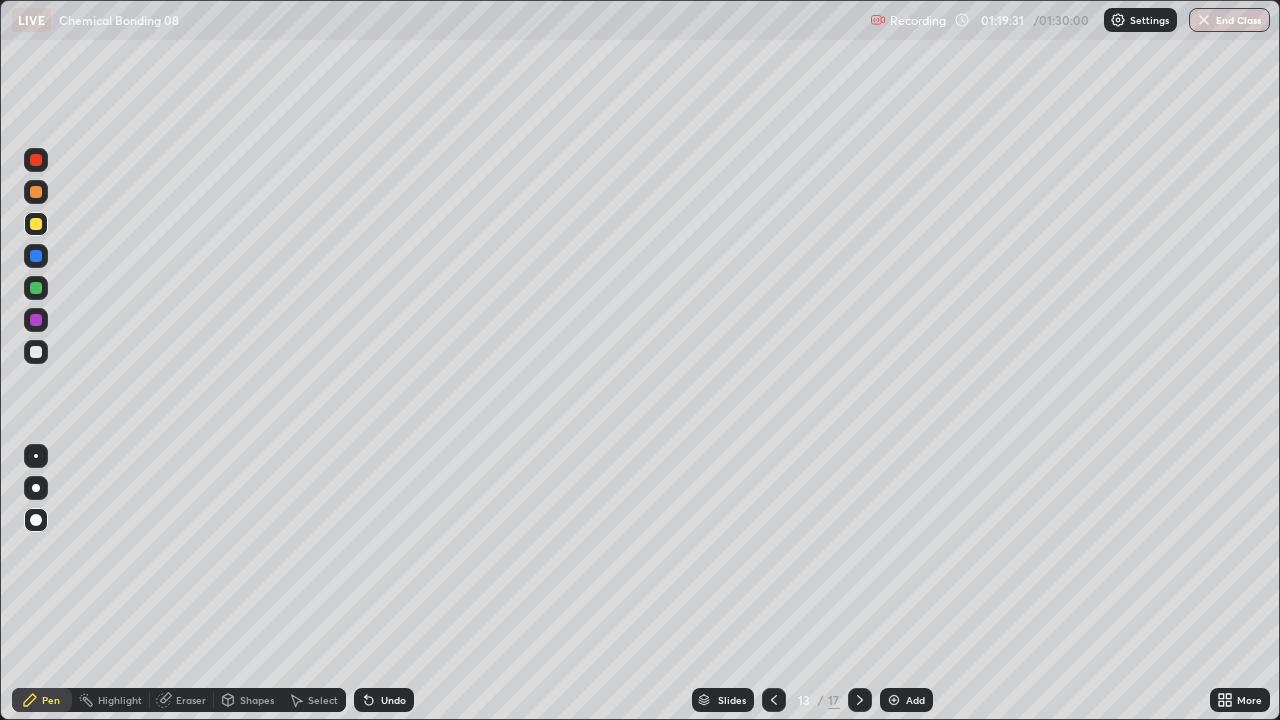 click at bounding box center (36, 352) 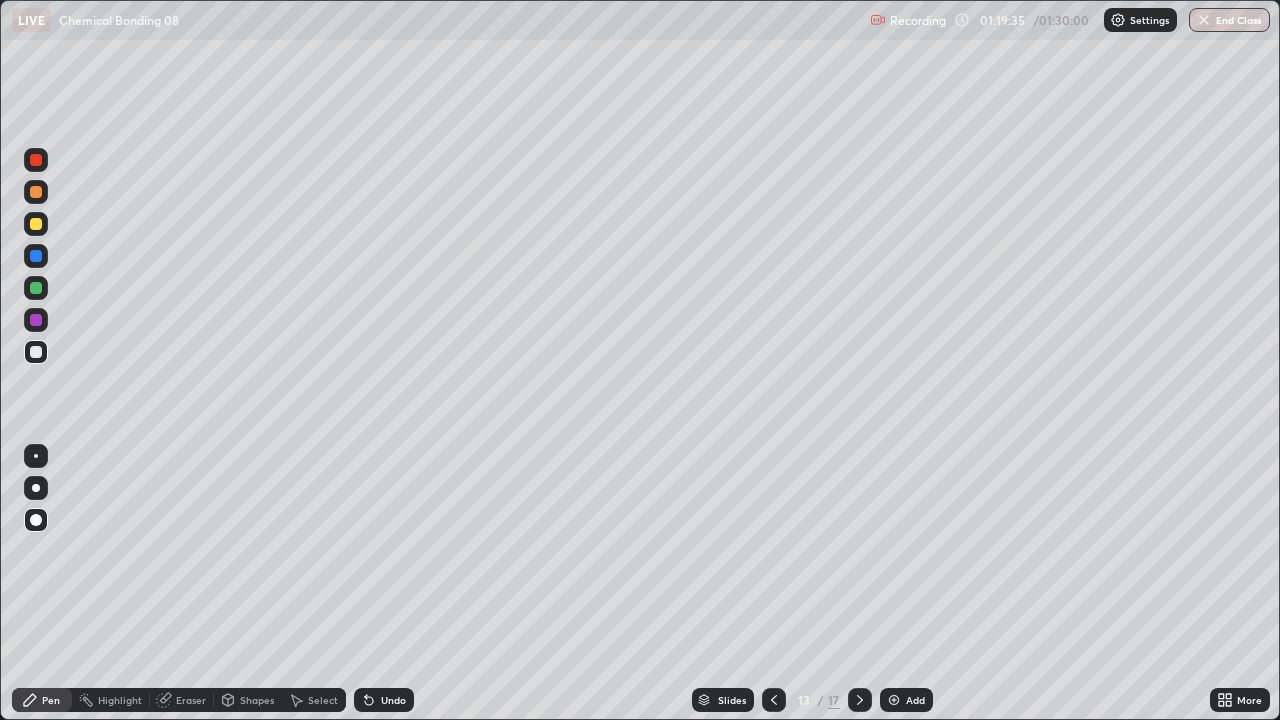 click at bounding box center (36, 224) 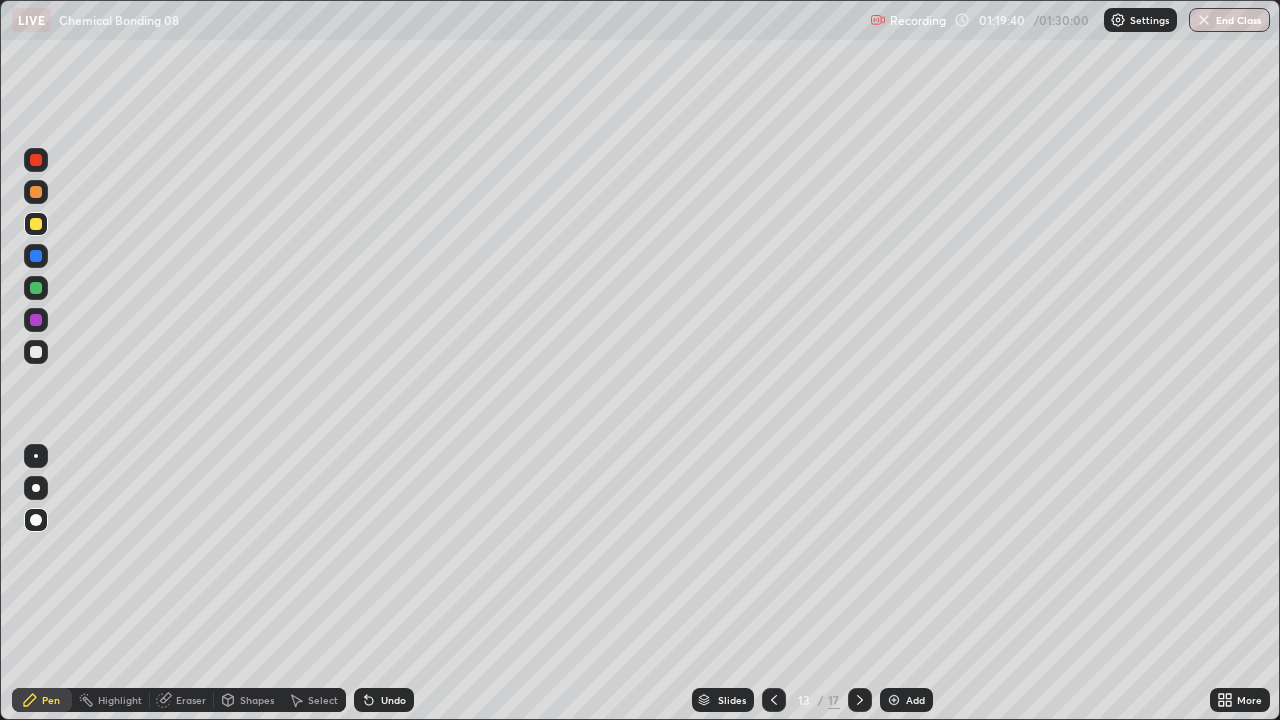 click at bounding box center (36, 256) 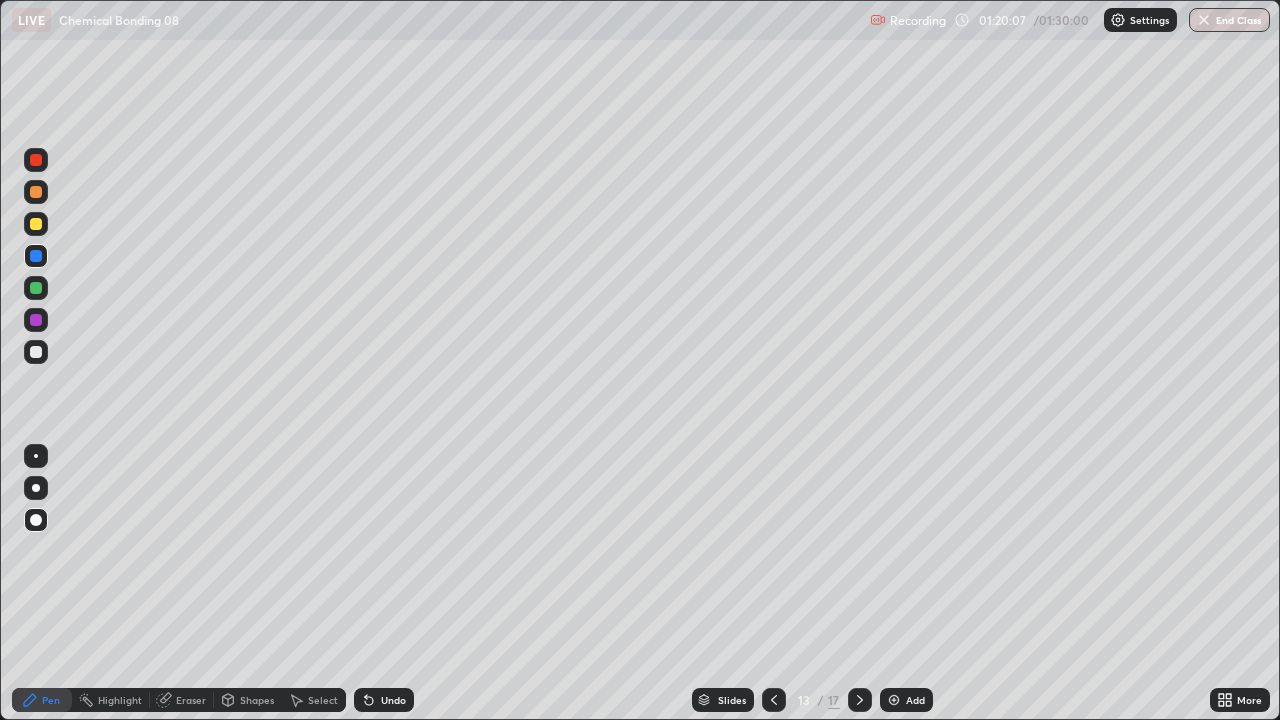 click at bounding box center [36, 352] 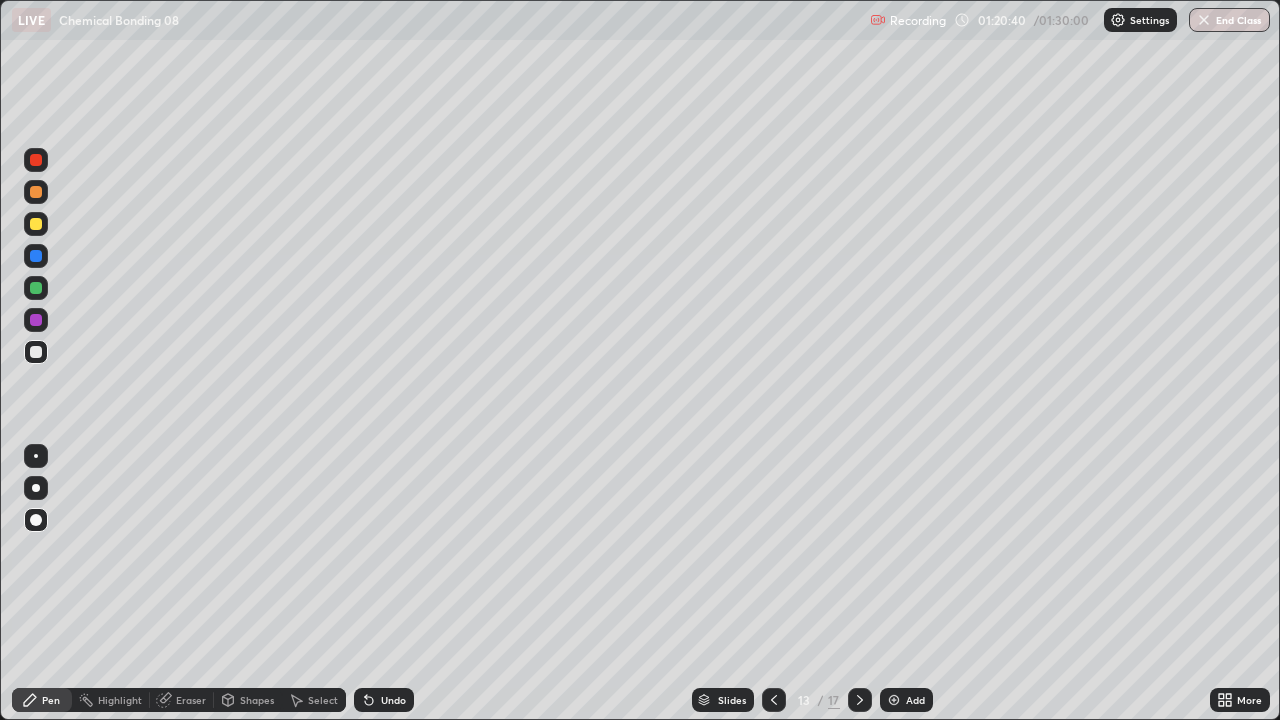 click at bounding box center [36, 256] 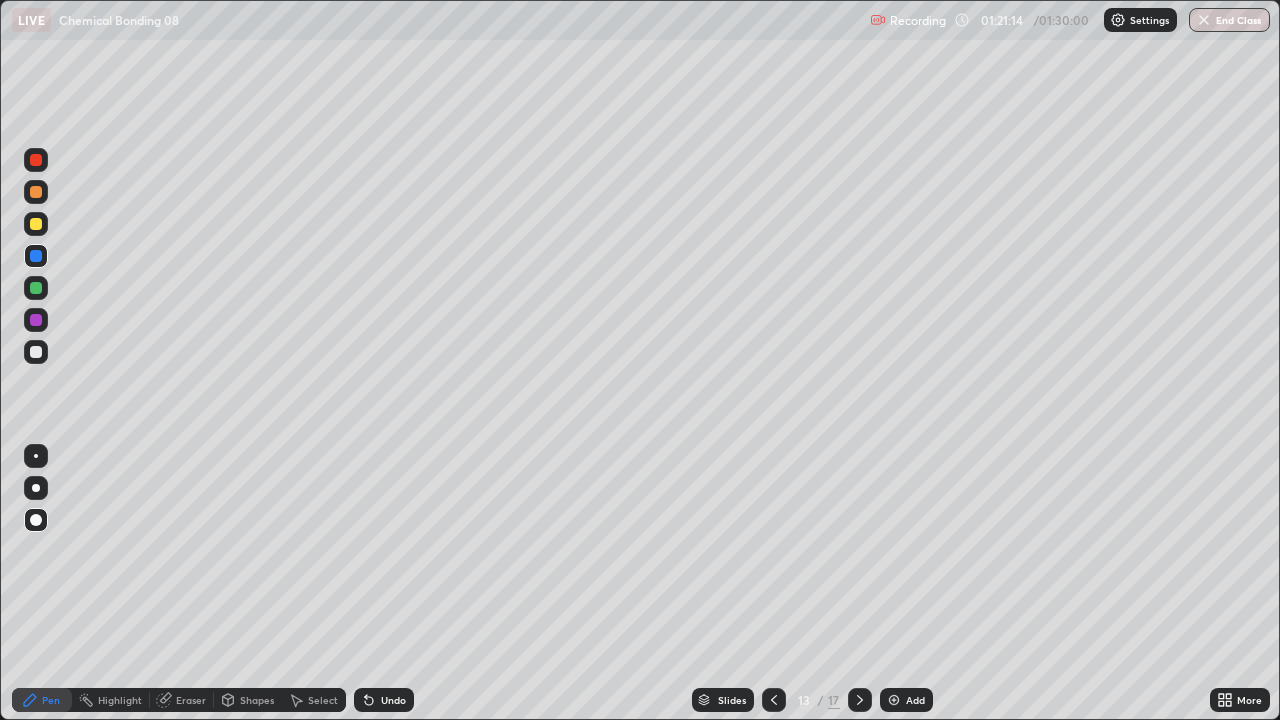 click at bounding box center [36, 352] 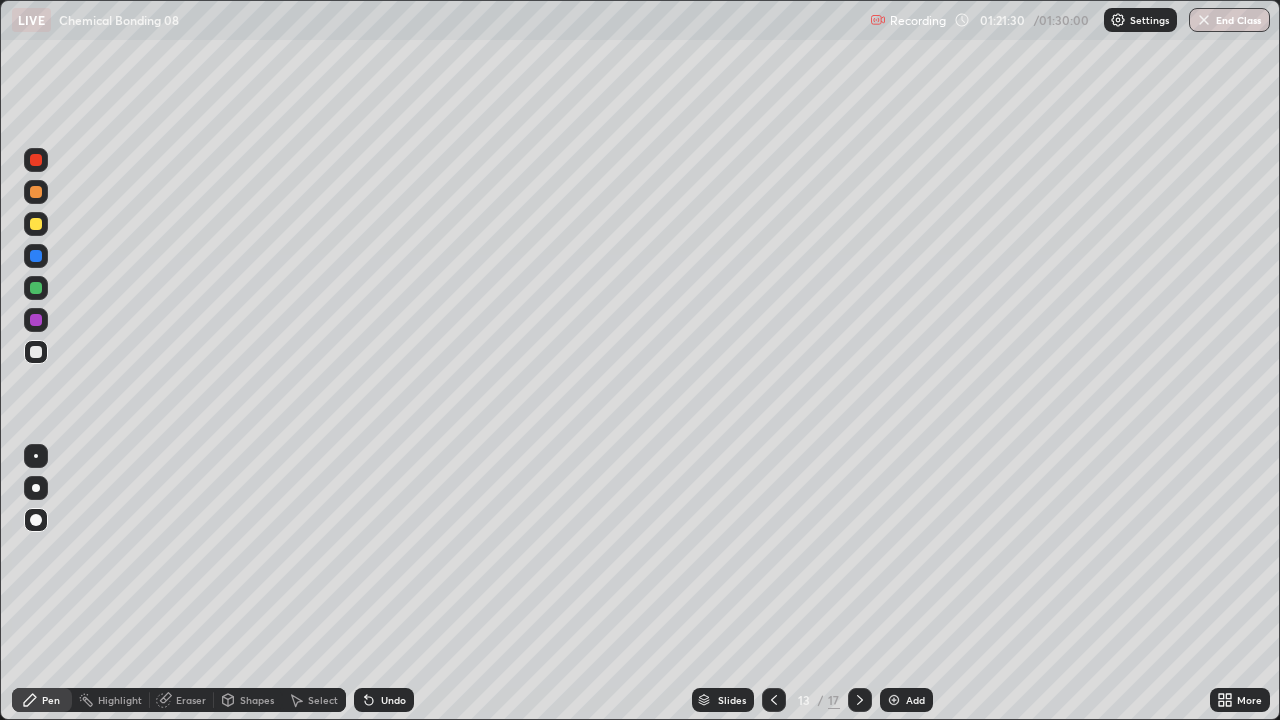 click on "Undo" at bounding box center [393, 700] 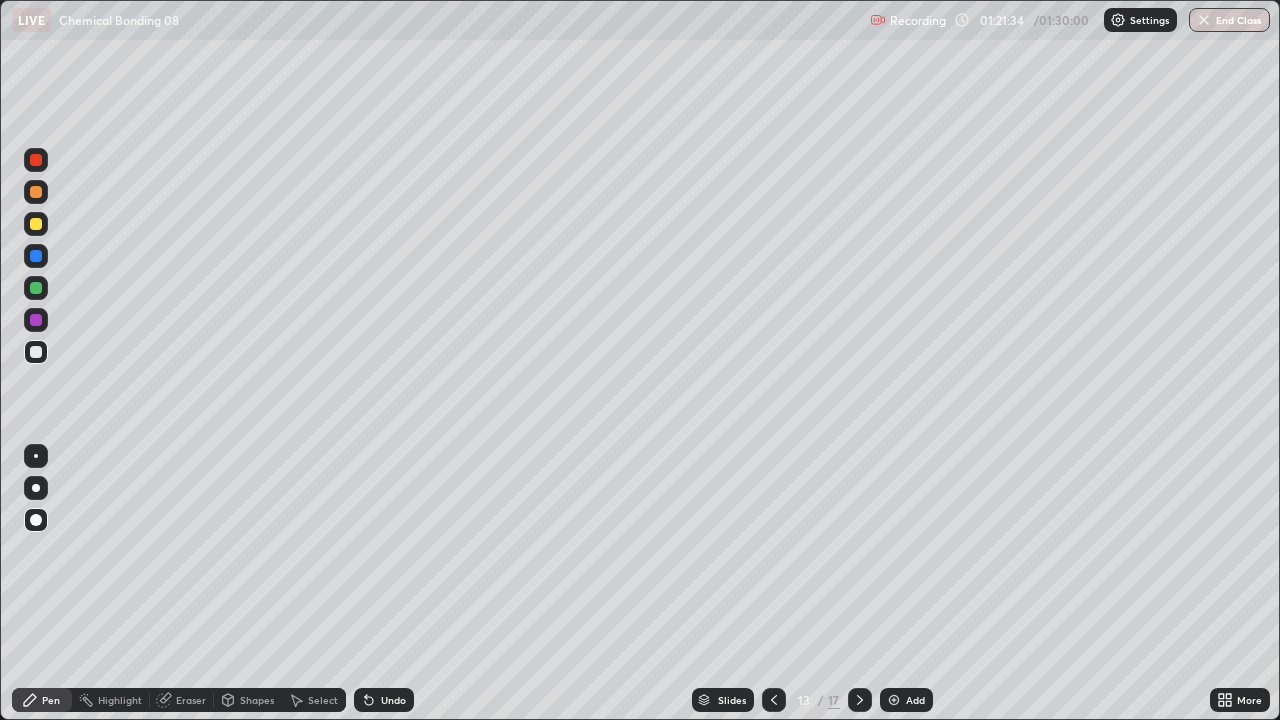 click at bounding box center [36, 256] 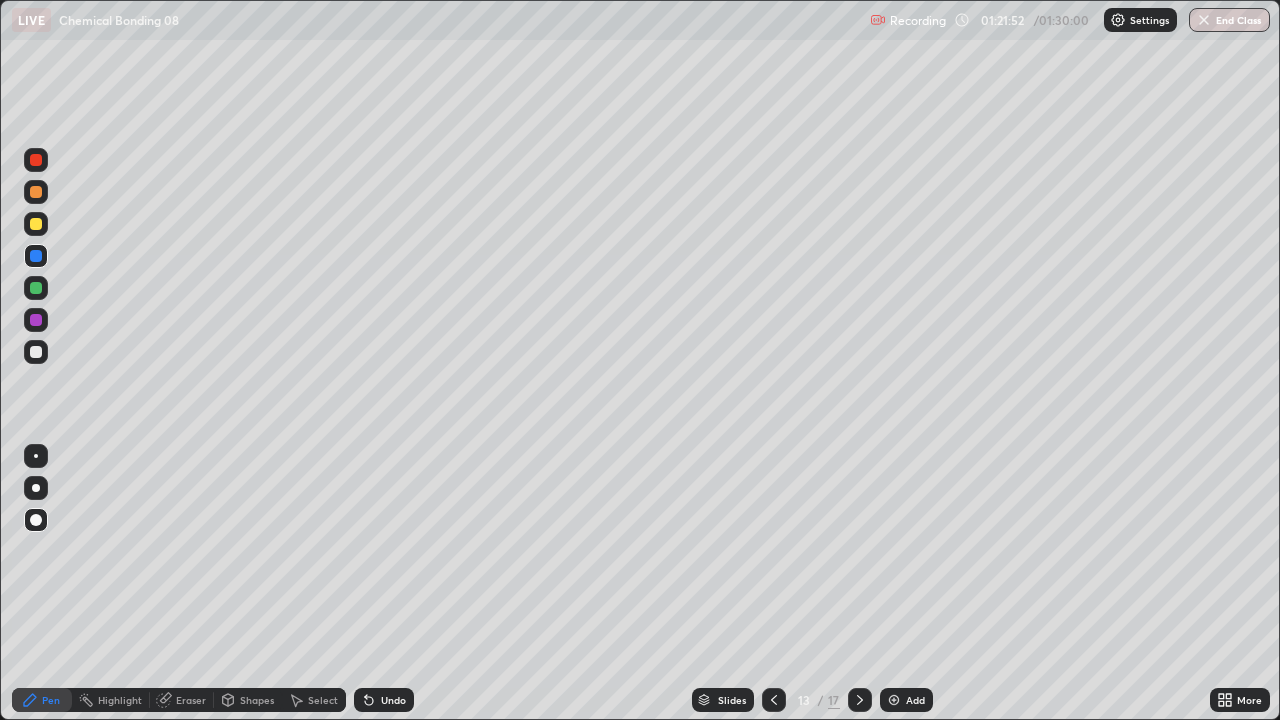 click at bounding box center [36, 320] 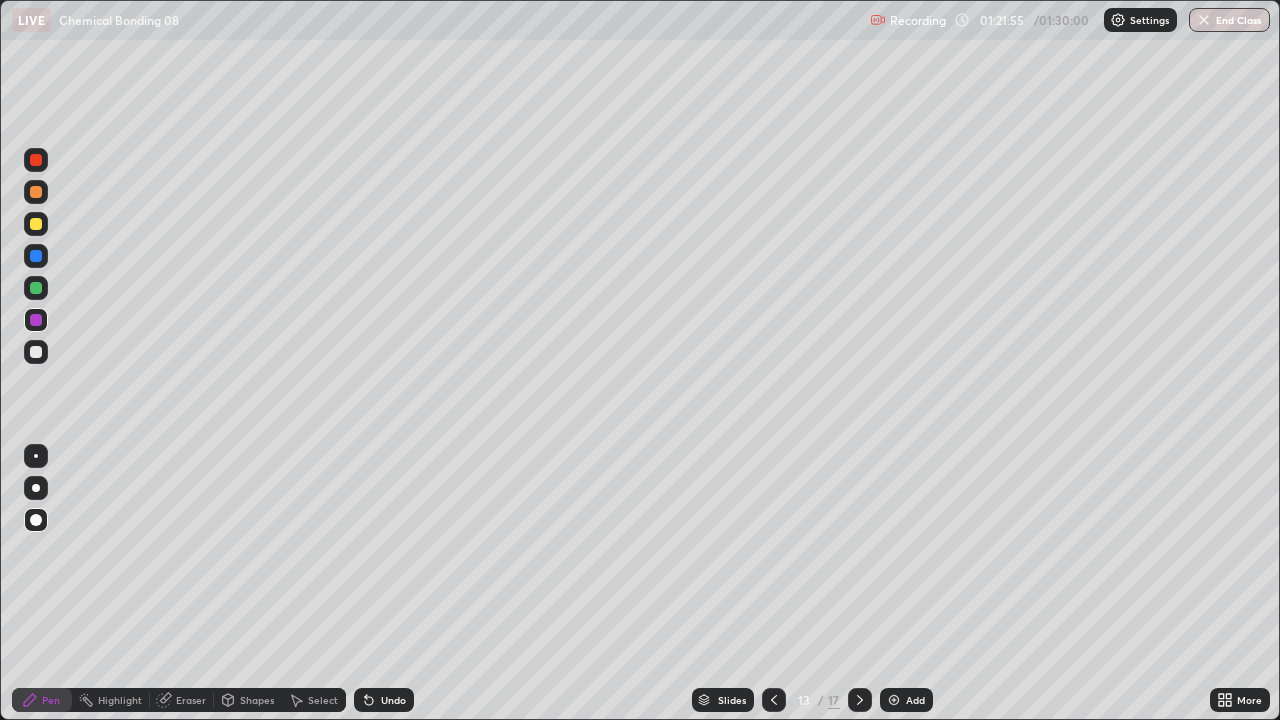 click at bounding box center (36, 352) 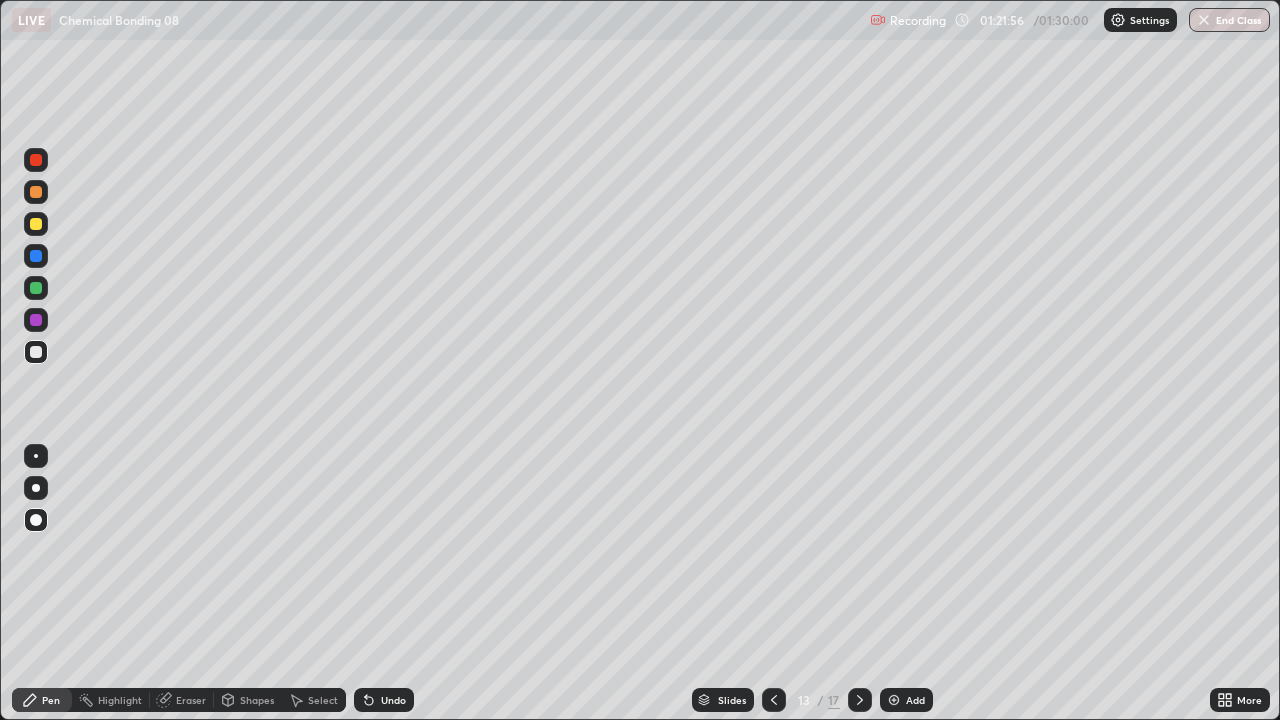 click at bounding box center [36, 288] 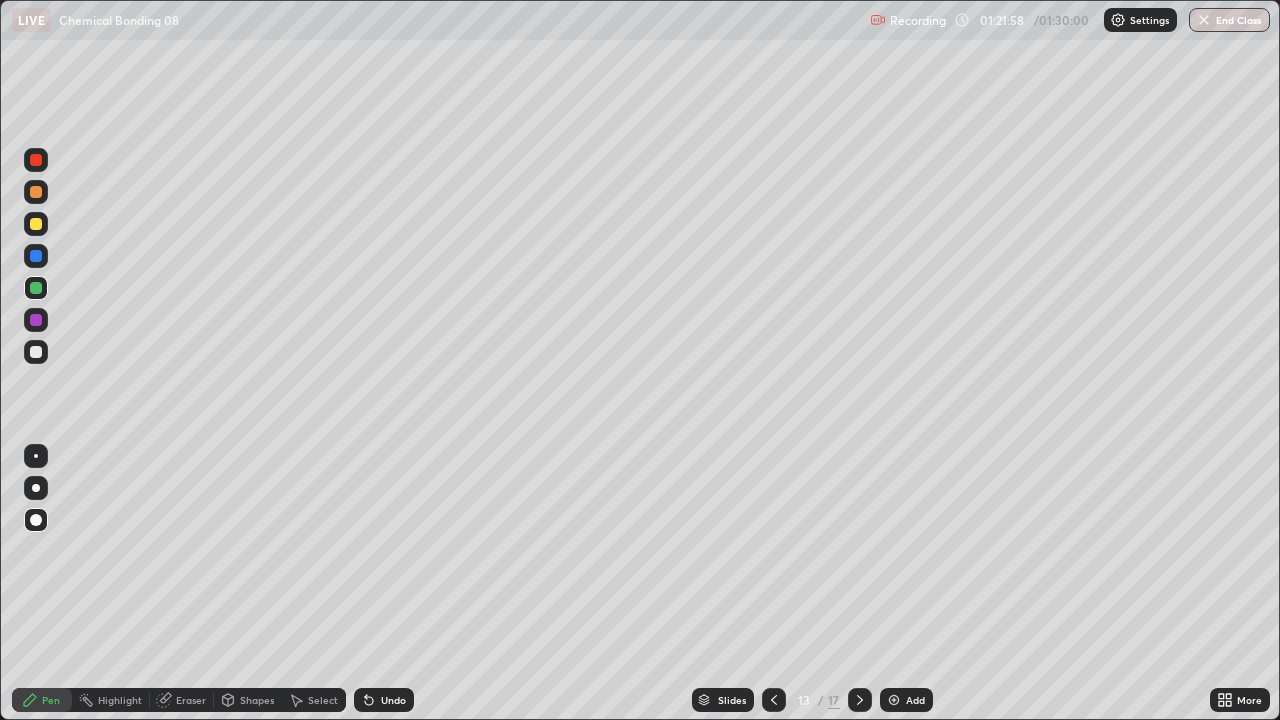 click at bounding box center (36, 320) 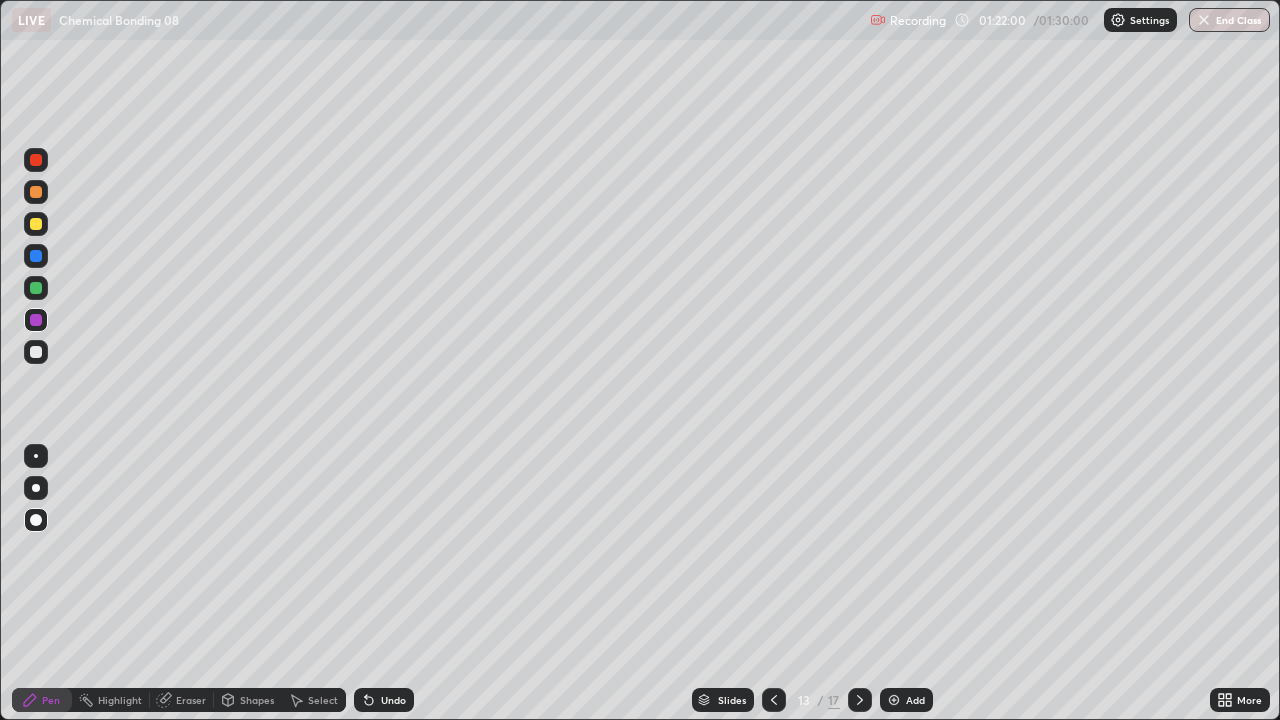 click at bounding box center [36, 352] 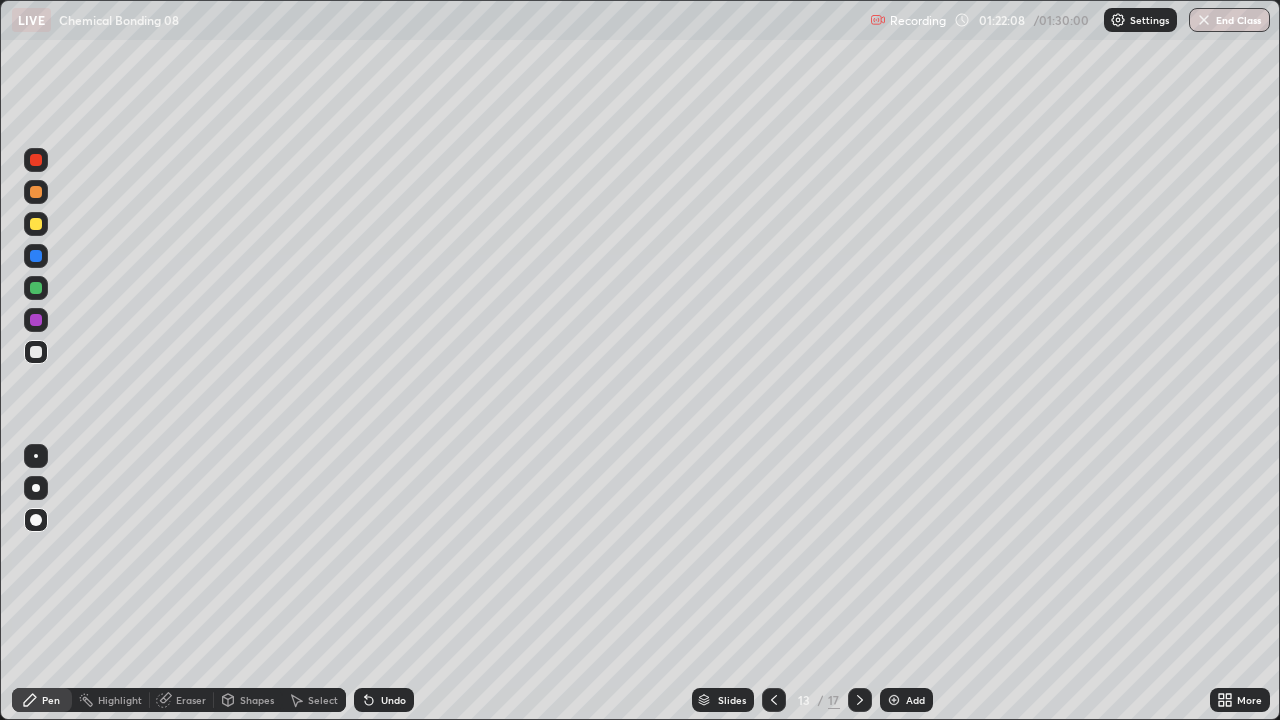 click at bounding box center [36, 352] 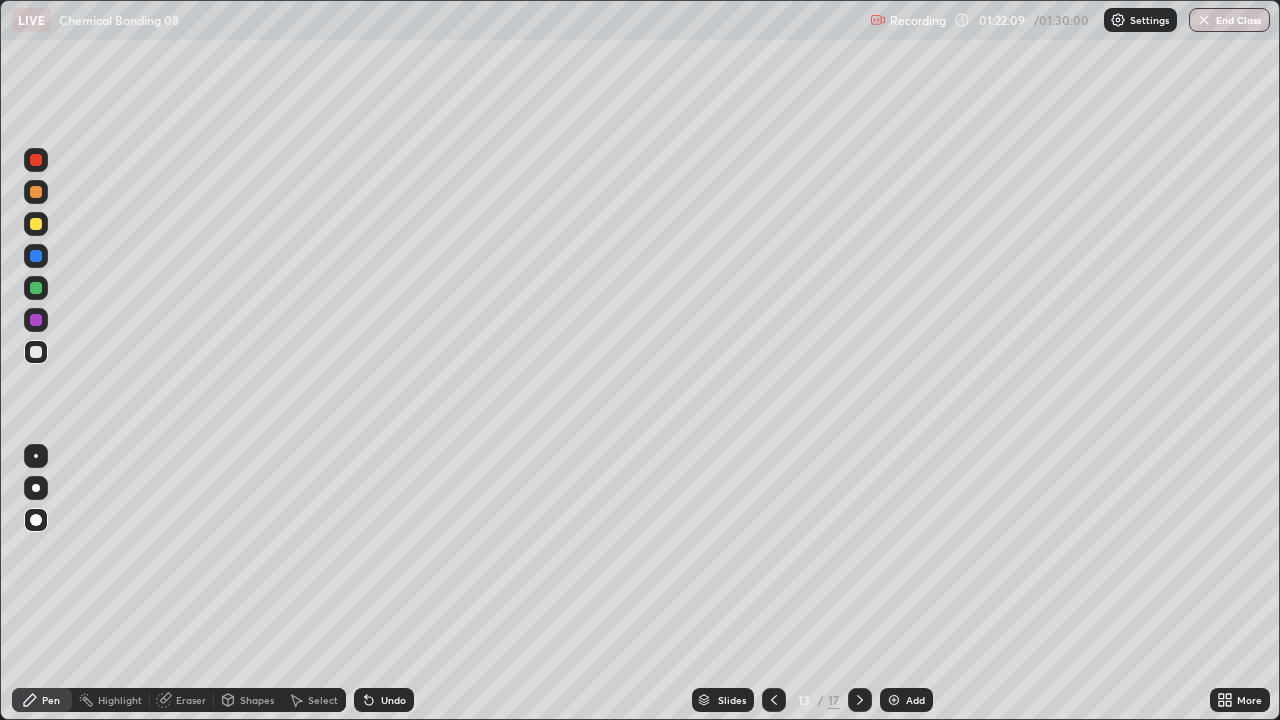 click at bounding box center (36, 288) 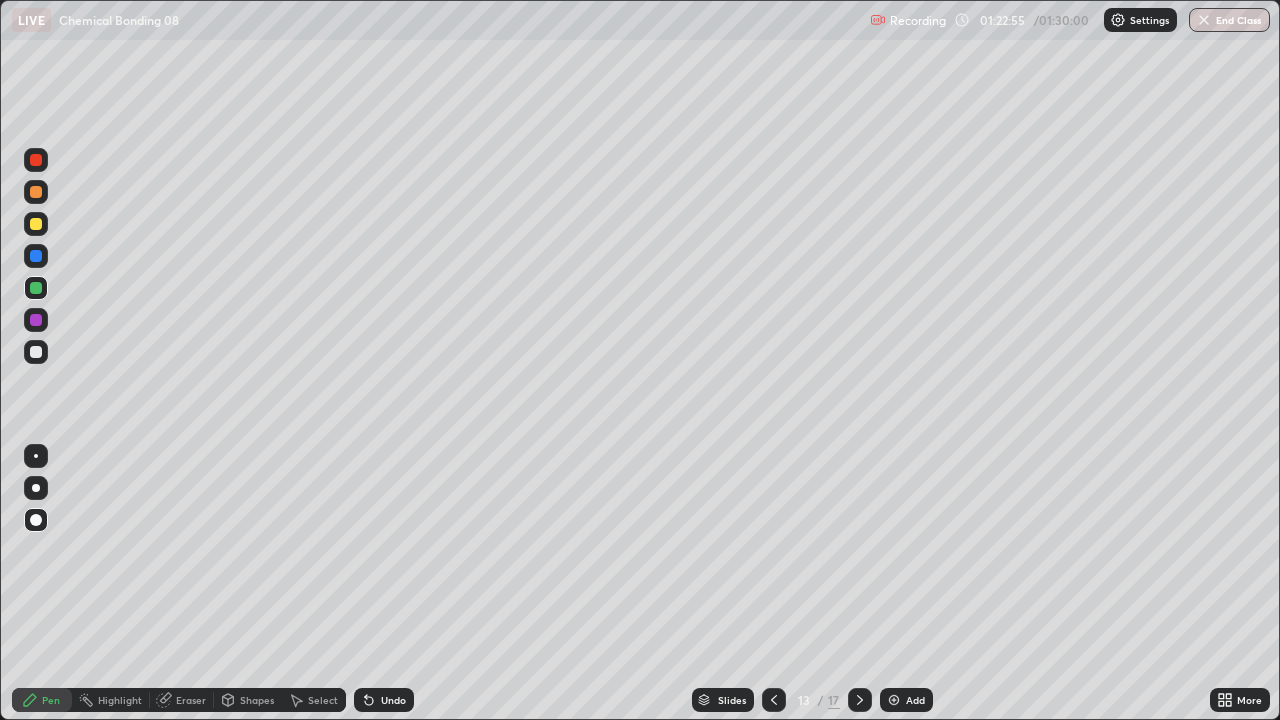 click at bounding box center (36, 320) 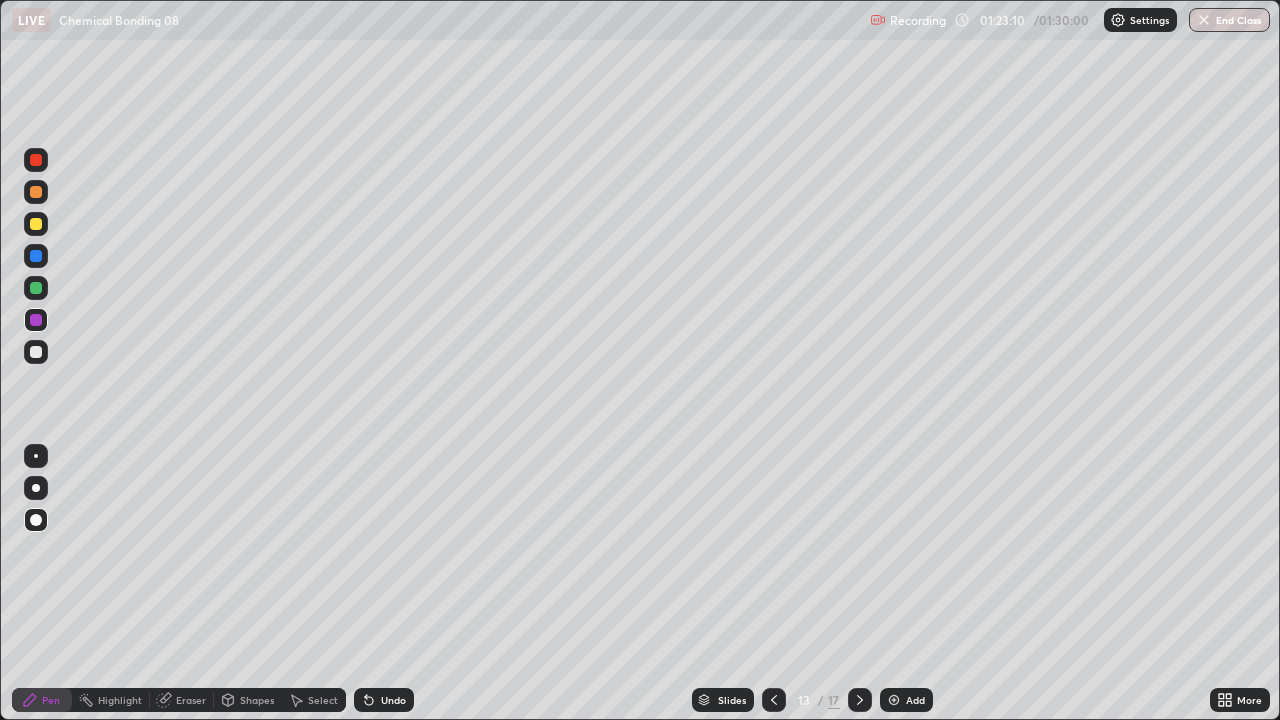 click at bounding box center (36, 352) 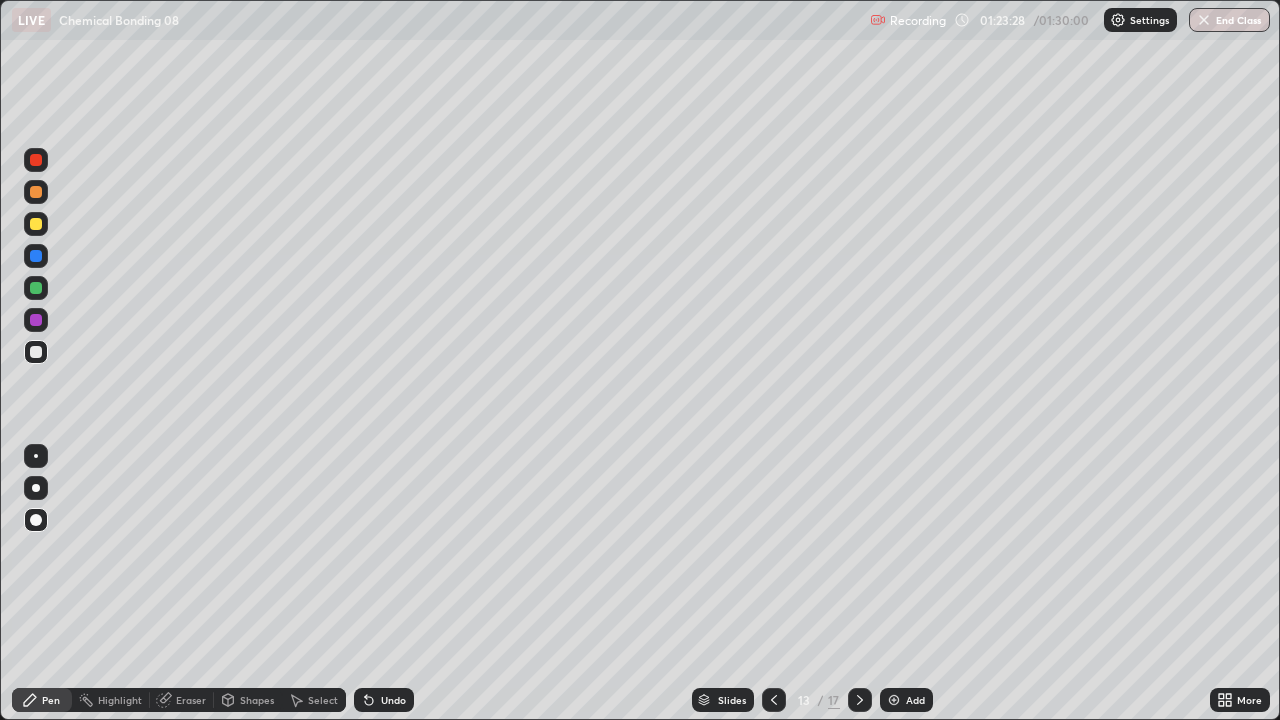 click at bounding box center (36, 288) 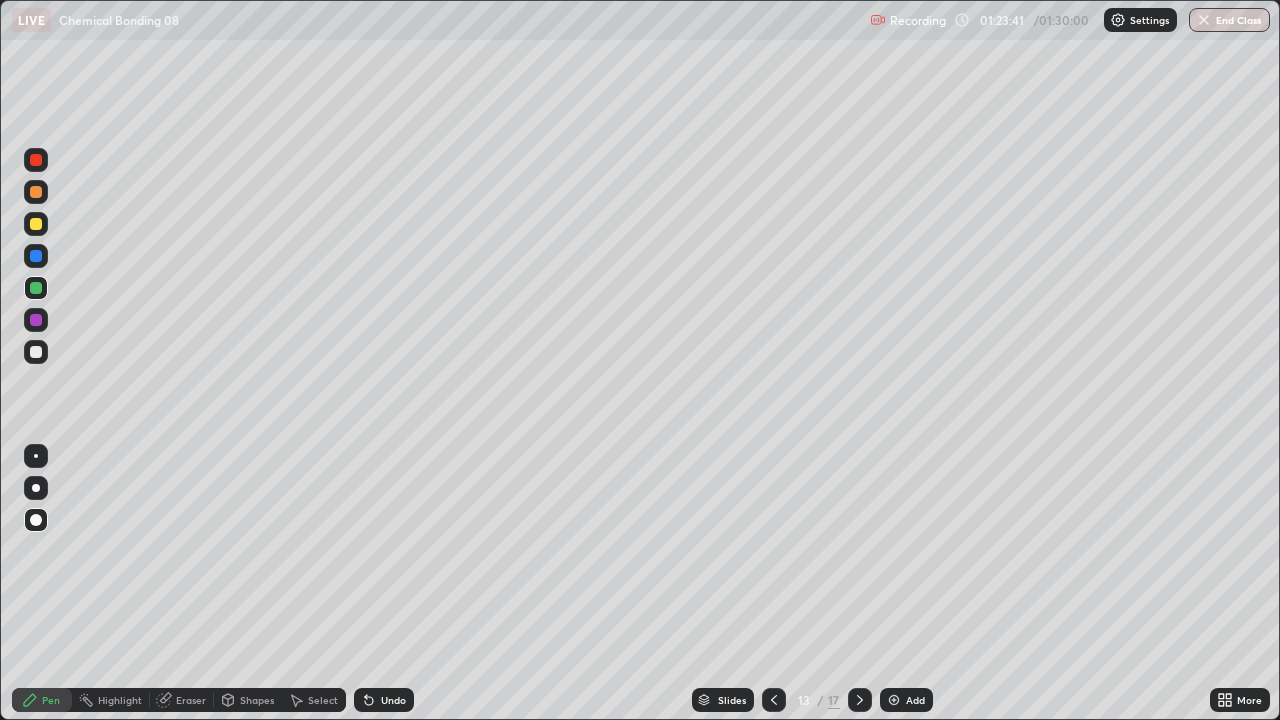 click at bounding box center [36, 192] 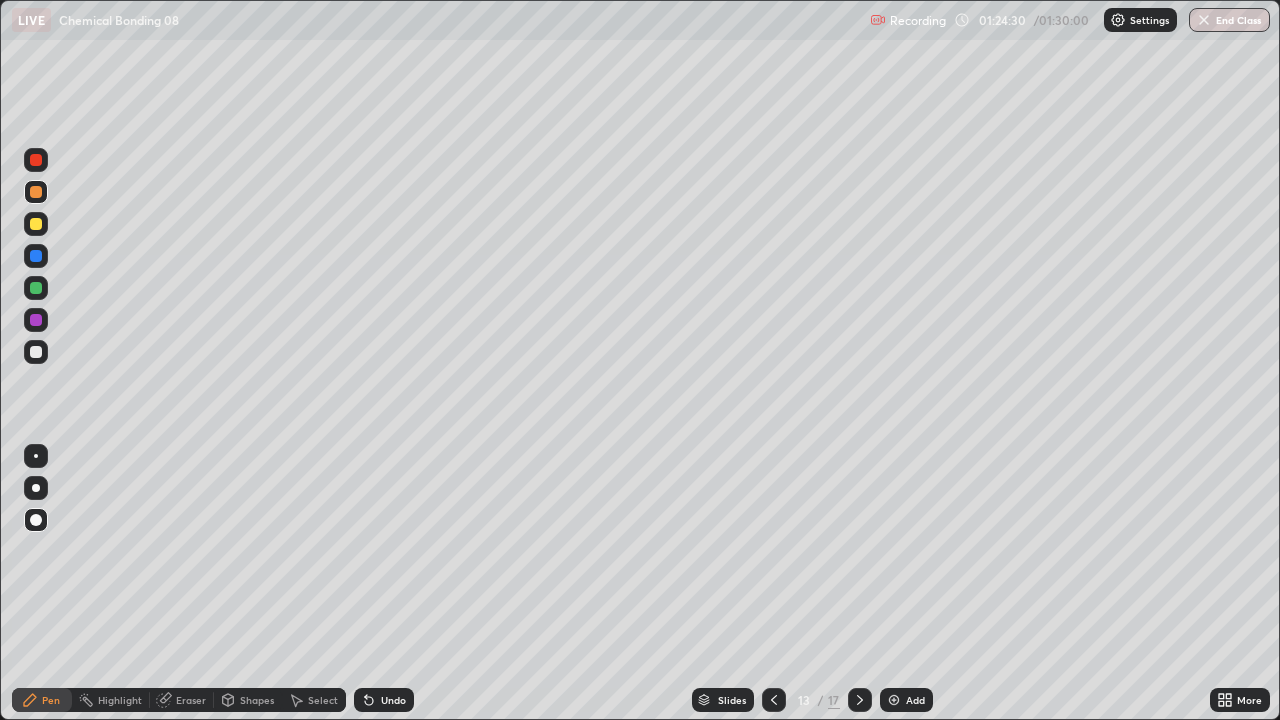 click at bounding box center (36, 352) 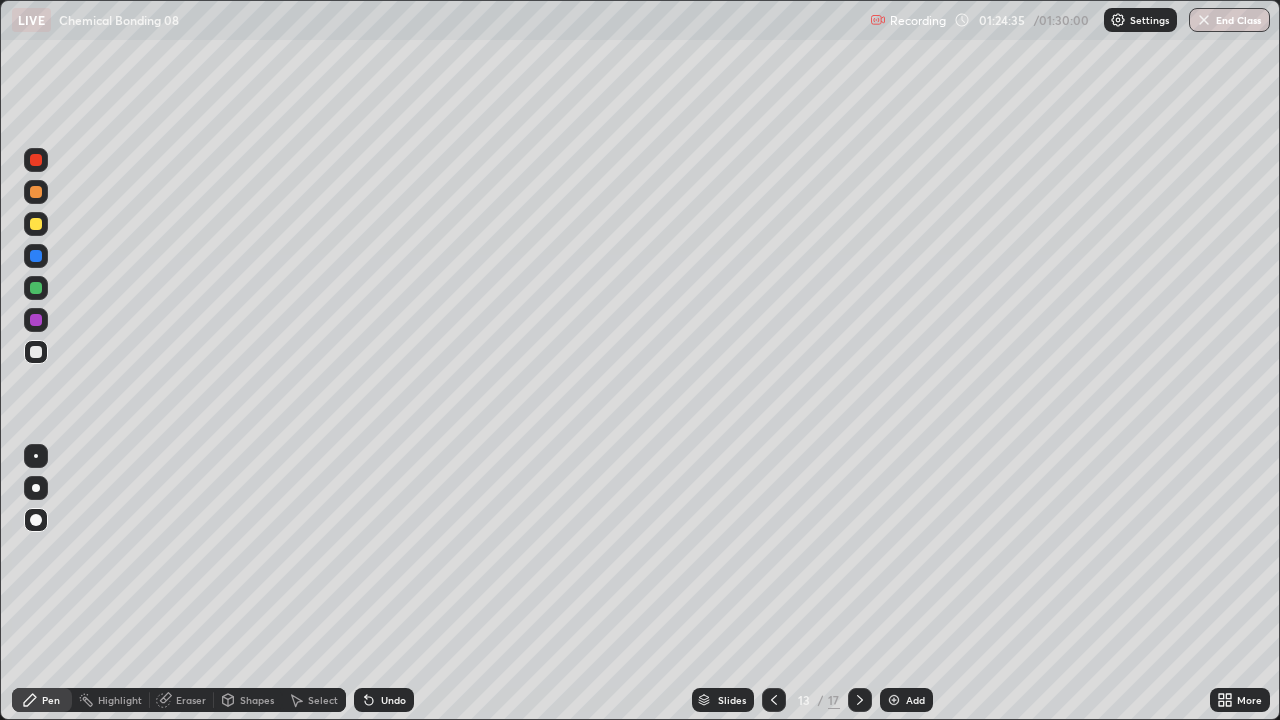 click at bounding box center (36, 256) 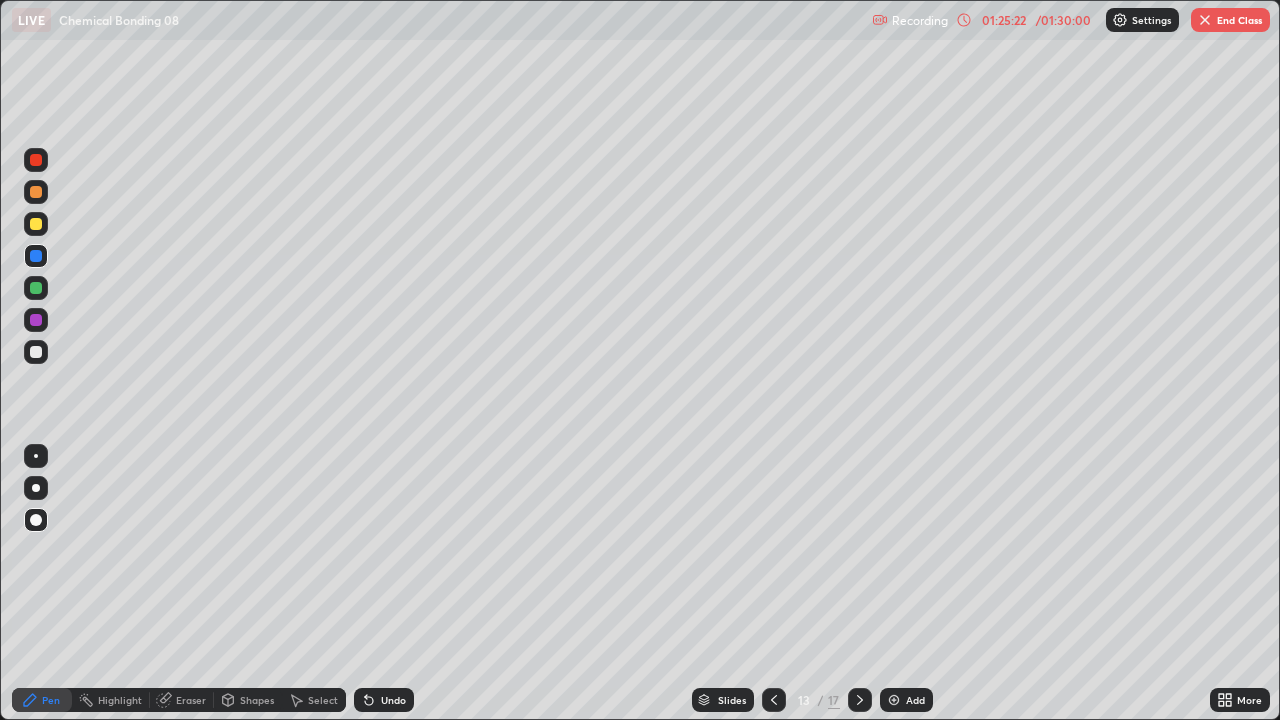 click at bounding box center (36, 224) 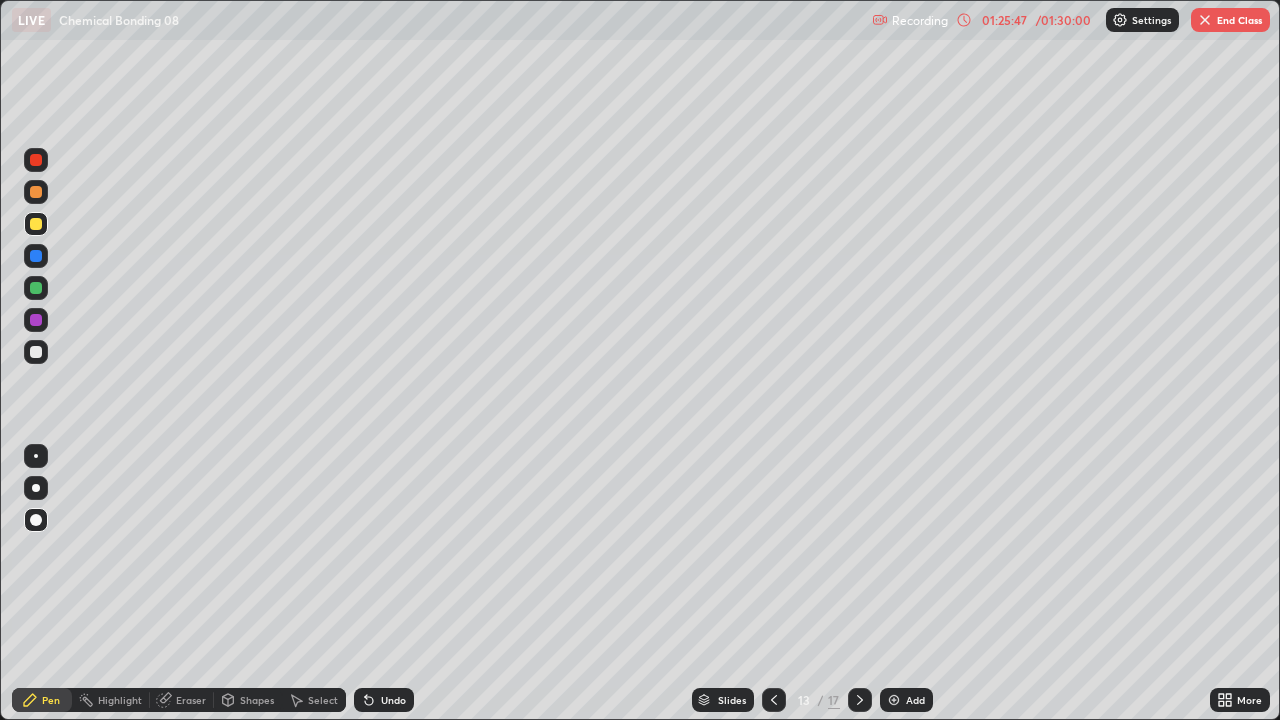 click at bounding box center [36, 352] 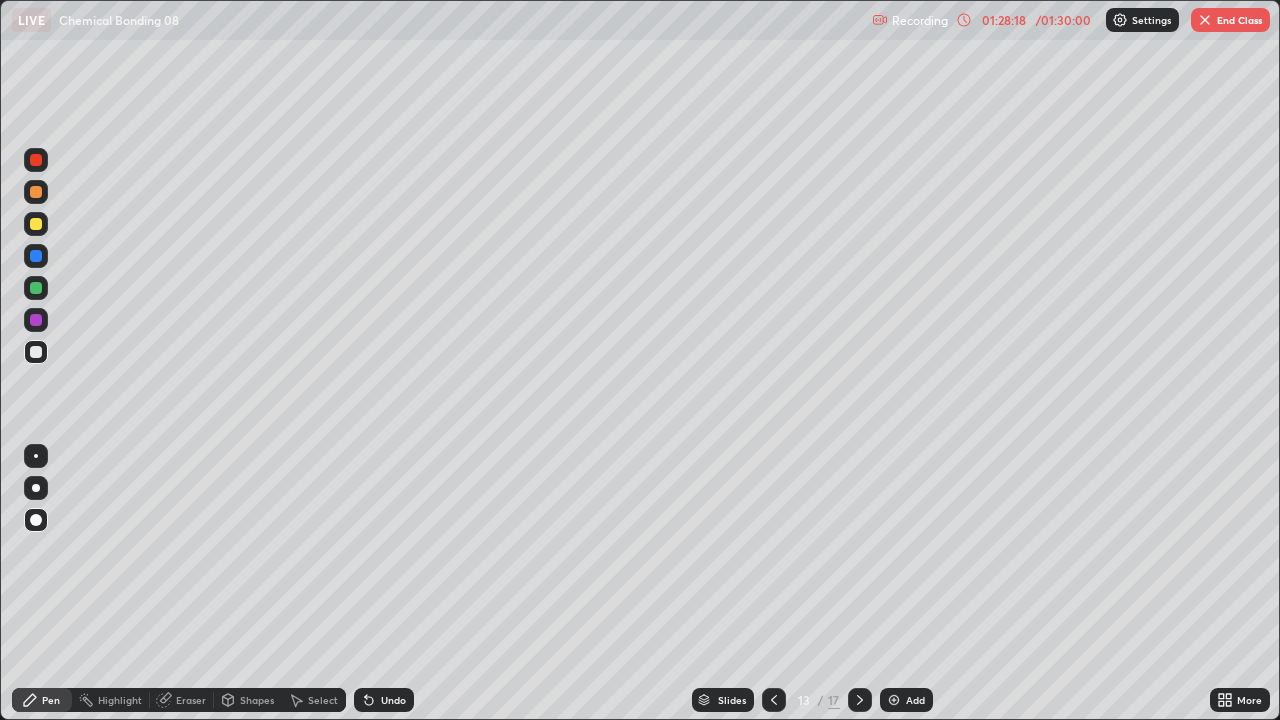 click on "Slides" at bounding box center [723, 700] 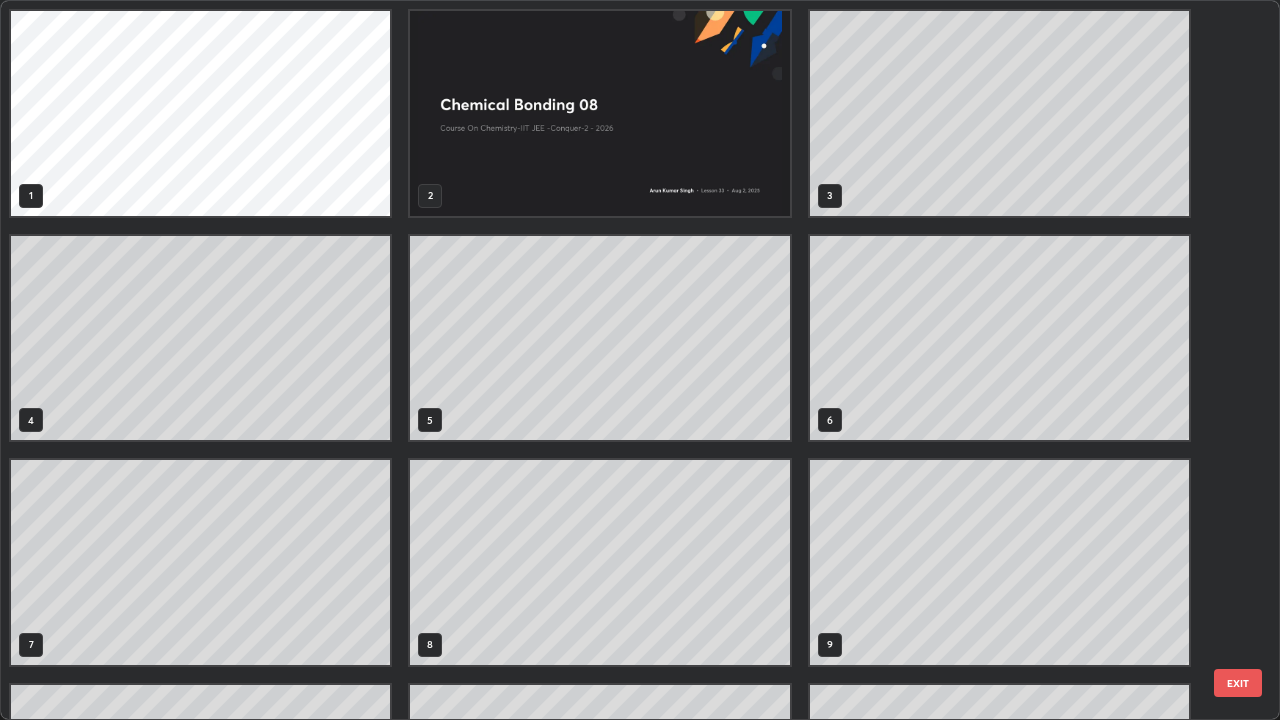 scroll, scrollTop: 405, scrollLeft: 0, axis: vertical 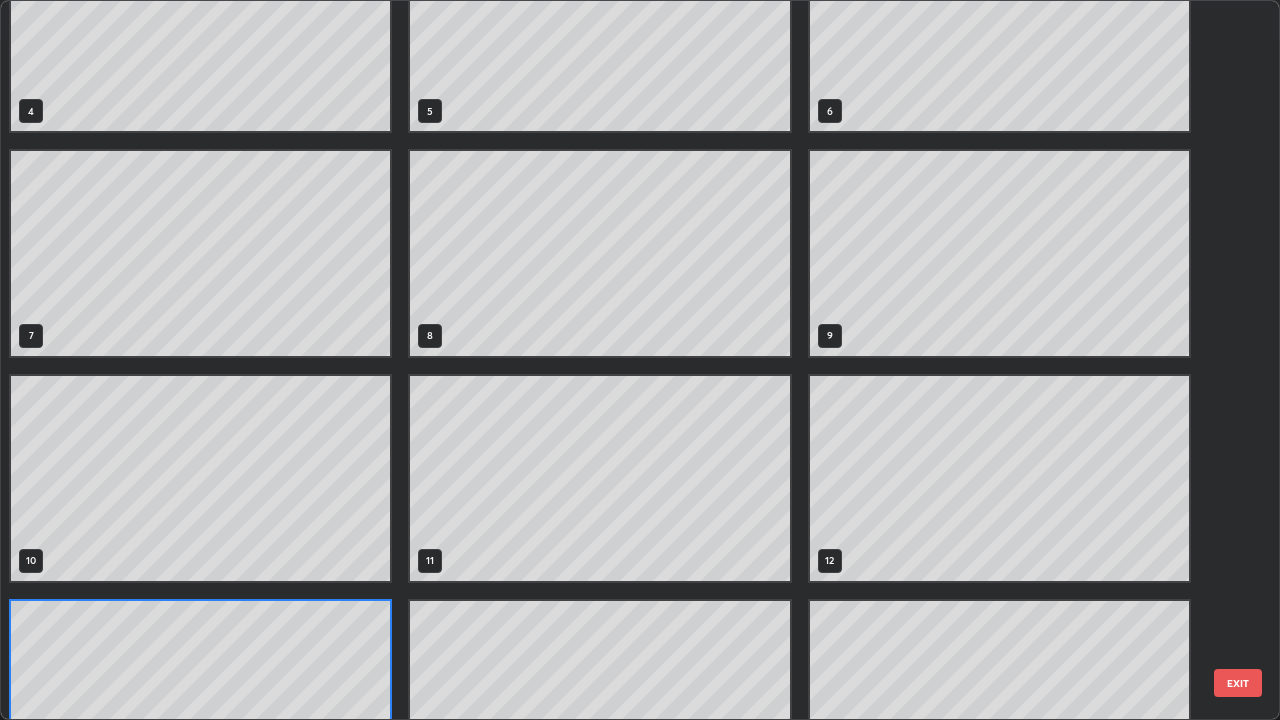 click on "EXIT" at bounding box center (1238, 683) 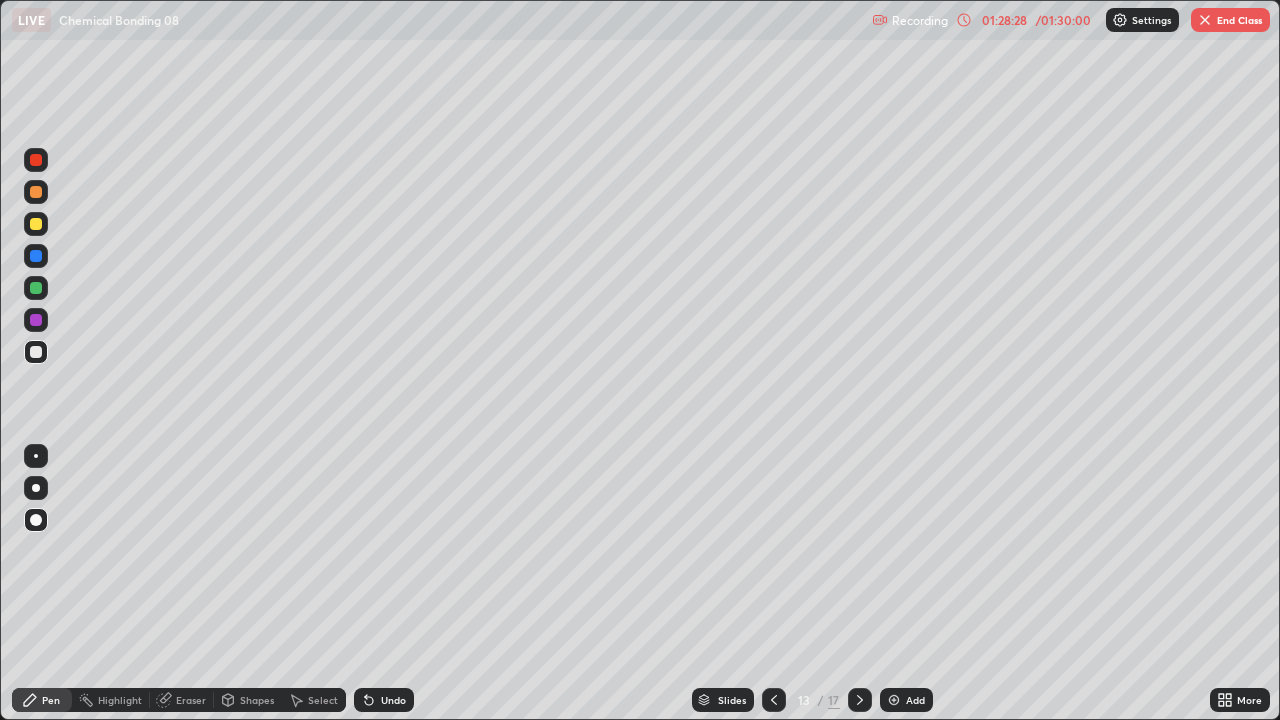 click on "End Class" at bounding box center (1230, 20) 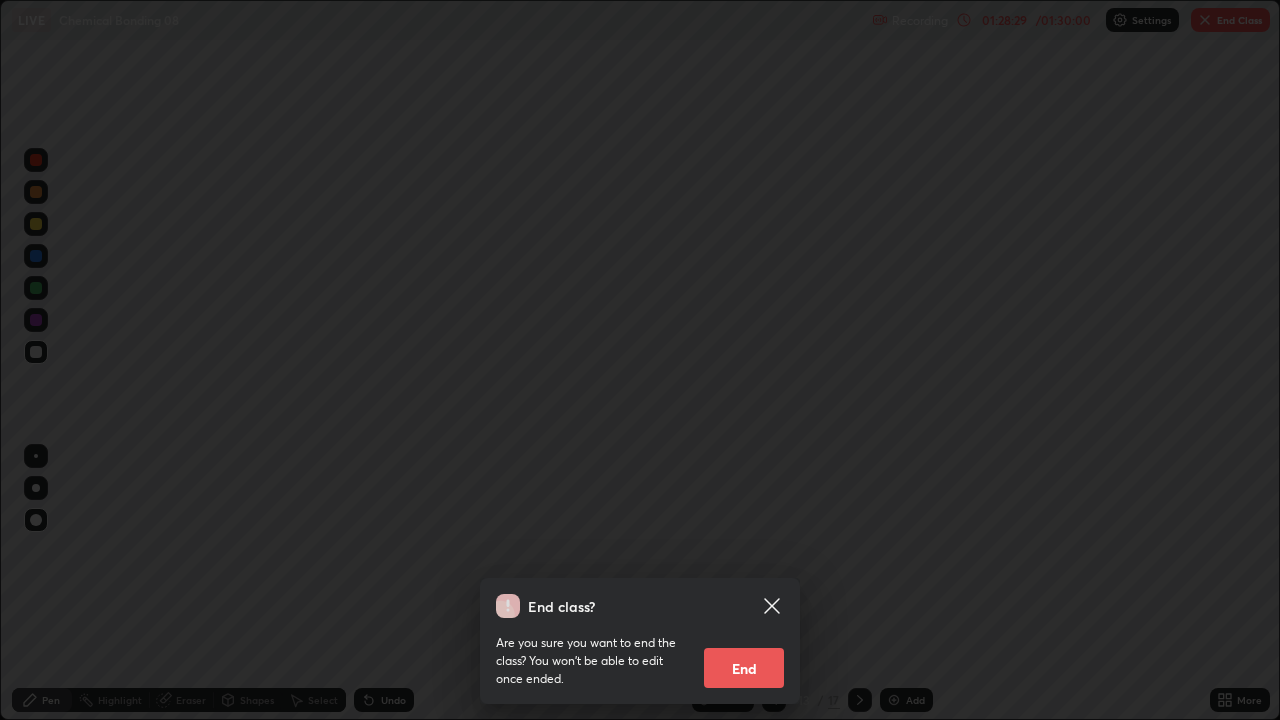 click on "End" at bounding box center (744, 668) 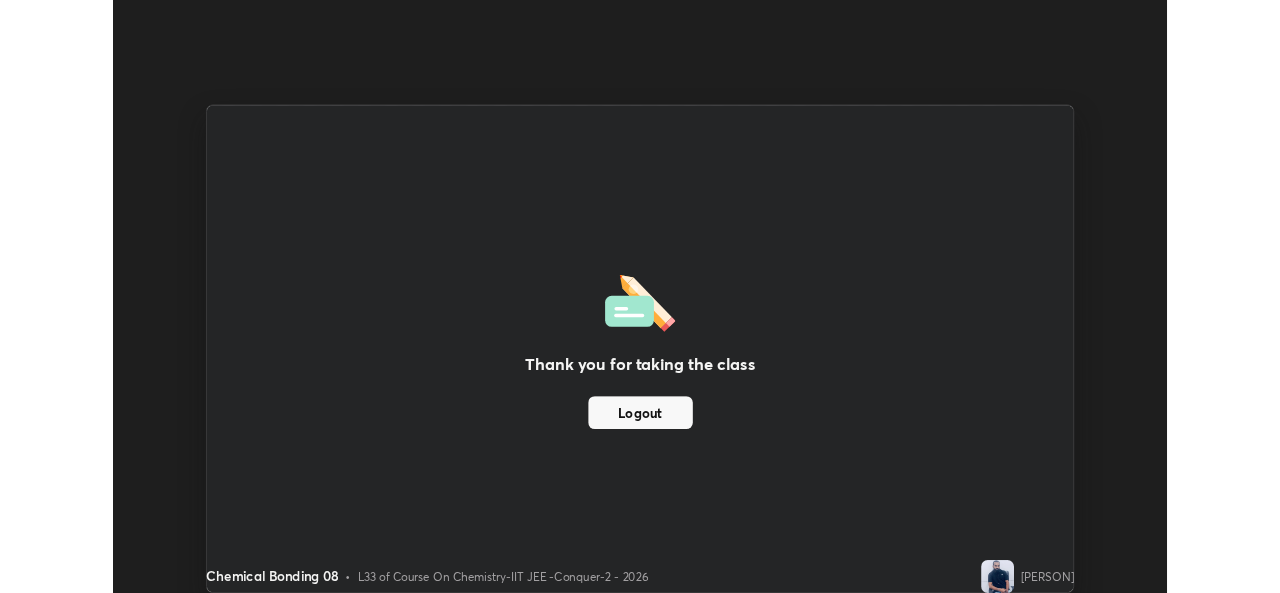 scroll, scrollTop: 593, scrollLeft: 1280, axis: both 